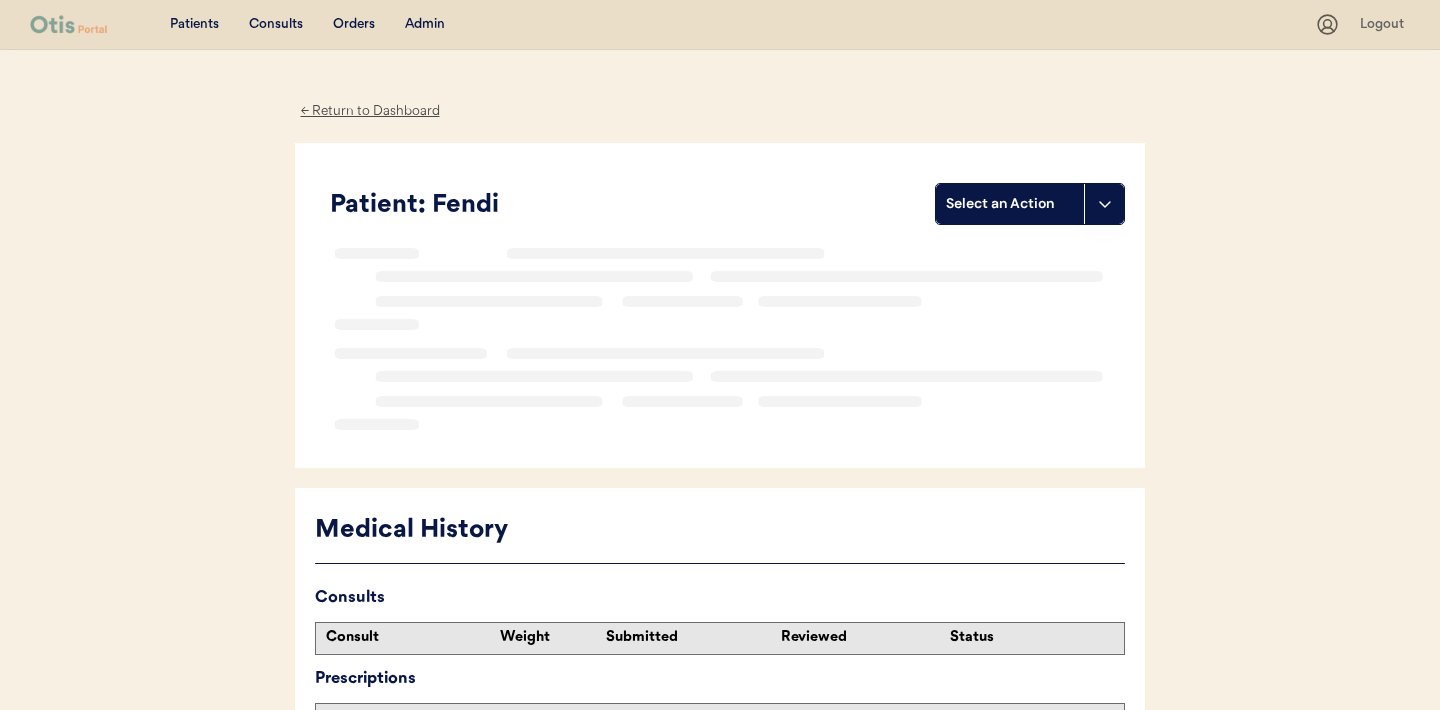 scroll, scrollTop: 0, scrollLeft: 0, axis: both 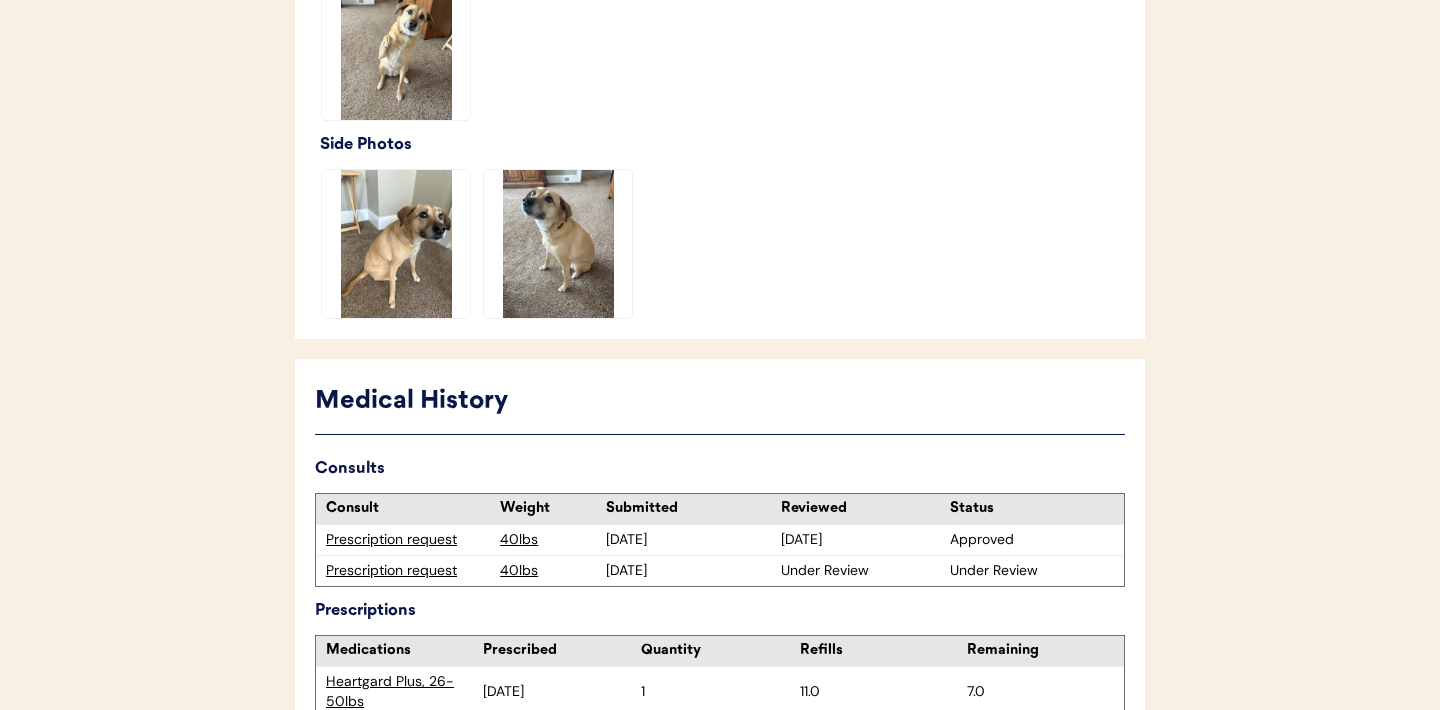 click on "Prescription request" at bounding box center [408, 571] 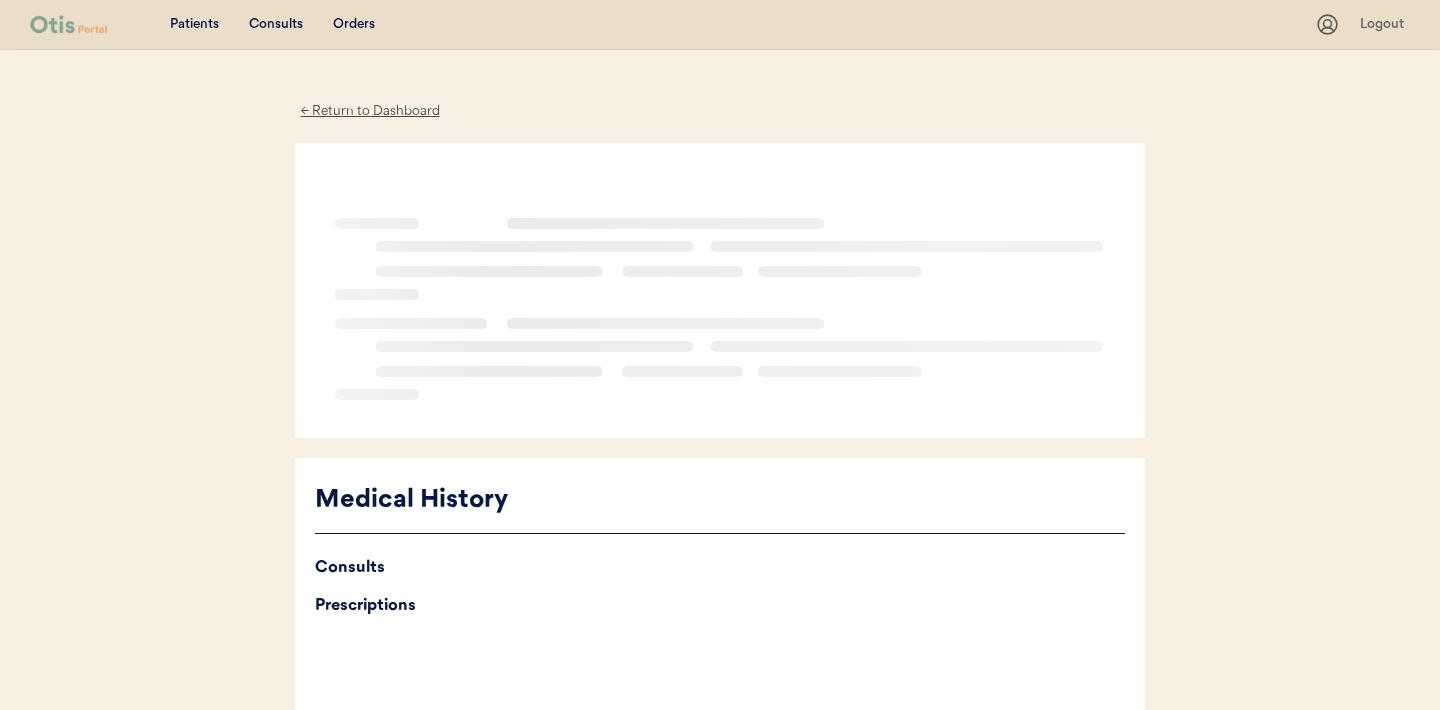 scroll, scrollTop: 0, scrollLeft: 0, axis: both 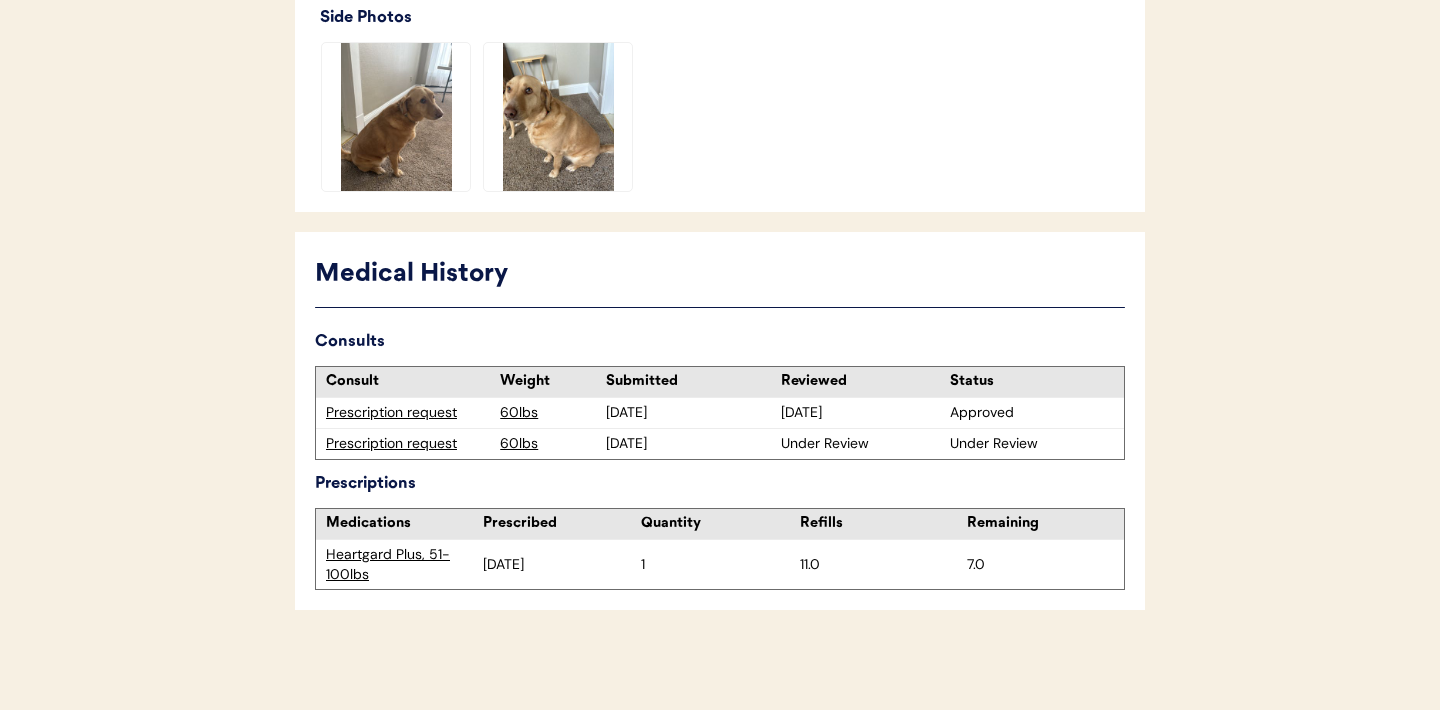click on "Prescription request" at bounding box center (408, 413) 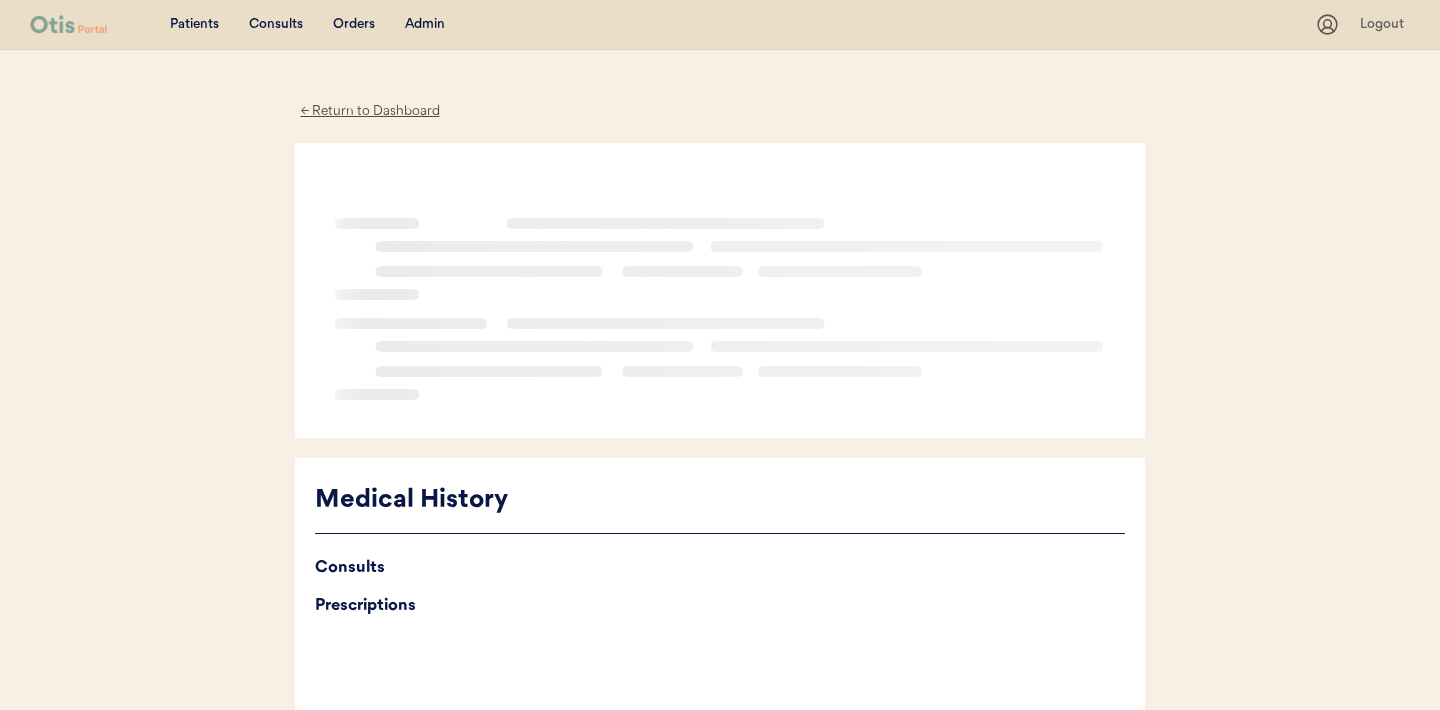 scroll, scrollTop: 0, scrollLeft: 0, axis: both 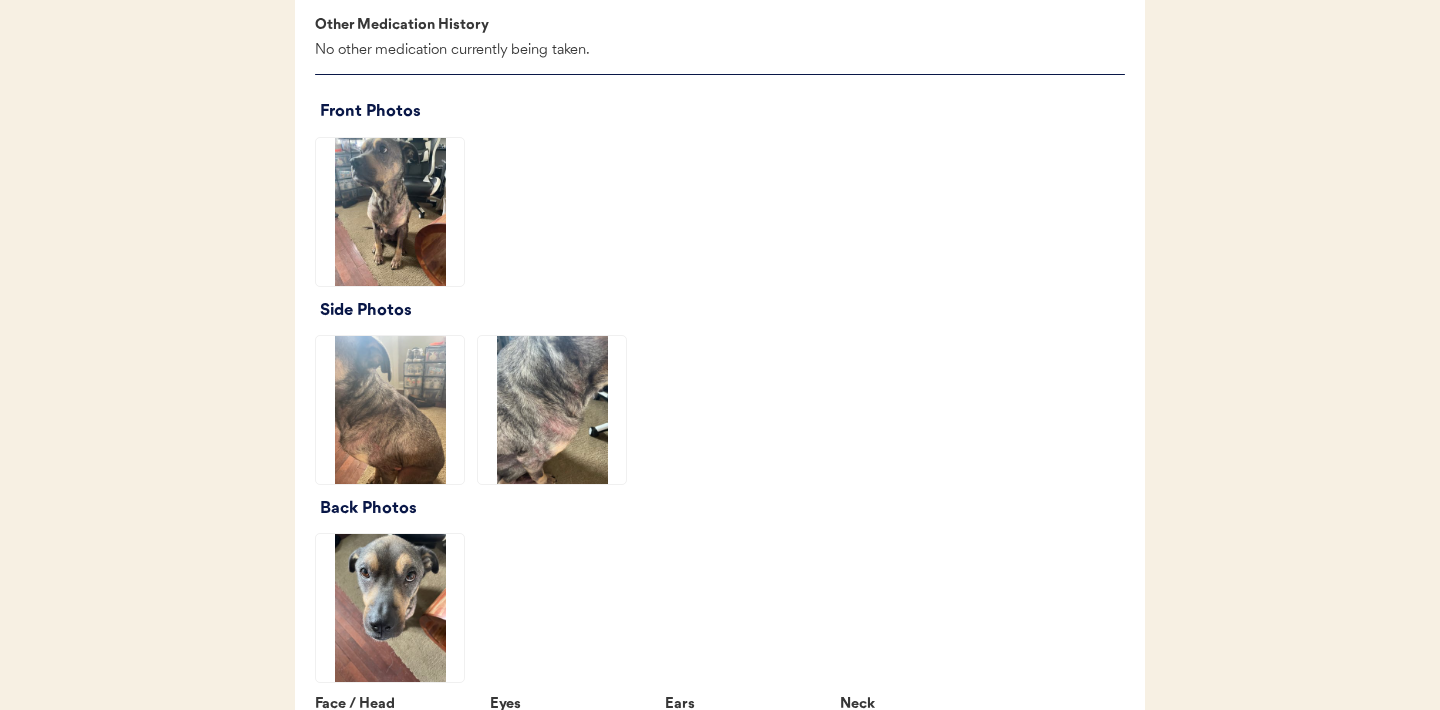 click 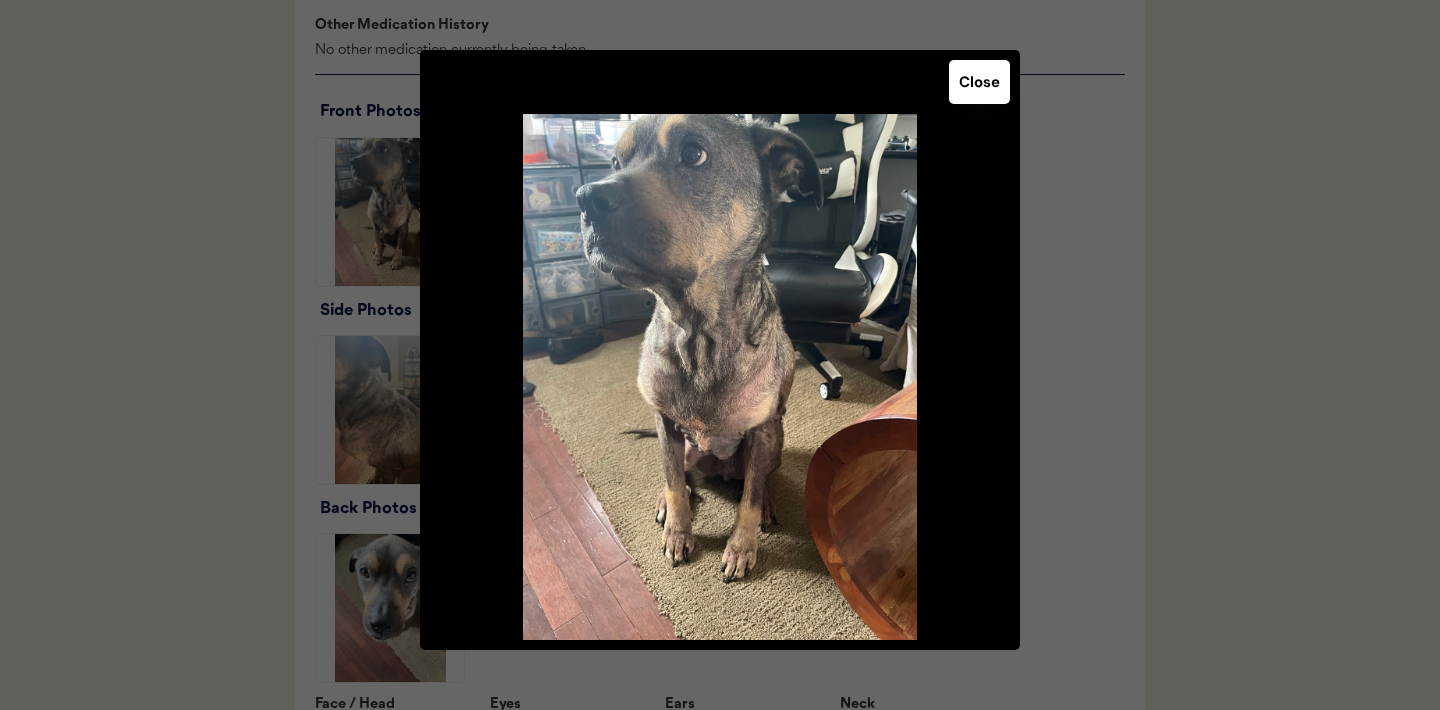 click on "Close" at bounding box center [979, 82] 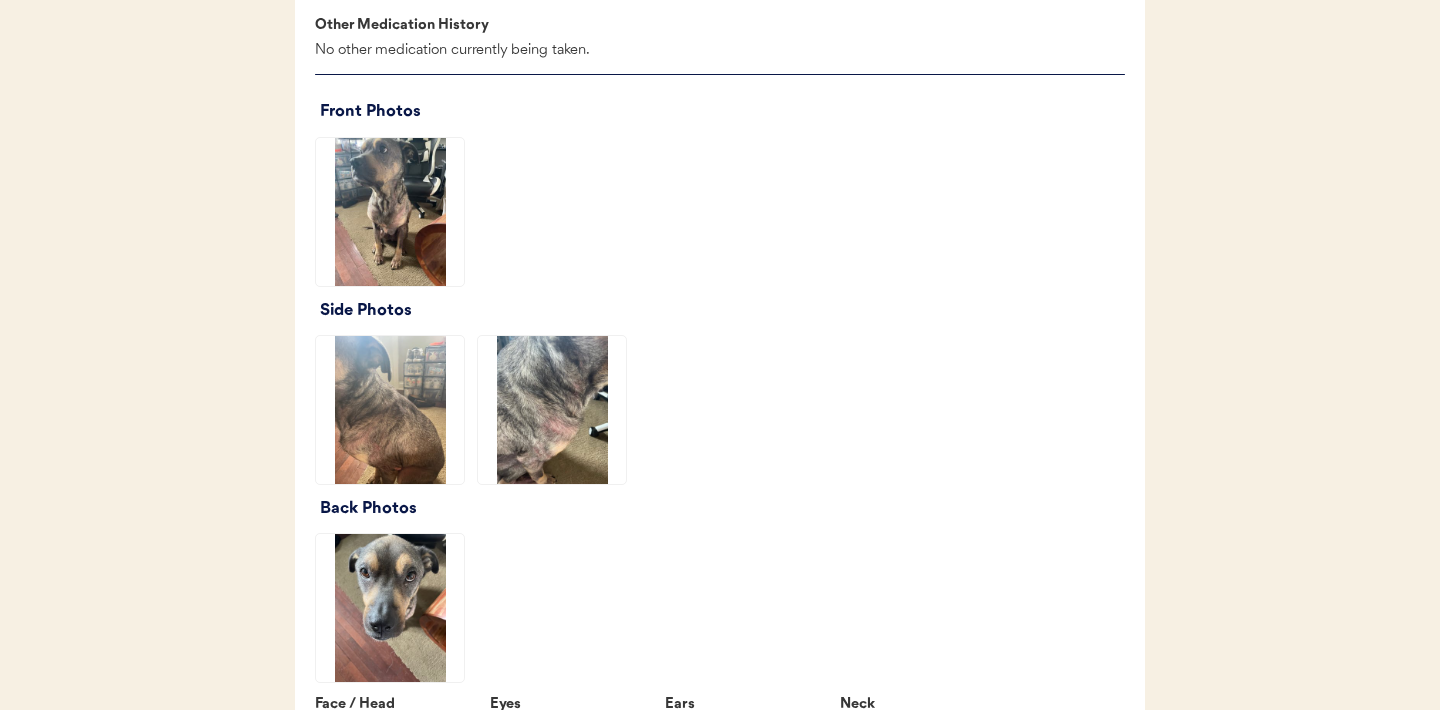 click 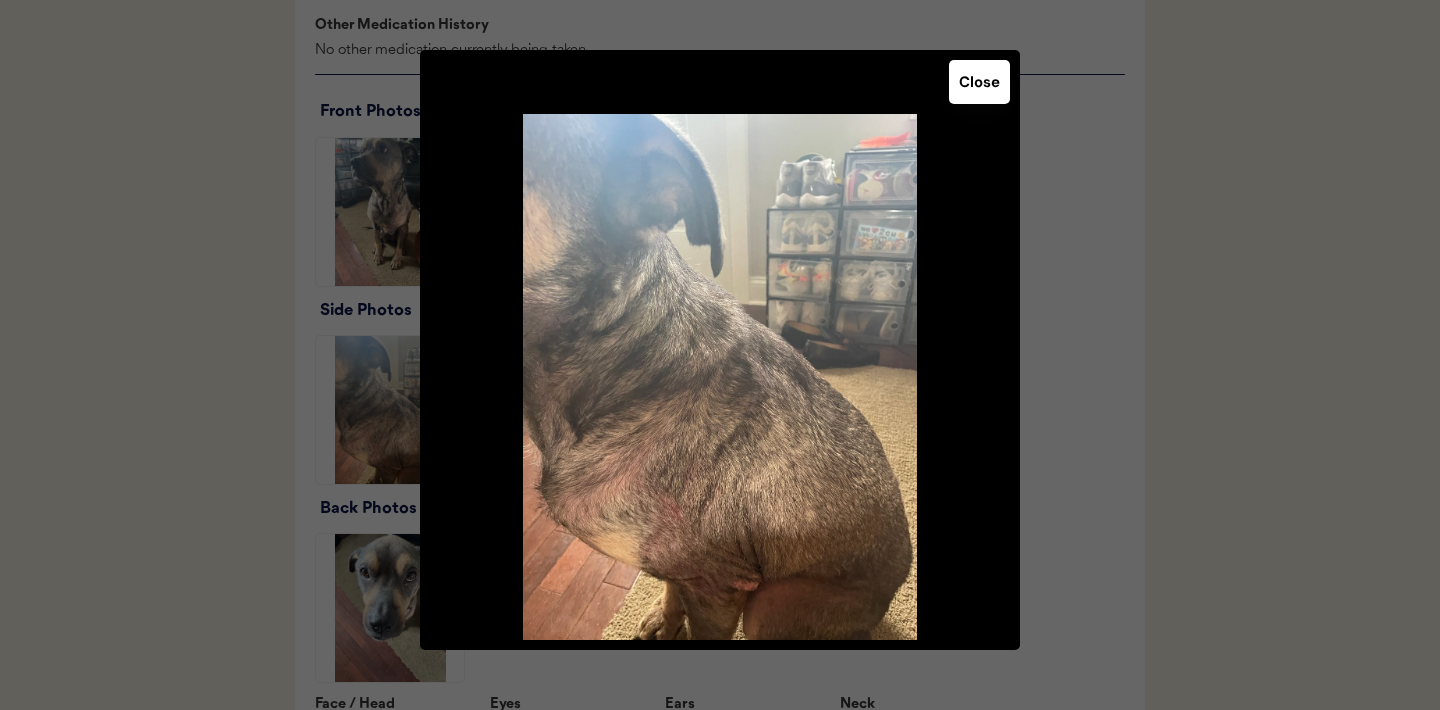 click on "Close" at bounding box center (979, 82) 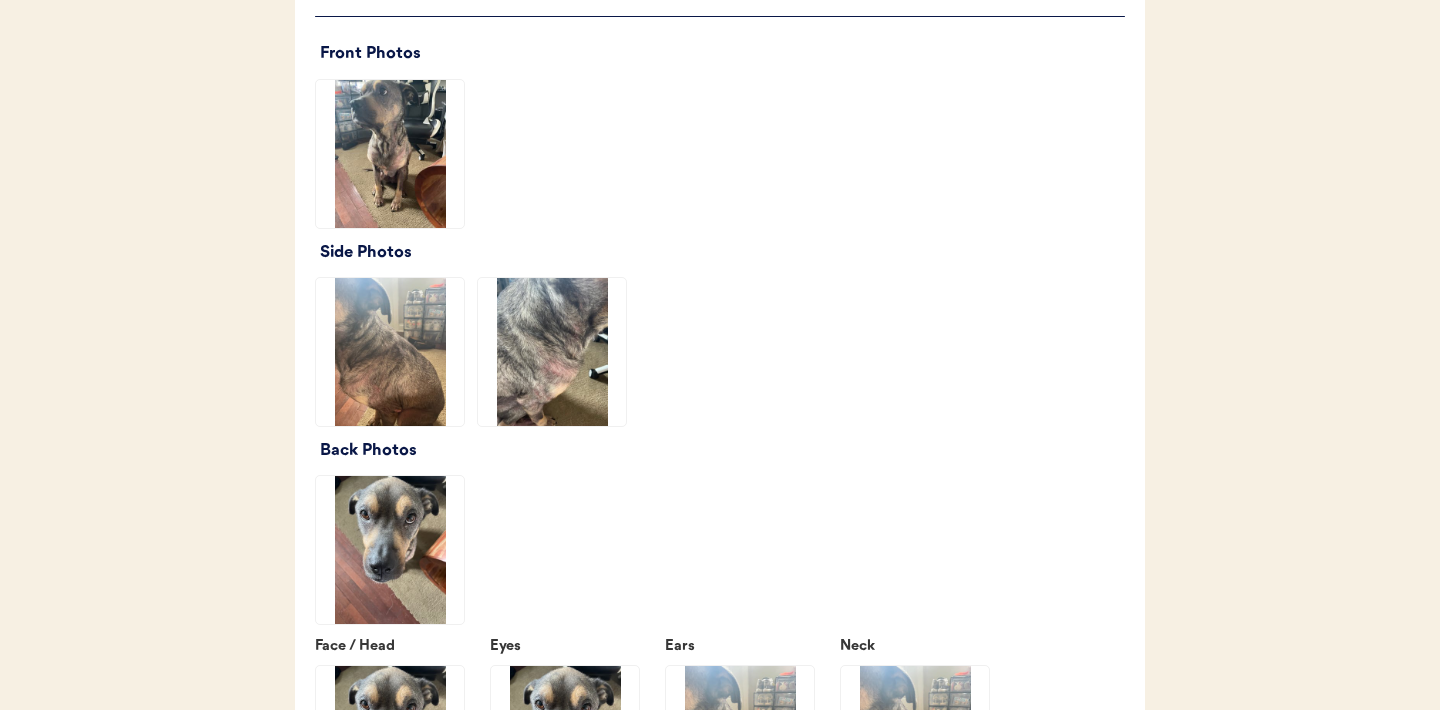 scroll, scrollTop: 2237, scrollLeft: 0, axis: vertical 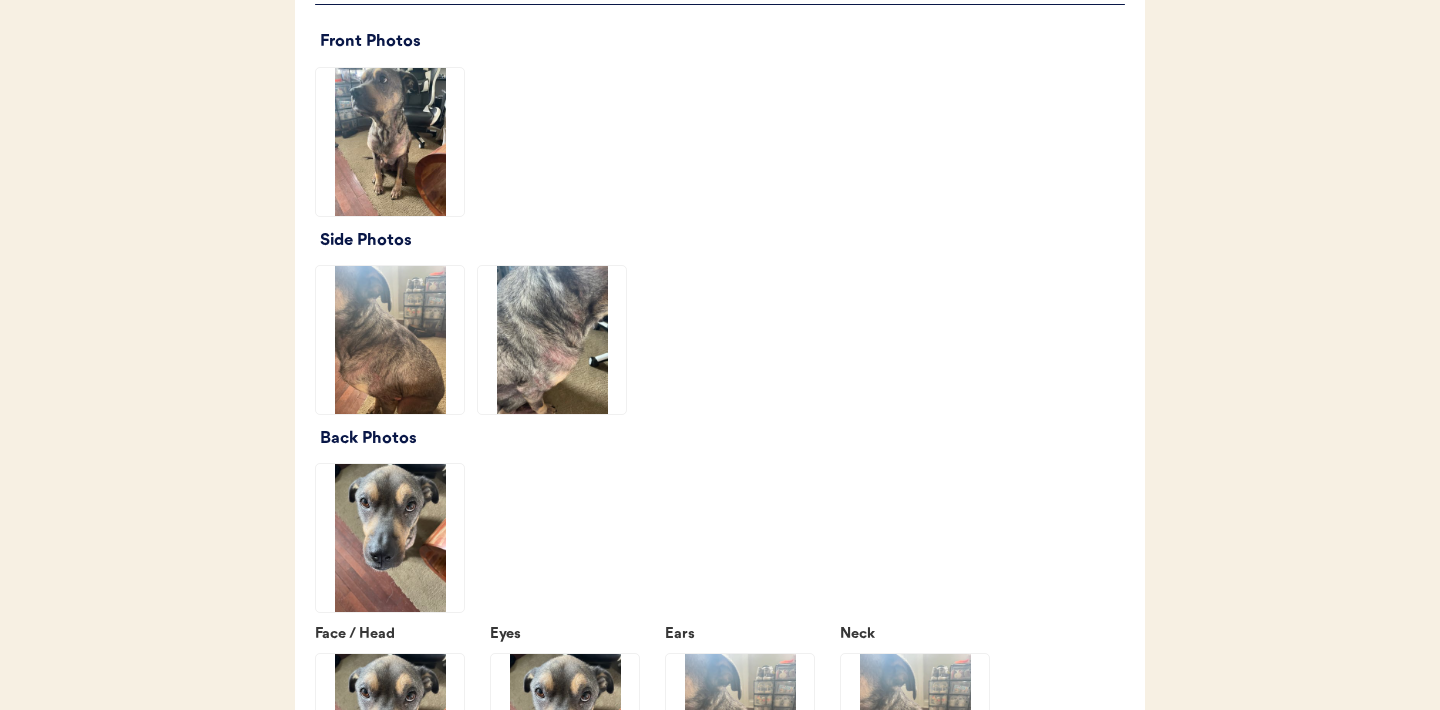 click 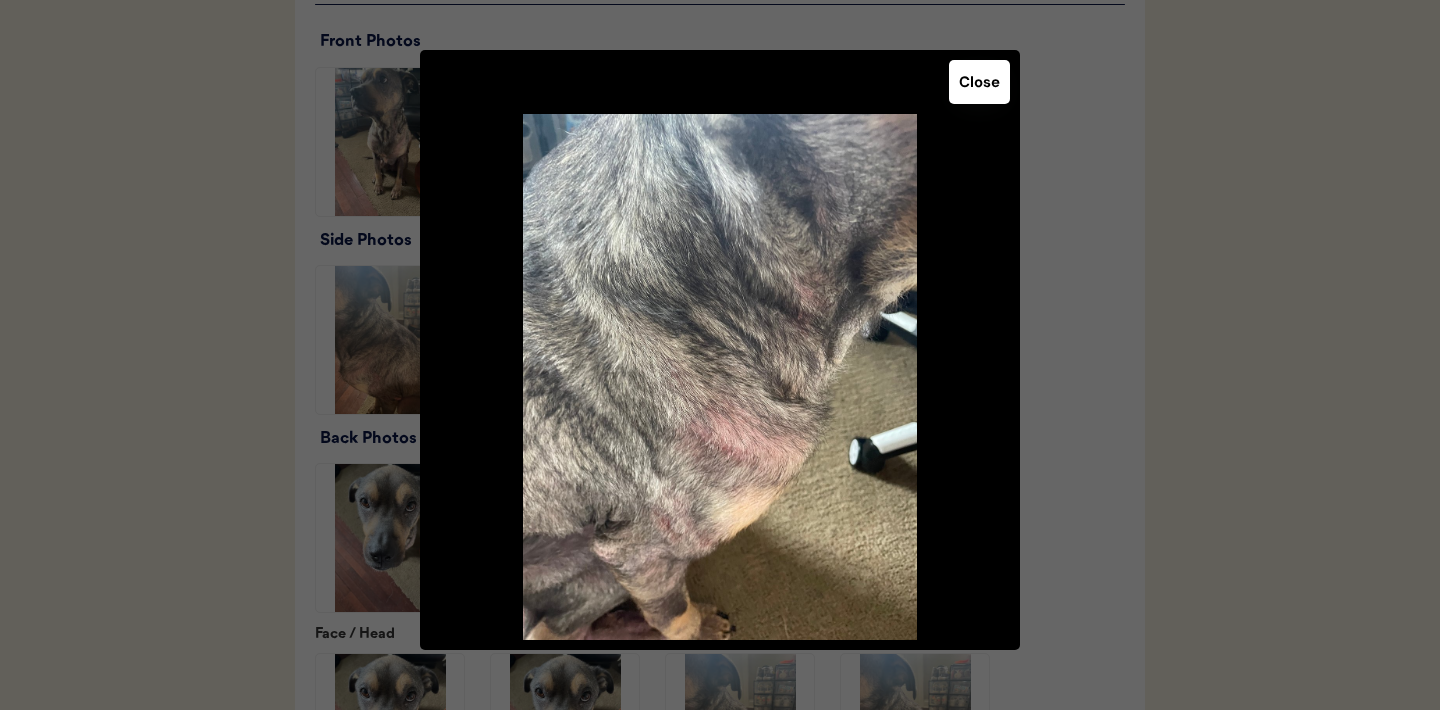 click on "Close" at bounding box center (979, 82) 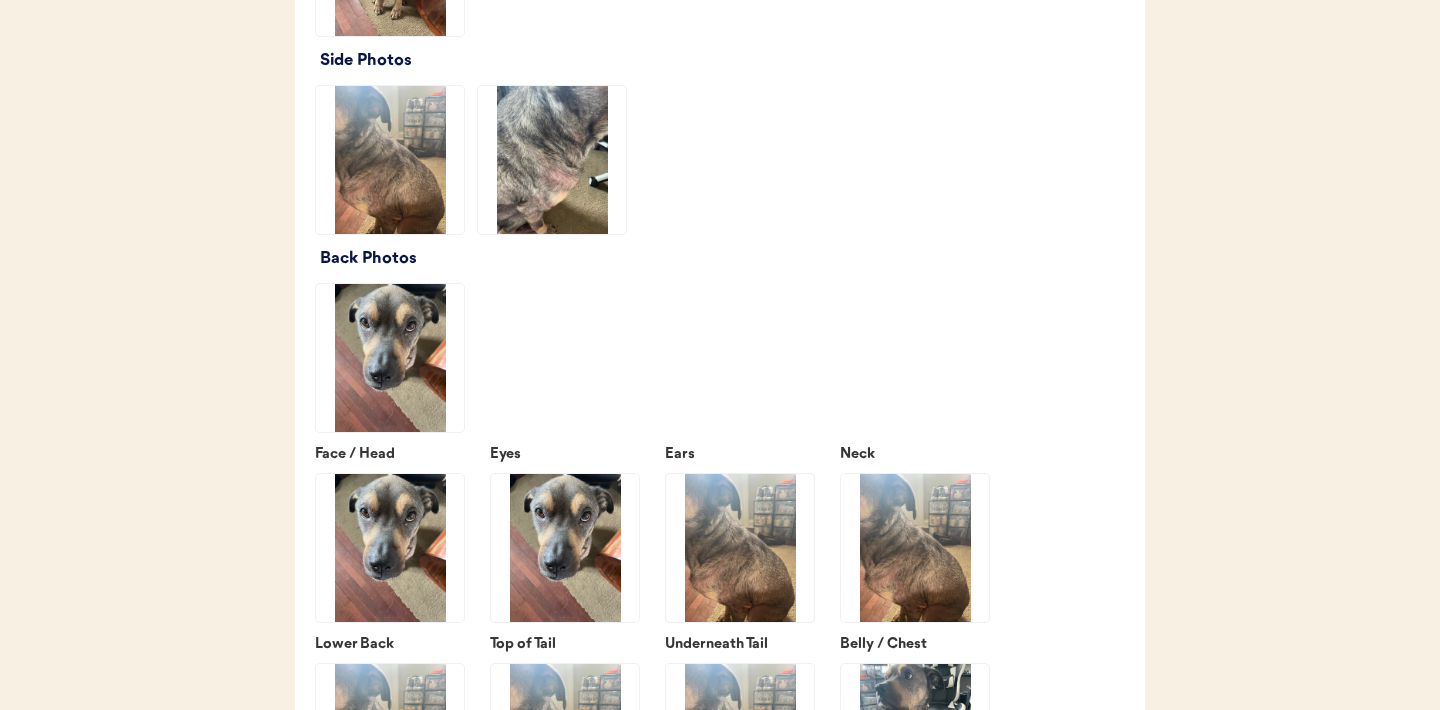 scroll, scrollTop: 2425, scrollLeft: 0, axis: vertical 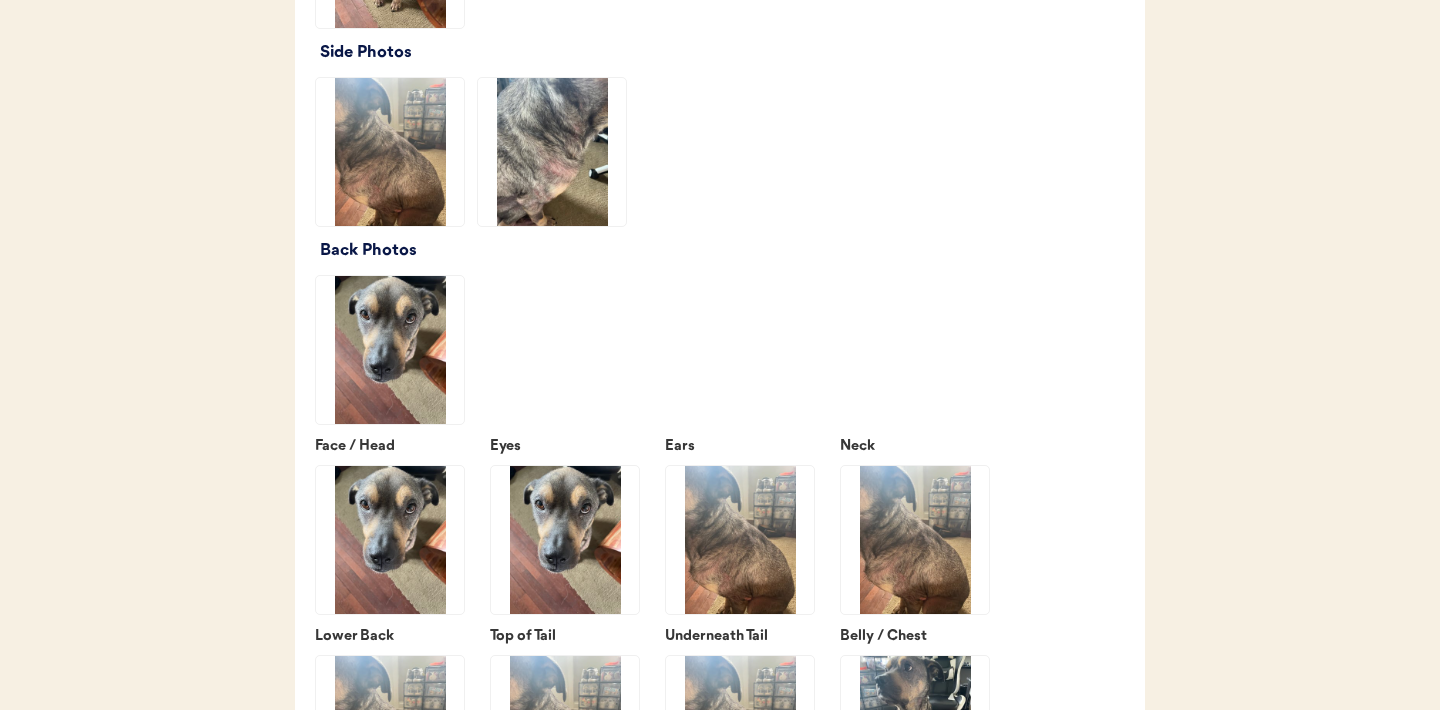 click 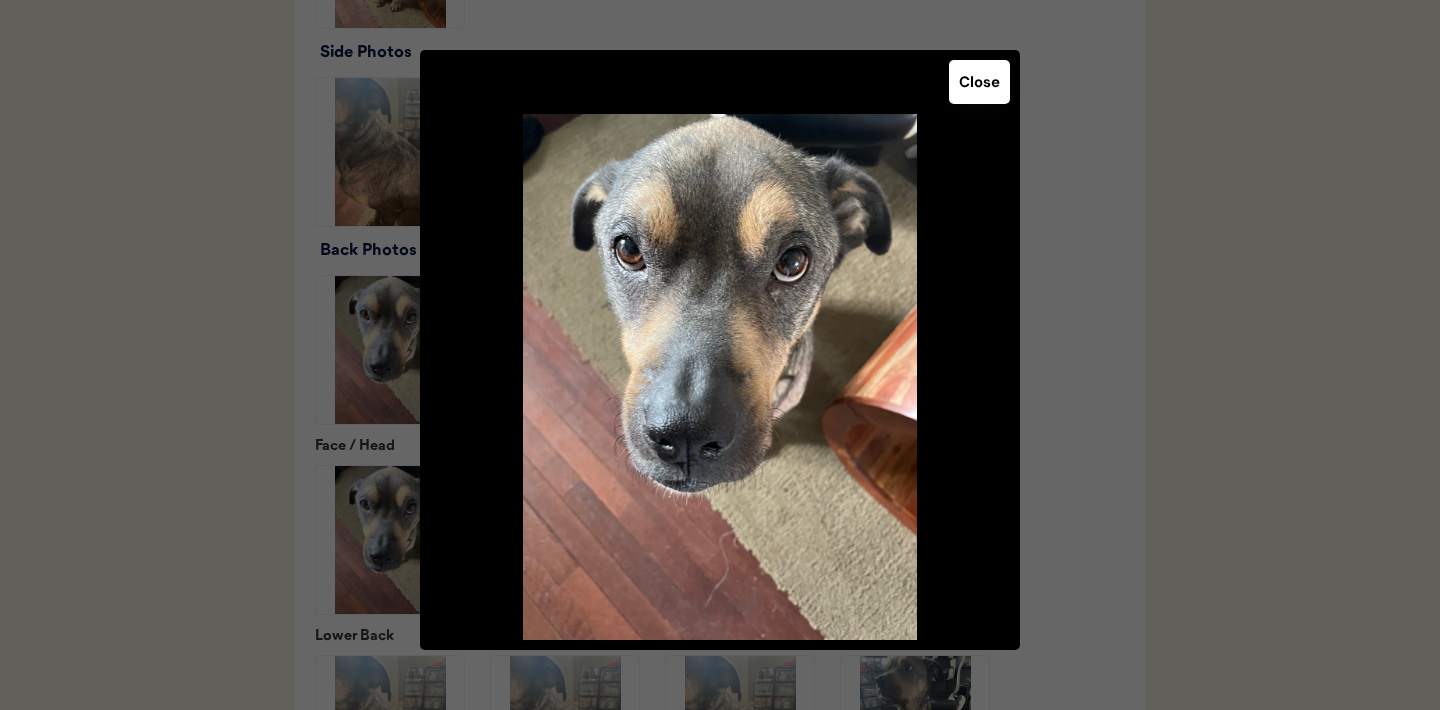 click on "Close" at bounding box center [979, 82] 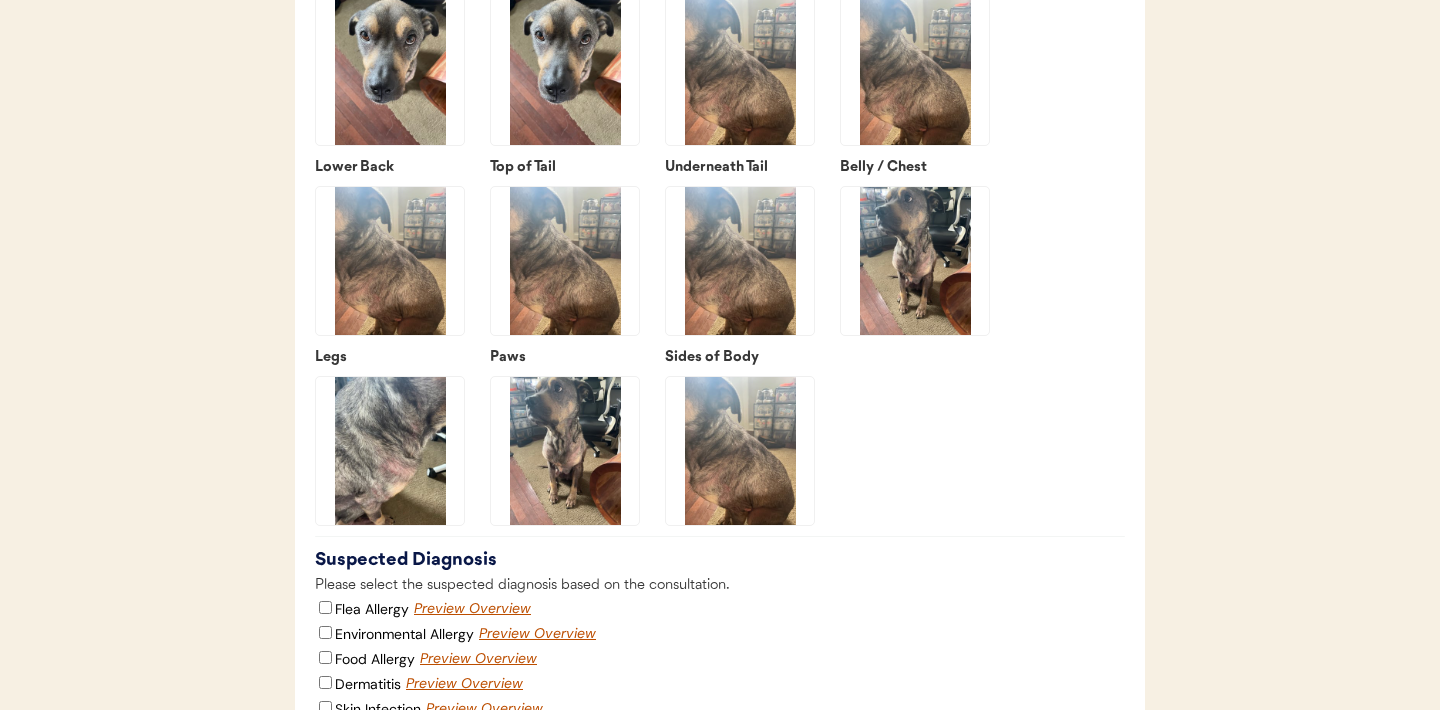 scroll, scrollTop: 2913, scrollLeft: 0, axis: vertical 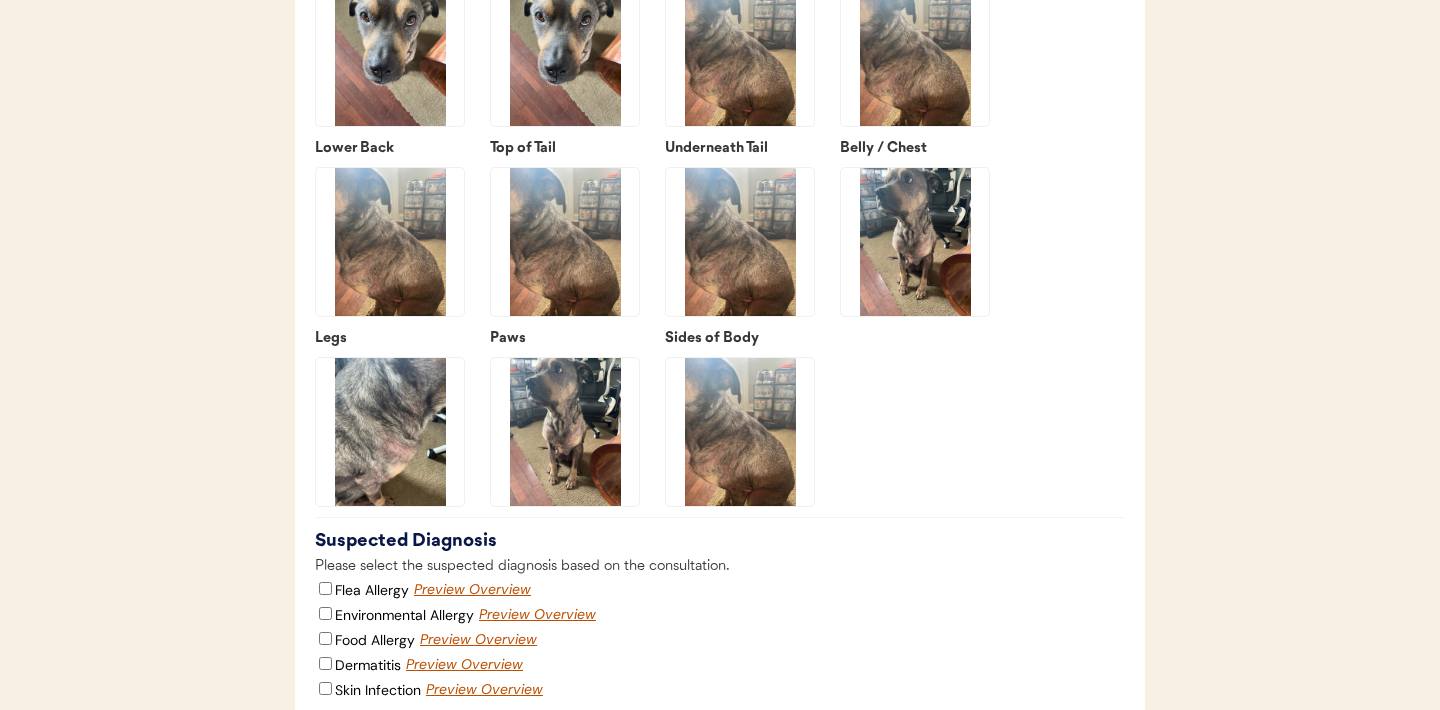 click 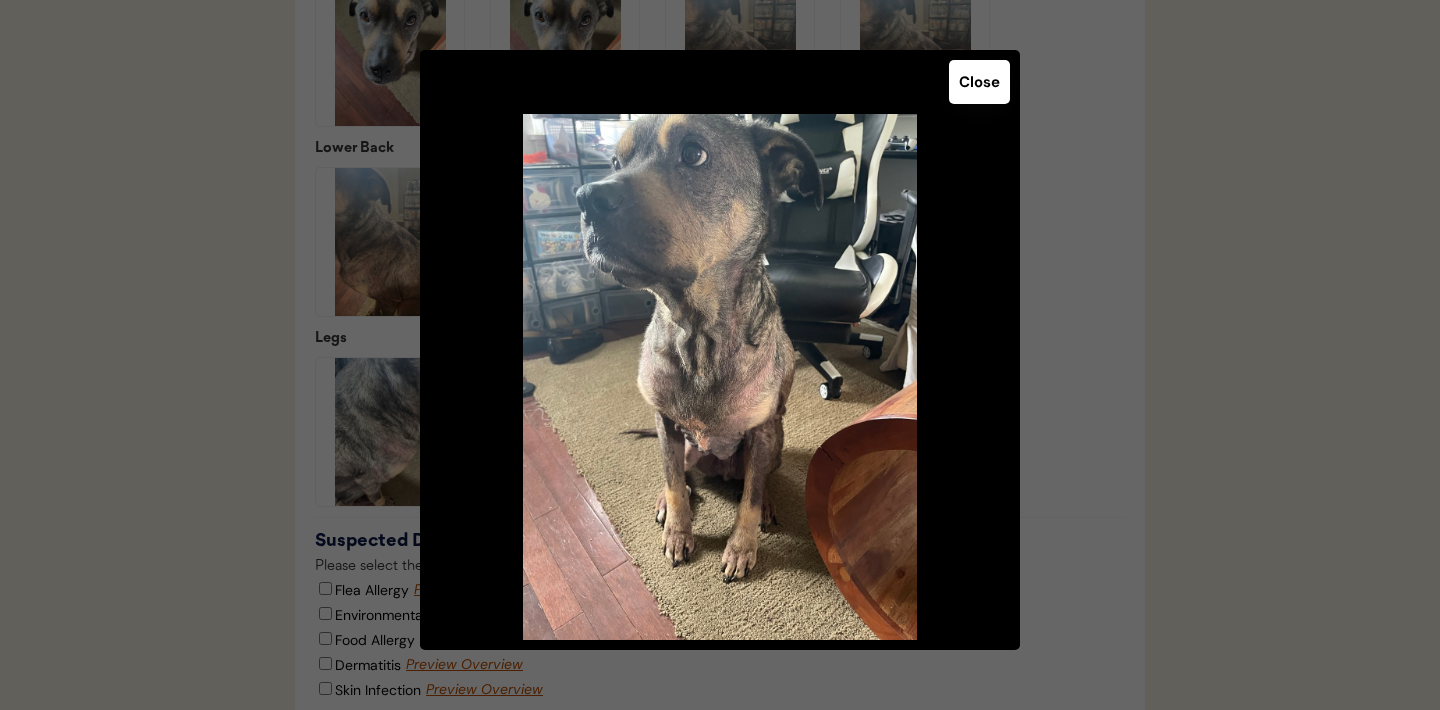 click on "Close" at bounding box center (979, 82) 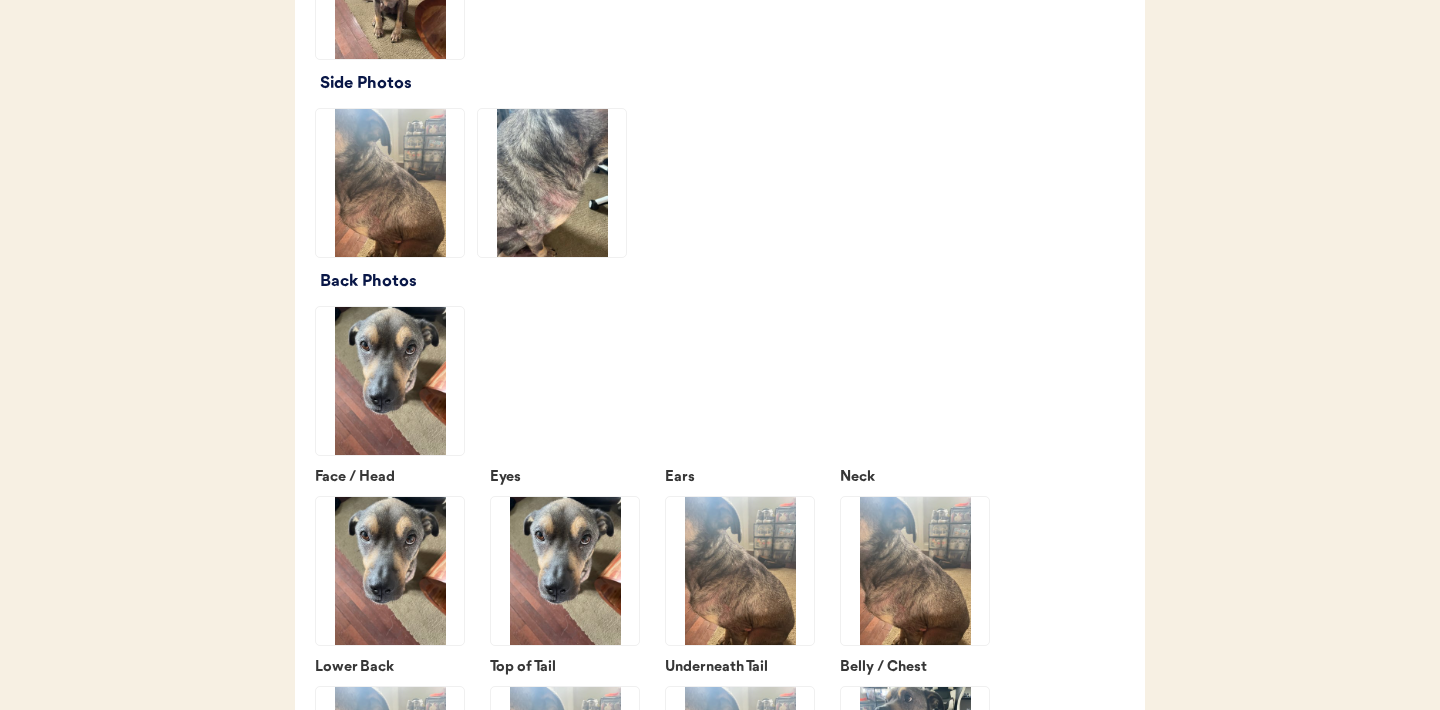 scroll, scrollTop: 2399, scrollLeft: 0, axis: vertical 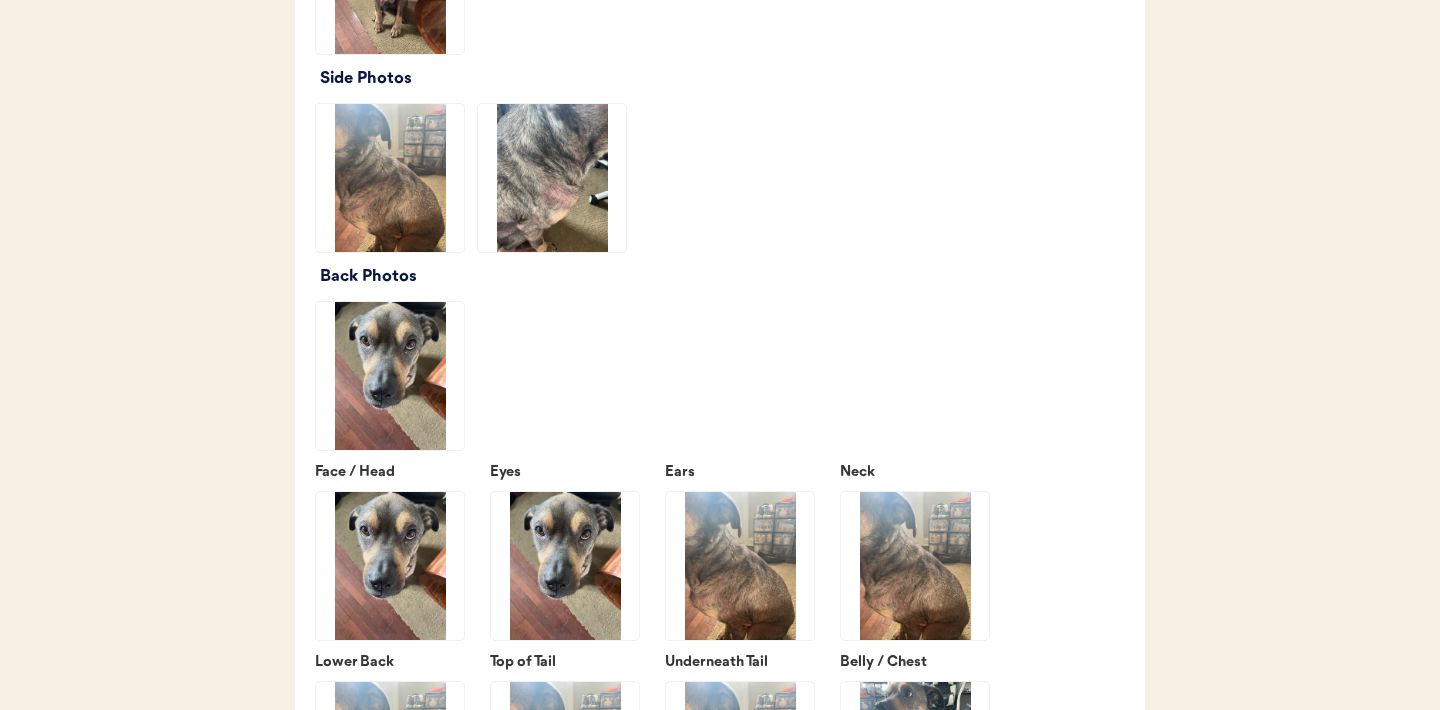 click 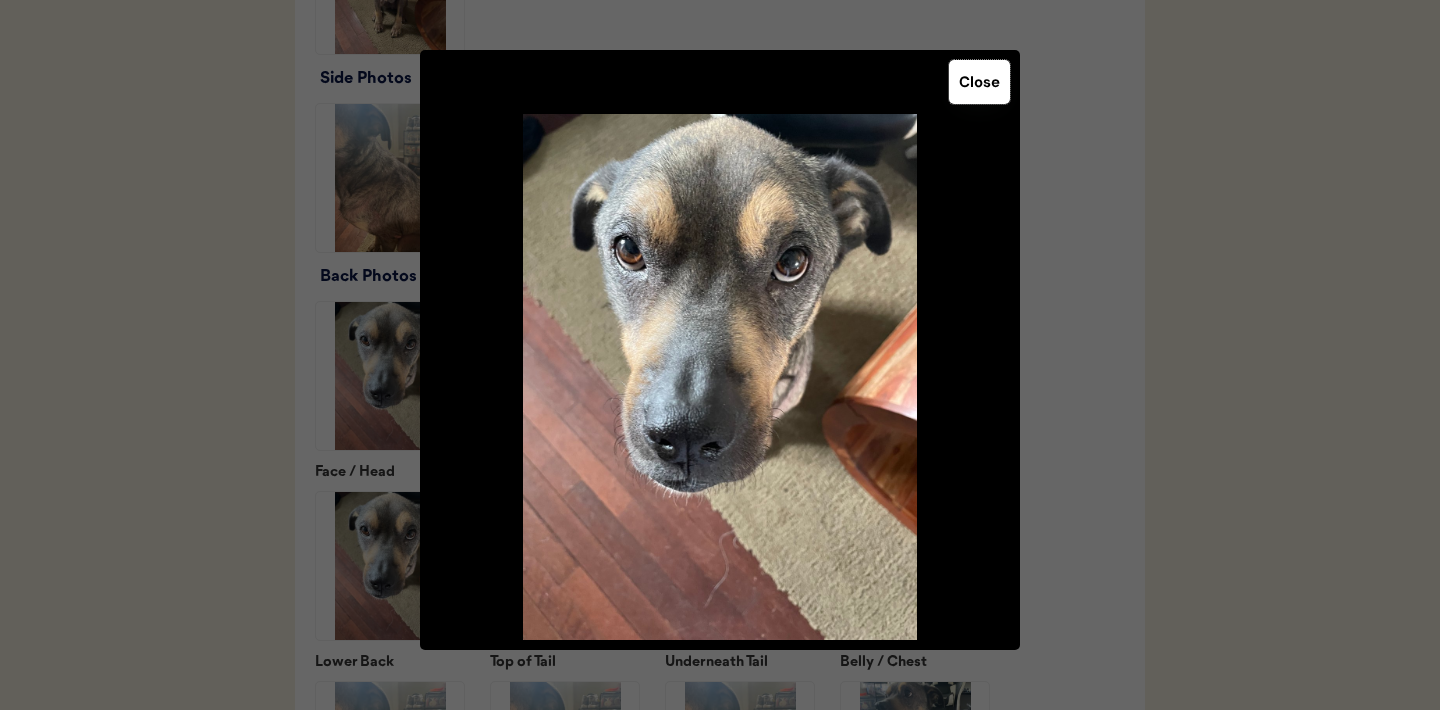 click on "Close" at bounding box center (979, 82) 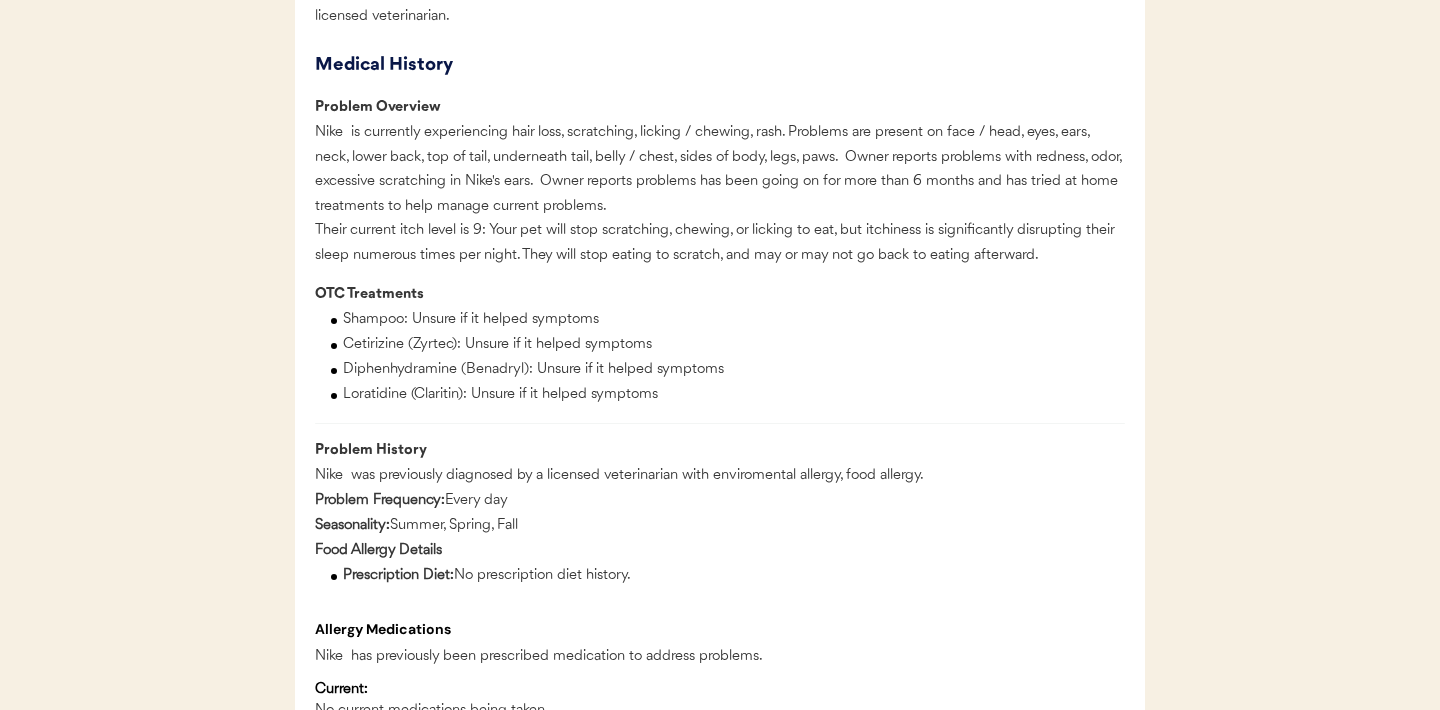 scroll, scrollTop: 817, scrollLeft: 0, axis: vertical 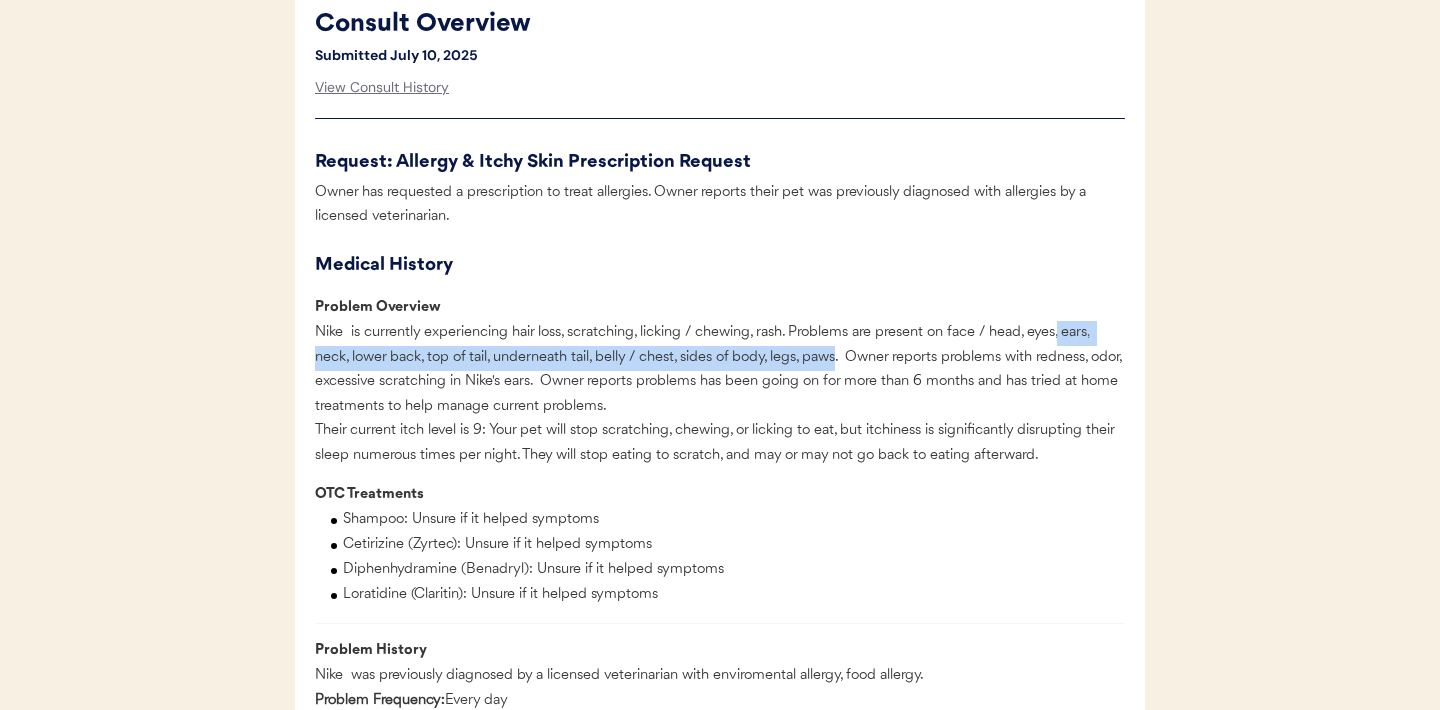 drag, startPoint x: 1062, startPoint y: 336, endPoint x: 835, endPoint y: 363, distance: 228.60008 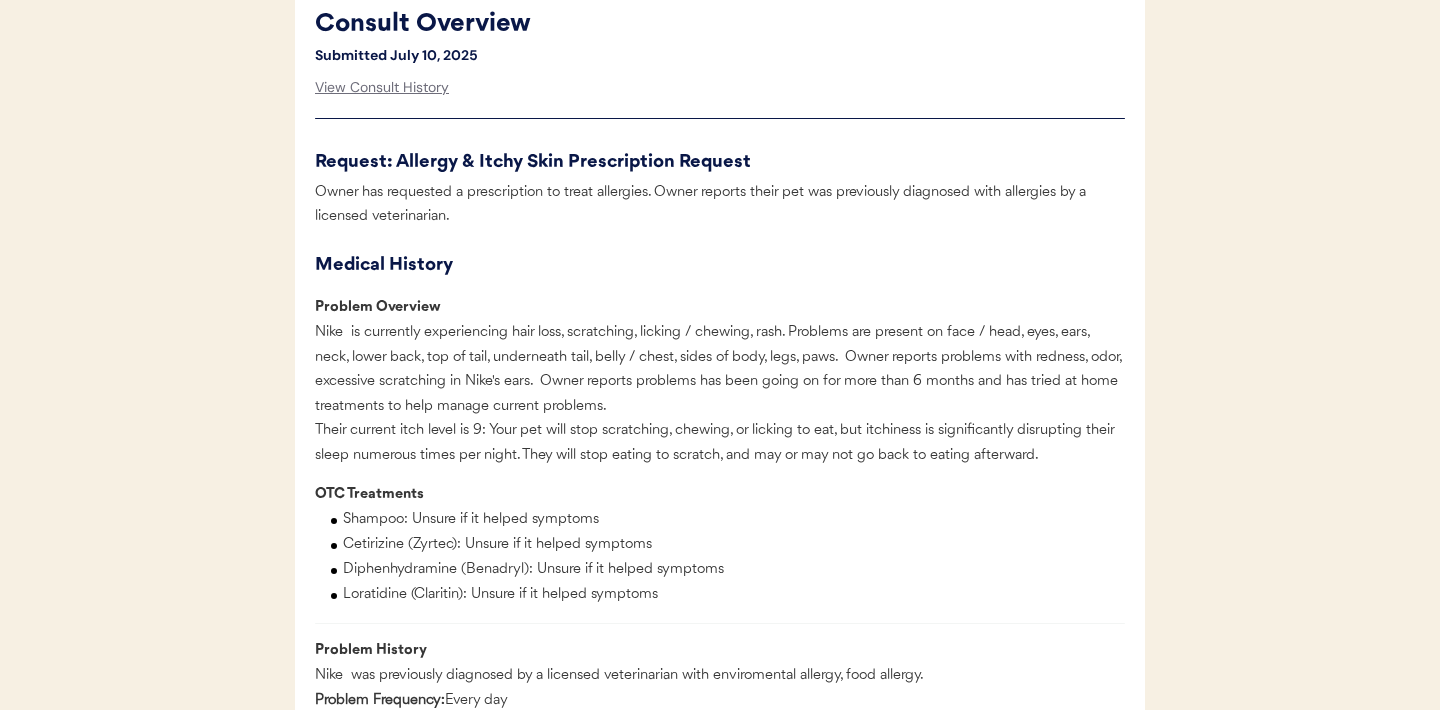 click on "Nike  is currently experiencing hair loss, scratching, licking / chewing, rash. Problems are present on face / head, eyes, ears, neck, lower back, top of tail, underneath tail, belly / chest, sides of body, legs, paws.  Owner reports problems with redness, odor, excessive scratching in Nike's ears.  Owner reports problems has been going on for more than 6 months and has tried at home treatments to help manage current problems.
Their current itch level is 9: Your pet will stop scratching, chewing, or licking to eat, but itchiness is significantly disrupting their sleep numerous times per night. They will stop eating to scratch, and may or may not go back to eating afterward." at bounding box center [720, 394] 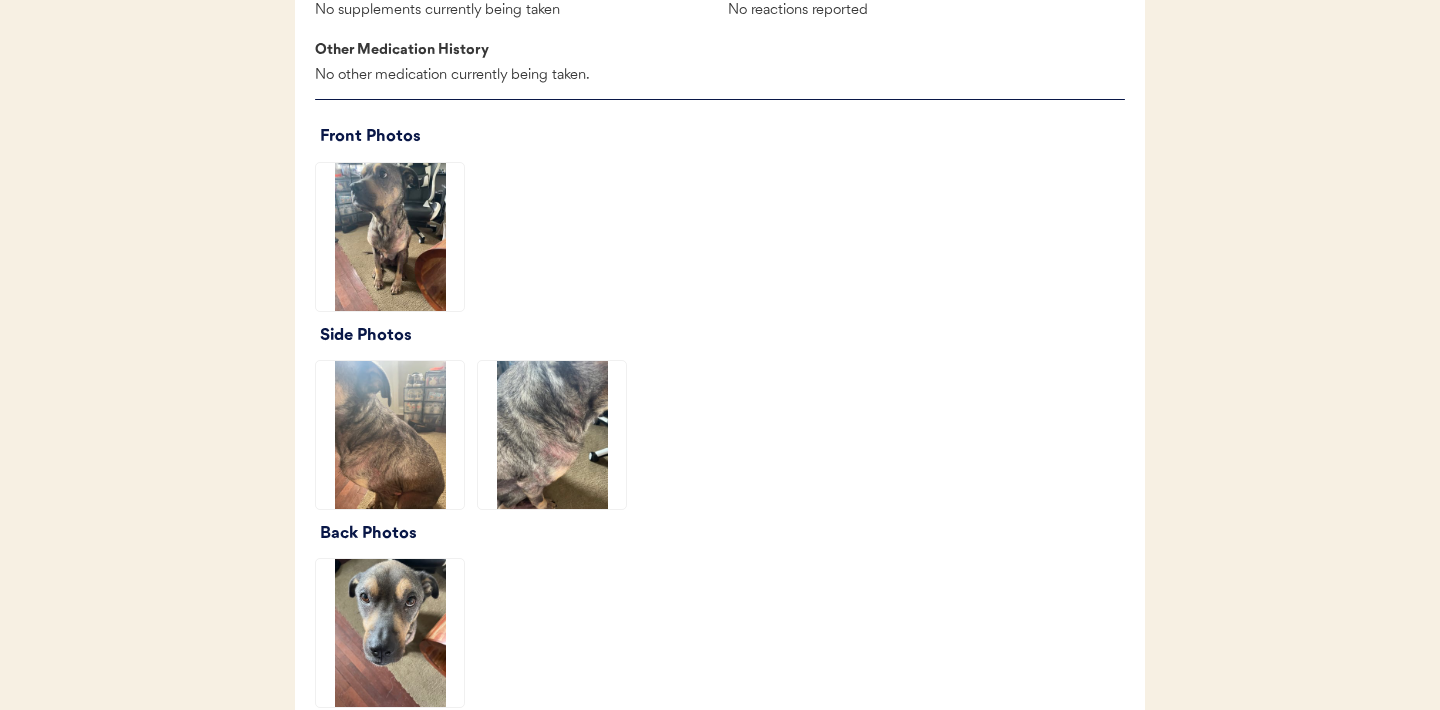 scroll, scrollTop: 2141, scrollLeft: 0, axis: vertical 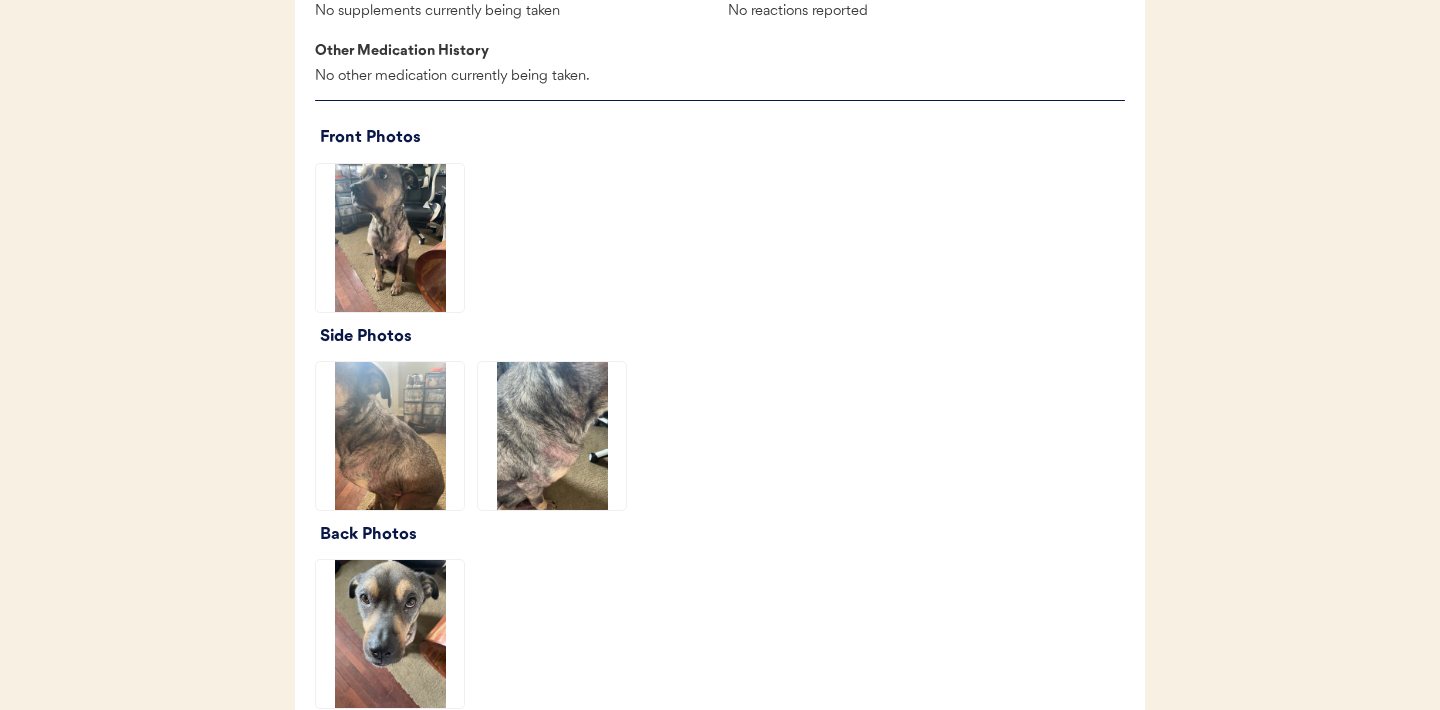 click 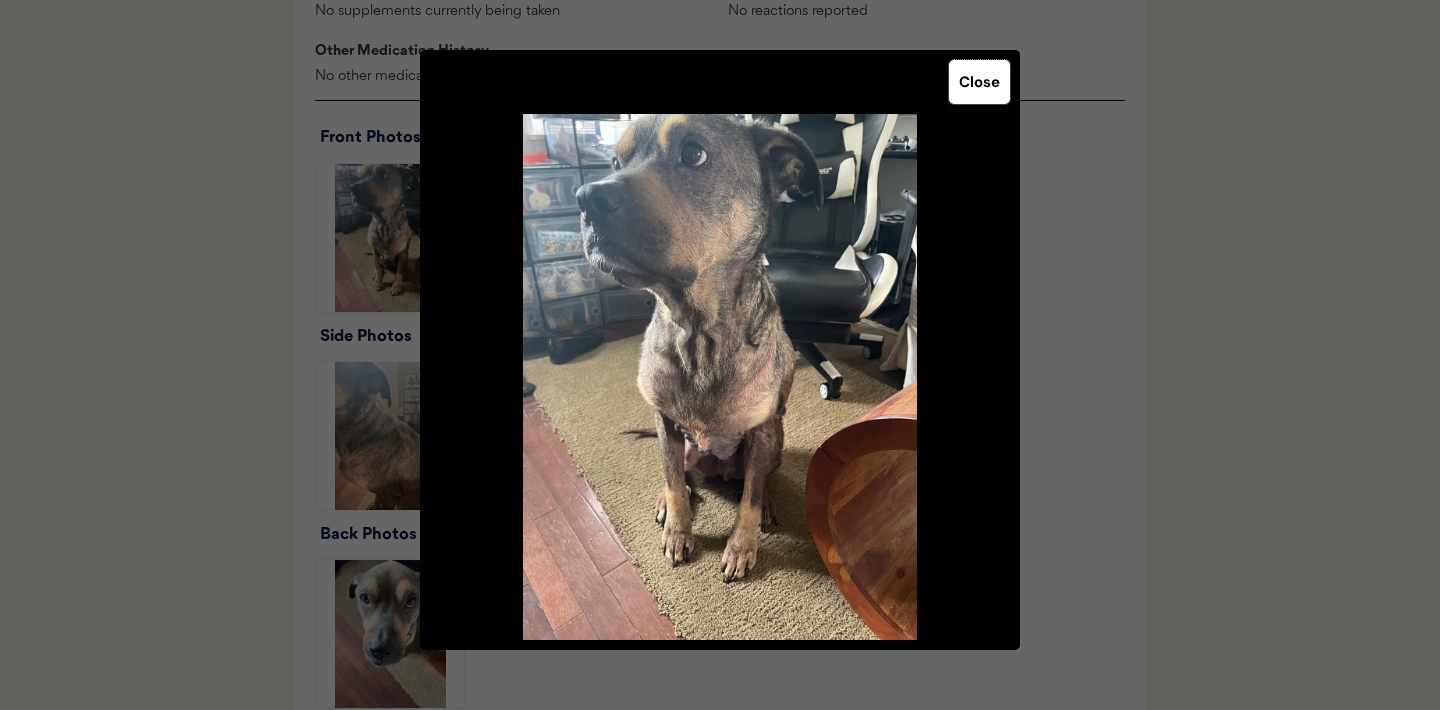 click on "Close" at bounding box center (979, 82) 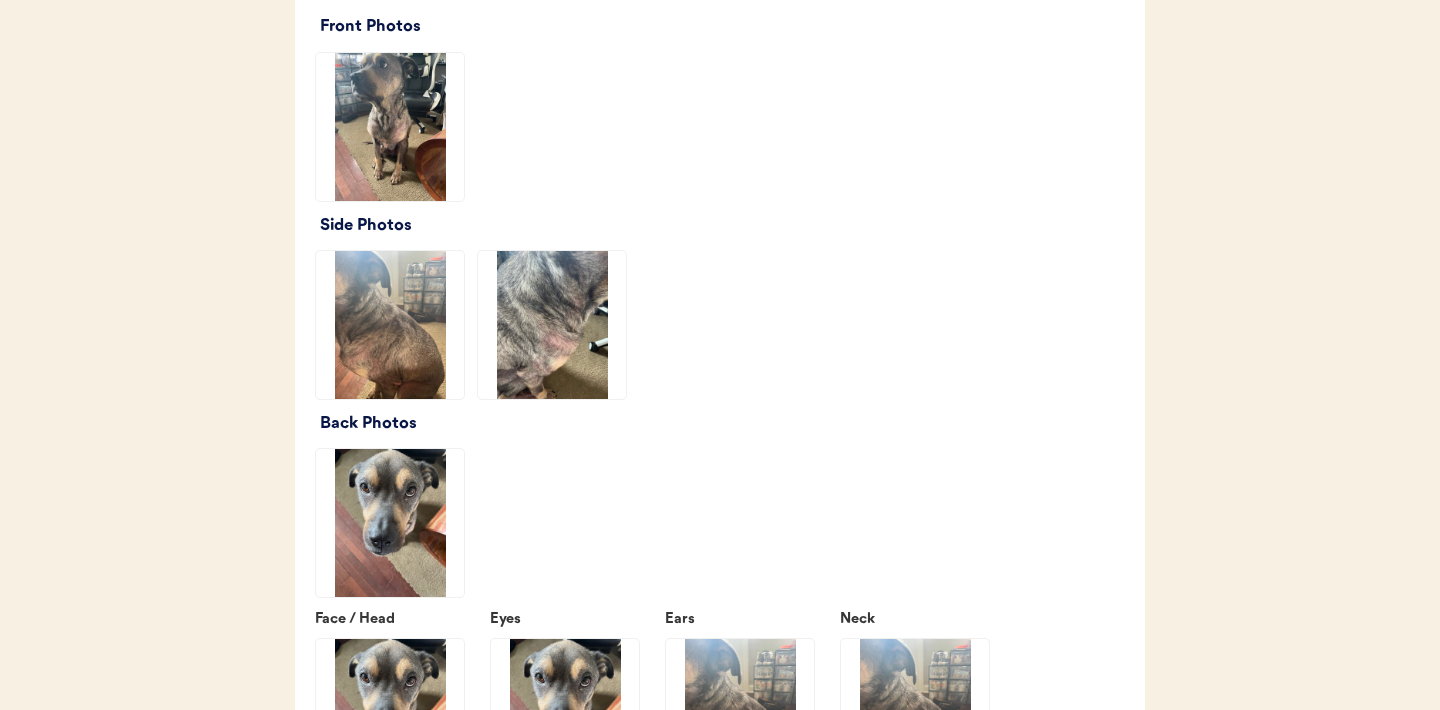 scroll, scrollTop: 2253, scrollLeft: 0, axis: vertical 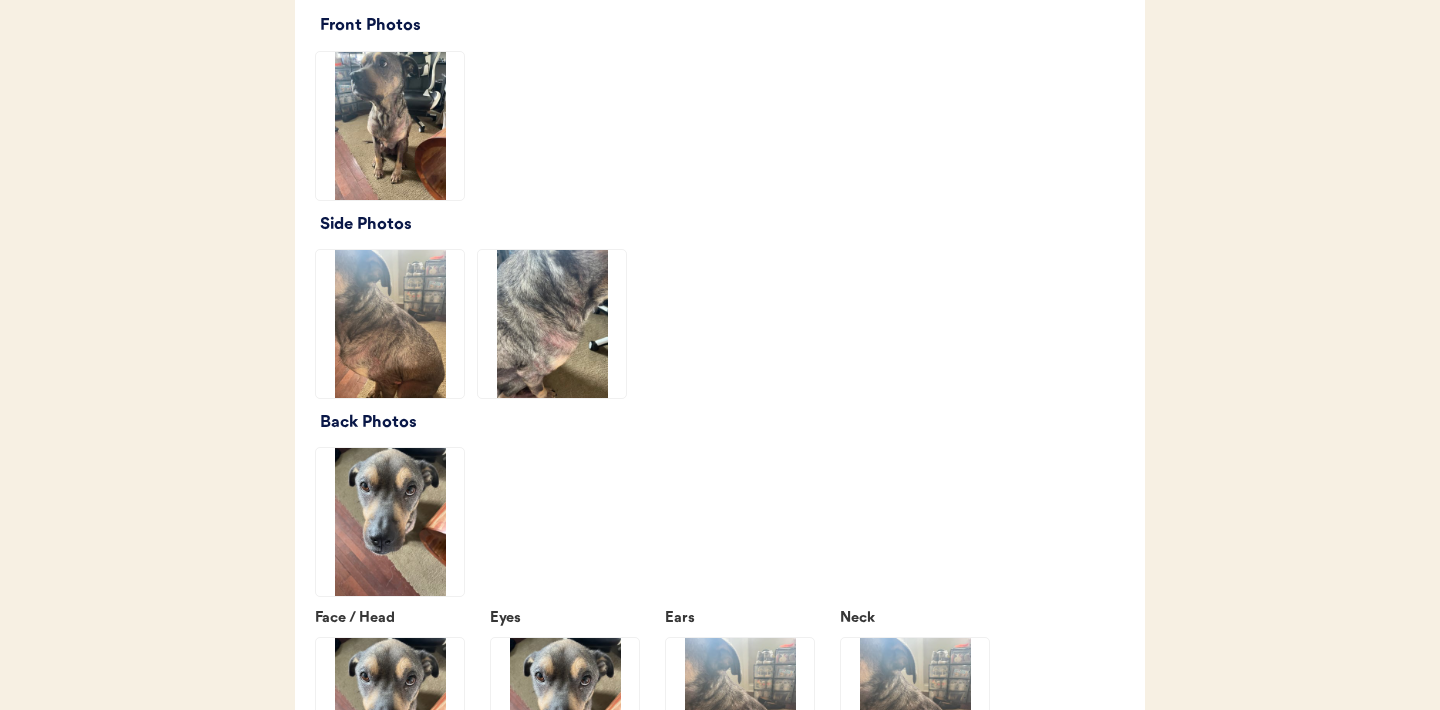 click 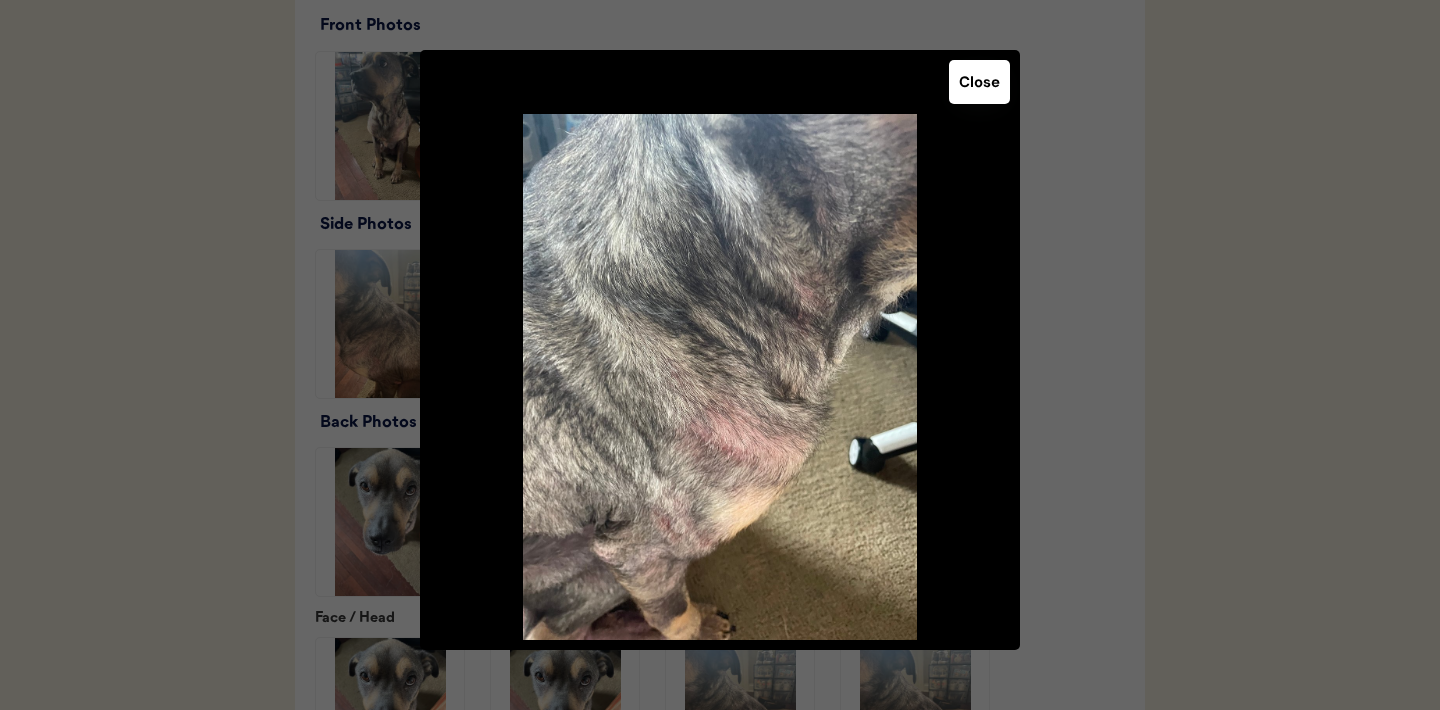 click on "Close" at bounding box center (979, 82) 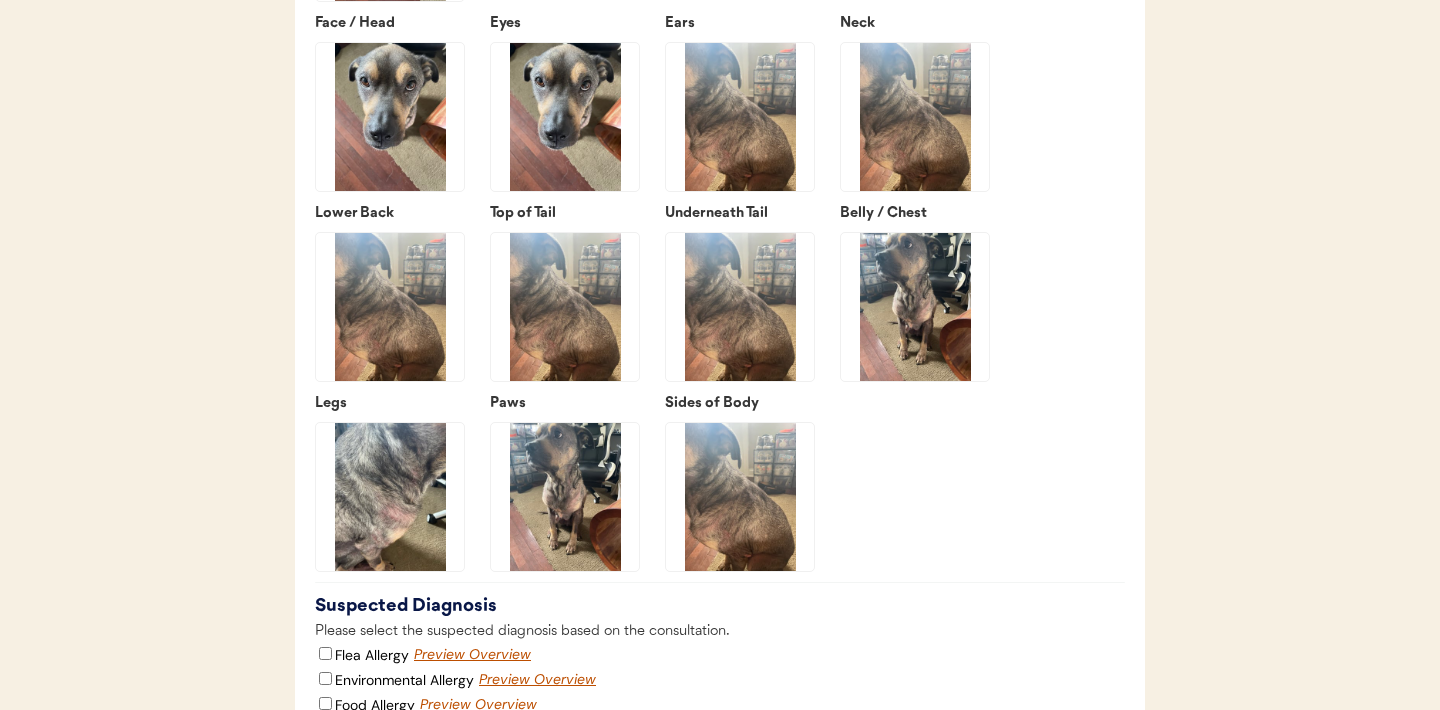 scroll, scrollTop: 2849, scrollLeft: 0, axis: vertical 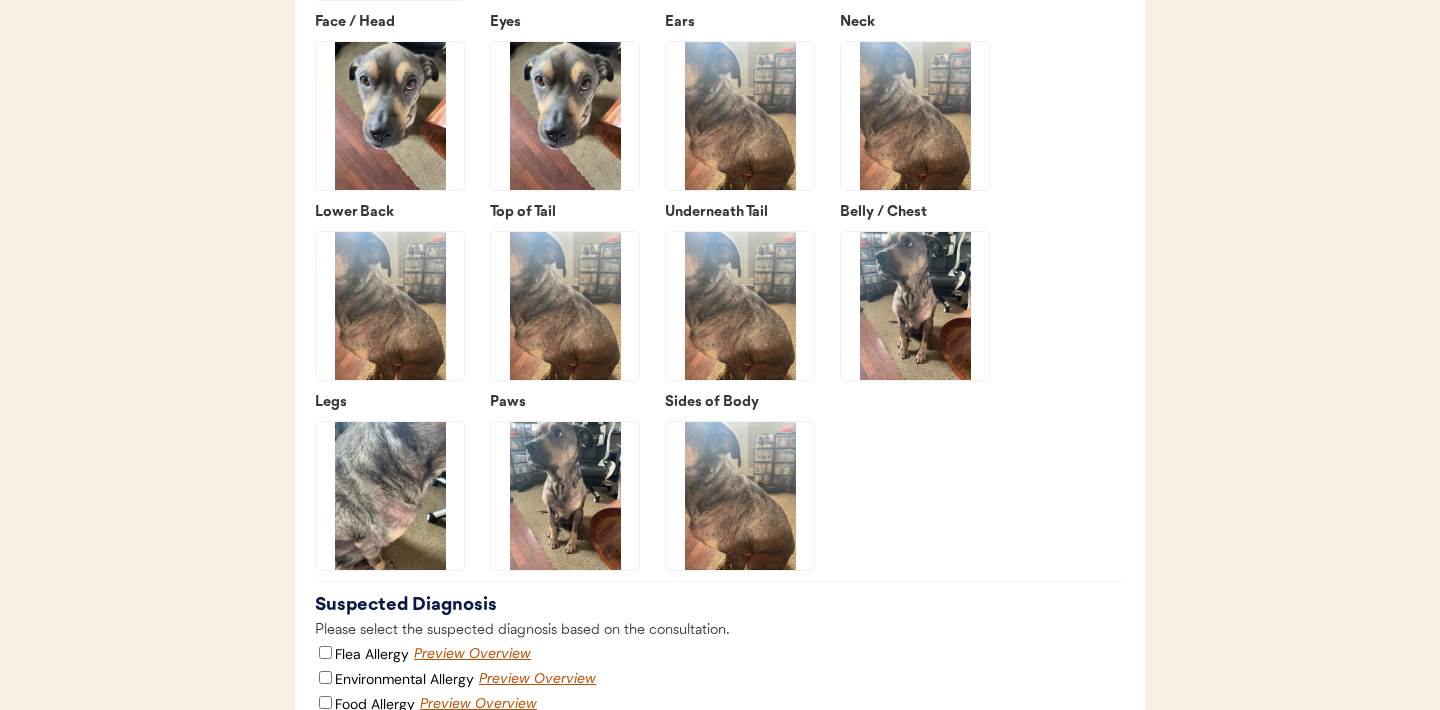 click 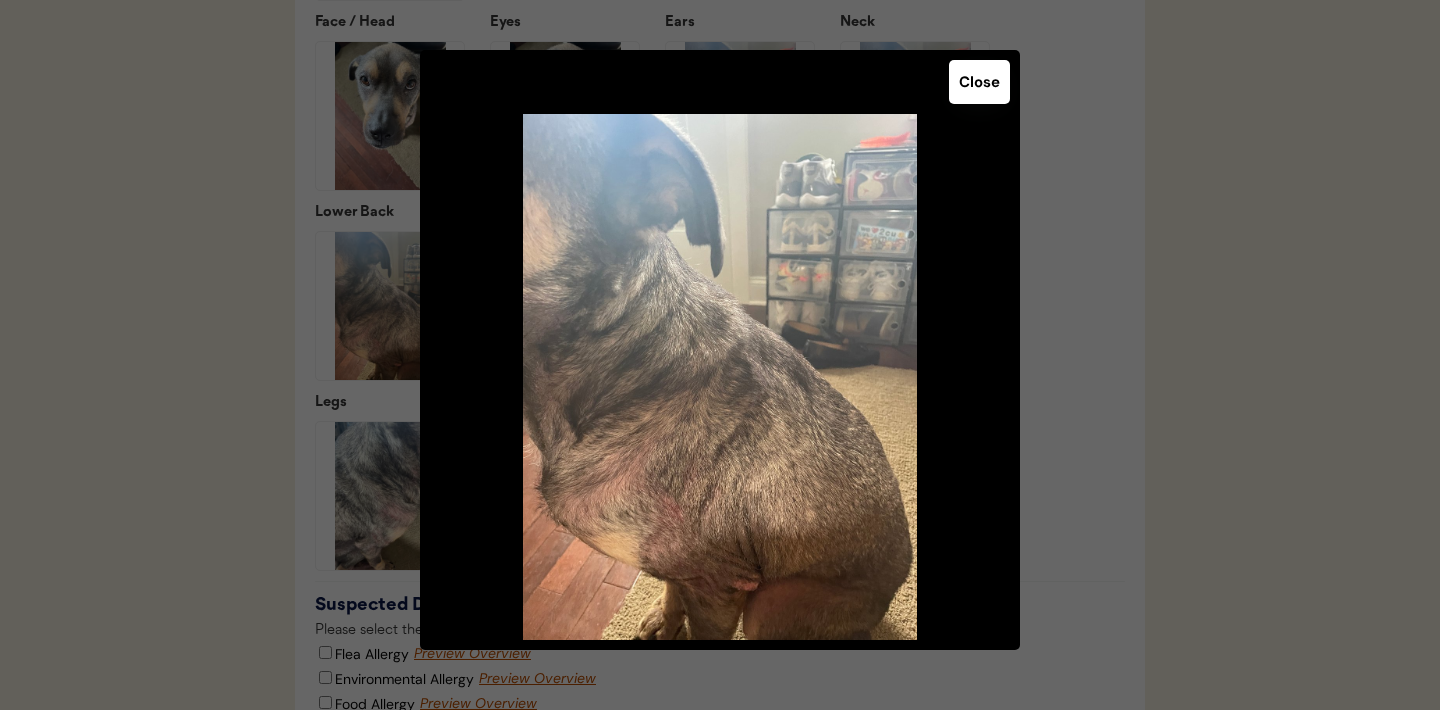 click on "Close" at bounding box center [979, 82] 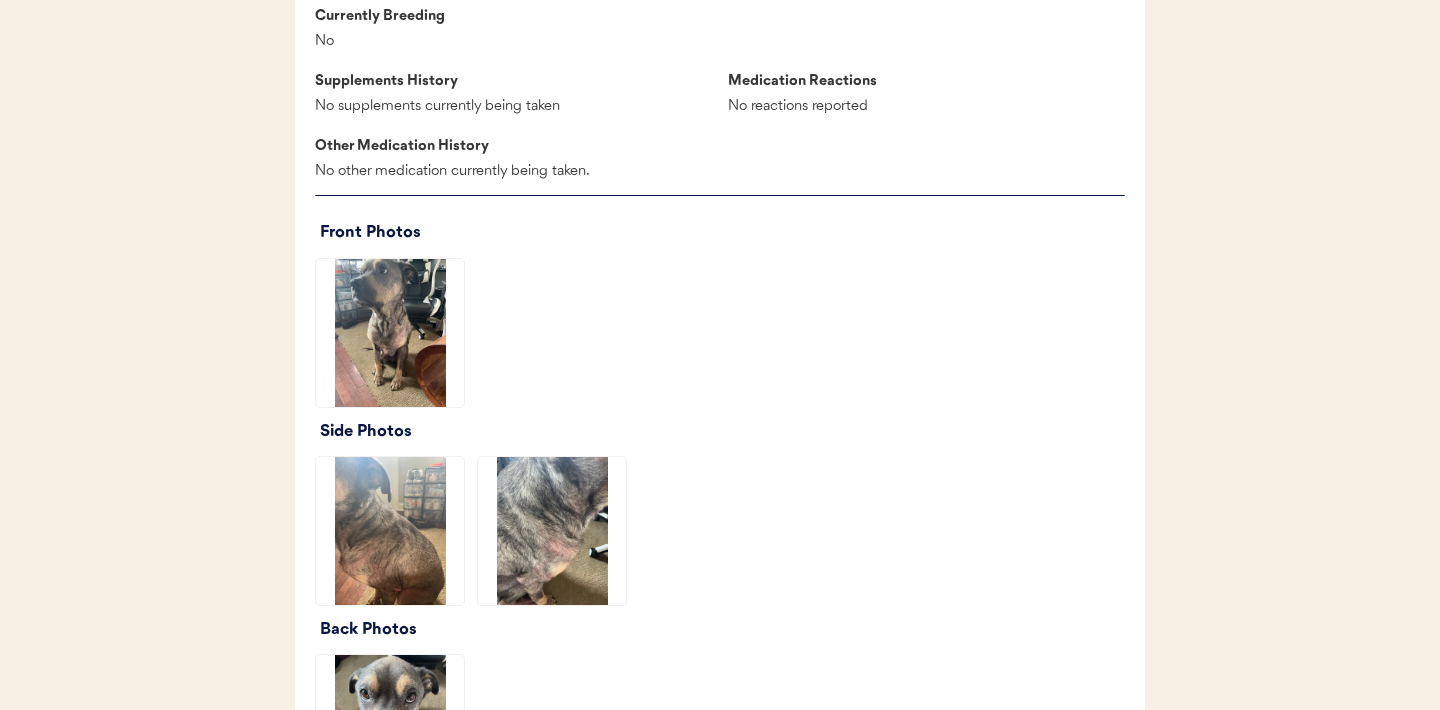 scroll, scrollTop: 2231, scrollLeft: 0, axis: vertical 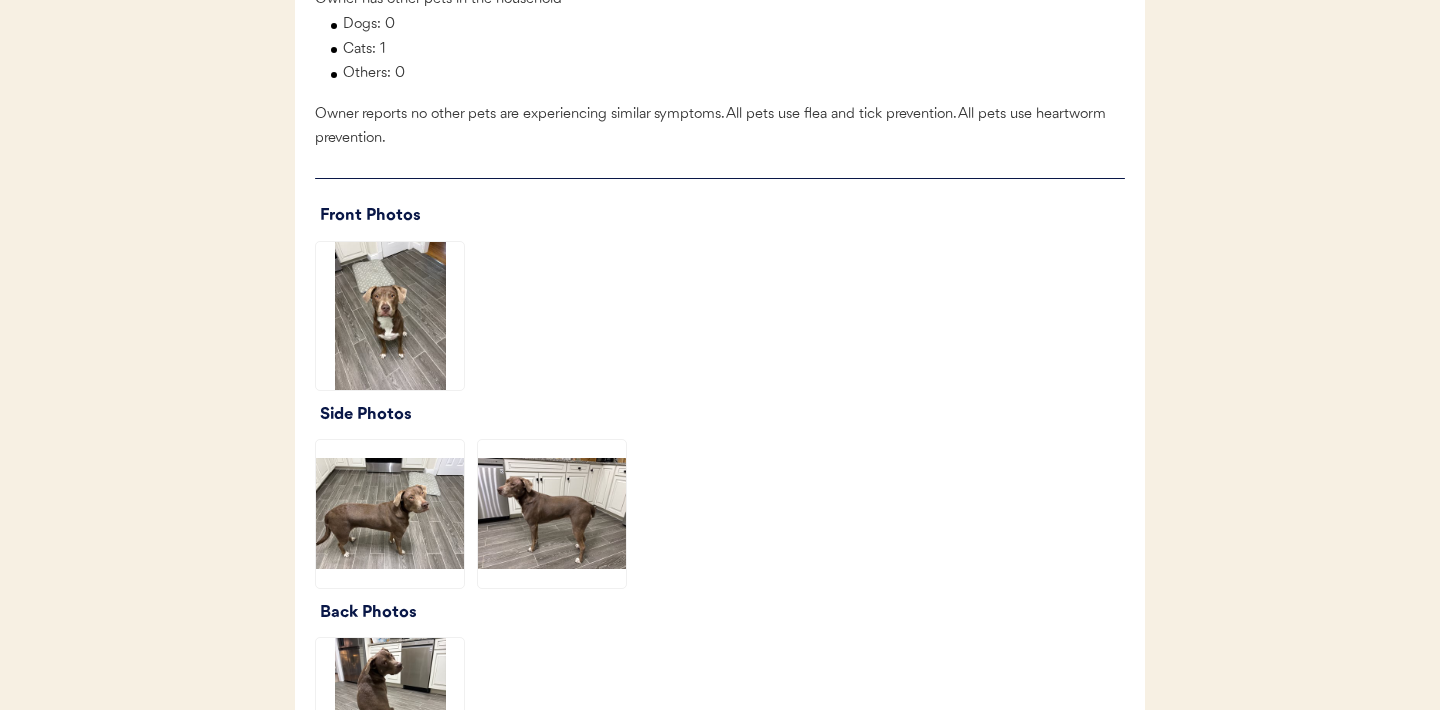 click 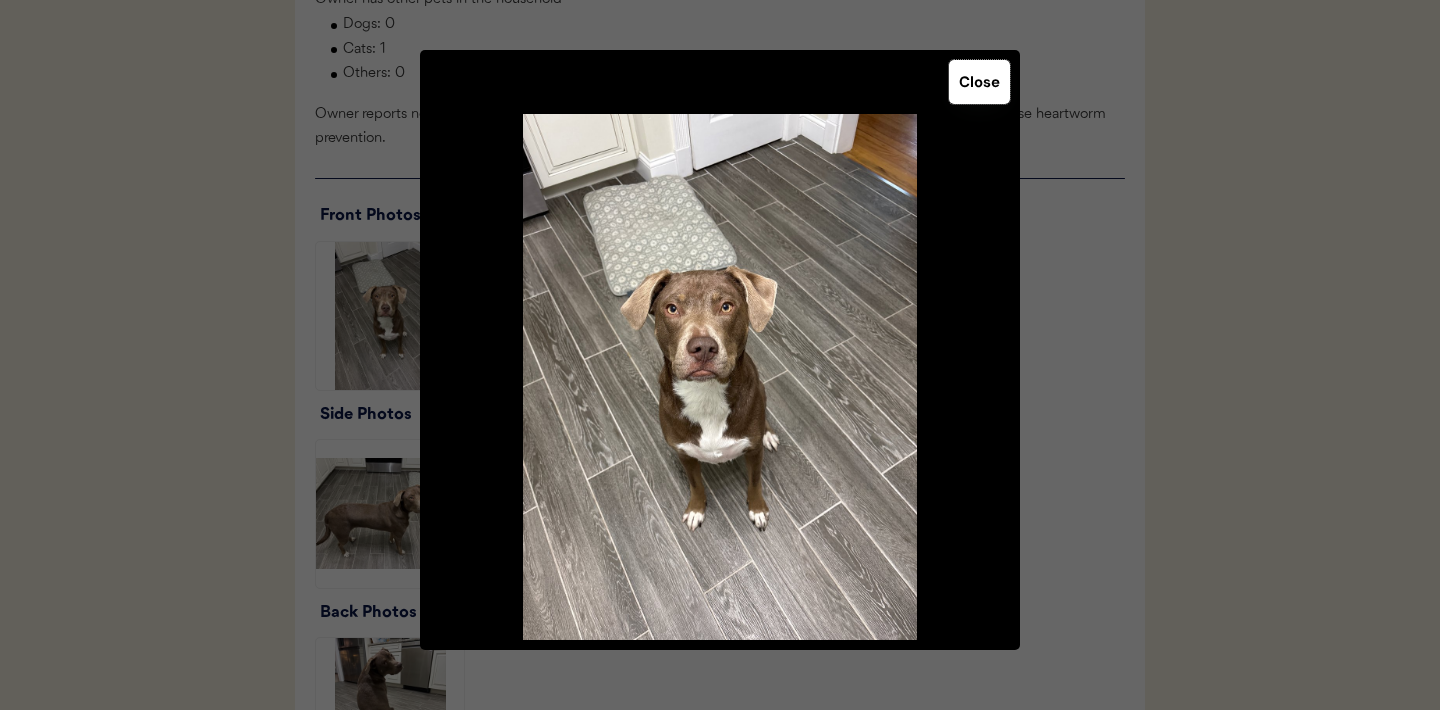 click on "Close" at bounding box center [979, 82] 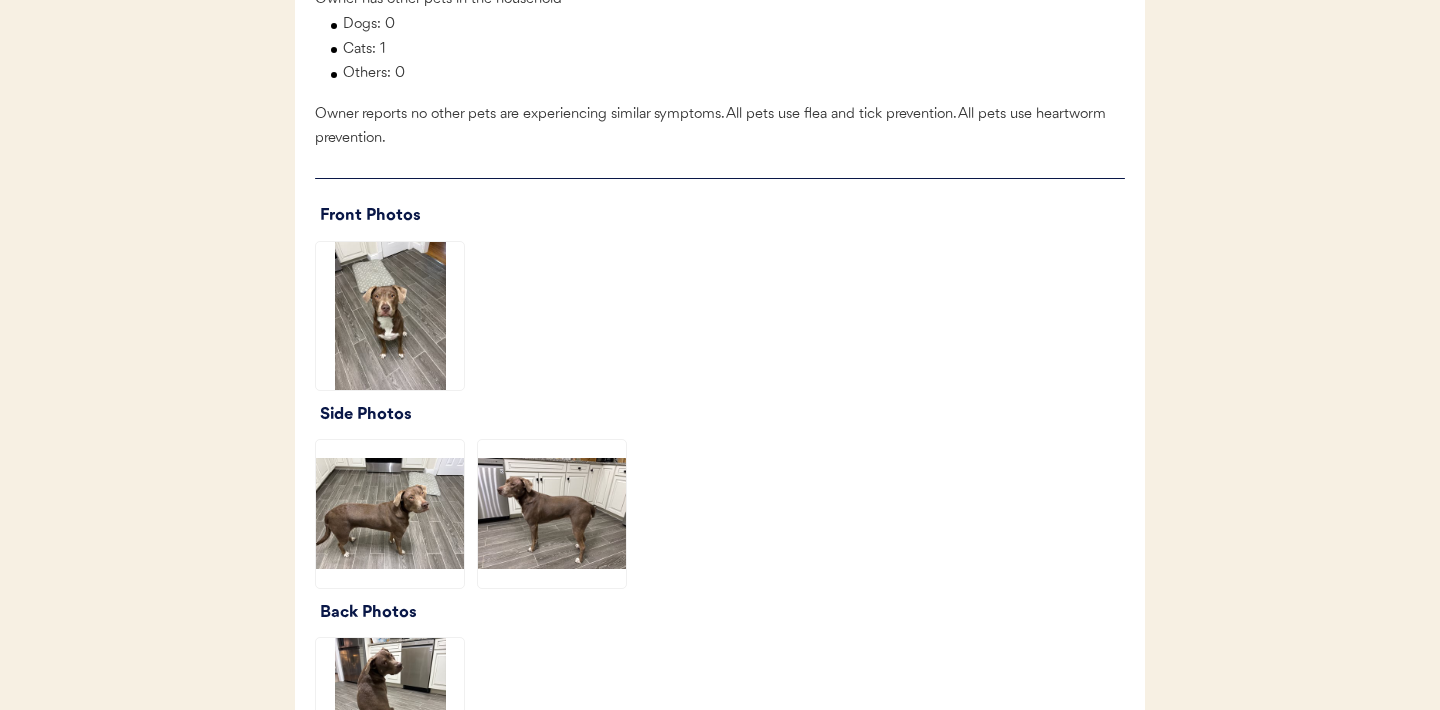 click 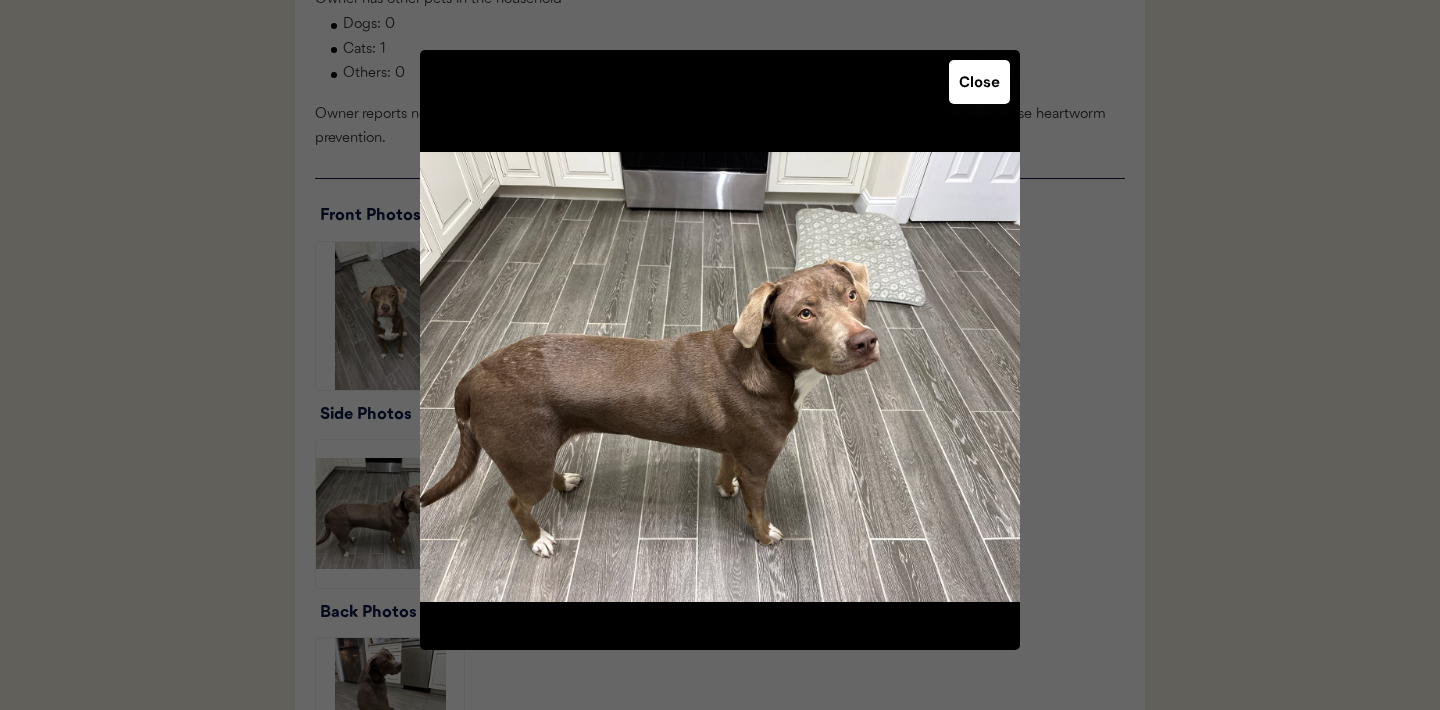 click on "Close" at bounding box center [979, 82] 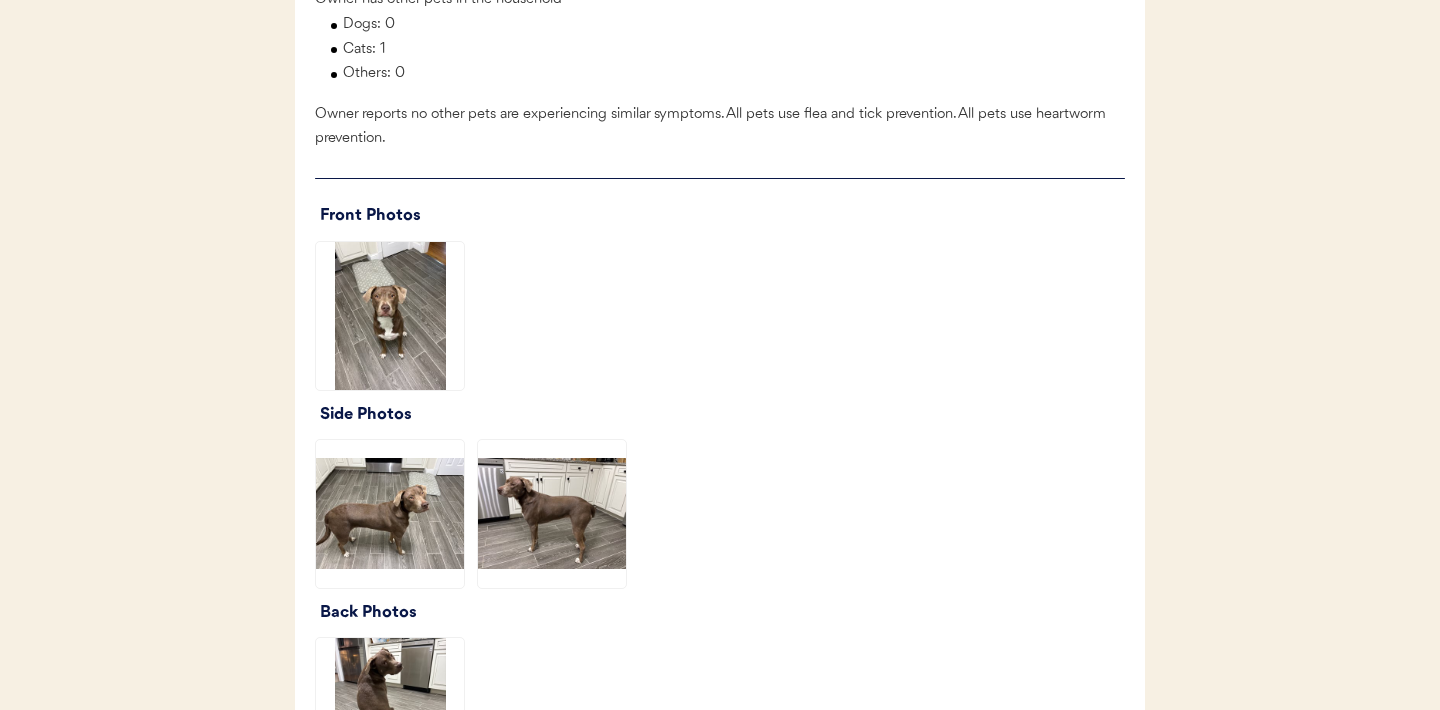 click 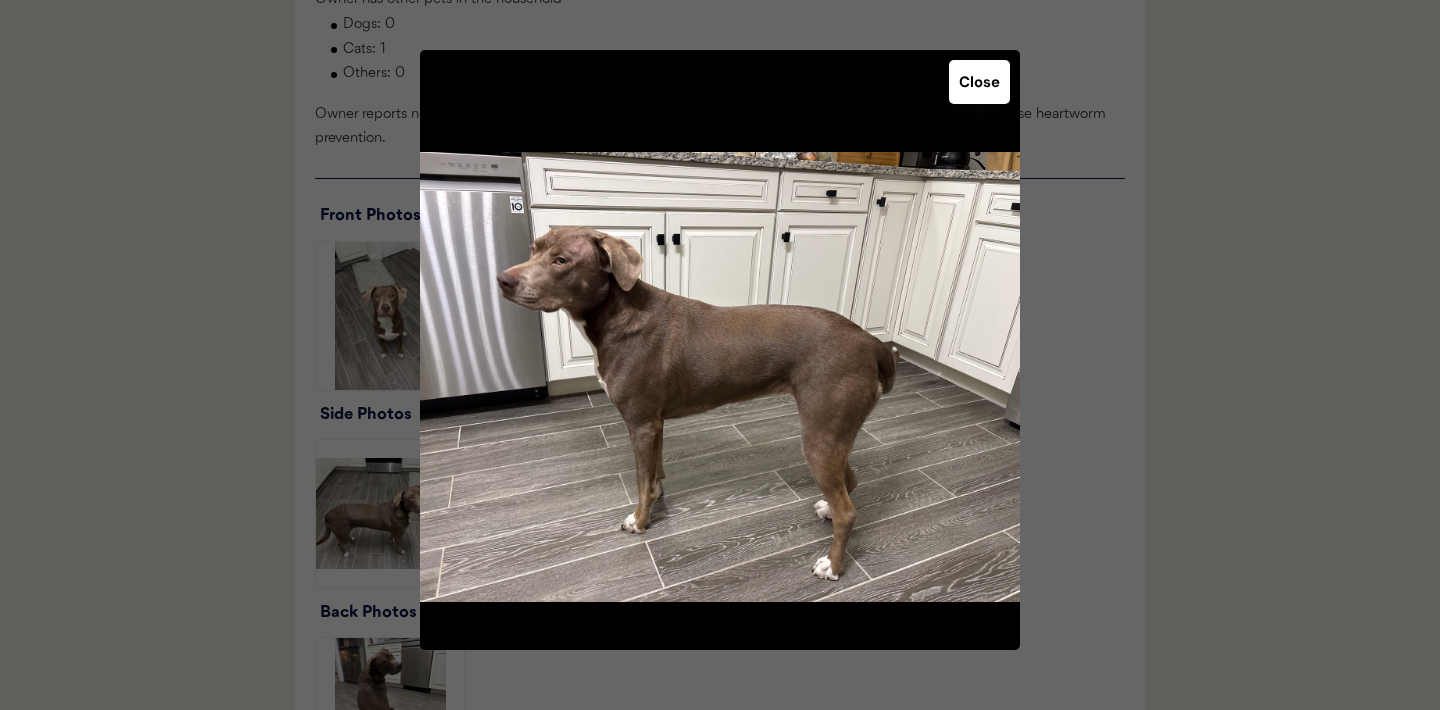 click on "Close" at bounding box center (979, 82) 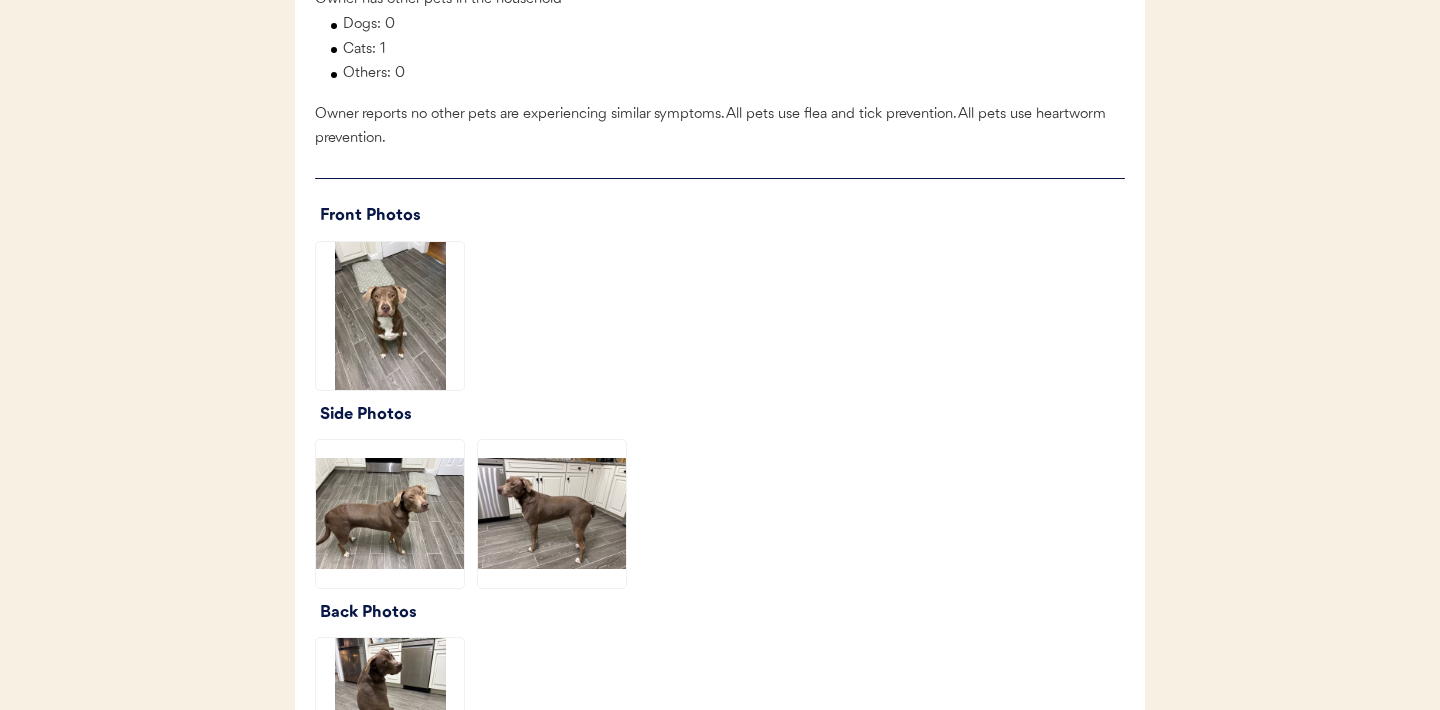 click 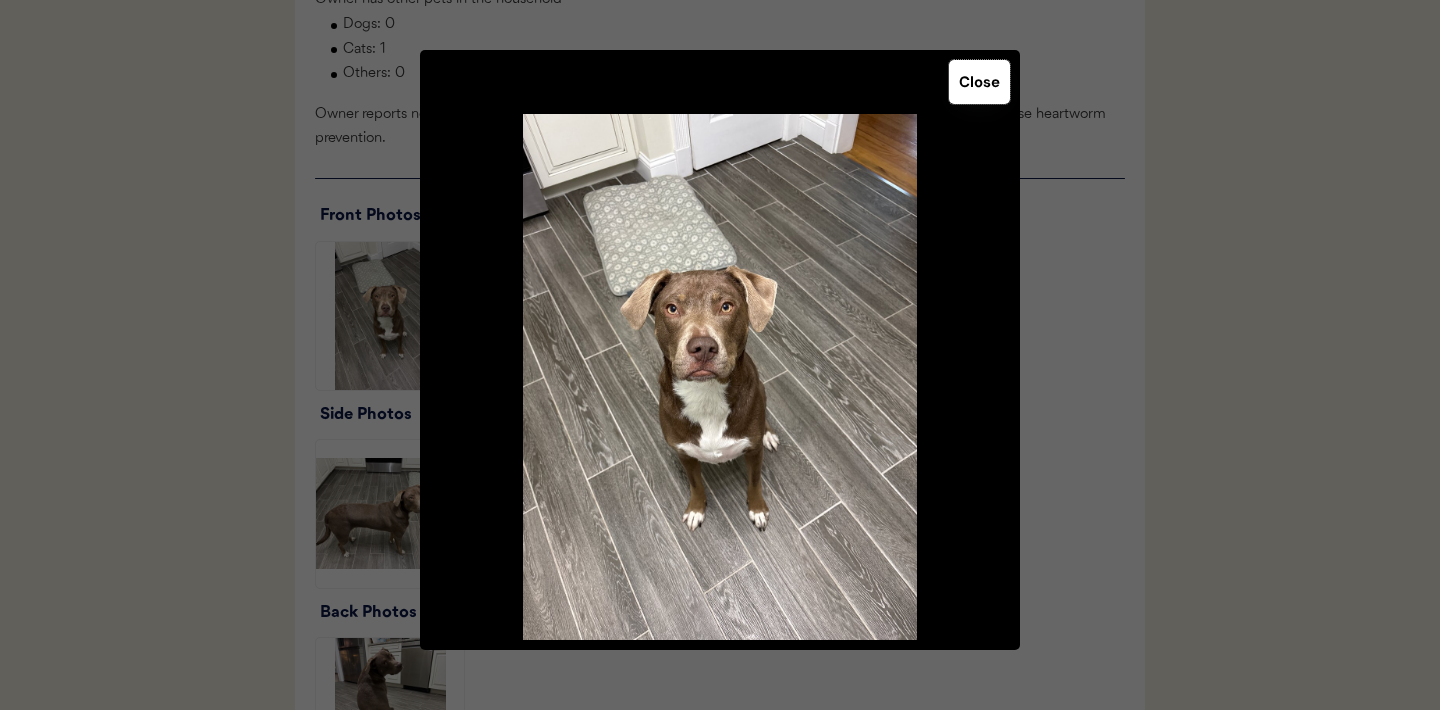 click on "Close" at bounding box center (979, 82) 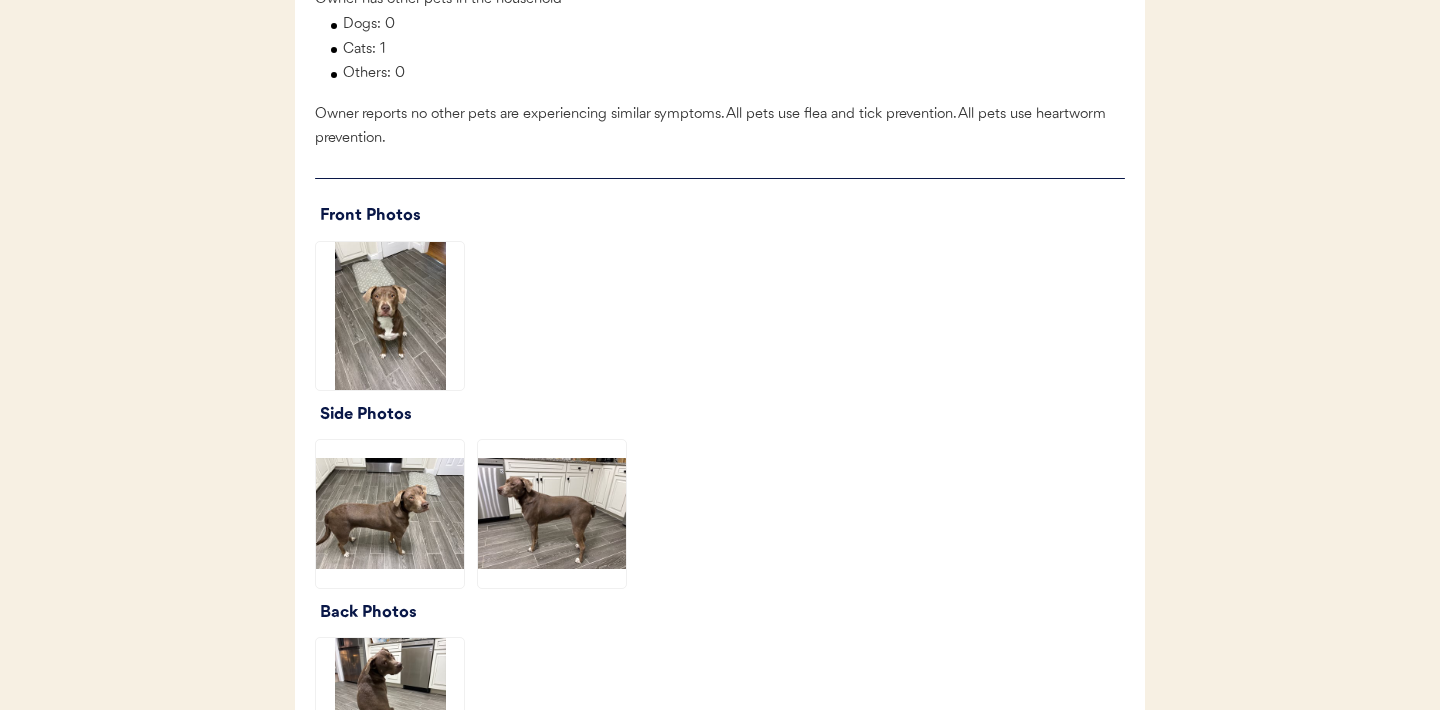 click 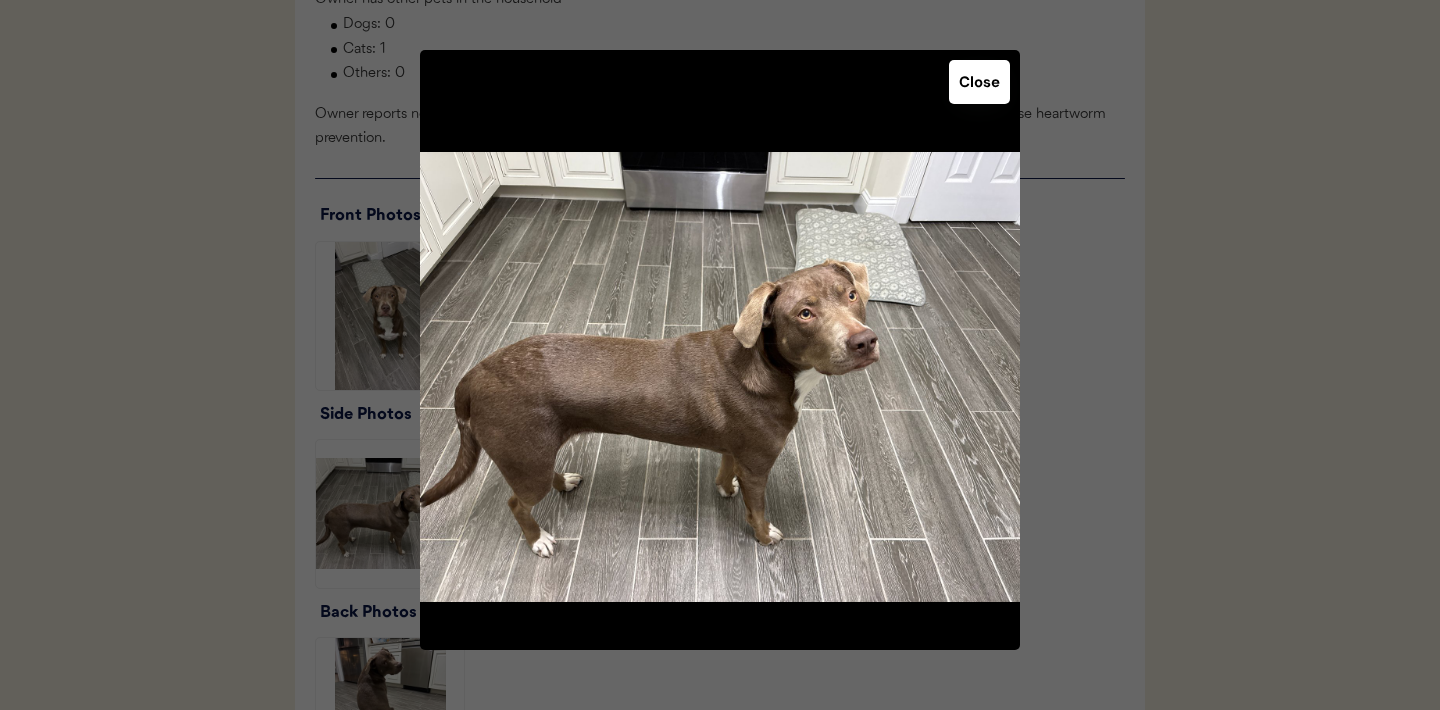 click on "Close" at bounding box center [979, 82] 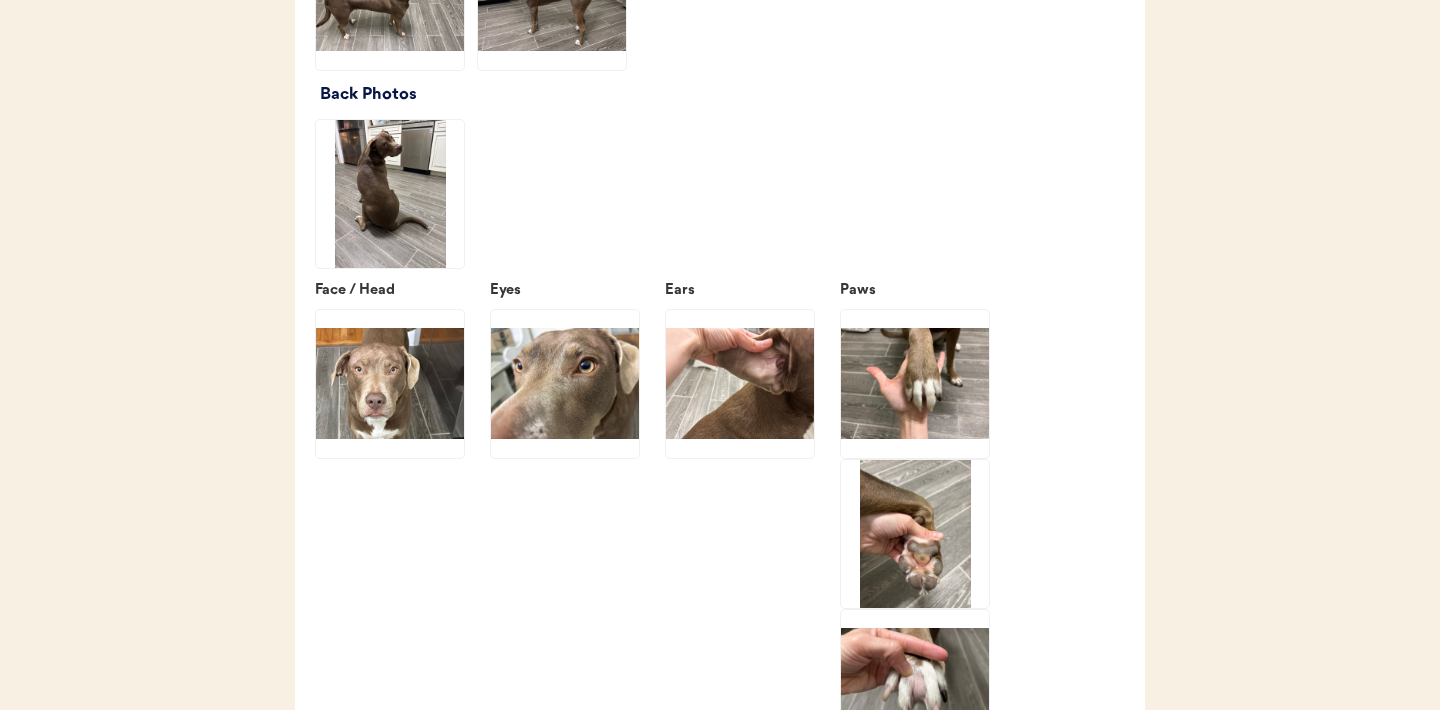 scroll, scrollTop: 2569, scrollLeft: 0, axis: vertical 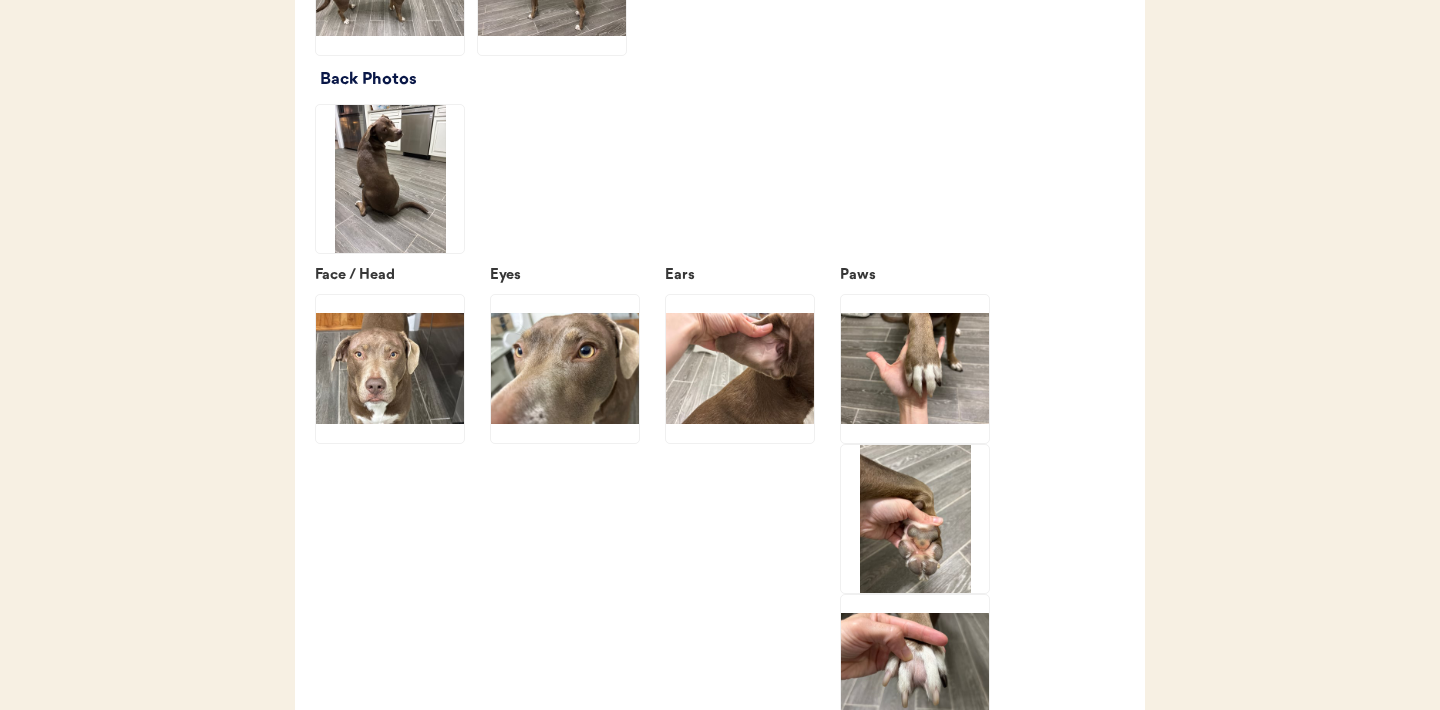 click 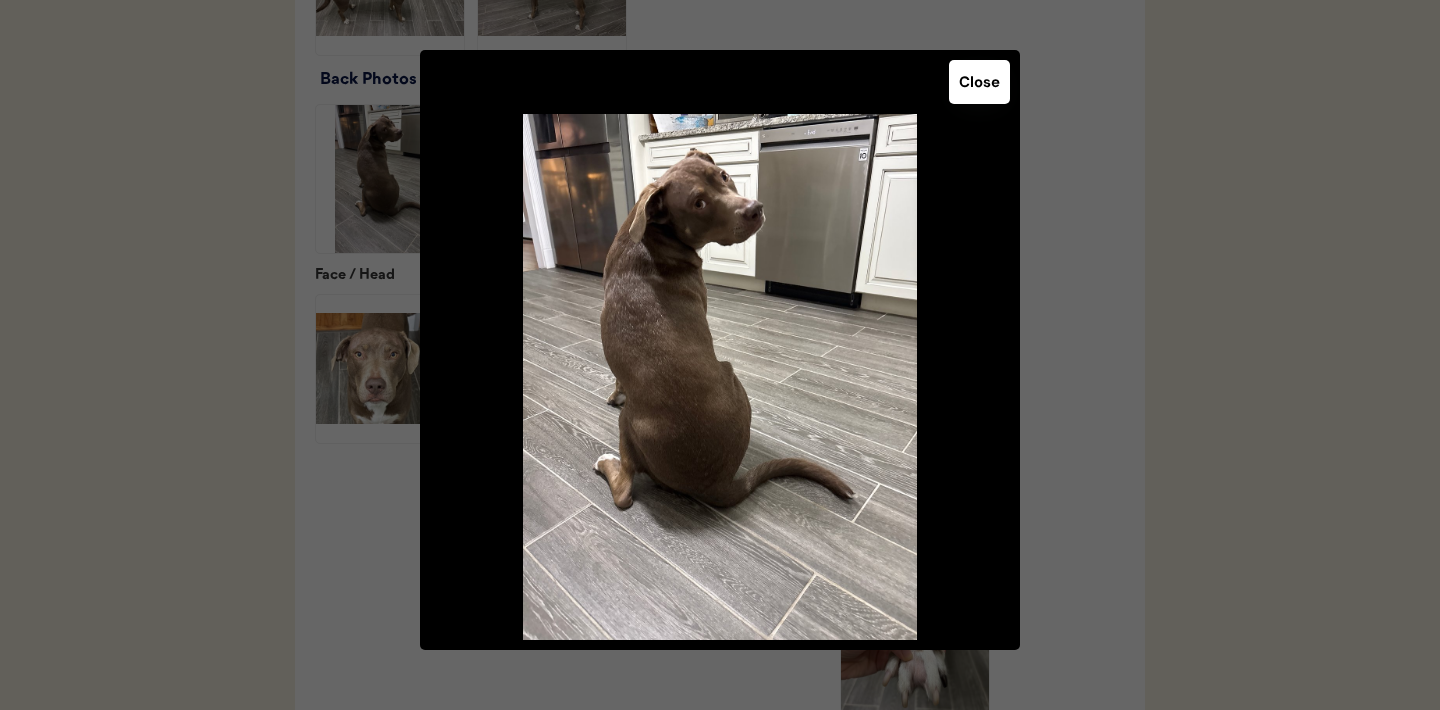 click on "Close" at bounding box center [979, 82] 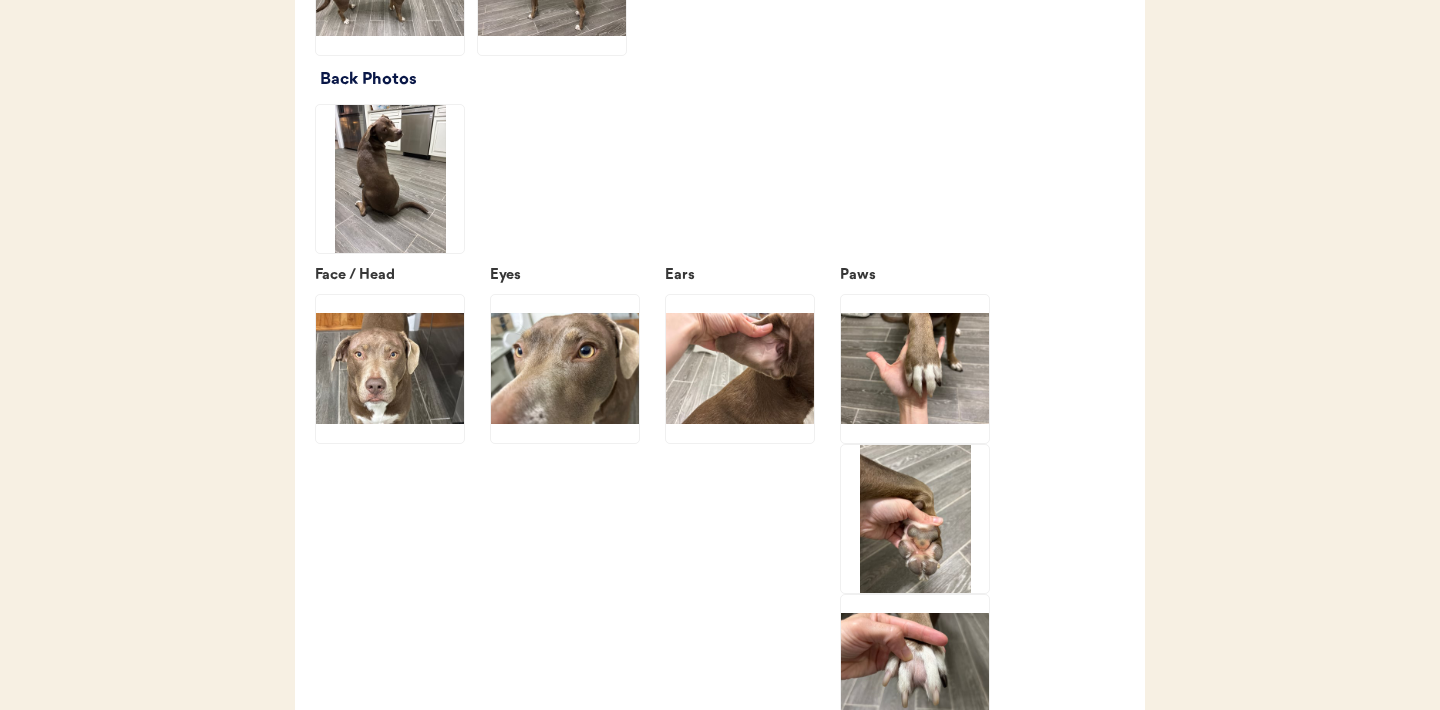 click 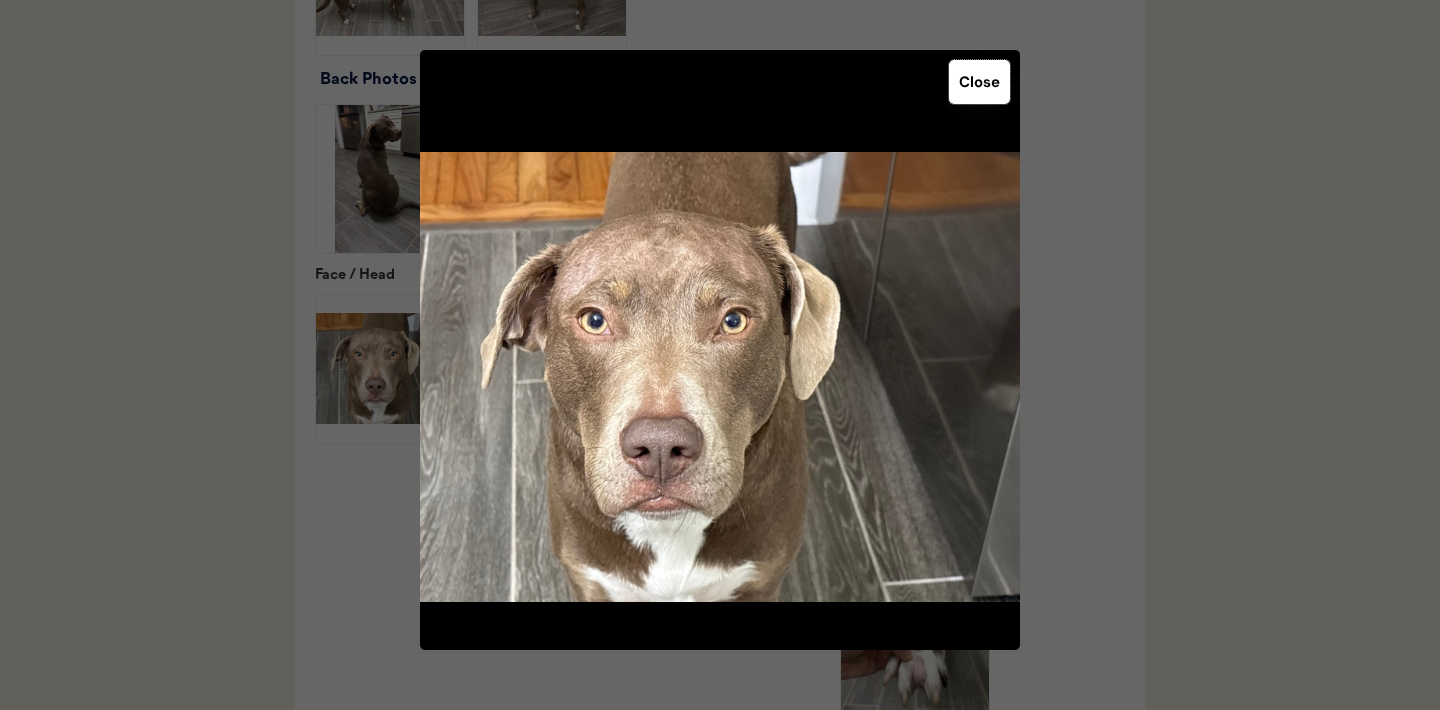 click on "Close" at bounding box center [979, 82] 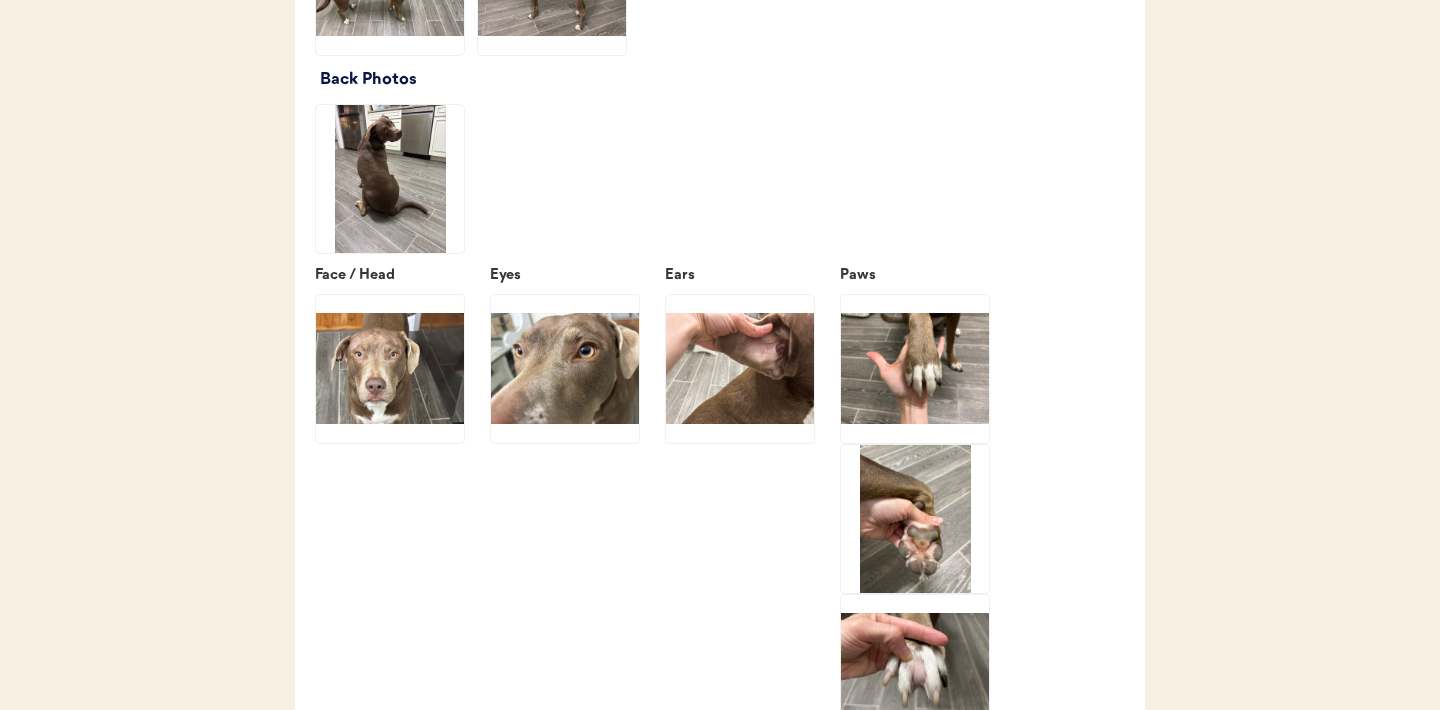 click 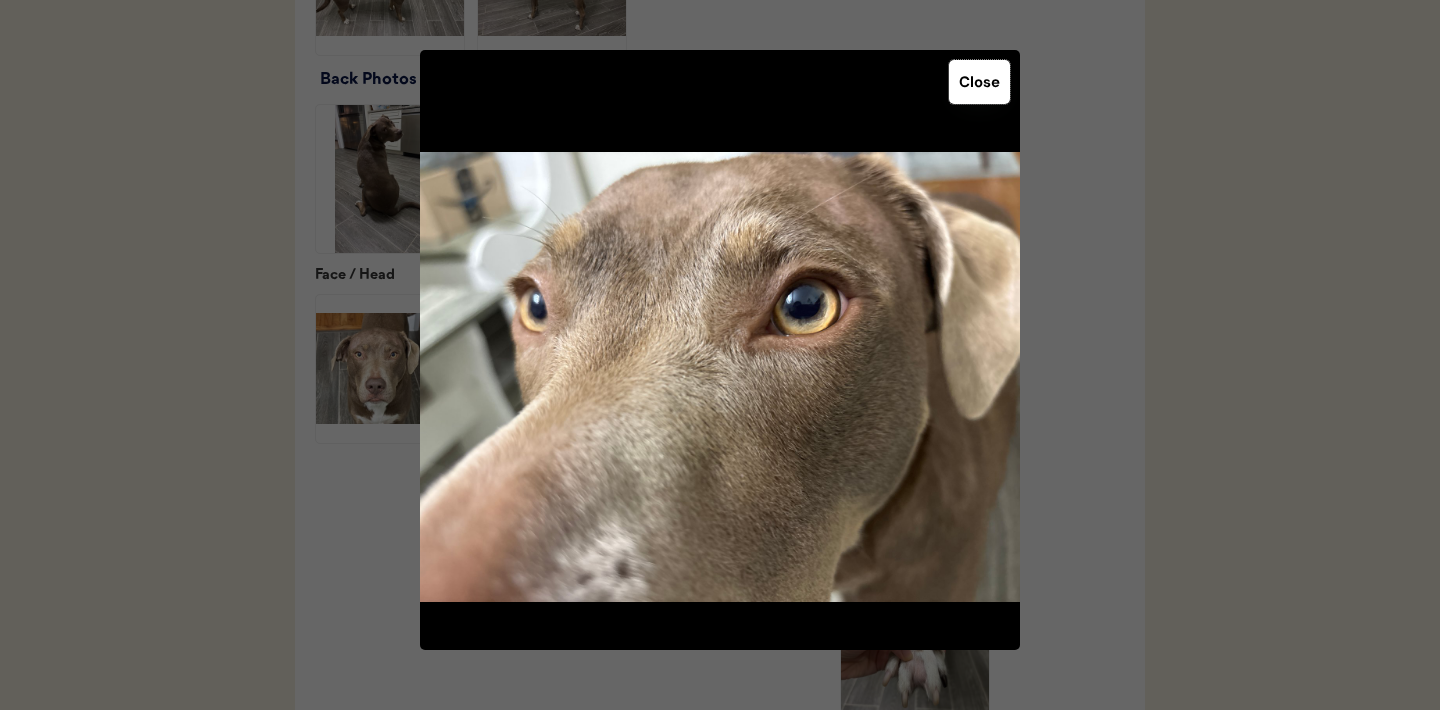 click on "Close" at bounding box center (979, 82) 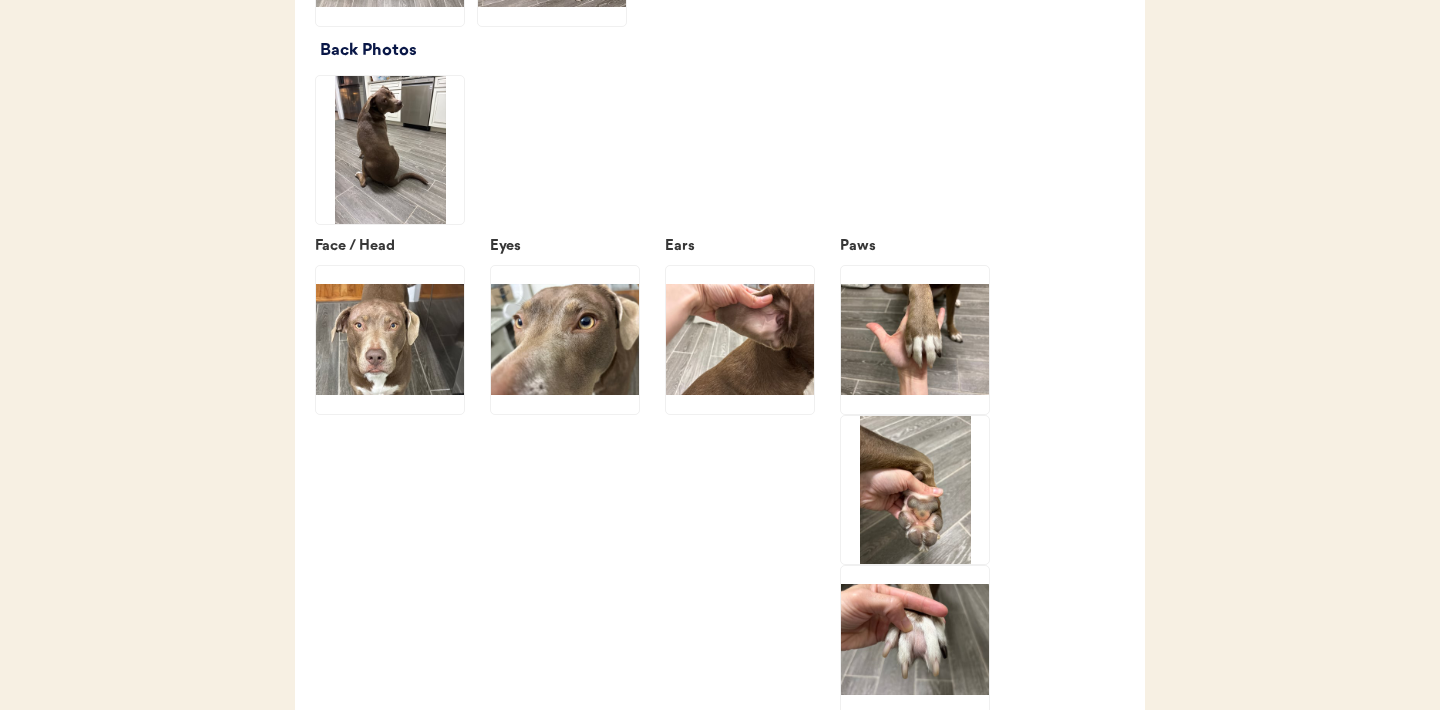 scroll, scrollTop: 2648, scrollLeft: 0, axis: vertical 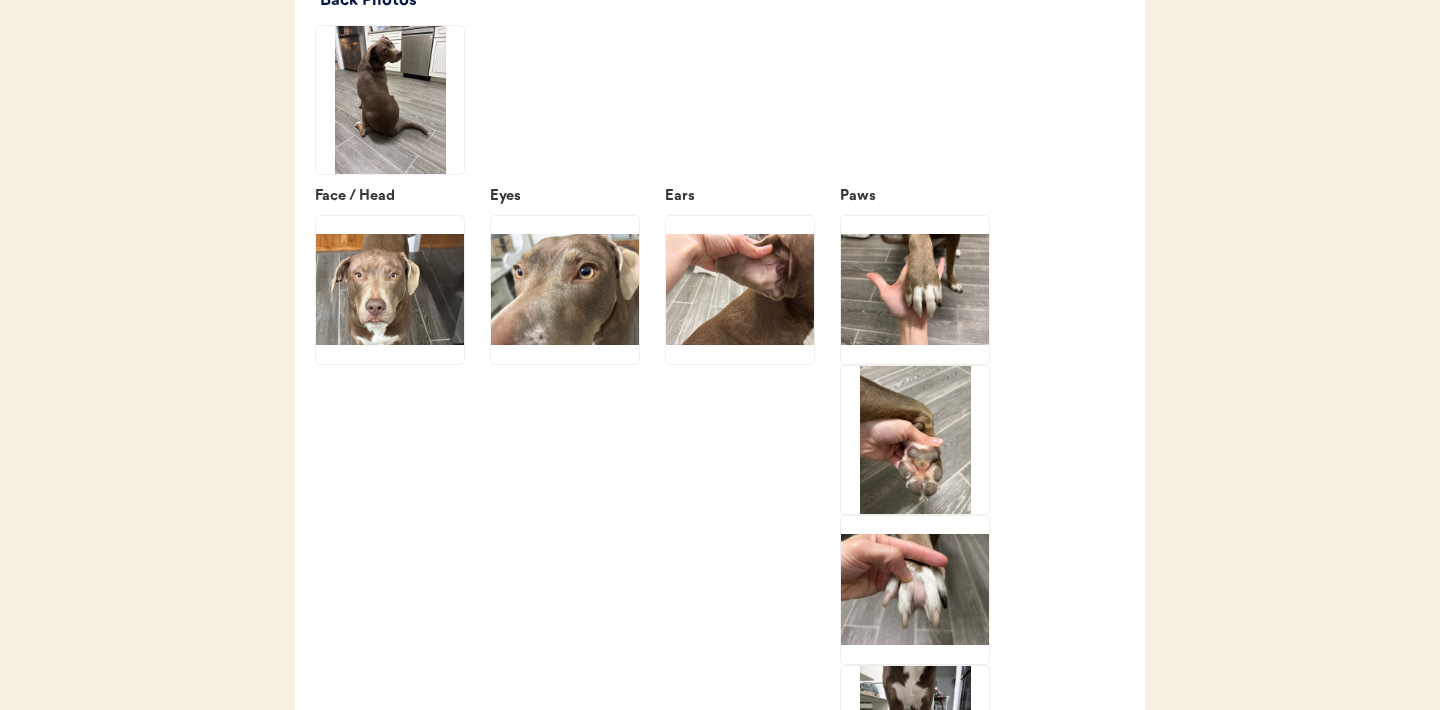 click 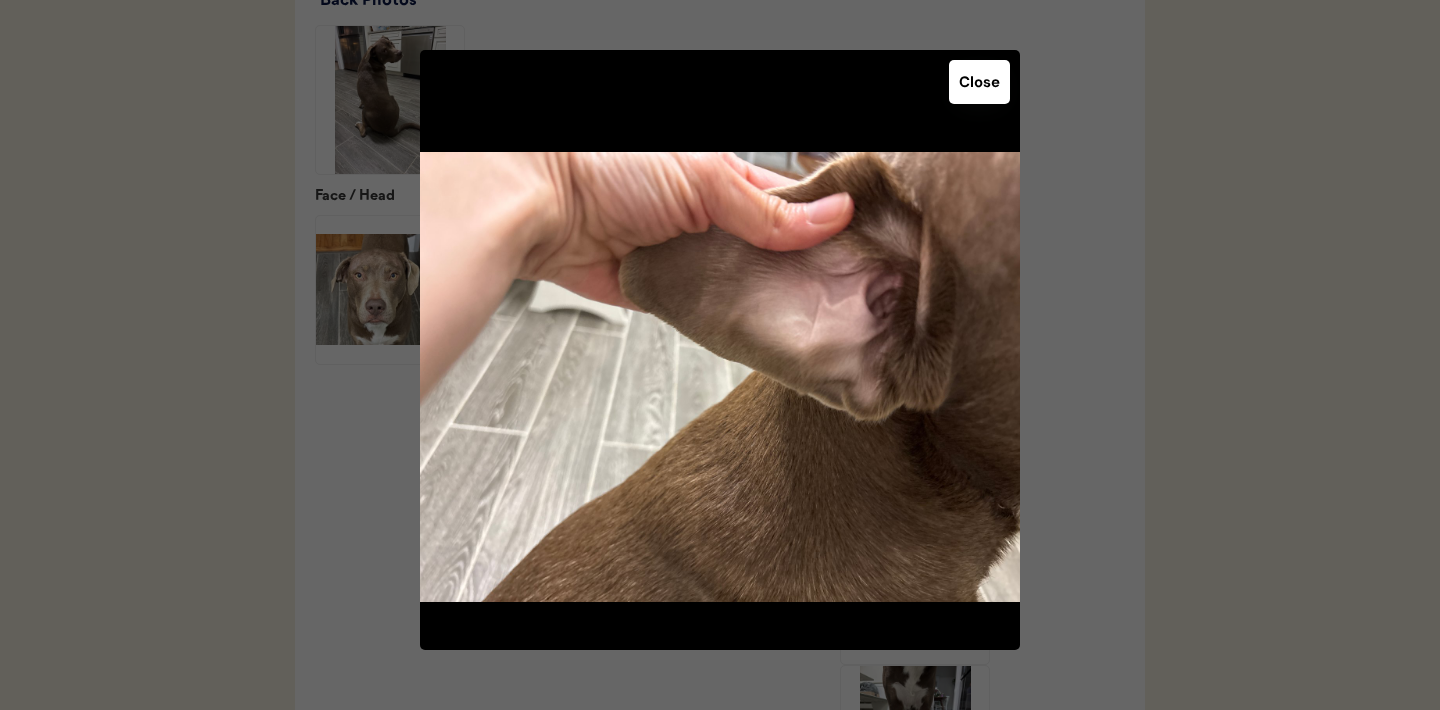 click on "Close" at bounding box center [979, 82] 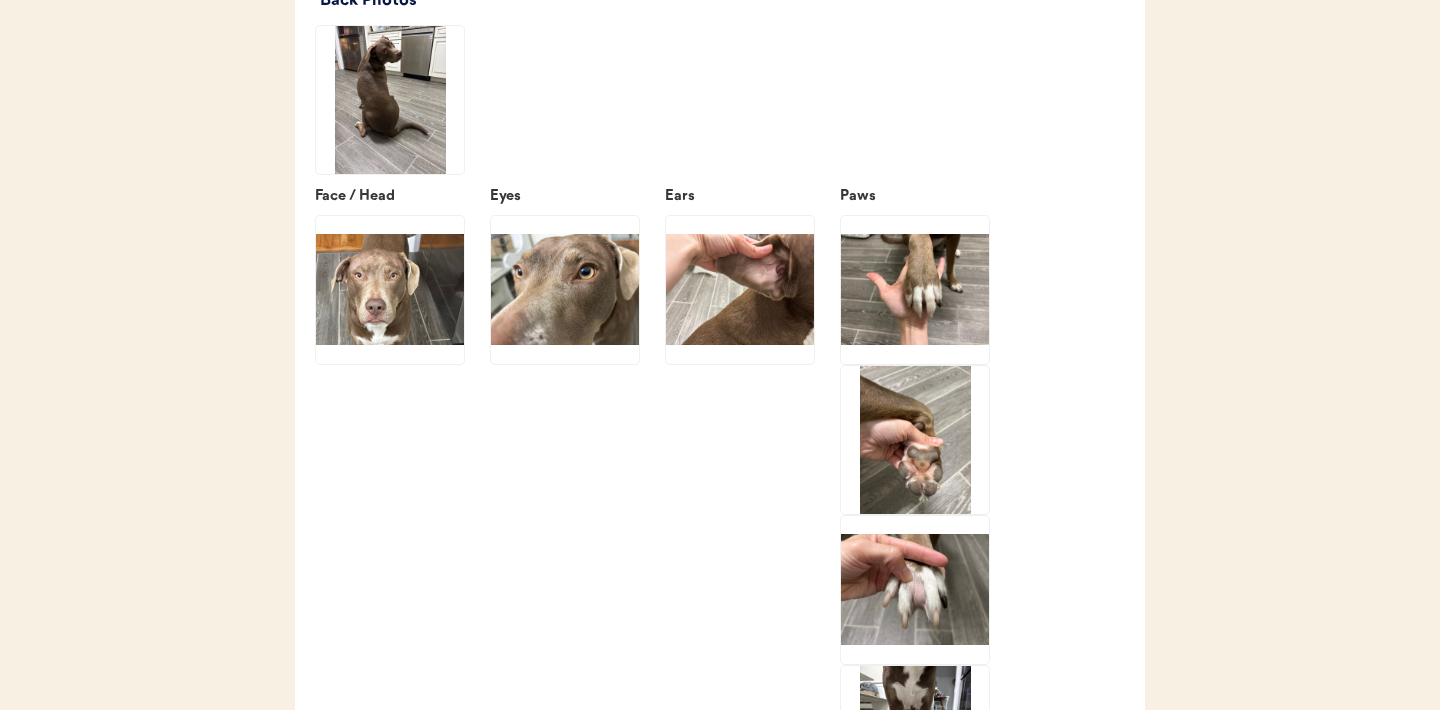click 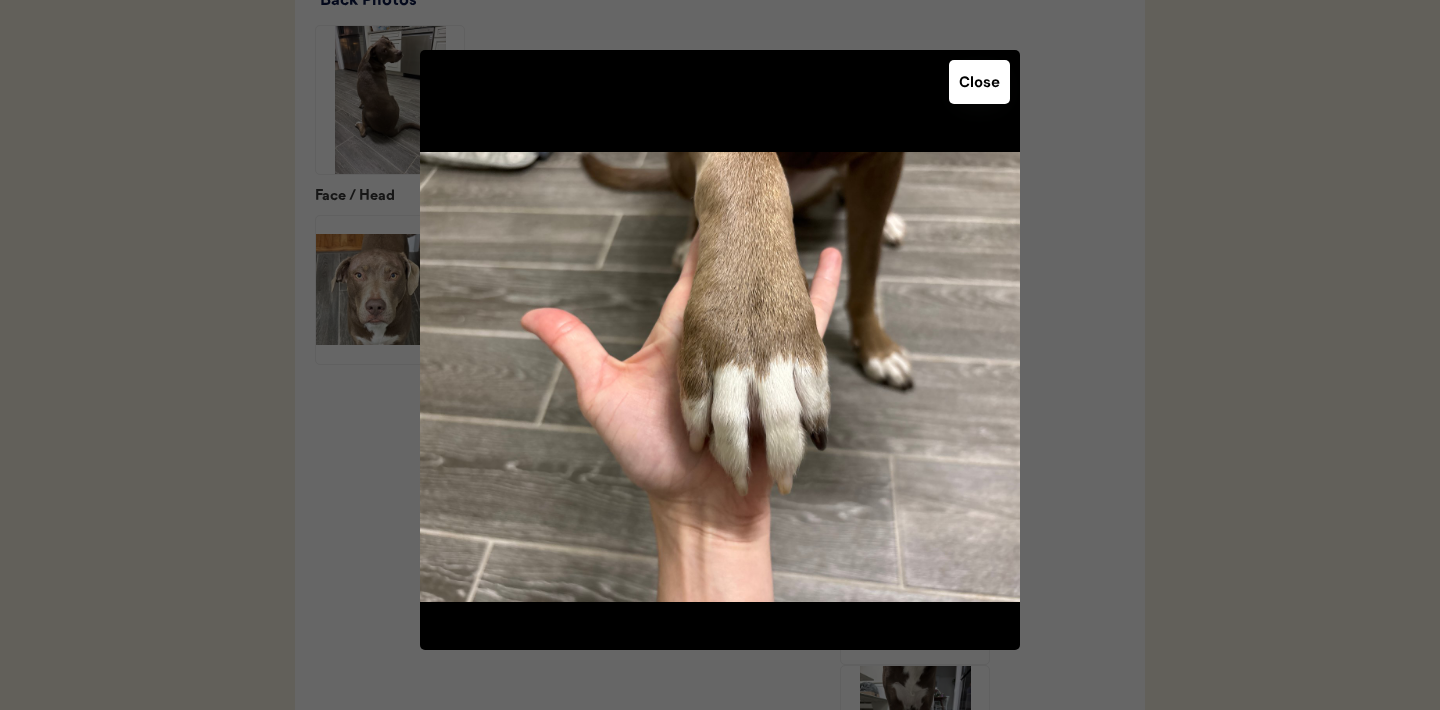 click on "Close" at bounding box center [979, 82] 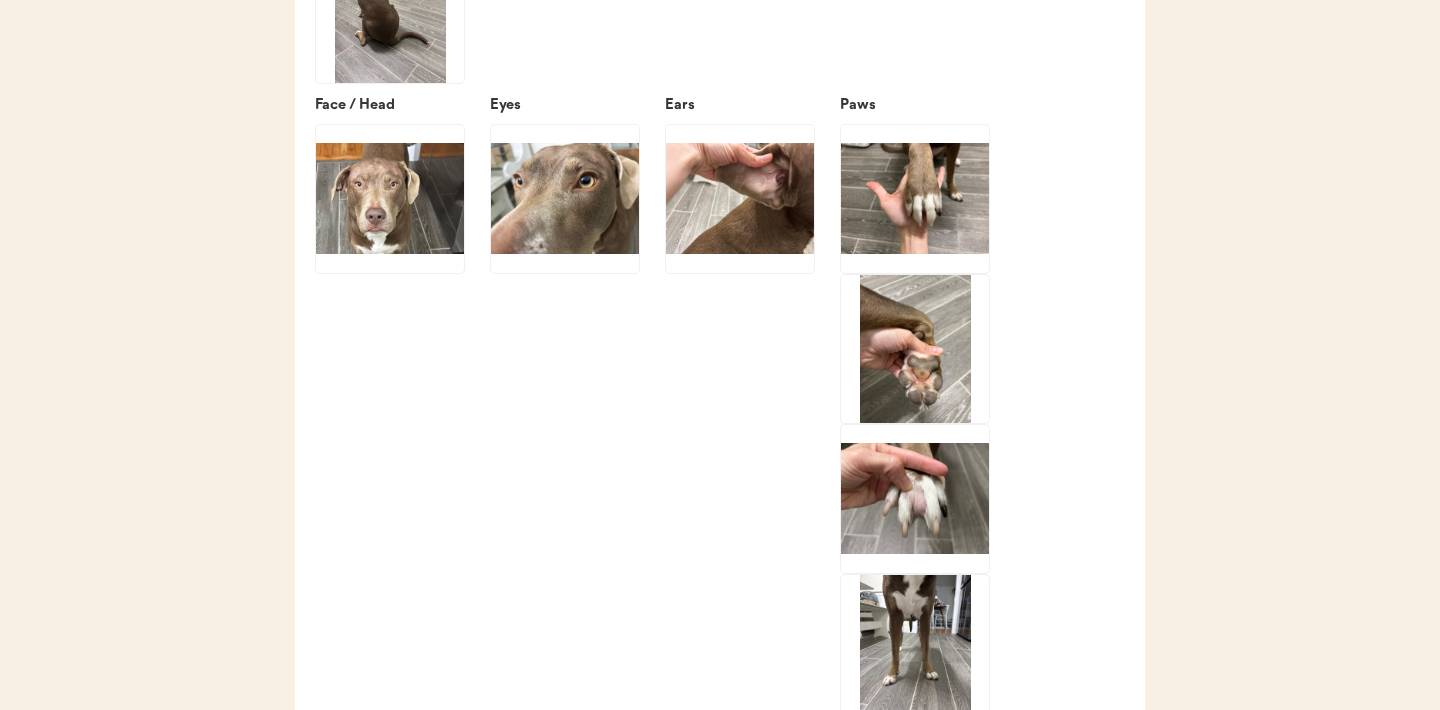 scroll, scrollTop: 2742, scrollLeft: 0, axis: vertical 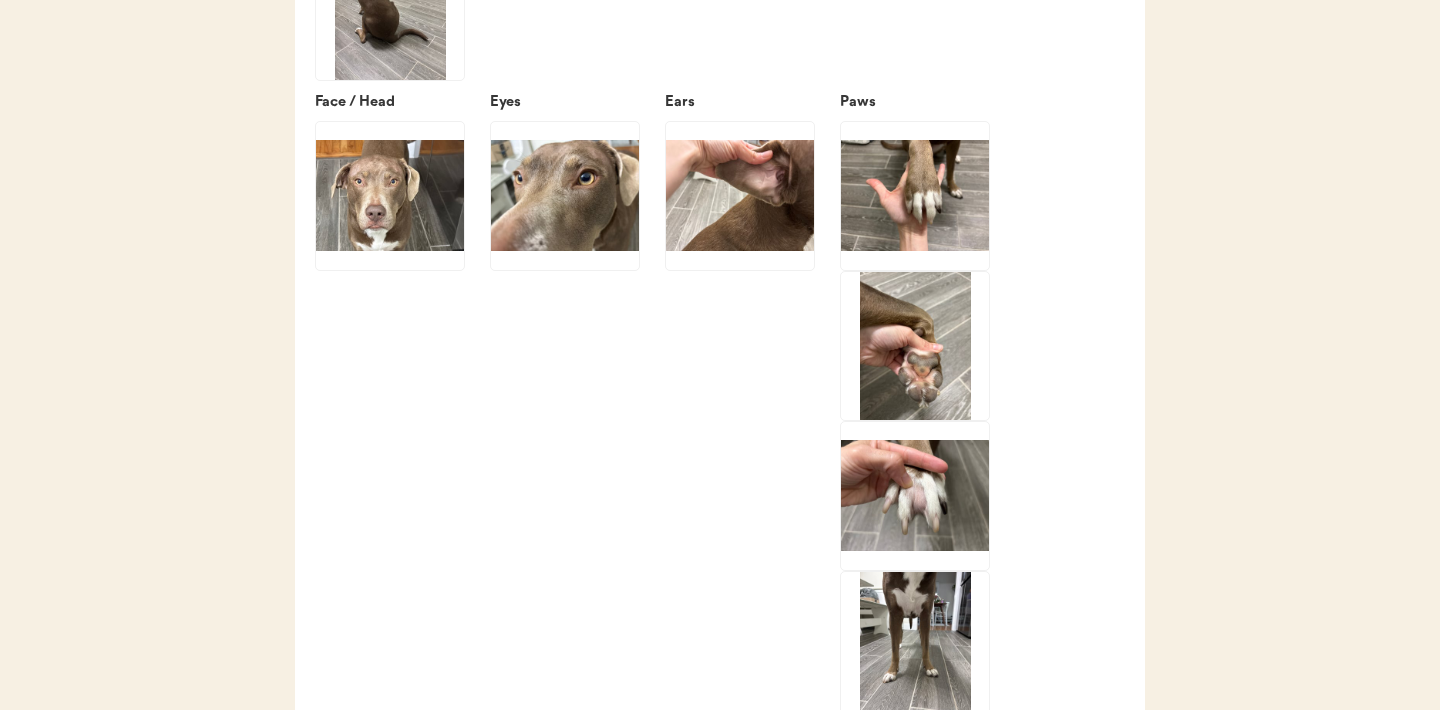 click 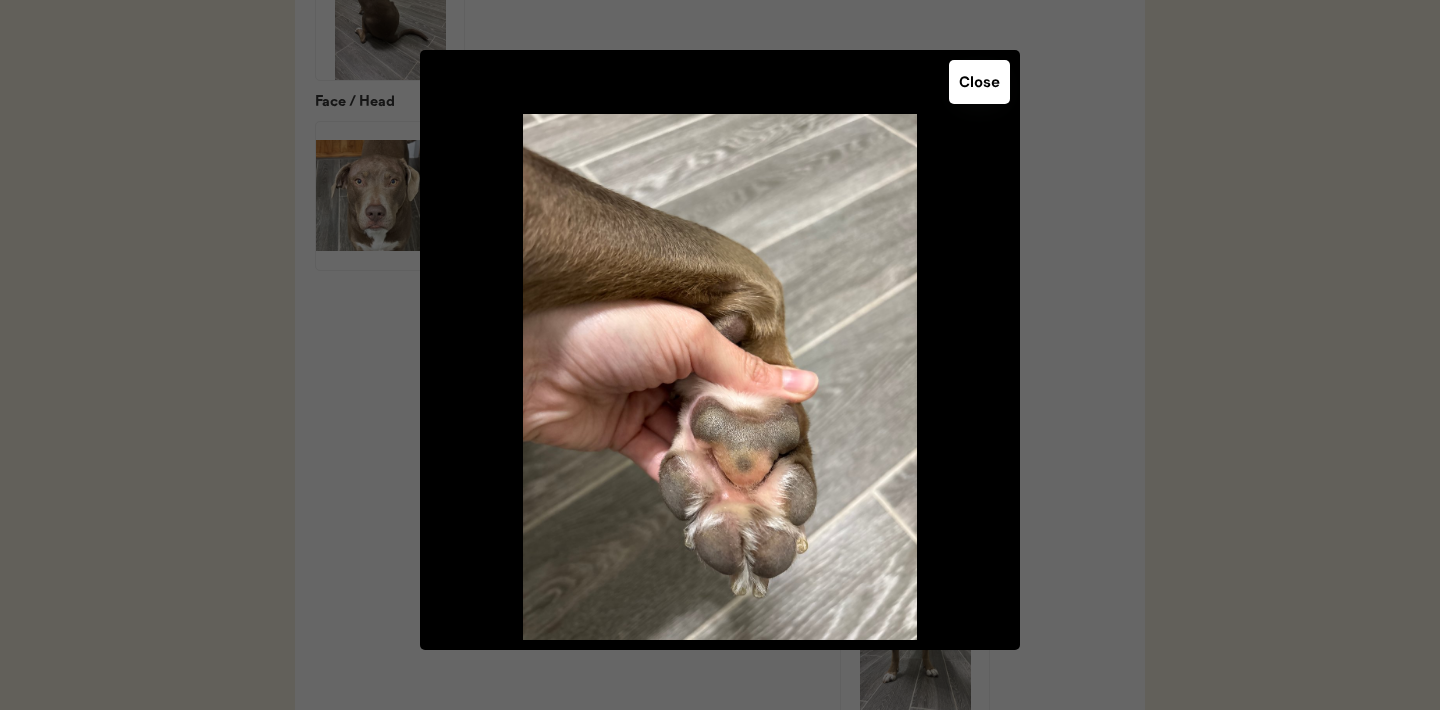 click on "Close" at bounding box center (979, 82) 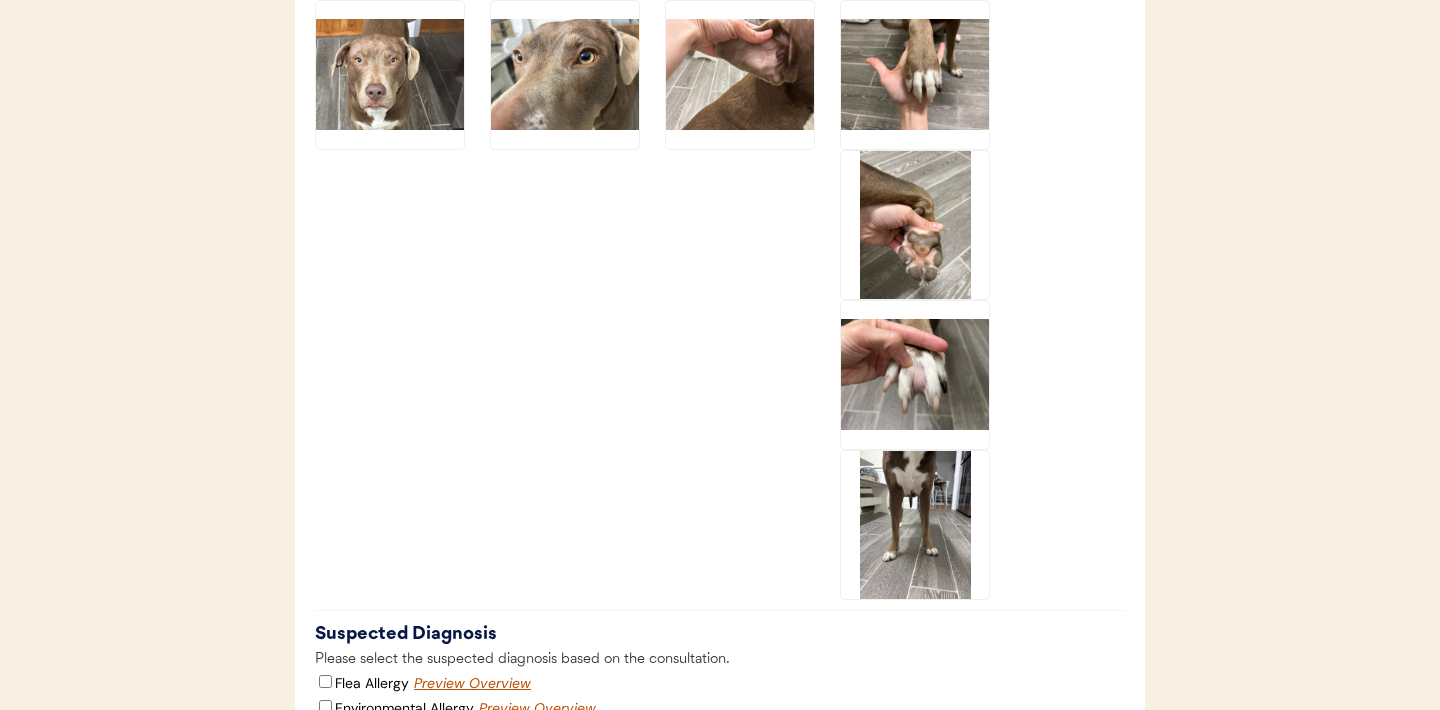 scroll, scrollTop: 2879, scrollLeft: 0, axis: vertical 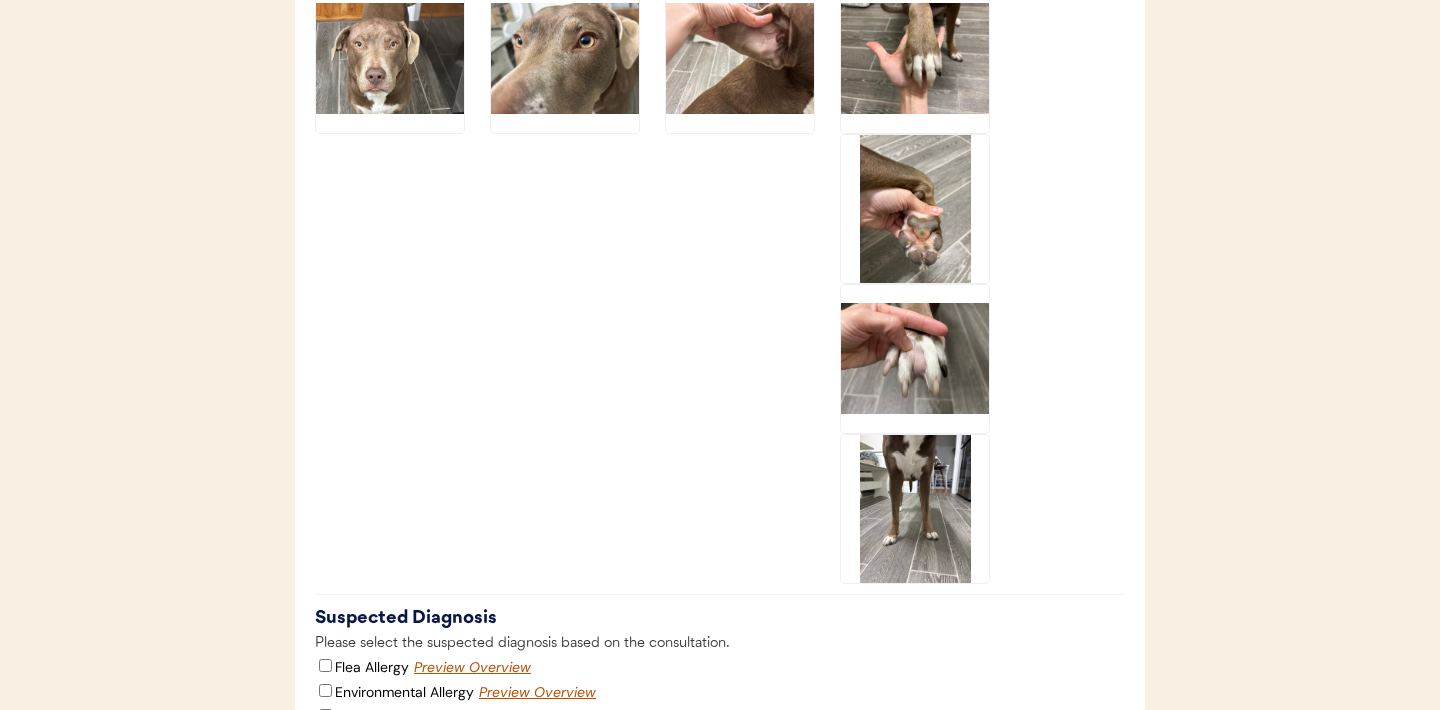 click 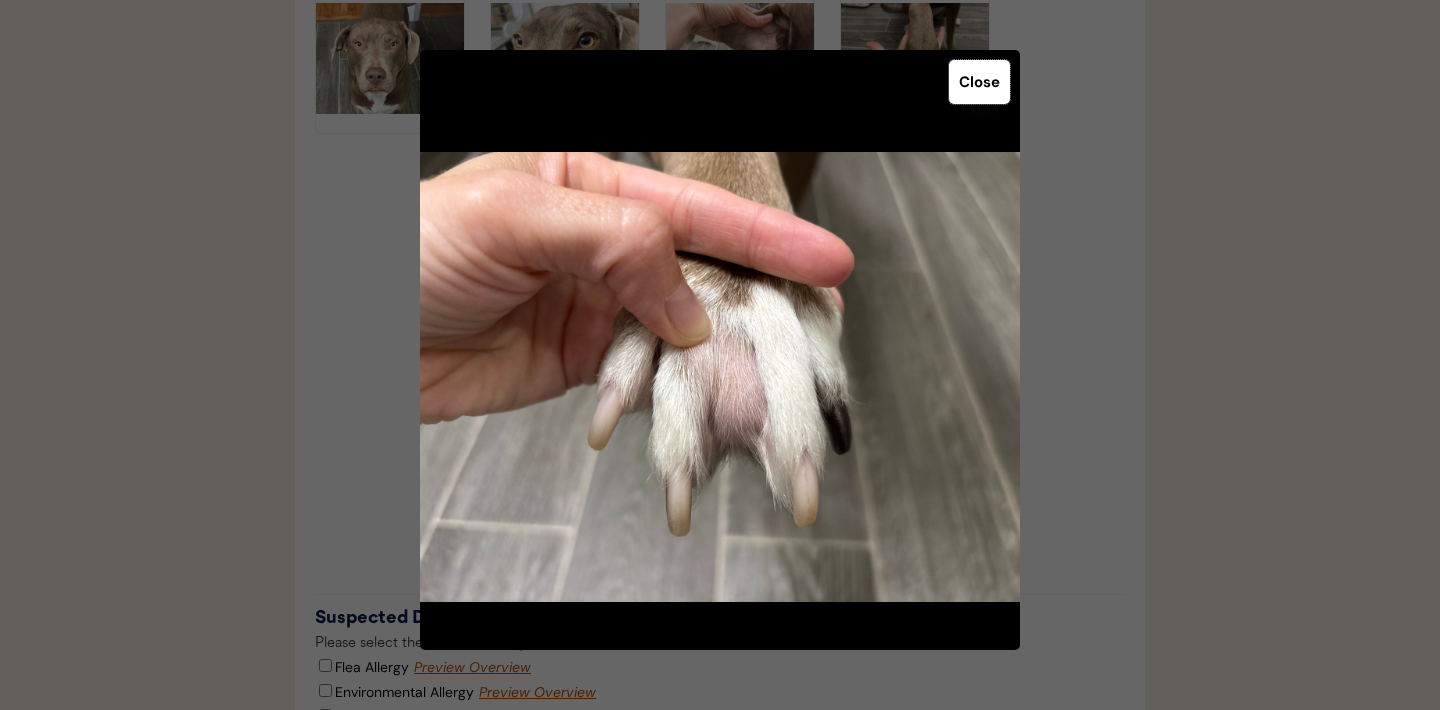 click on "Close" at bounding box center (979, 82) 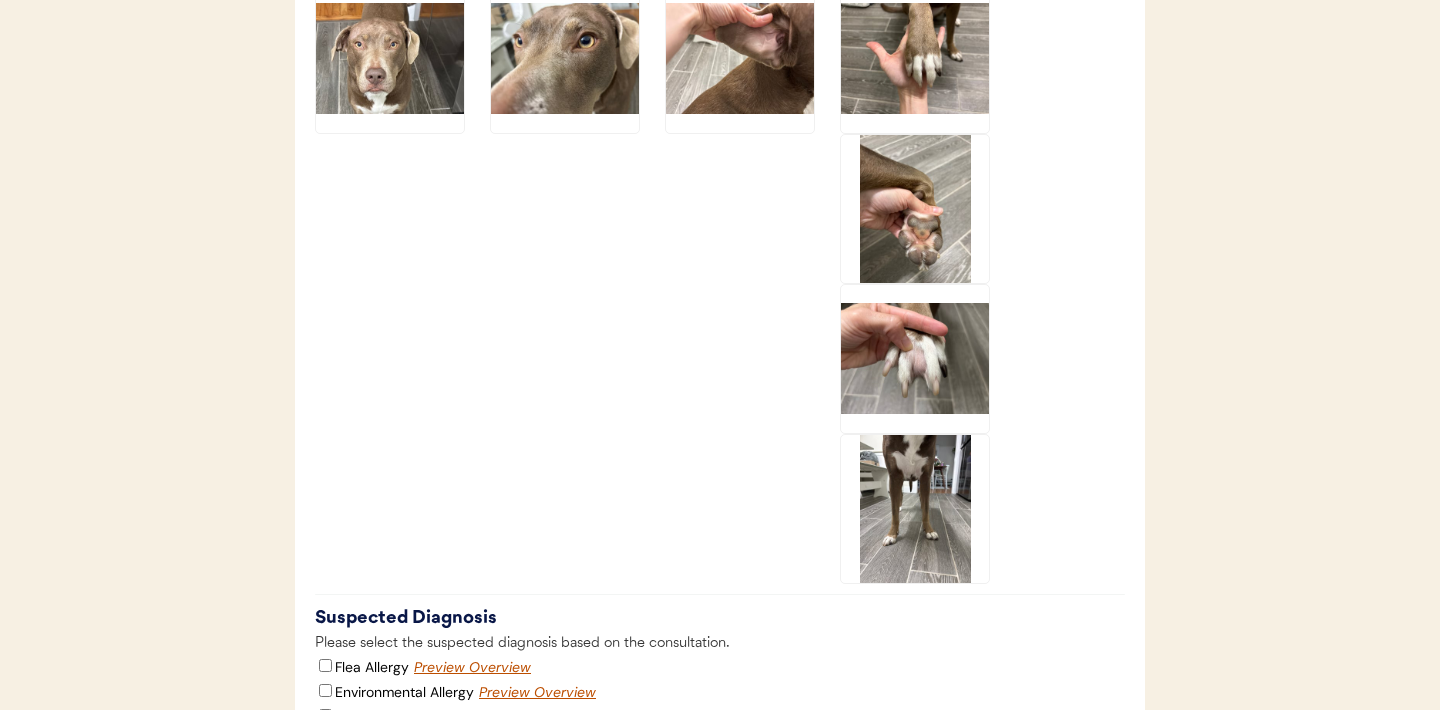 click 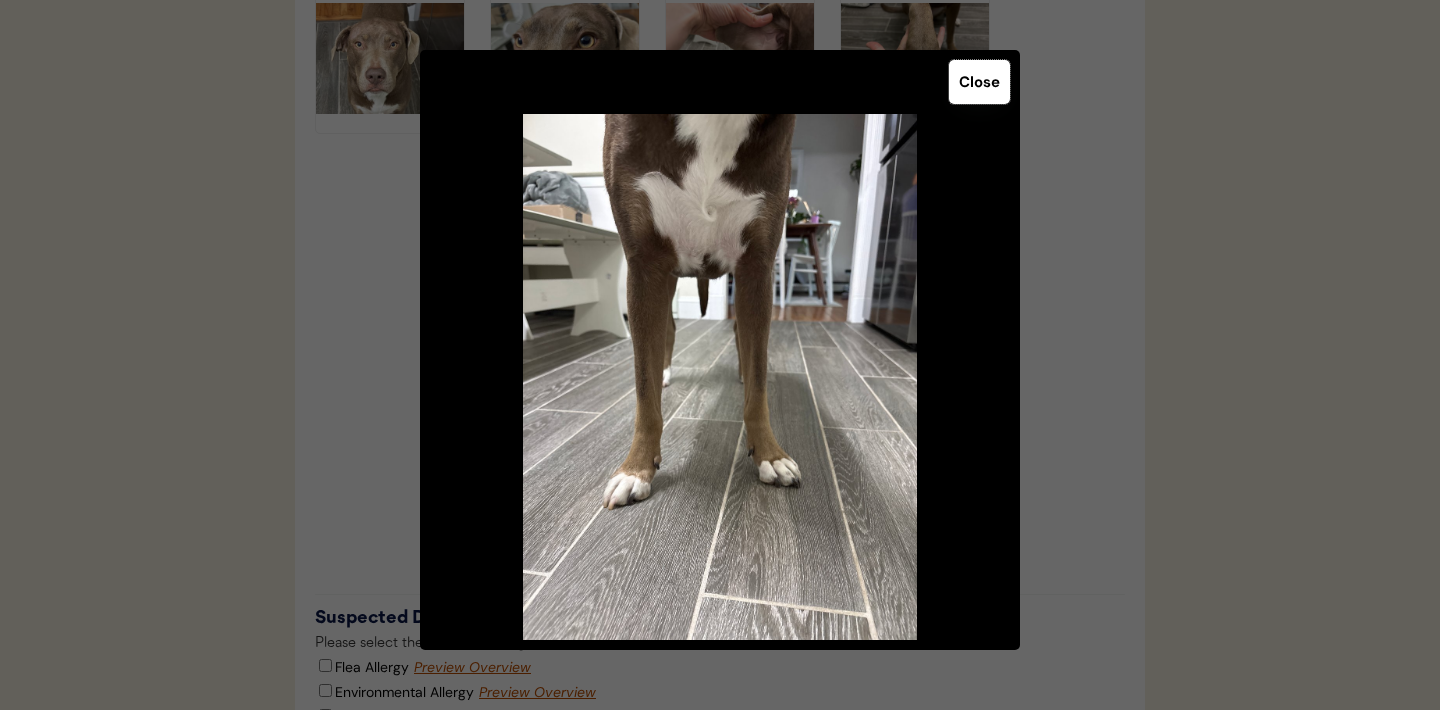 click on "Close" at bounding box center [979, 82] 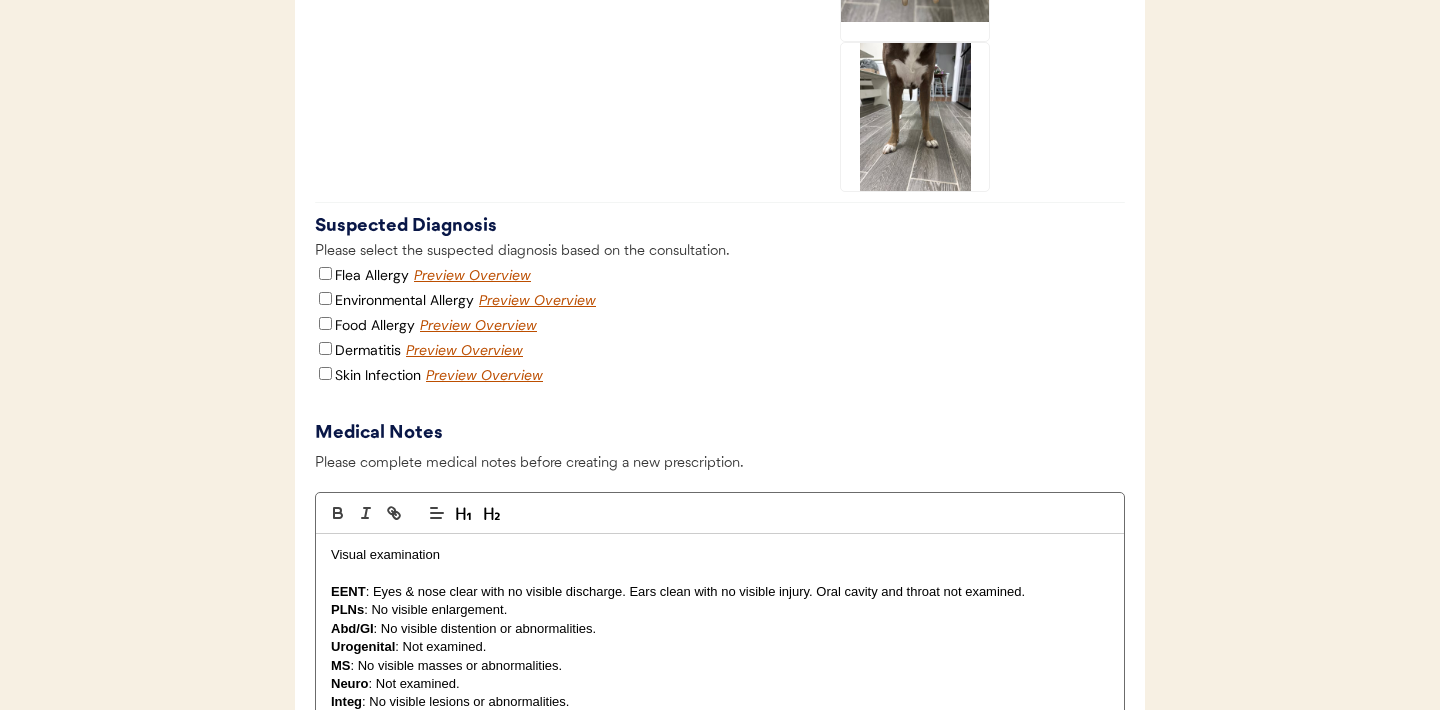 scroll, scrollTop: 3294, scrollLeft: 0, axis: vertical 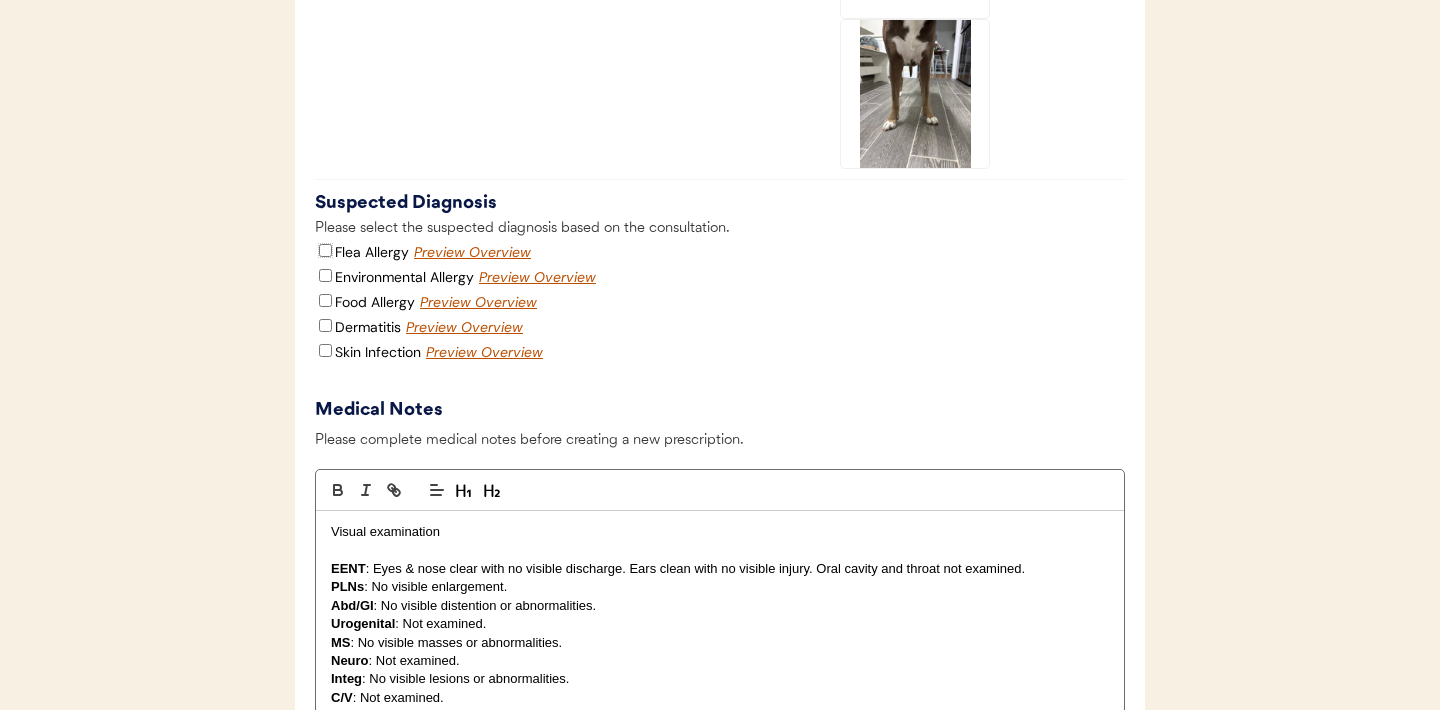 click on "Flea Allergy" at bounding box center (325, 250) 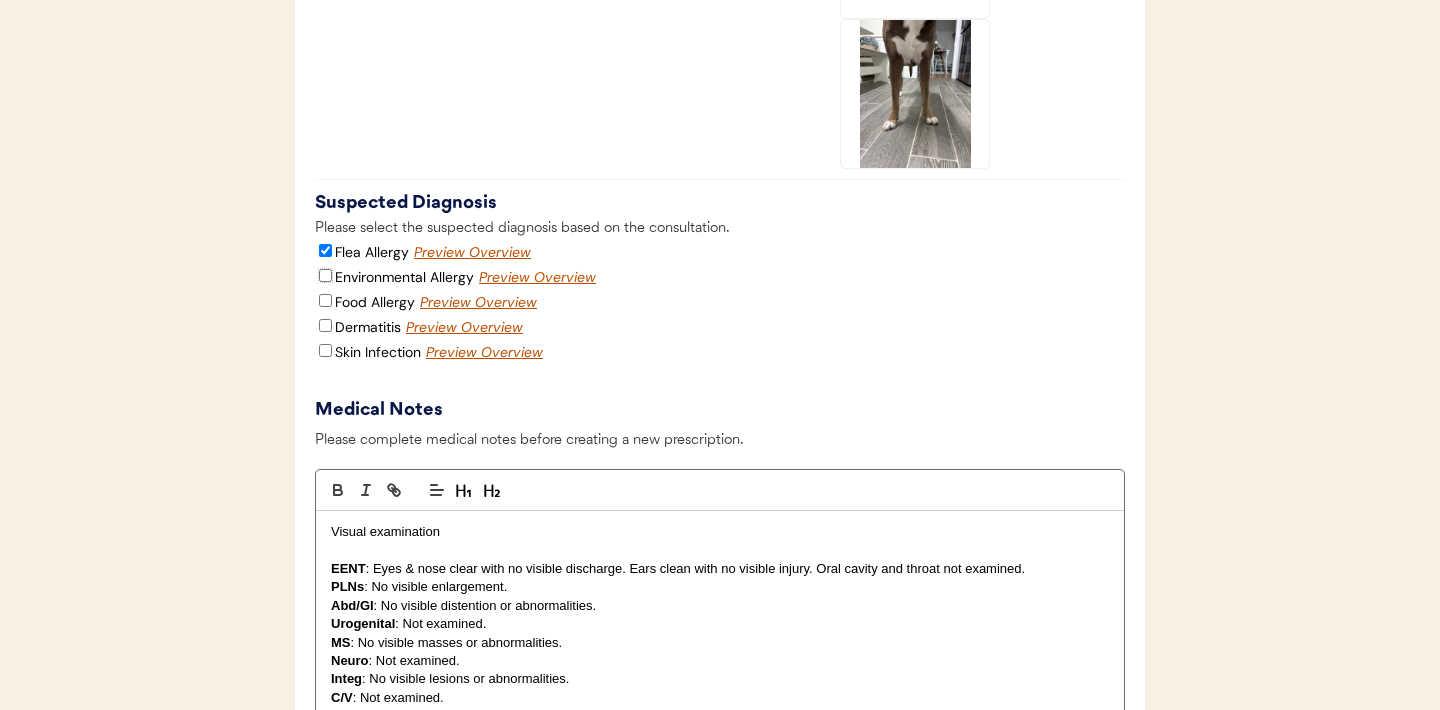 click on "Environmental Allergy" at bounding box center [325, 275] 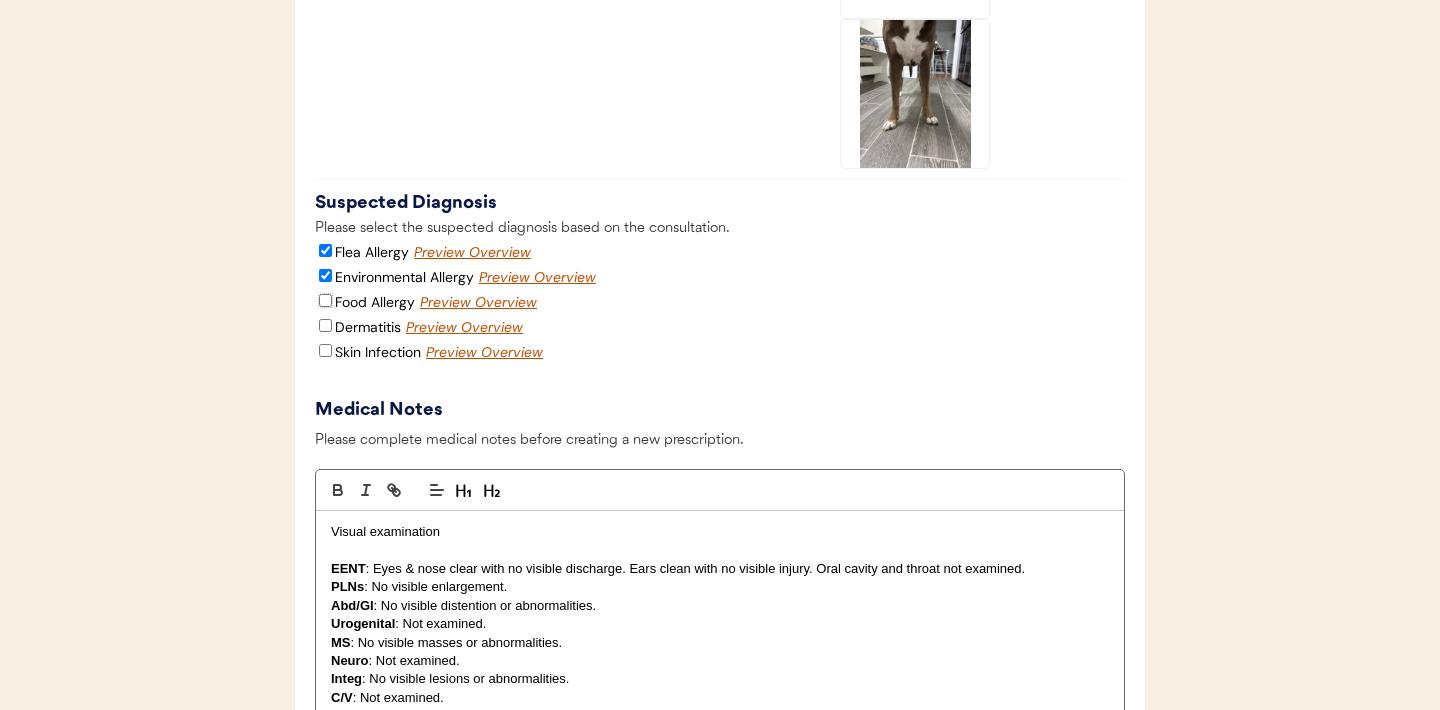 click on "Food Allergy" at bounding box center [325, 300] 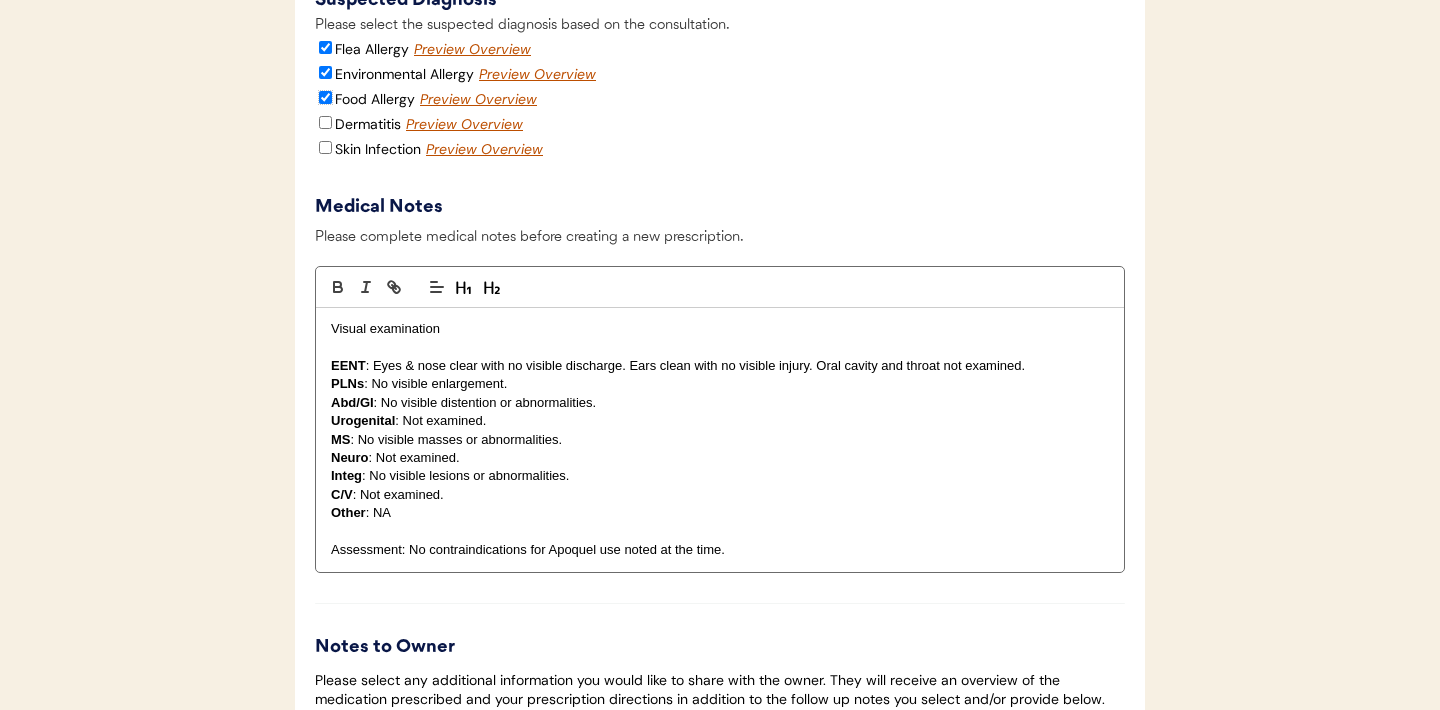 scroll, scrollTop: 3498, scrollLeft: 0, axis: vertical 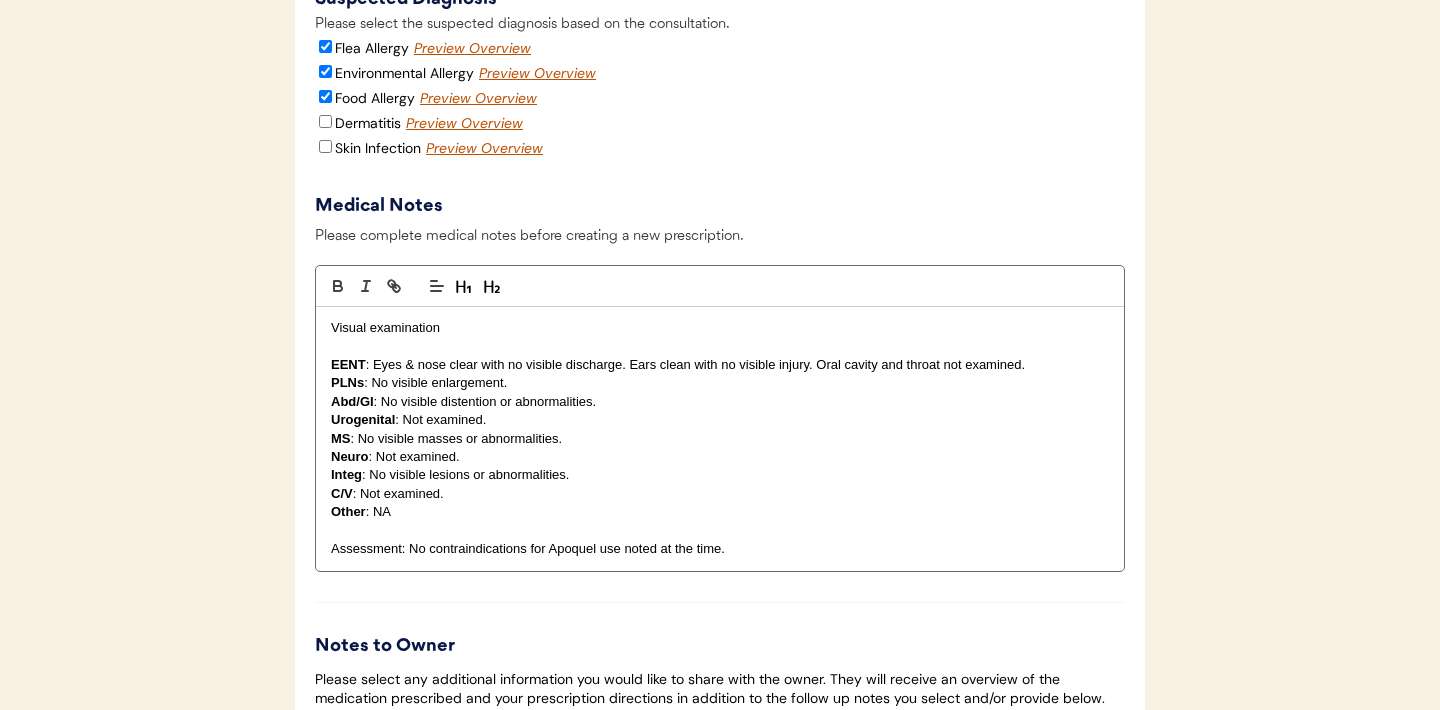click at bounding box center [720, 346] 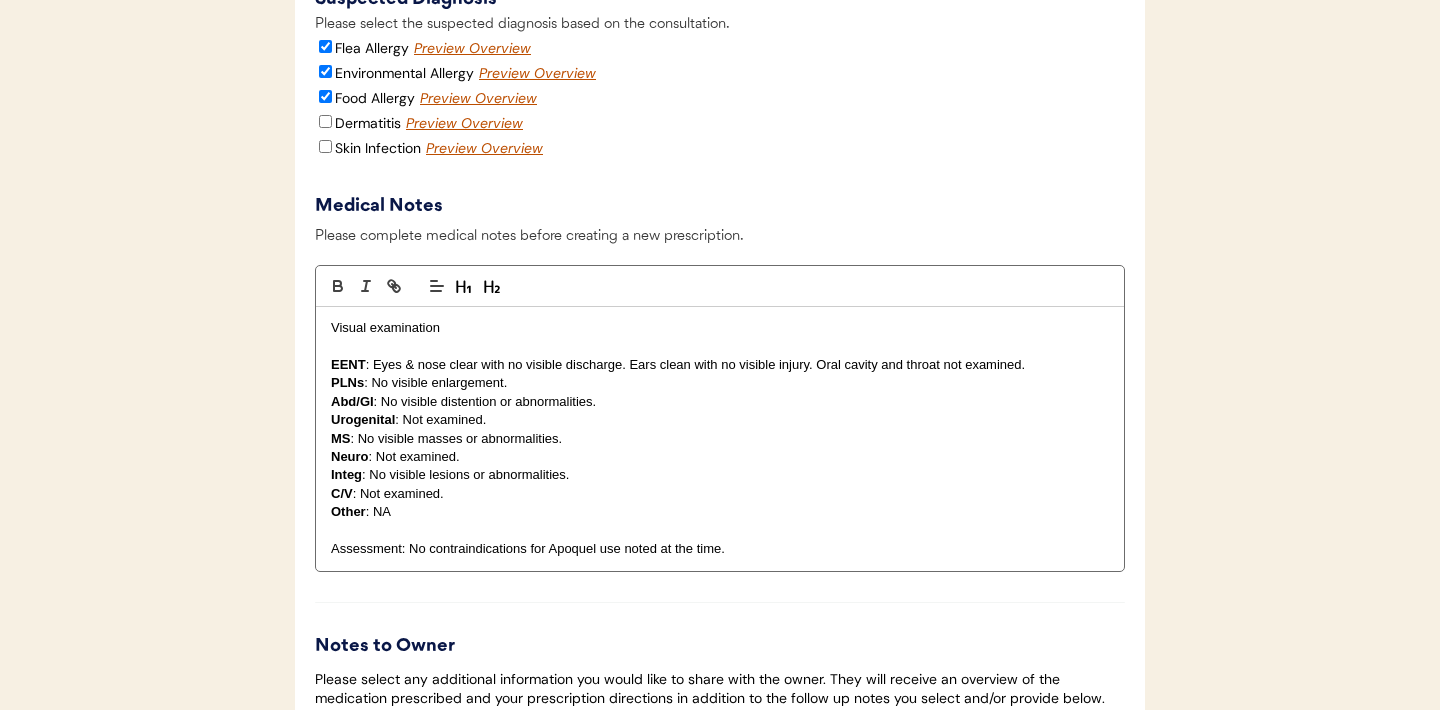 click on "Visual examination" at bounding box center (720, 328) 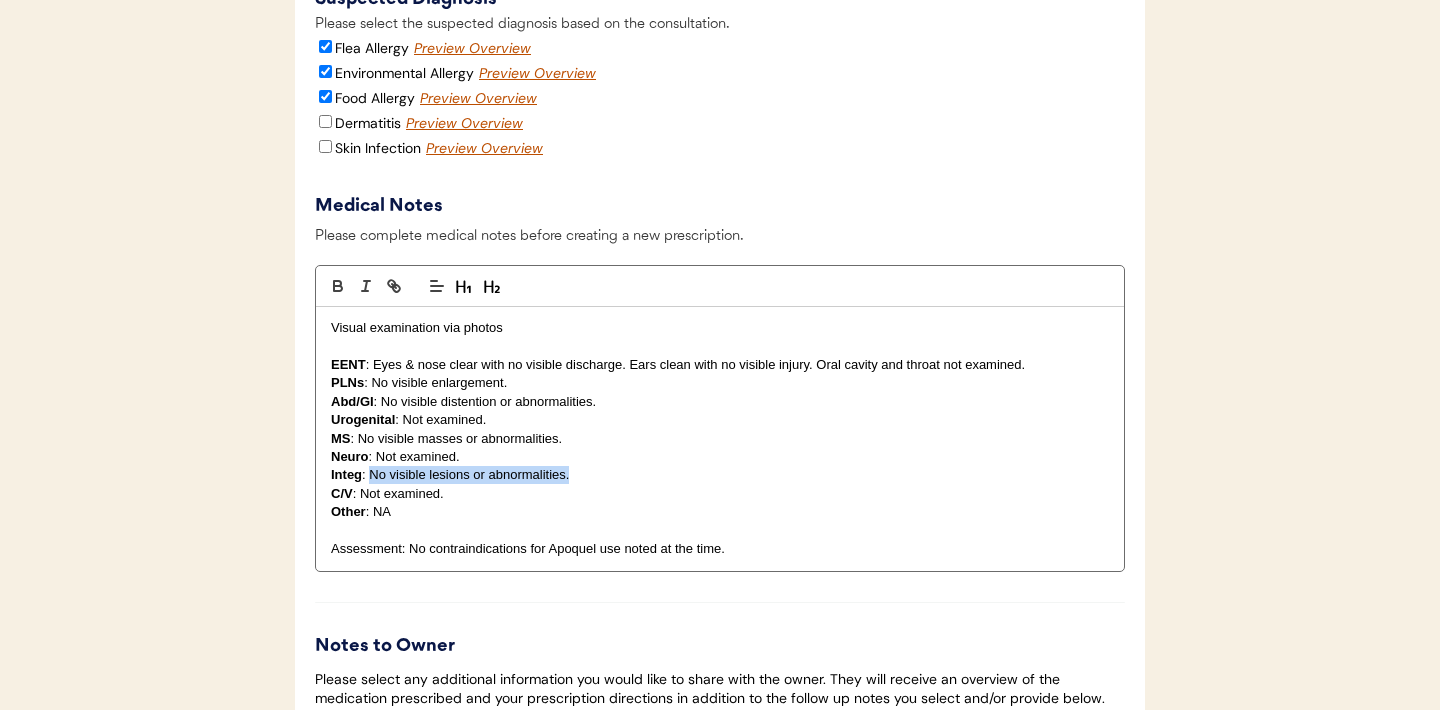 drag, startPoint x: 581, startPoint y: 497, endPoint x: 370, endPoint y: 497, distance: 211 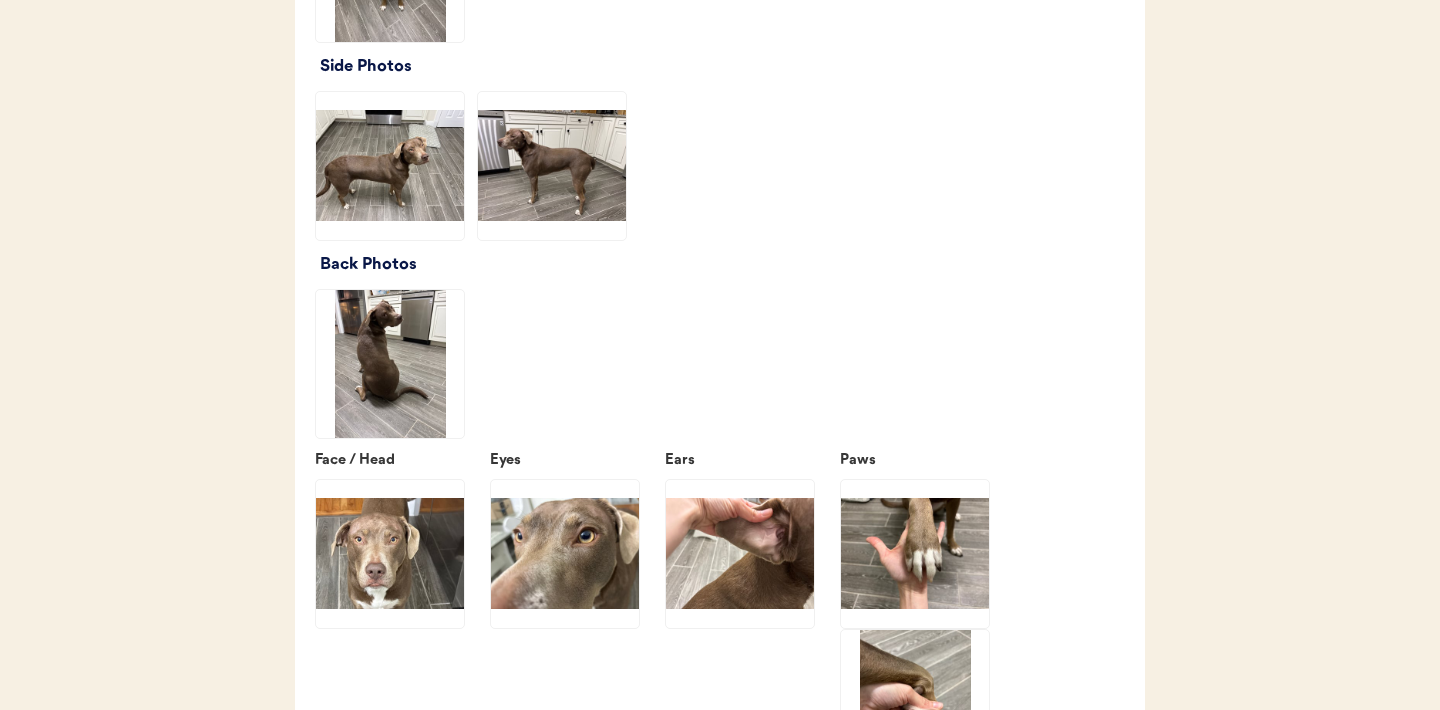 scroll, scrollTop: 2372, scrollLeft: 0, axis: vertical 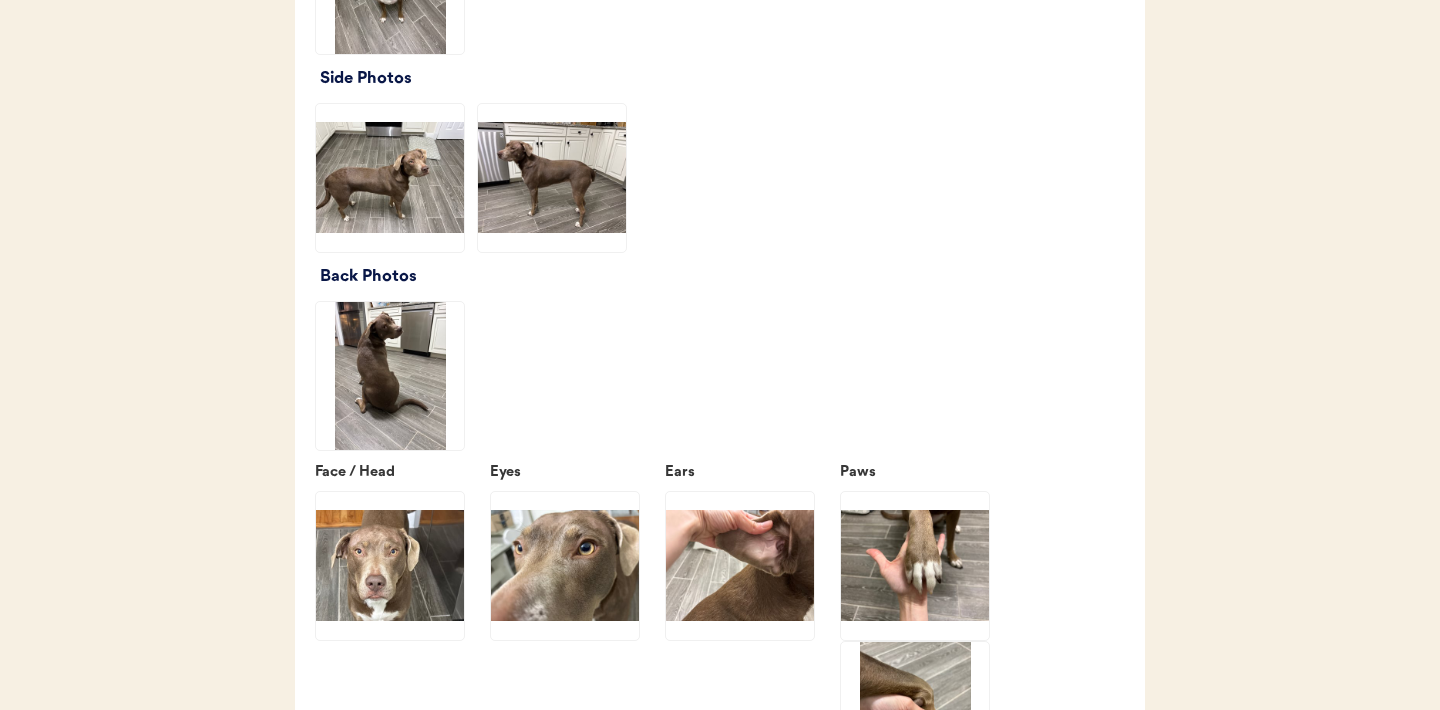 click 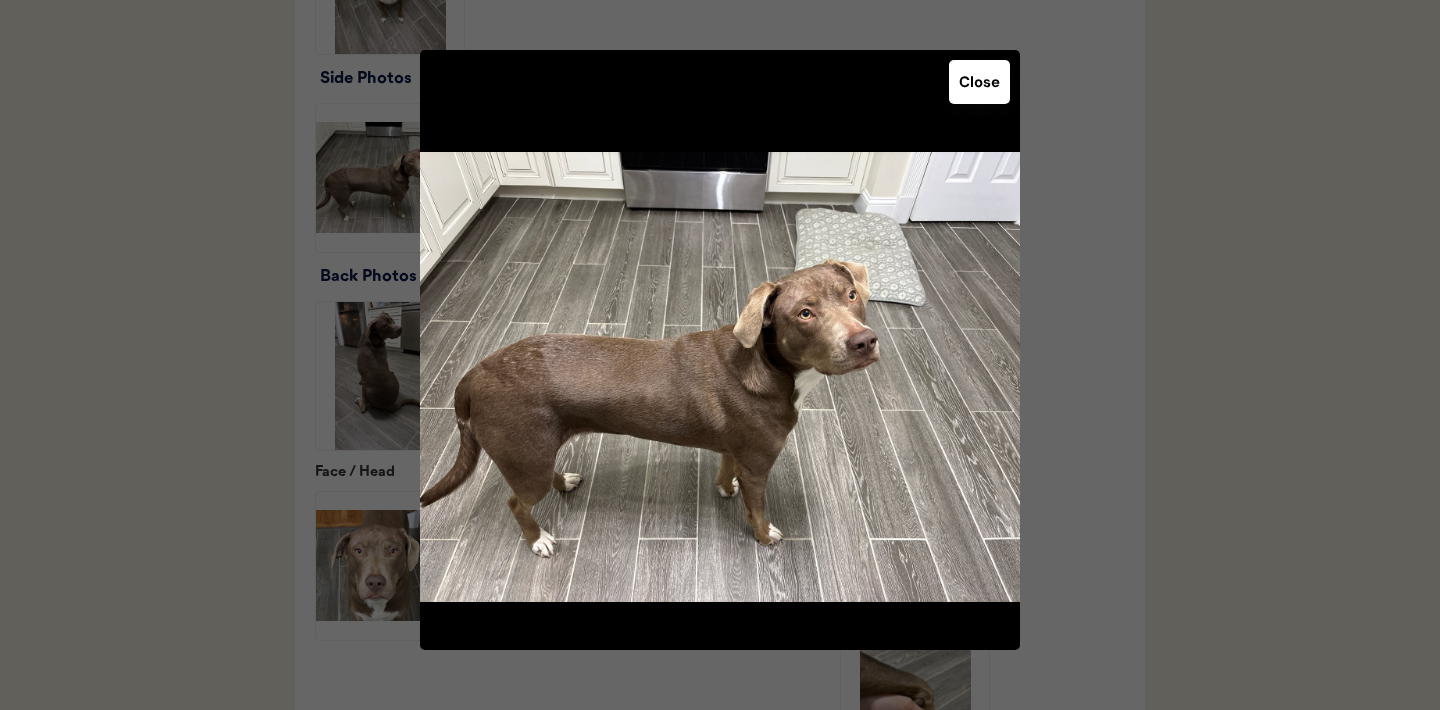 click on "Close" at bounding box center (979, 82) 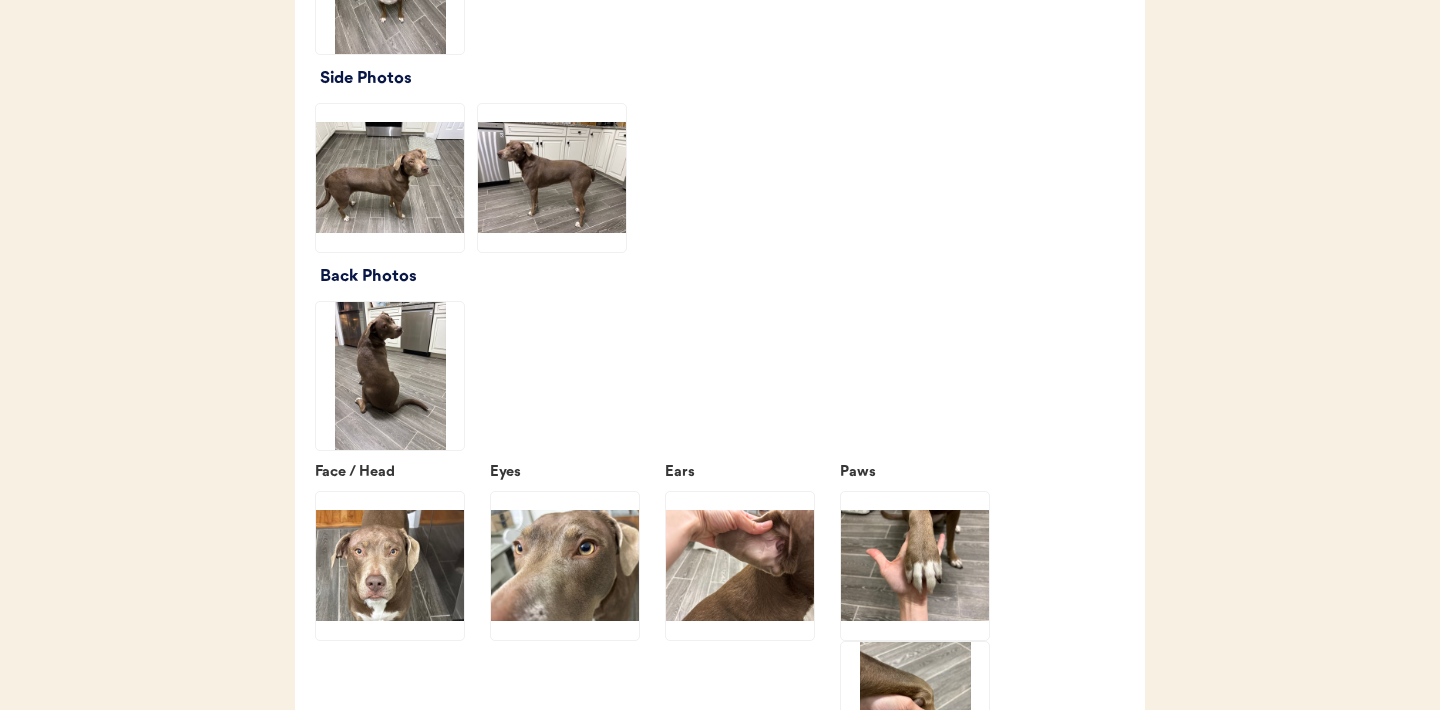 click 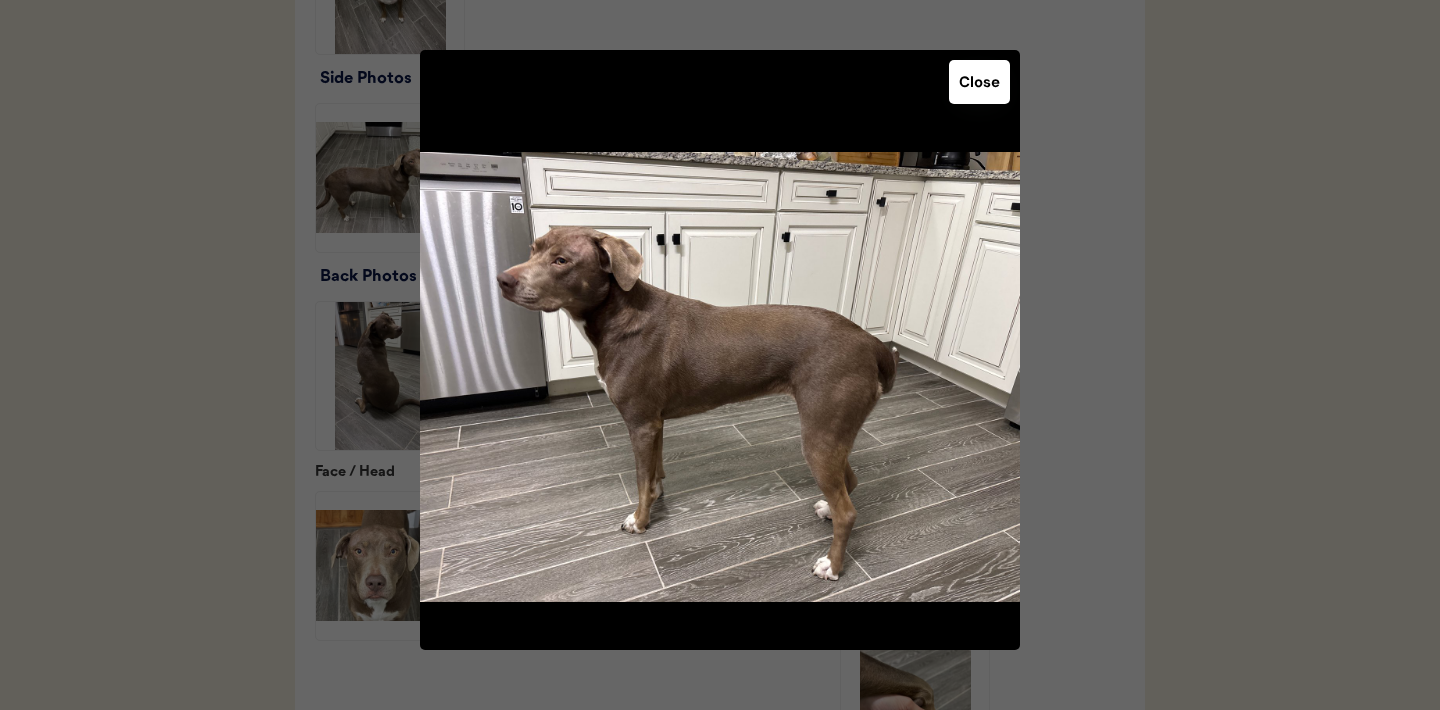 click on "Close" at bounding box center (979, 82) 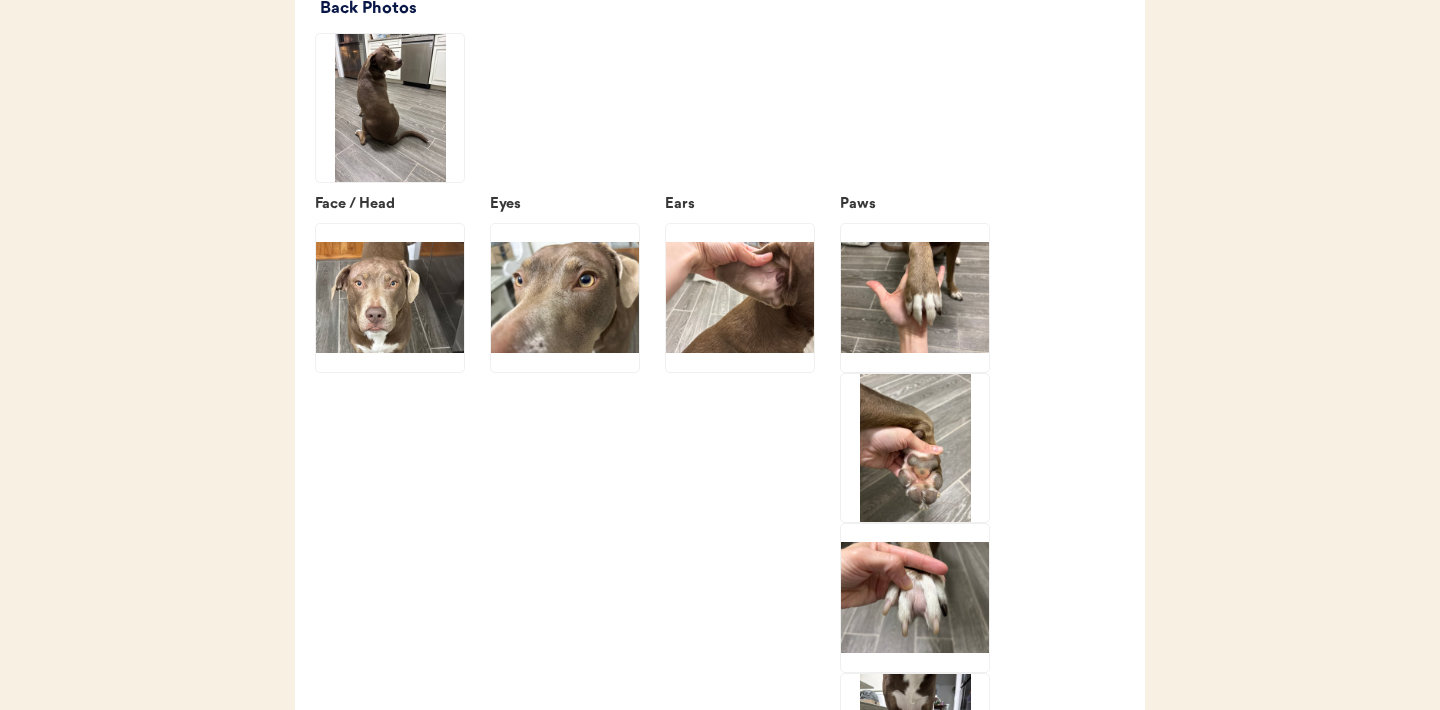 scroll, scrollTop: 2657, scrollLeft: 0, axis: vertical 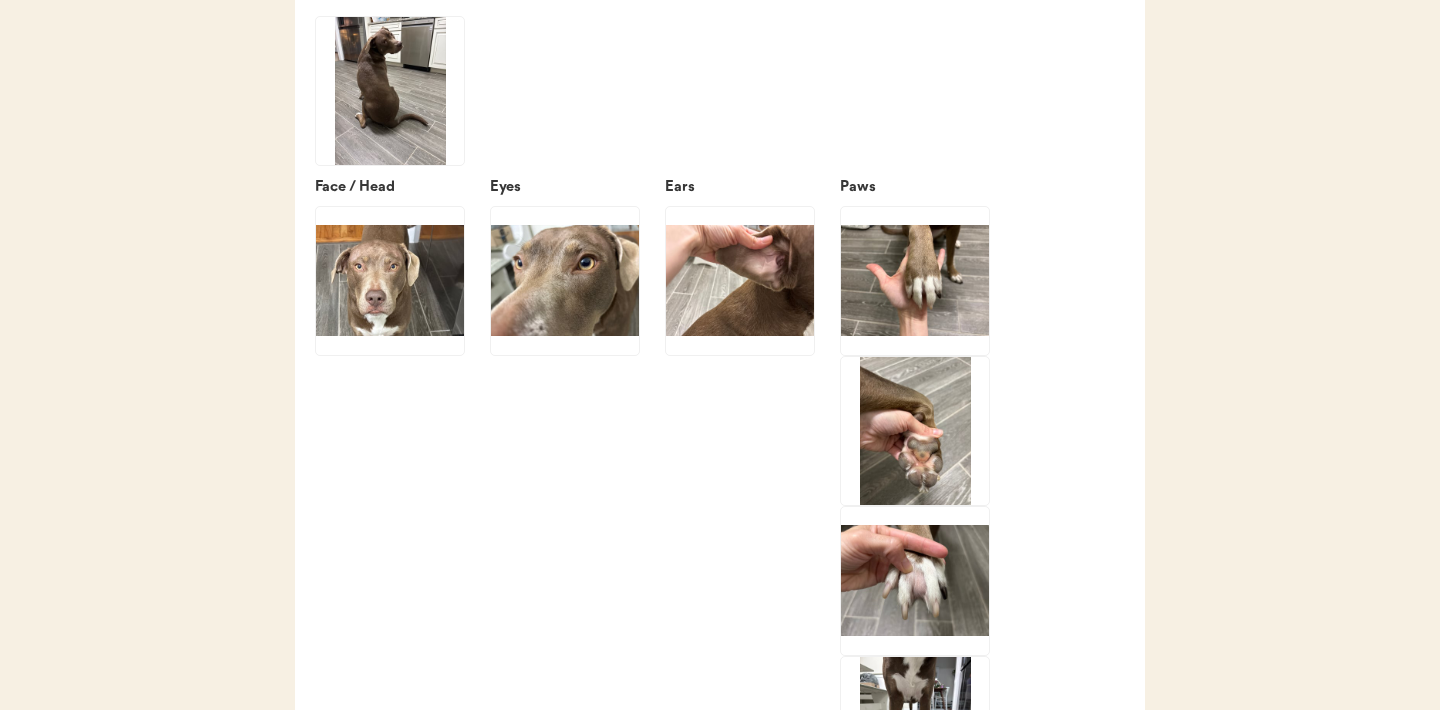 click 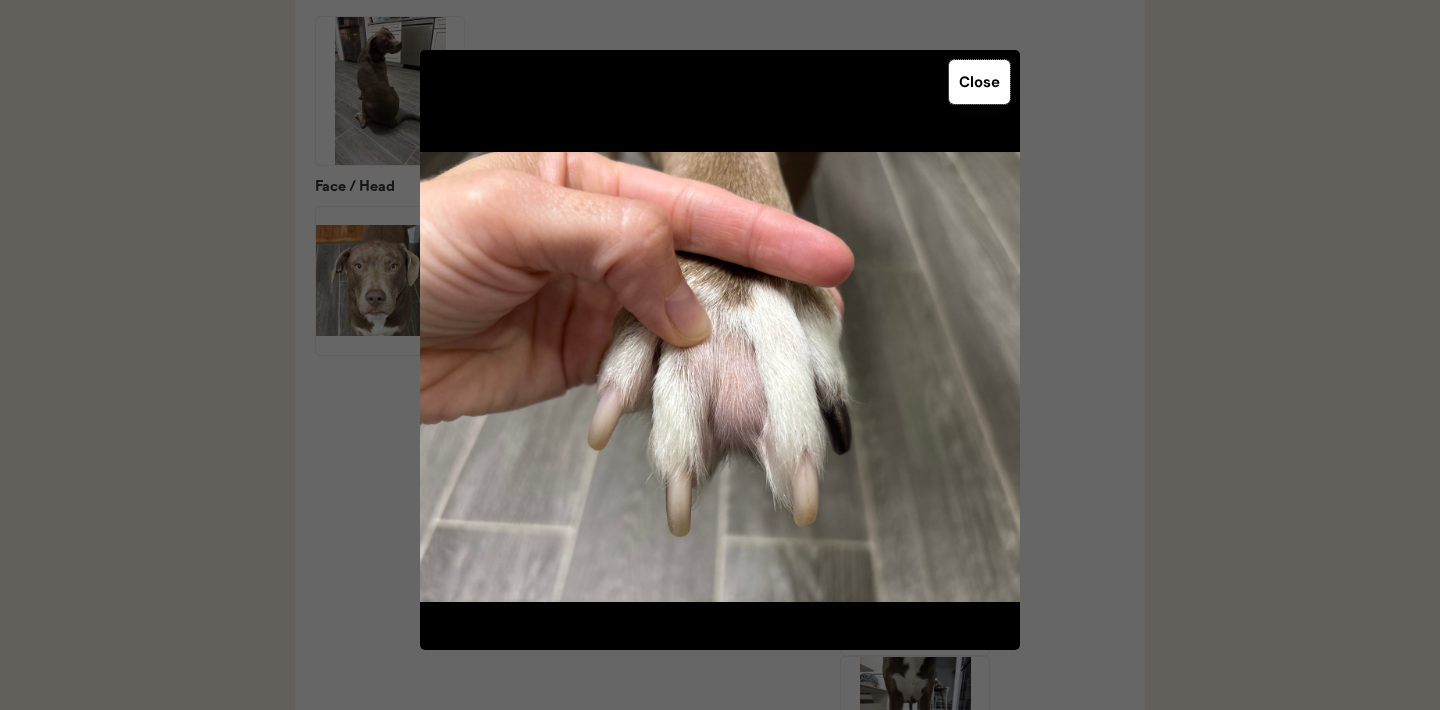 click on "Close" at bounding box center (979, 82) 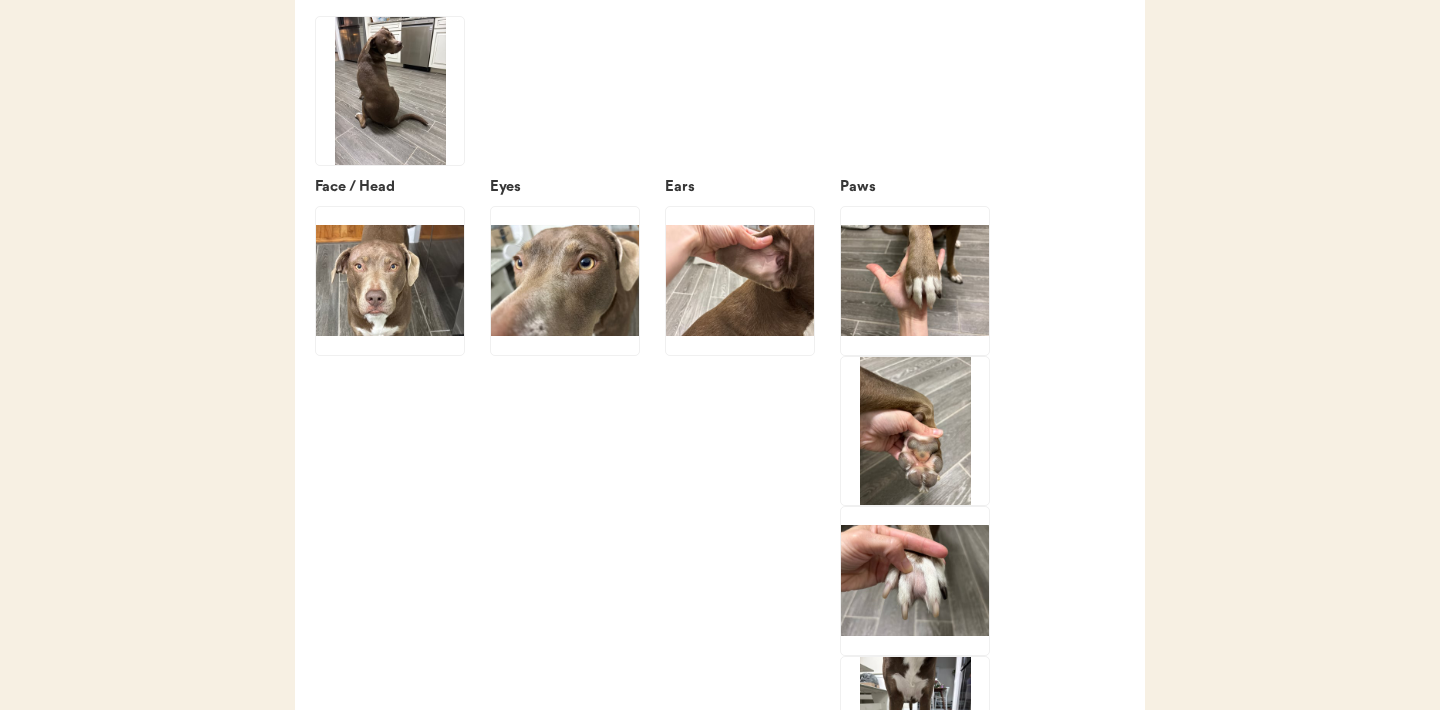 click 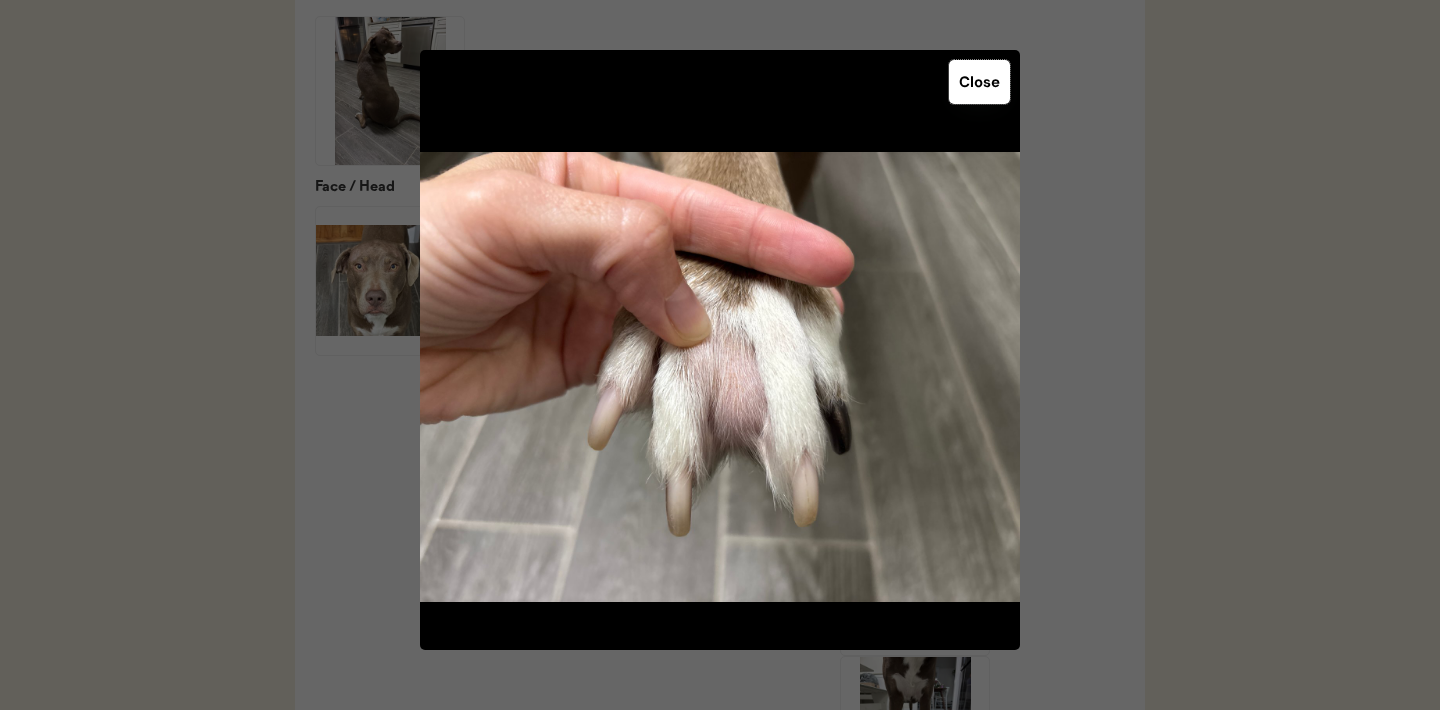 click on "Close" at bounding box center [979, 82] 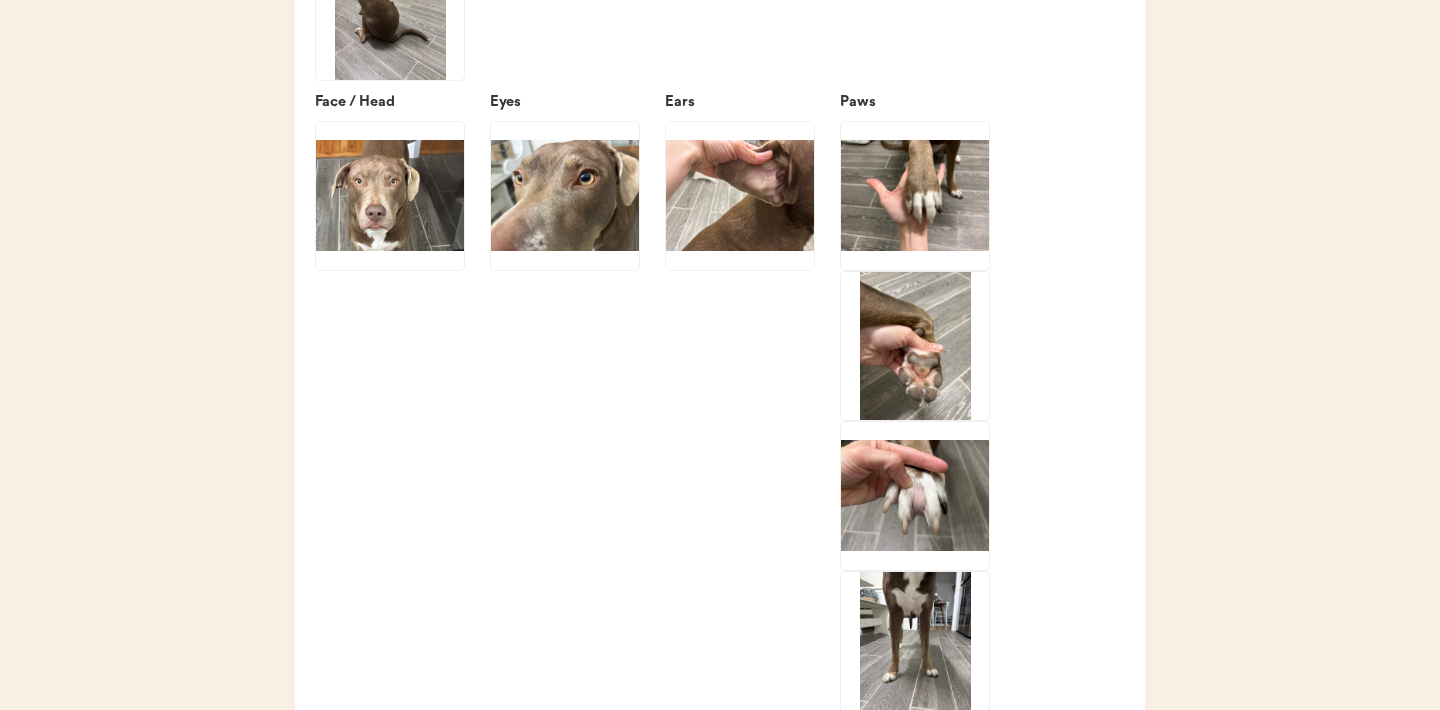scroll, scrollTop: 2862, scrollLeft: 0, axis: vertical 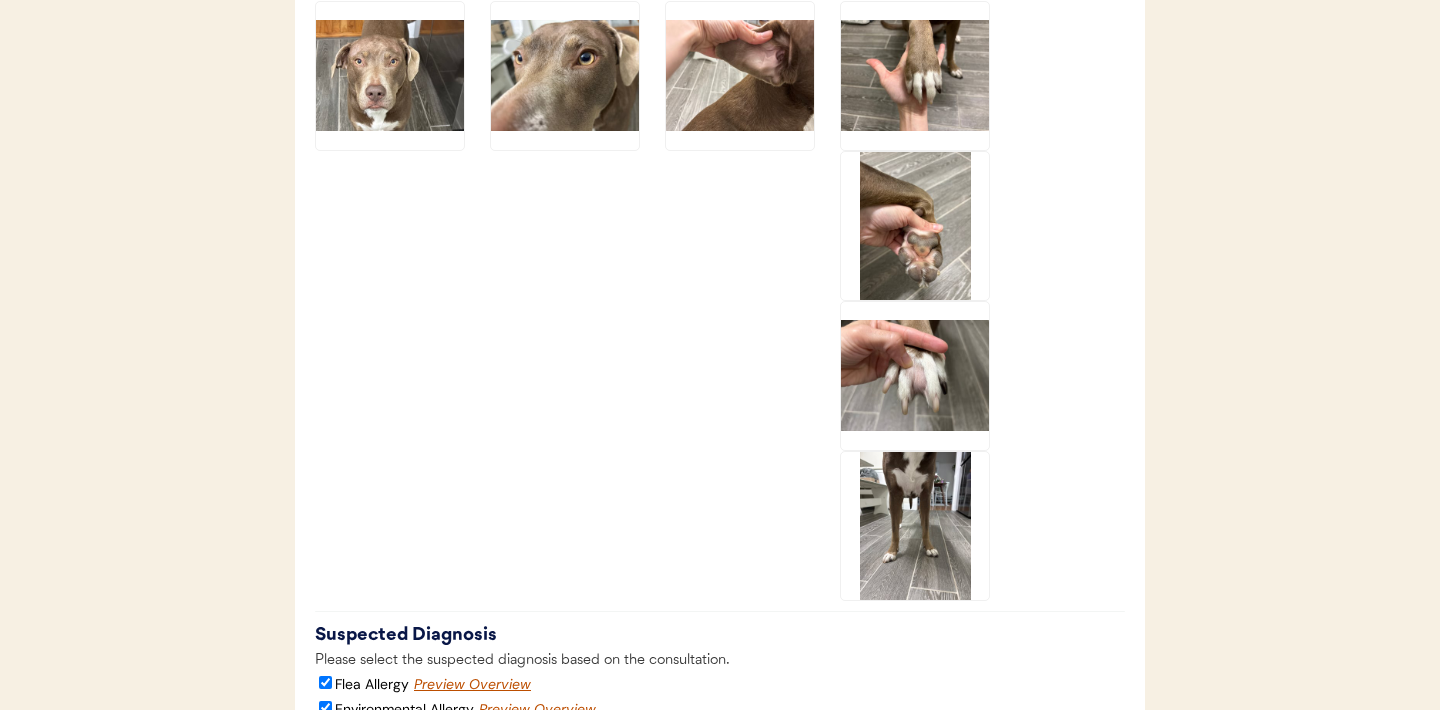 click 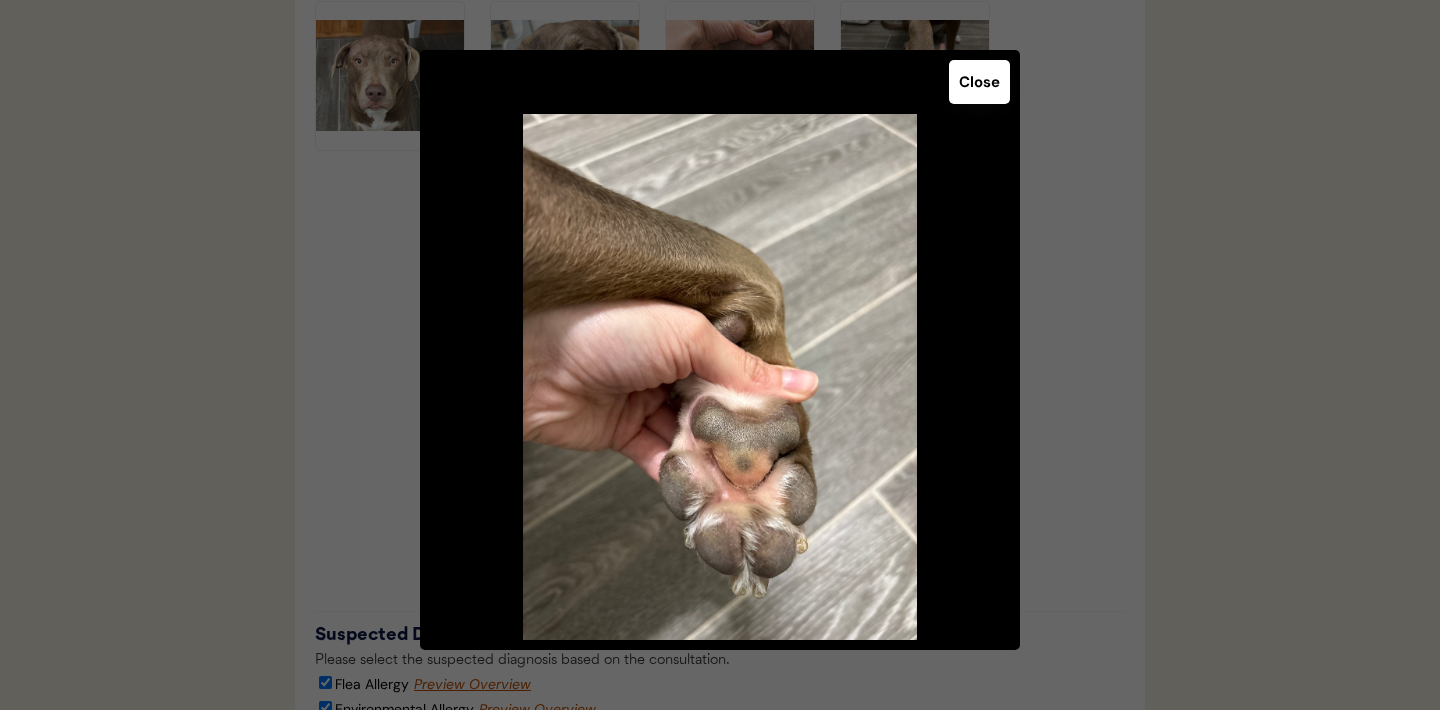 click on "Close" at bounding box center (979, 82) 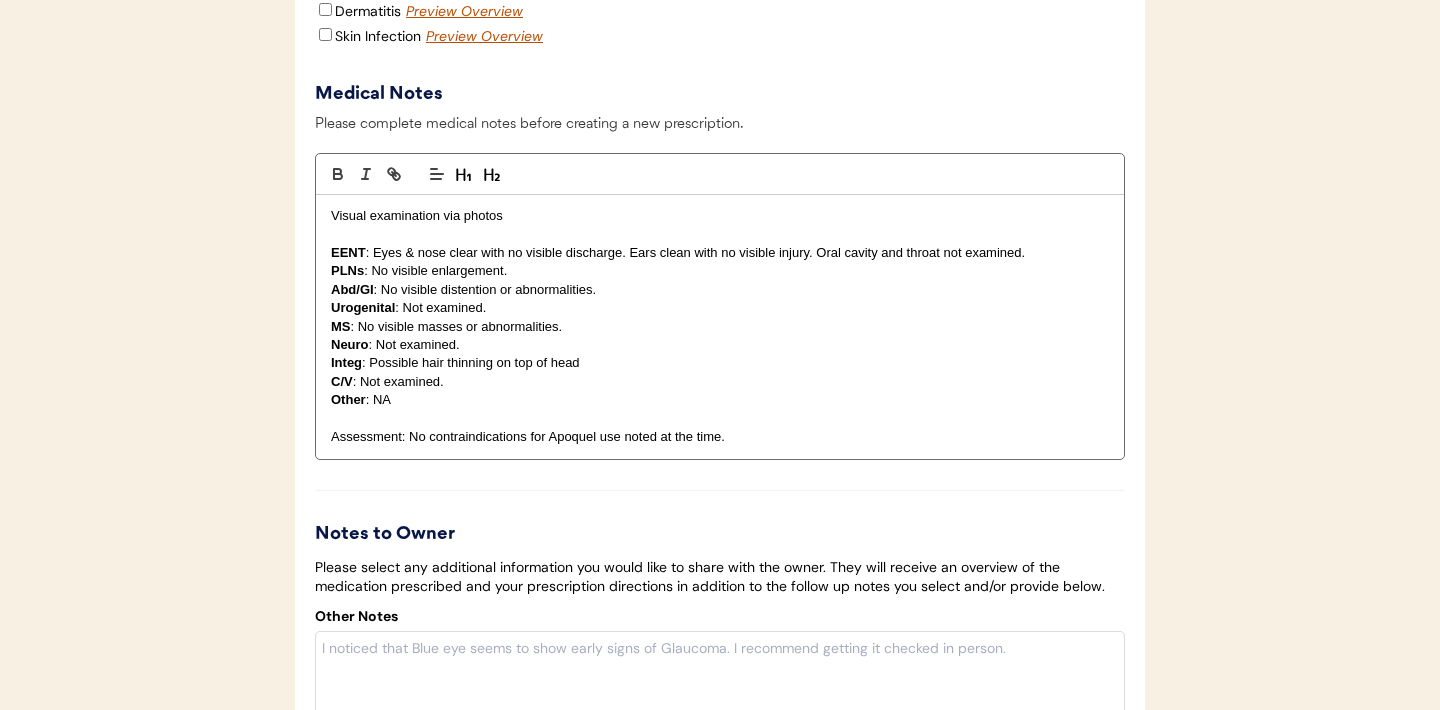 scroll, scrollTop: 3554, scrollLeft: 0, axis: vertical 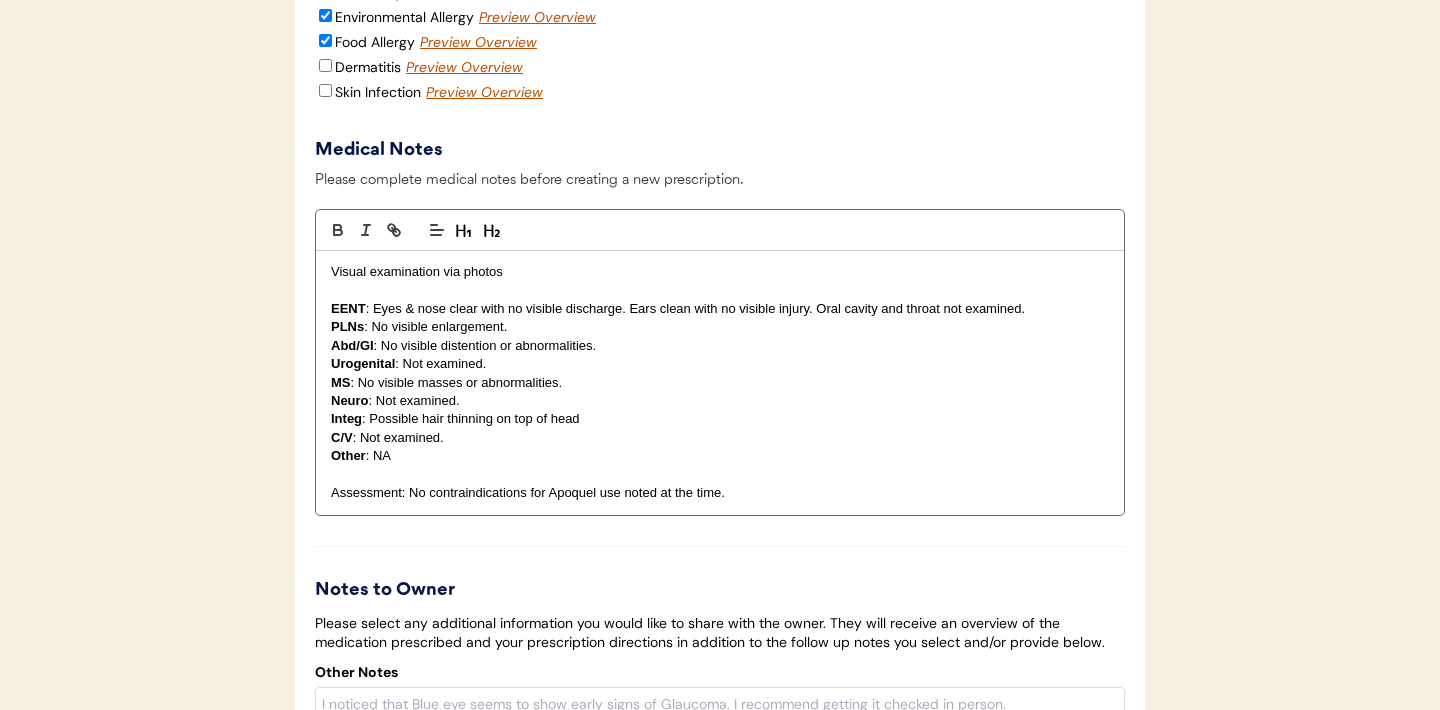 click on "Integ : Possible hair thinning on top of head" at bounding box center (720, 419) 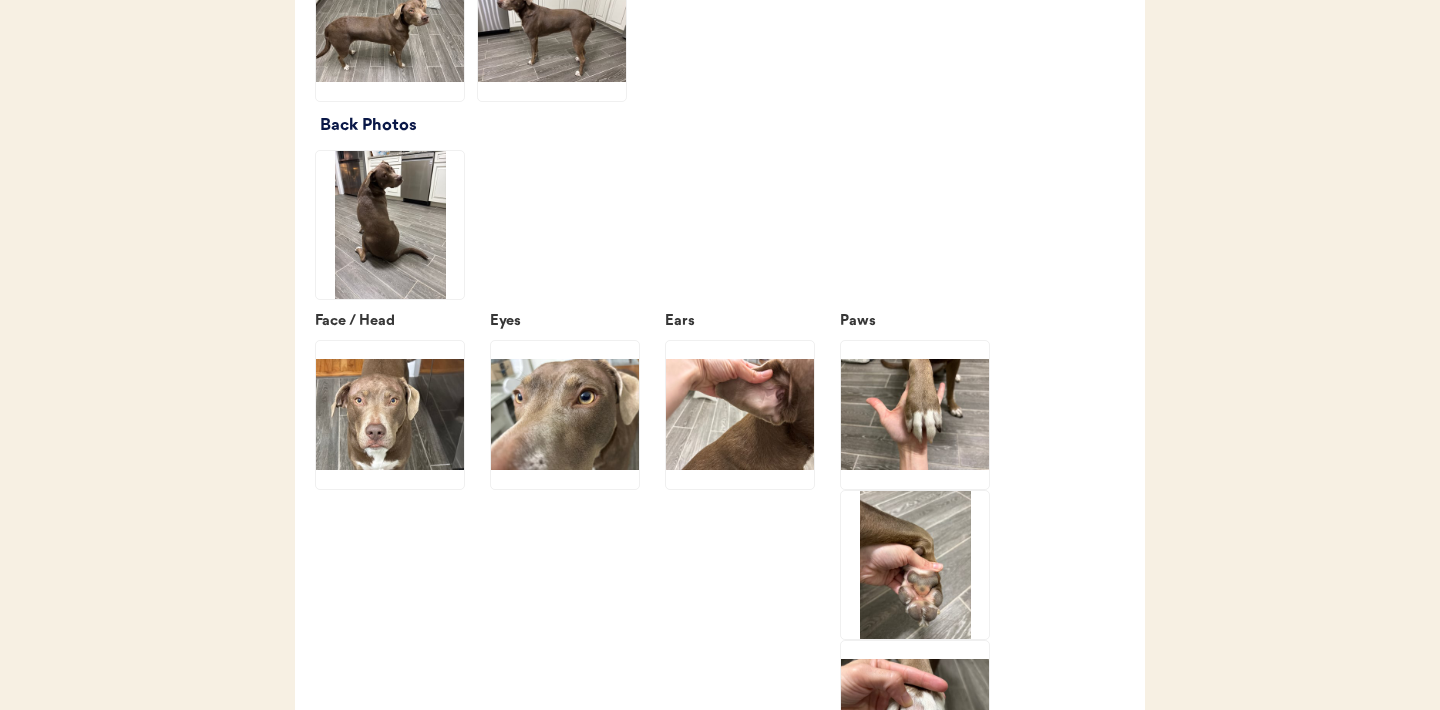 scroll, scrollTop: 2529, scrollLeft: 0, axis: vertical 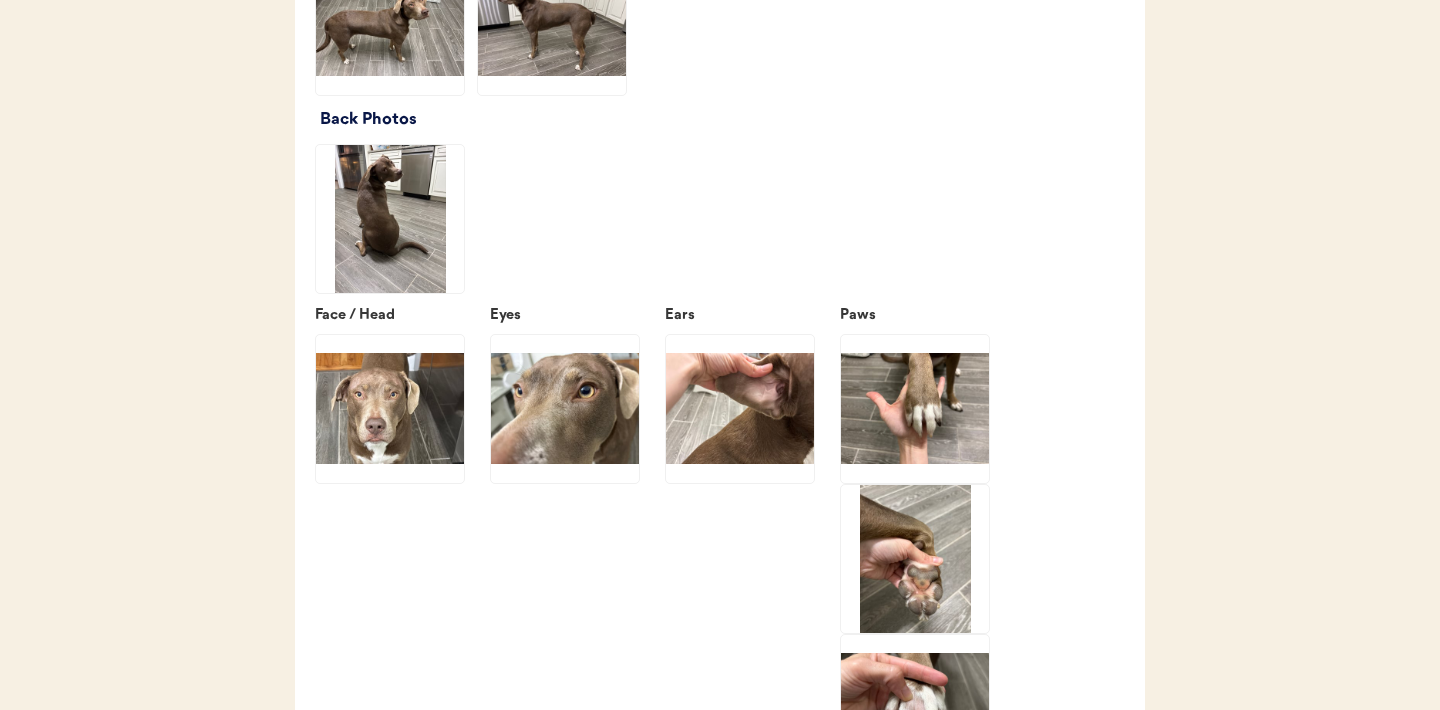 click 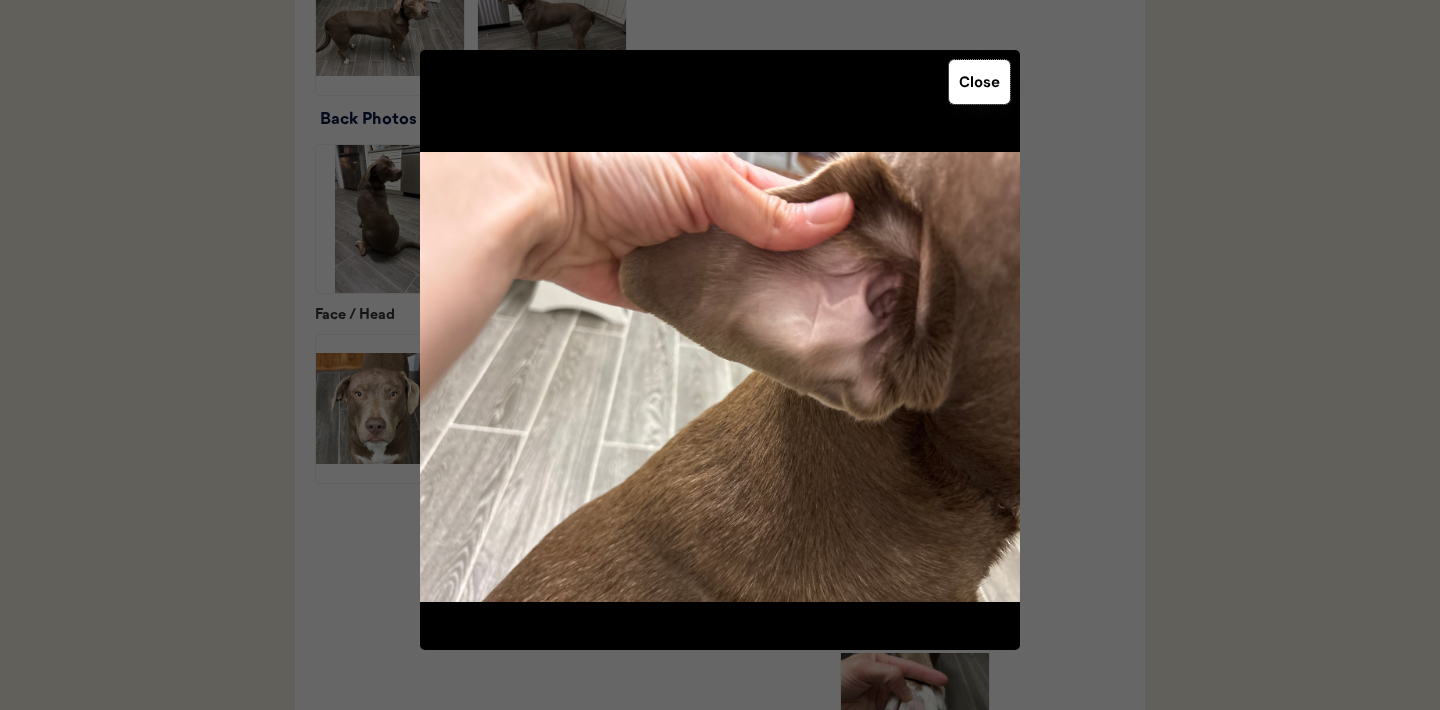 click on "Close" at bounding box center (979, 82) 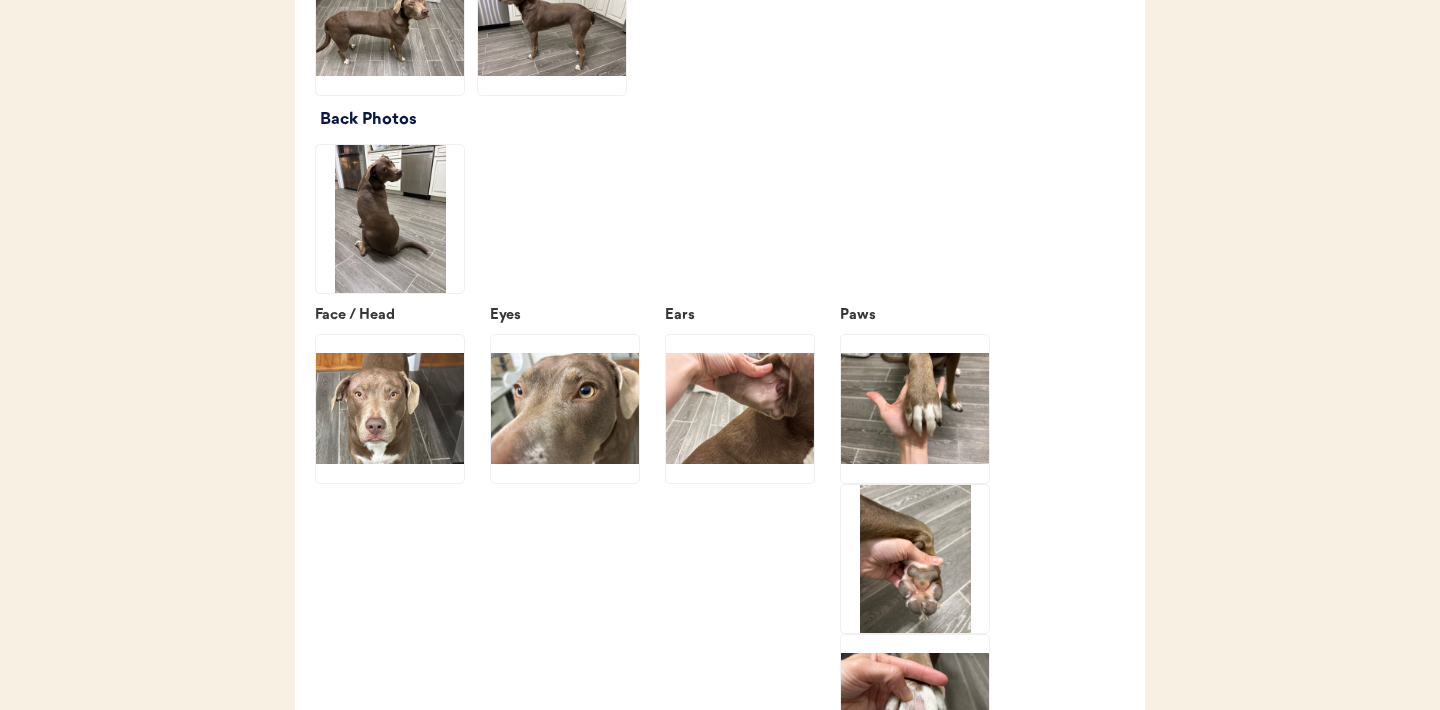 click 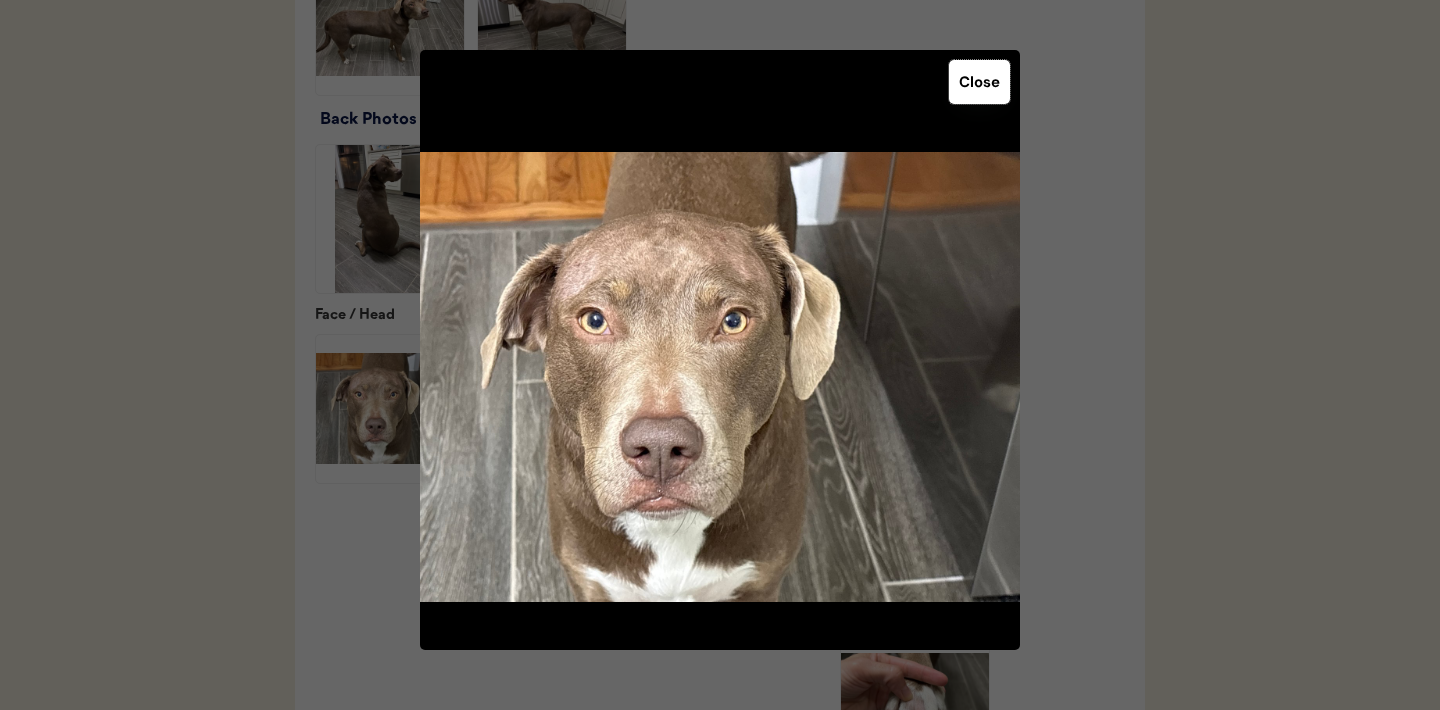 click on "Close" at bounding box center (979, 82) 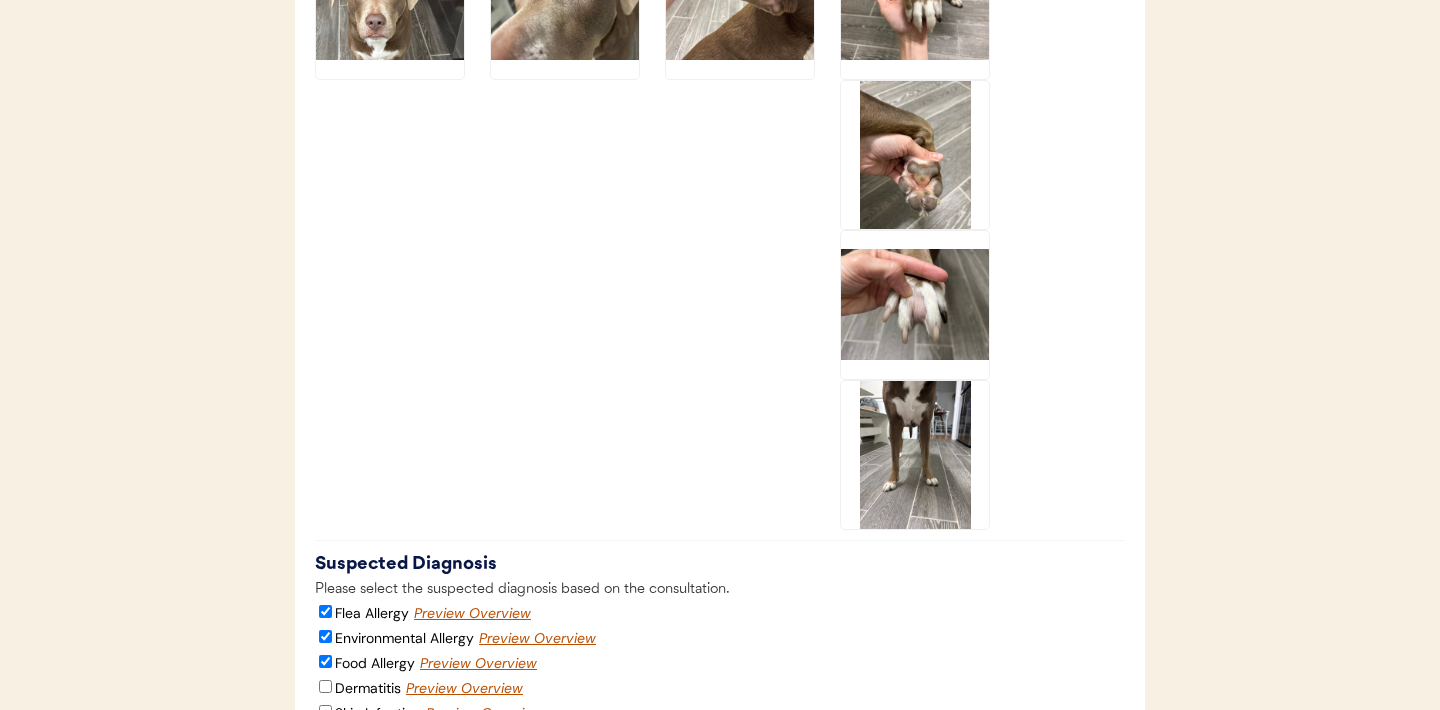 scroll, scrollTop: 3143, scrollLeft: 0, axis: vertical 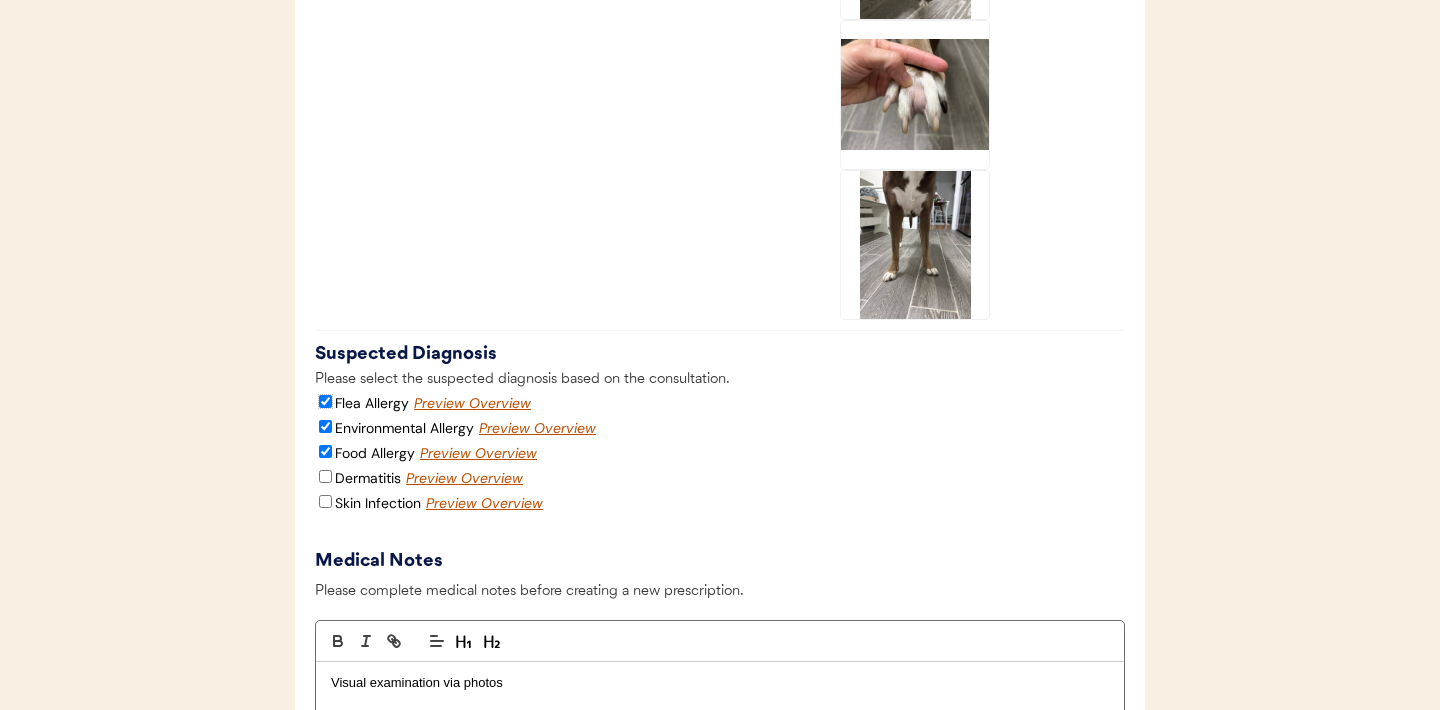 click on "Flea Allergy" at bounding box center (325, 401) 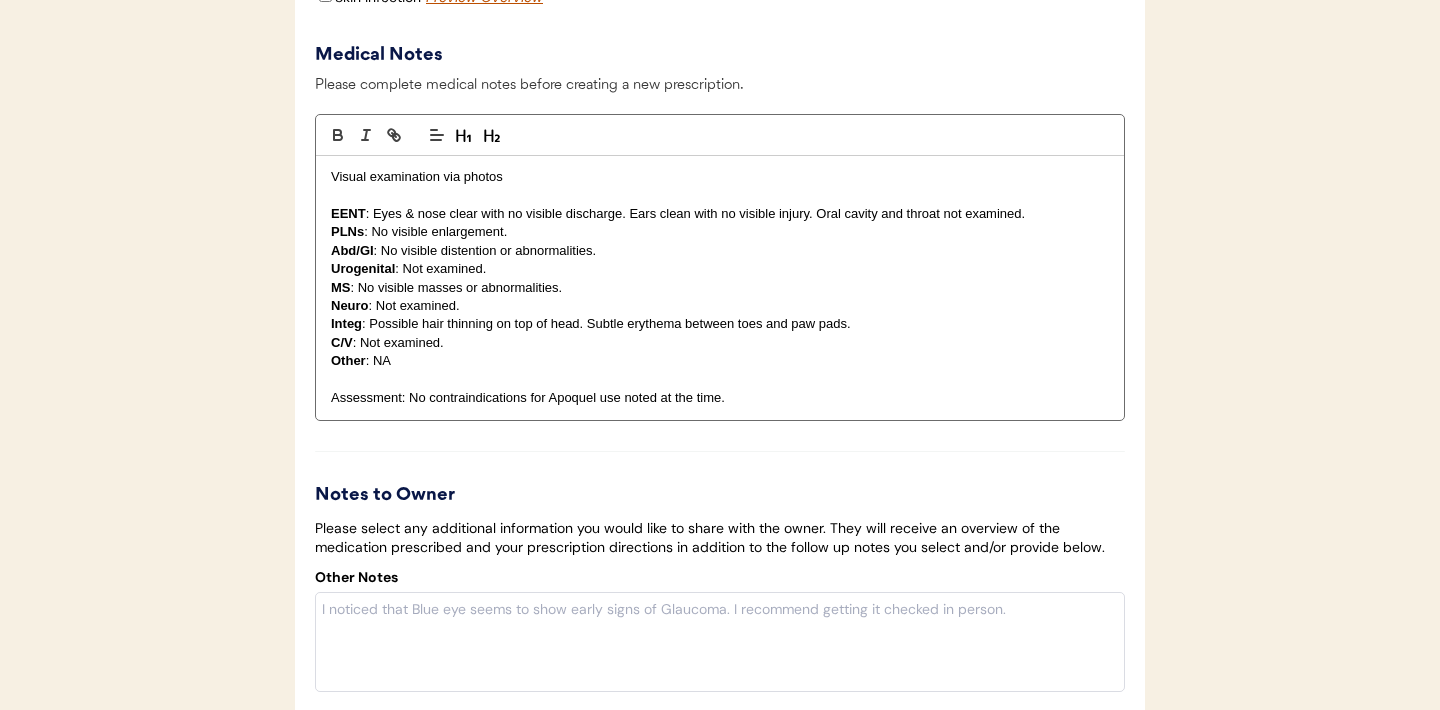 scroll, scrollTop: 3661, scrollLeft: 0, axis: vertical 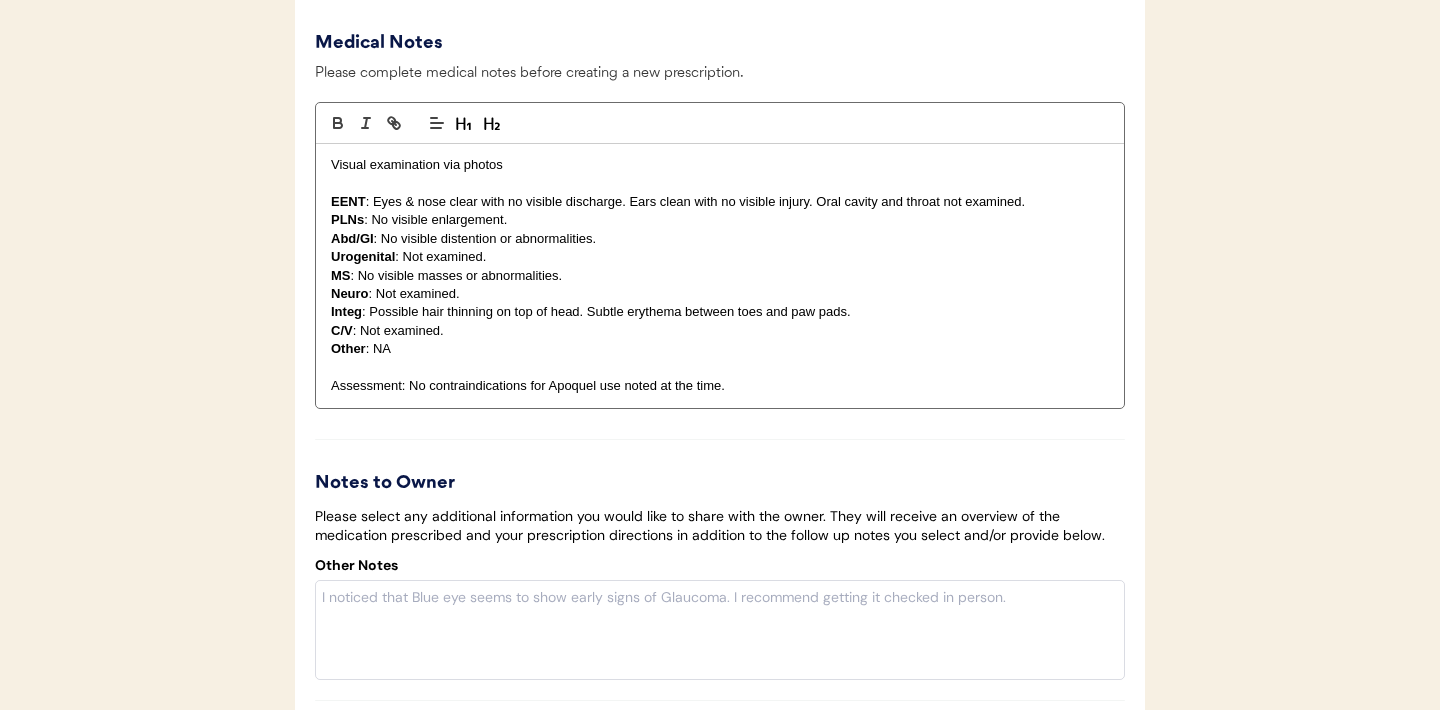 click on "Assessment: No contraindications for Apoquel use noted at the time." at bounding box center (720, 386) 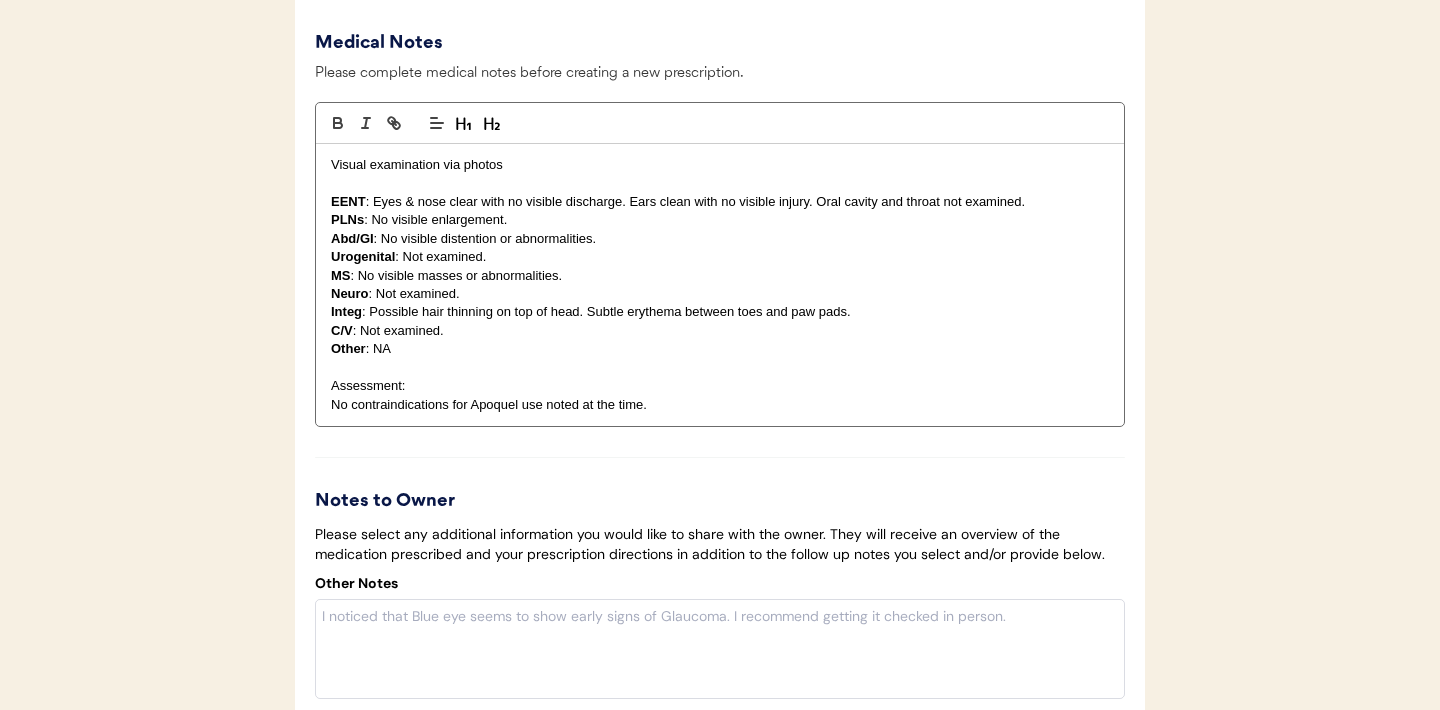 click on "Assessment:" at bounding box center [720, 386] 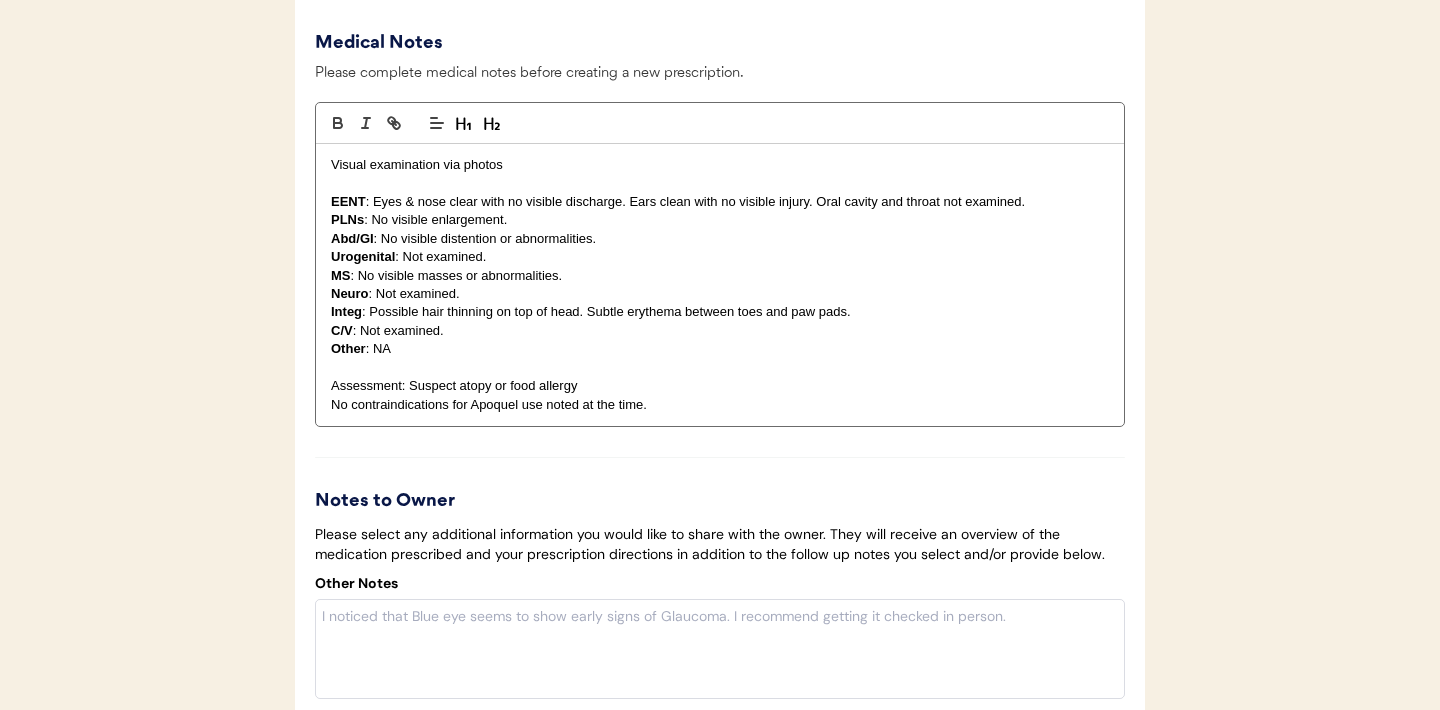 click on "No contraindications for Apoquel use noted at the time." at bounding box center [720, 405] 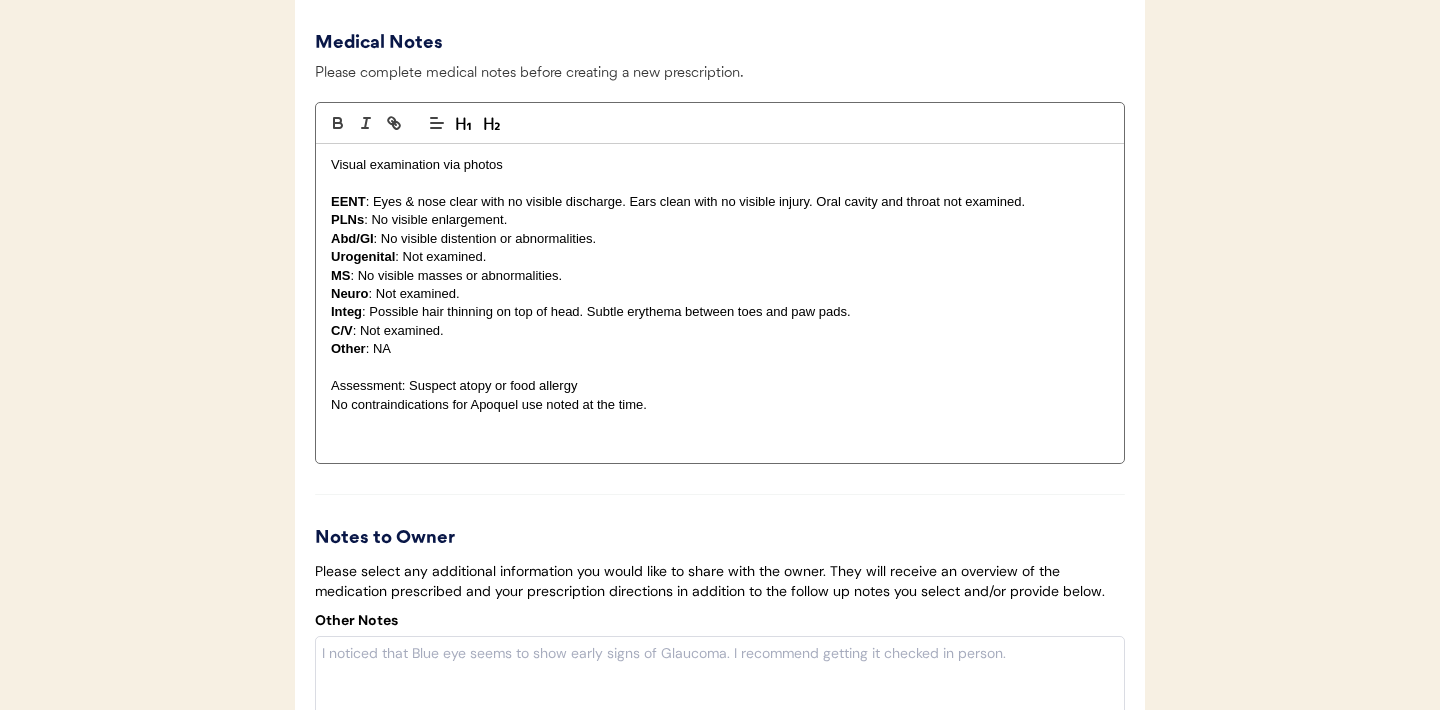 click at bounding box center [720, 368] 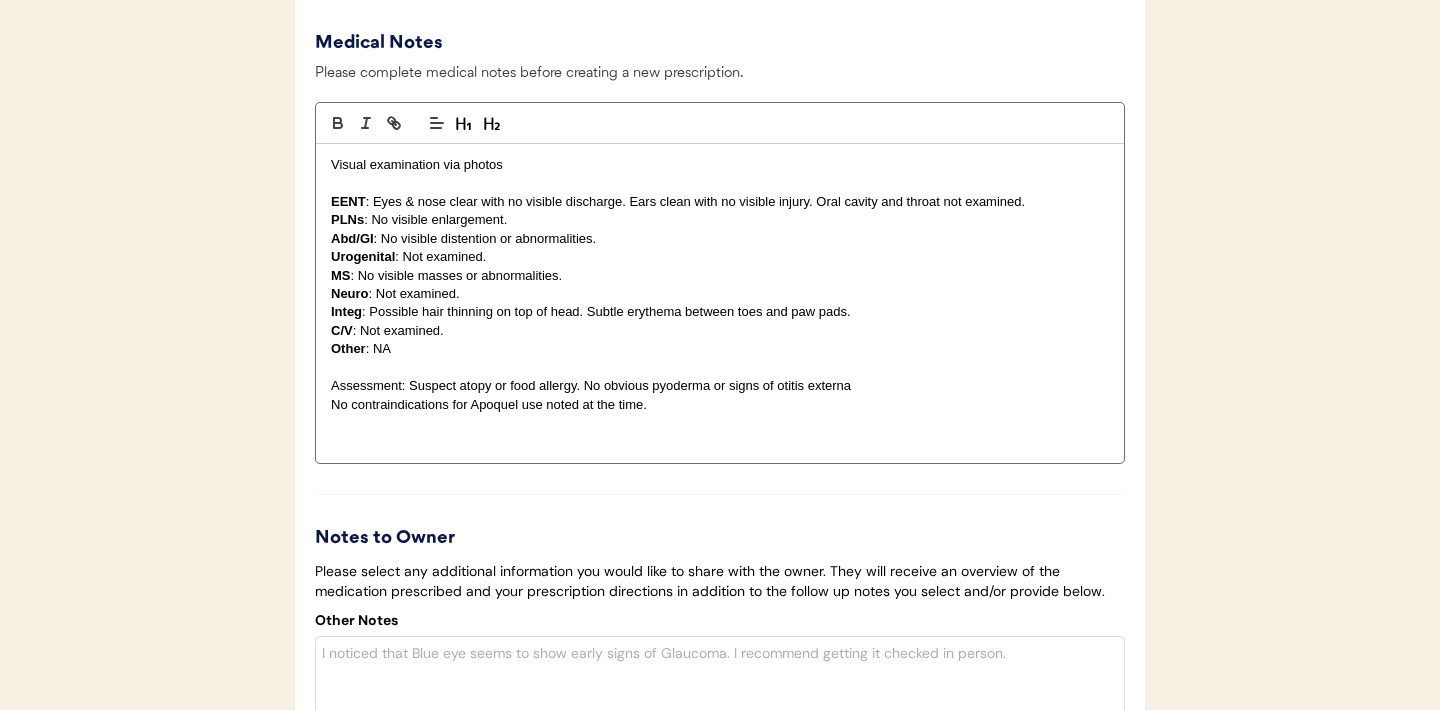 click at bounding box center [720, 442] 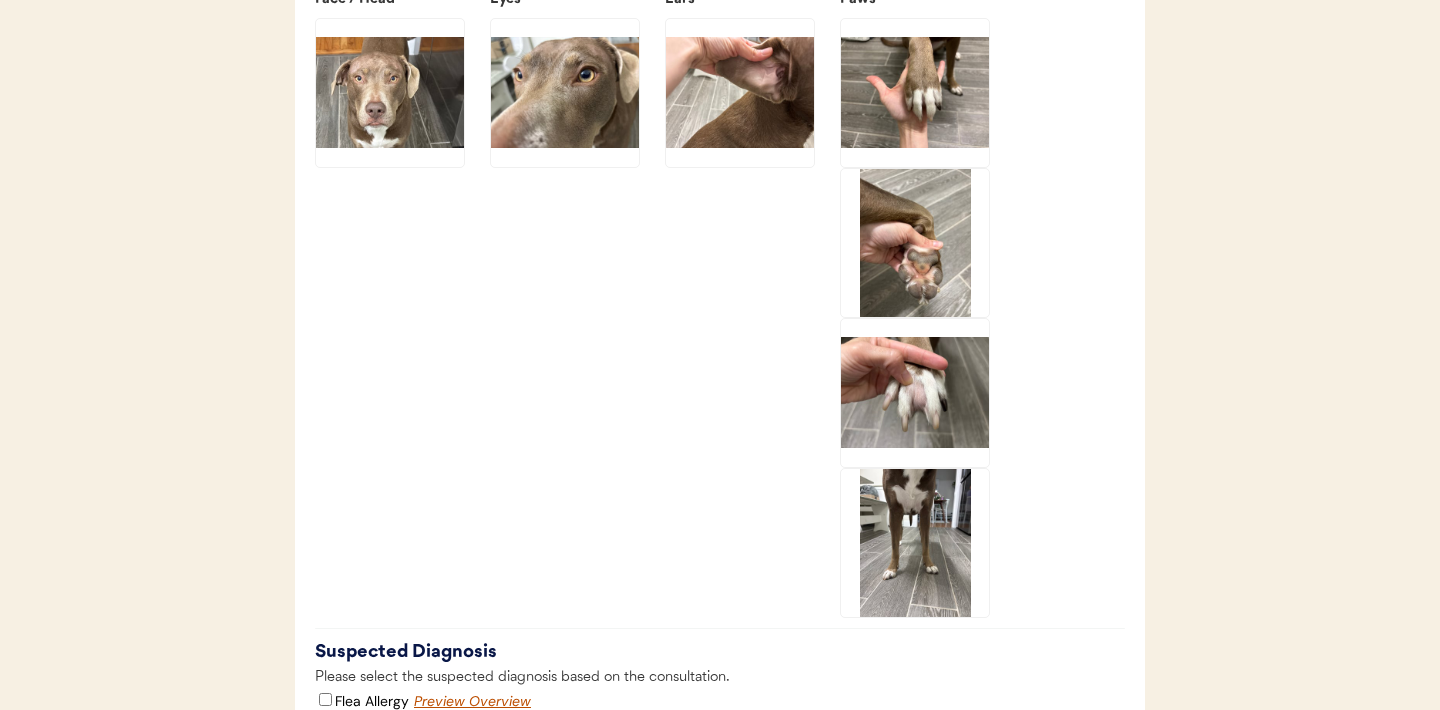 scroll, scrollTop: 2799, scrollLeft: 0, axis: vertical 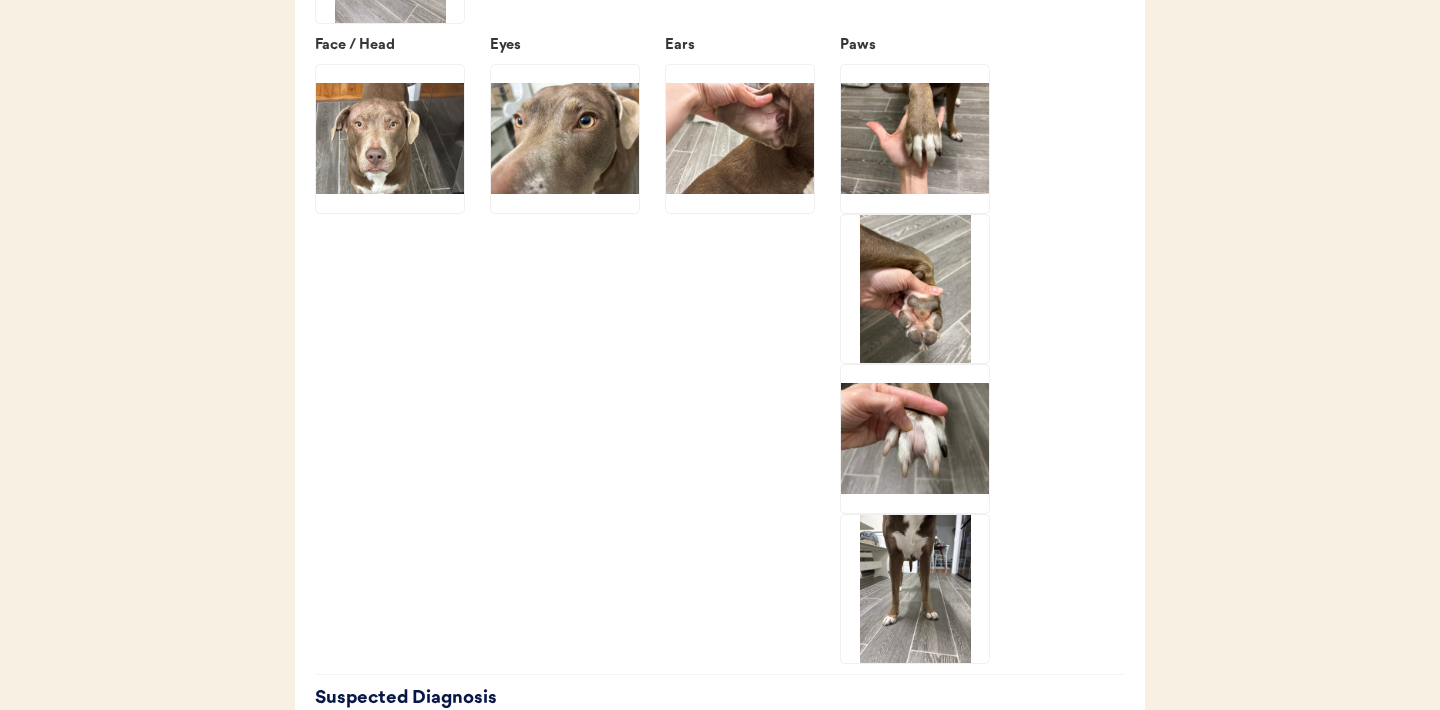 click 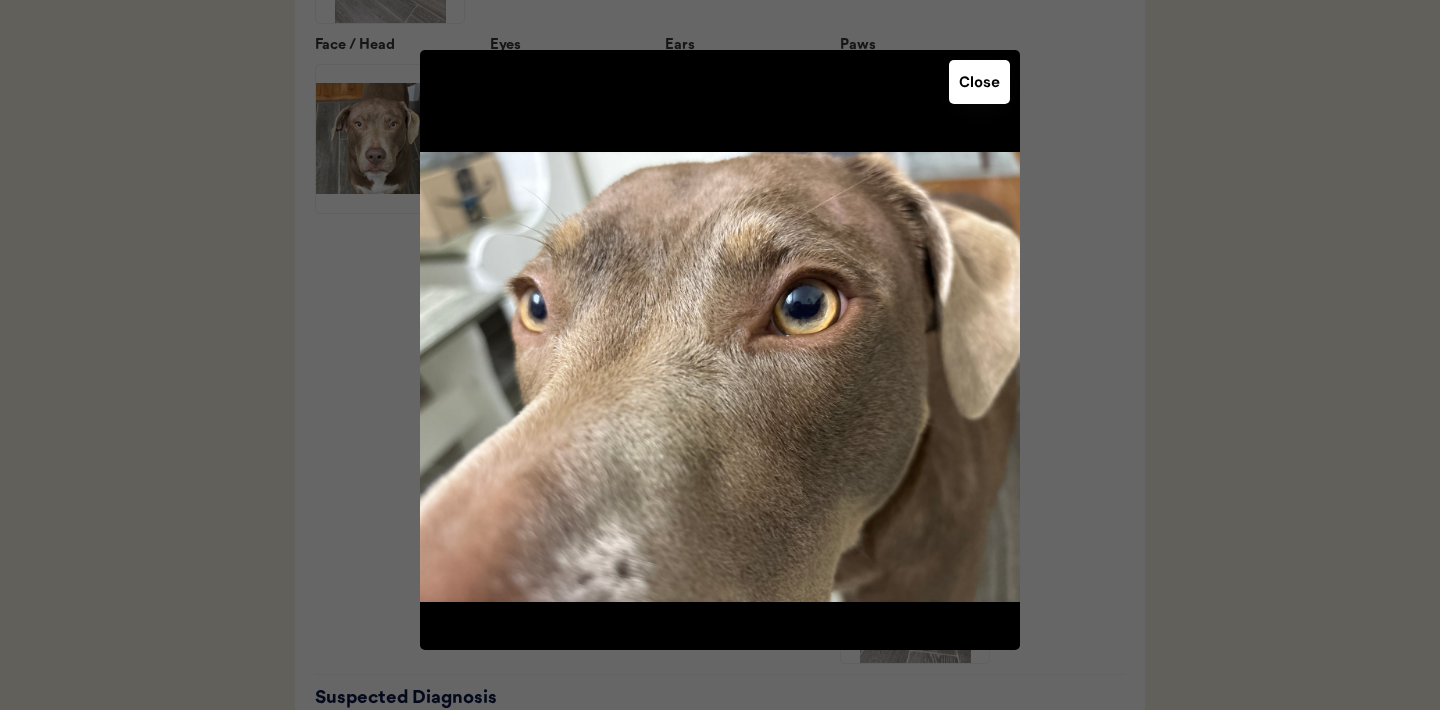 click on "Close" at bounding box center [979, 82] 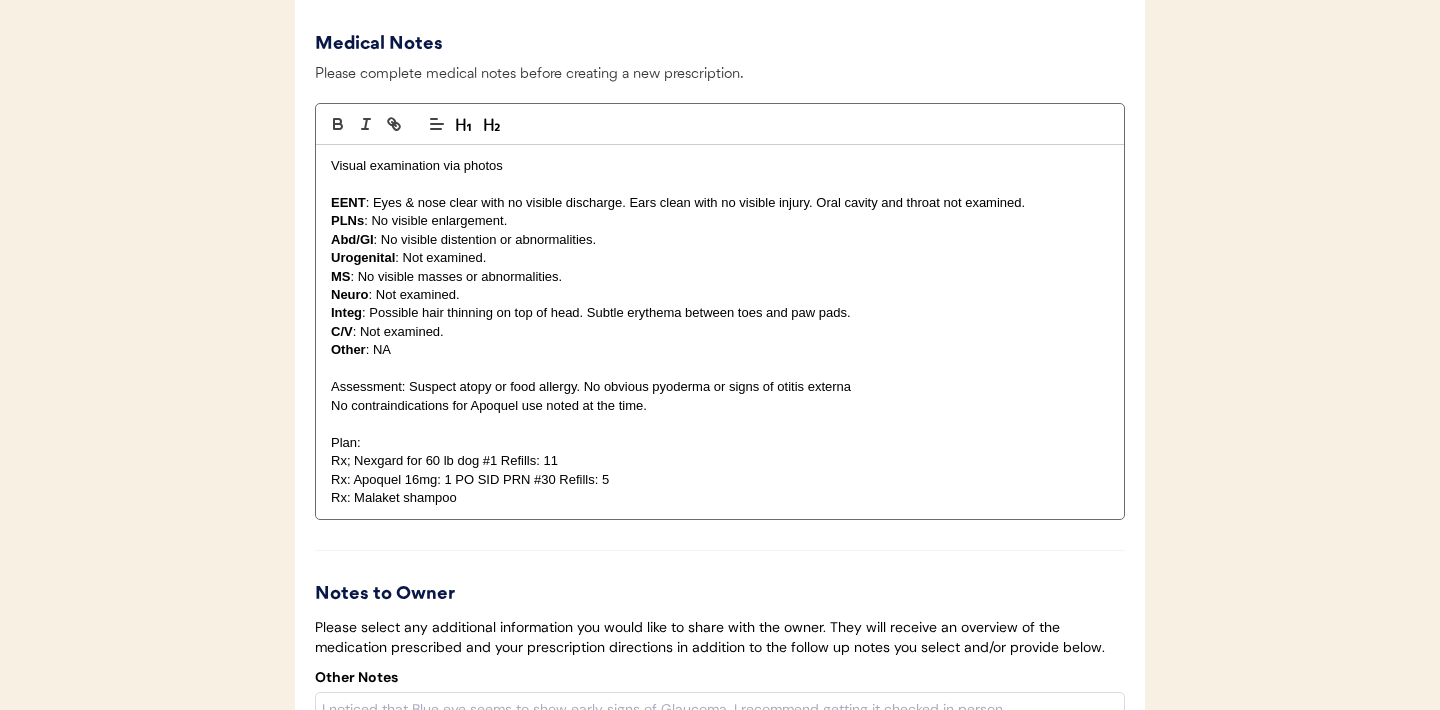scroll, scrollTop: 3786, scrollLeft: 0, axis: vertical 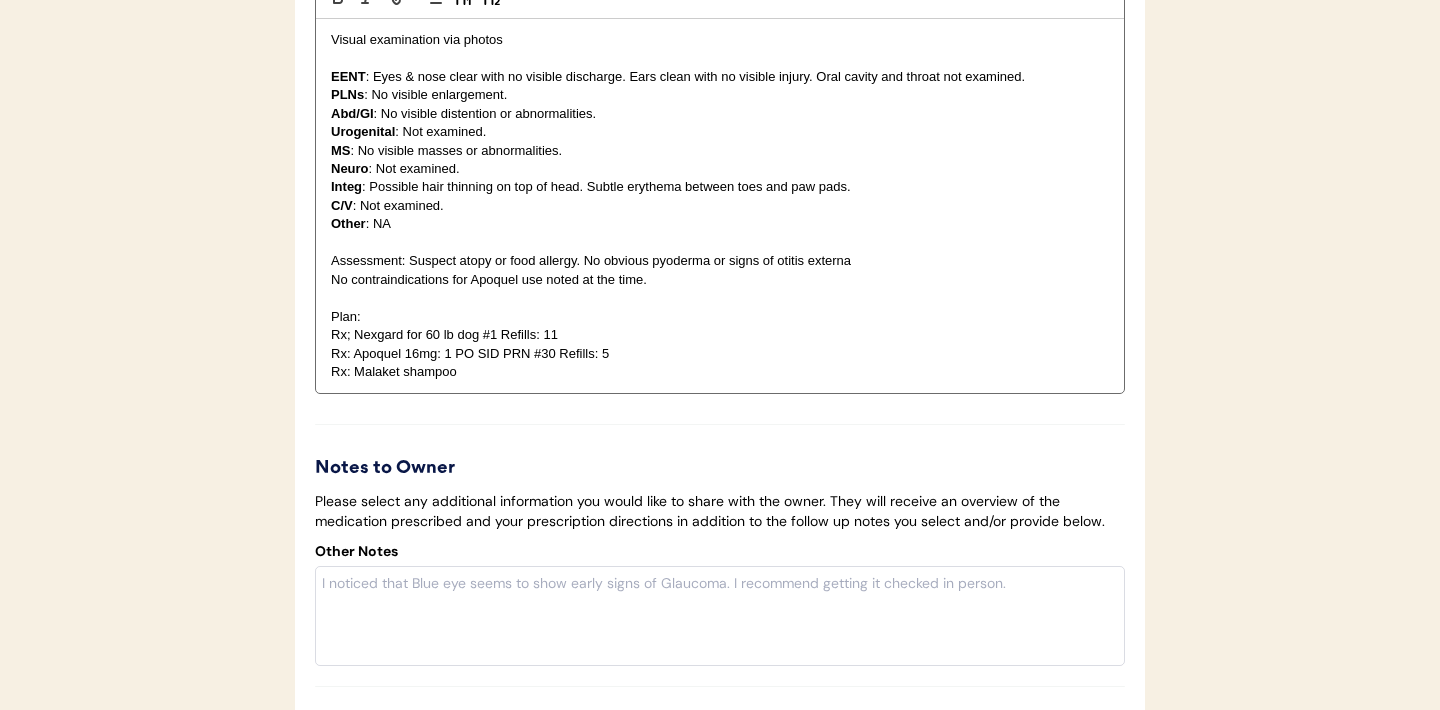 click on "Rx: Malaket shampoo" at bounding box center [720, 372] 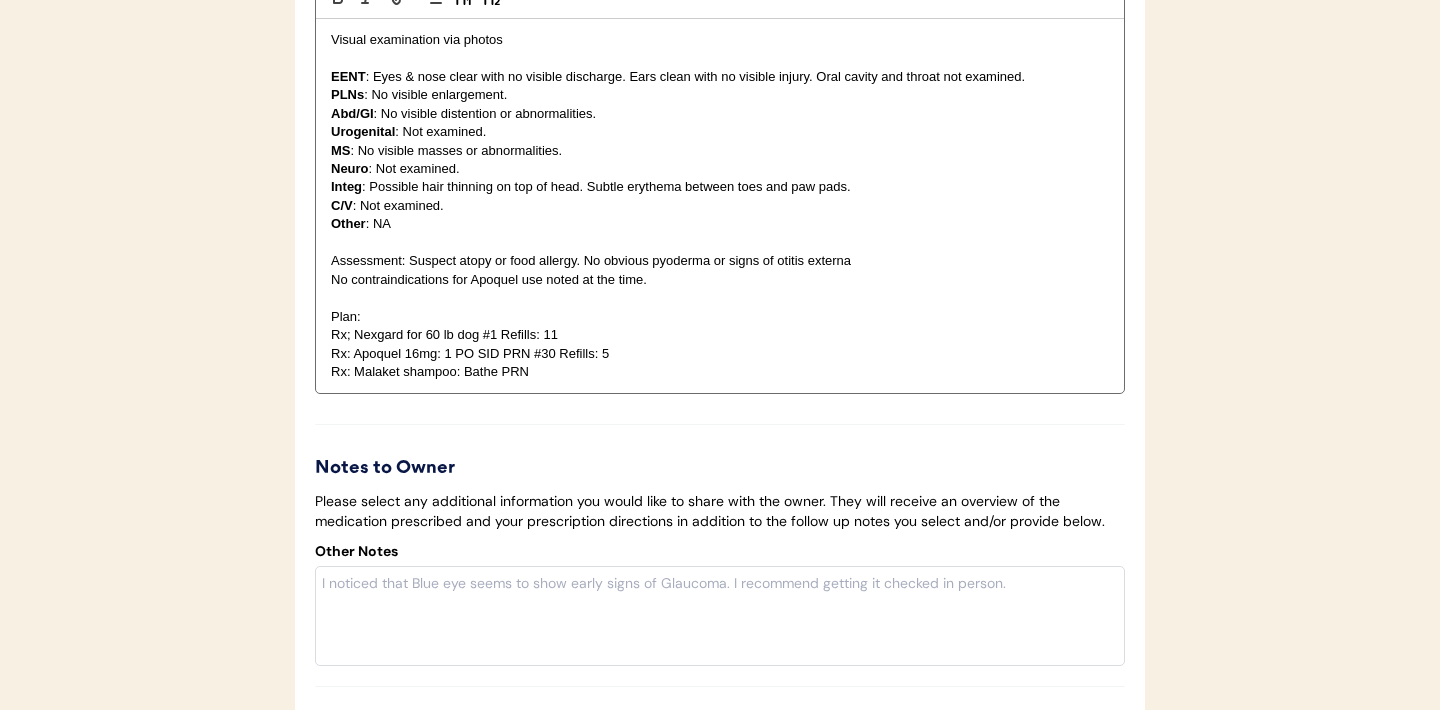 click at bounding box center [720, 424] 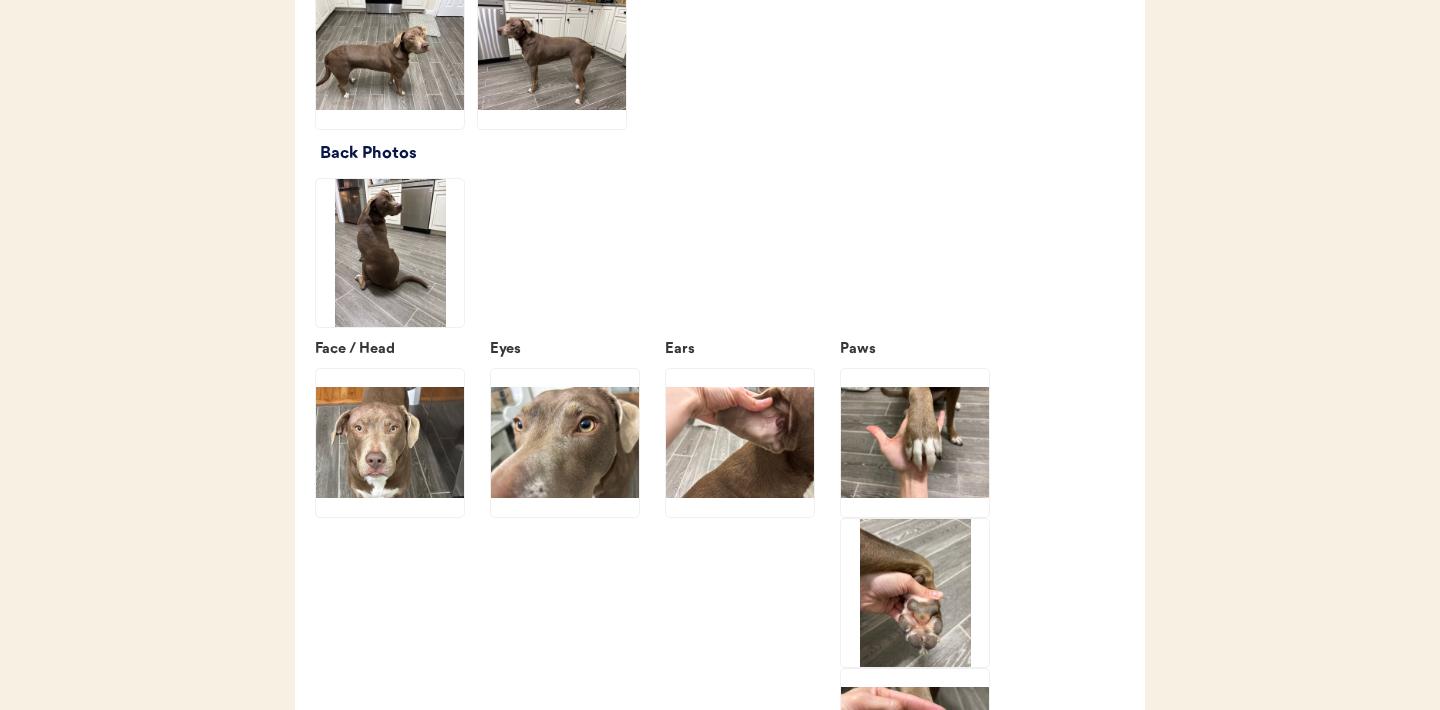 scroll, scrollTop: 2488, scrollLeft: 0, axis: vertical 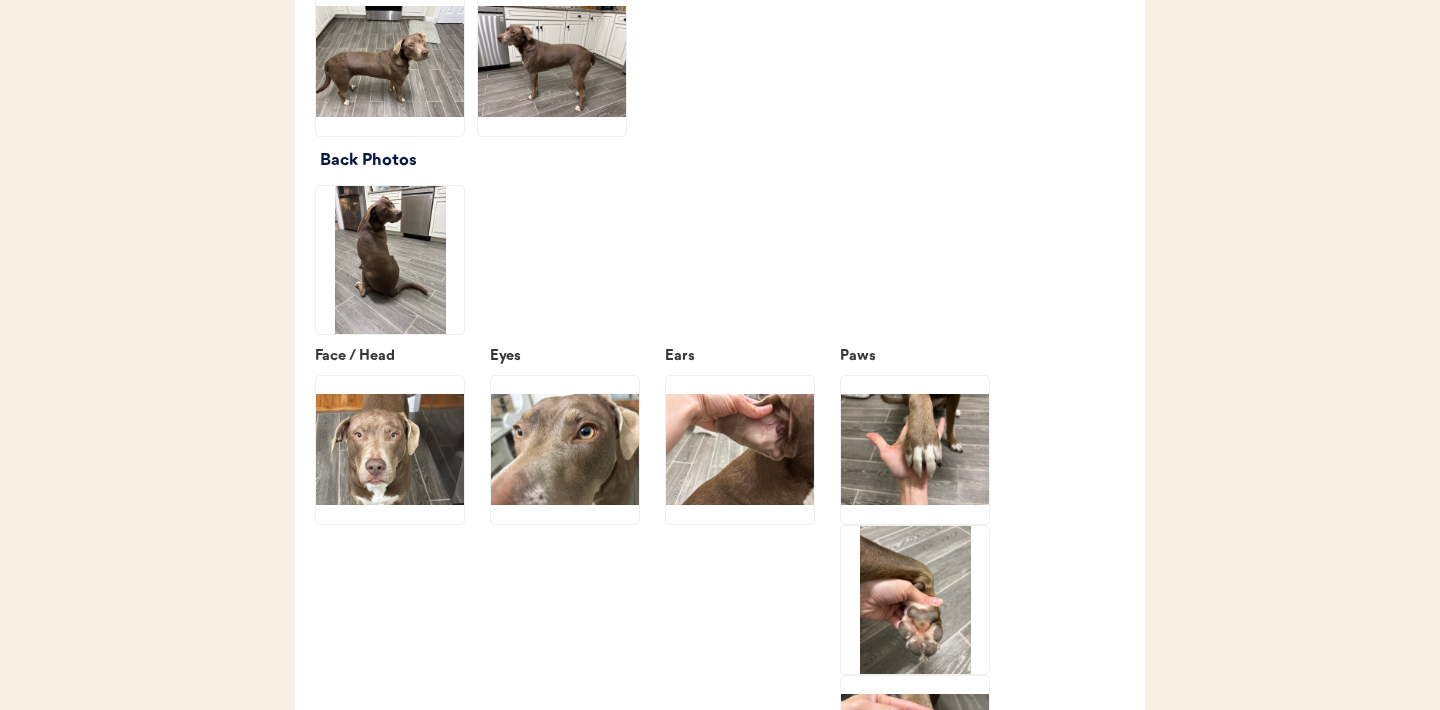 click 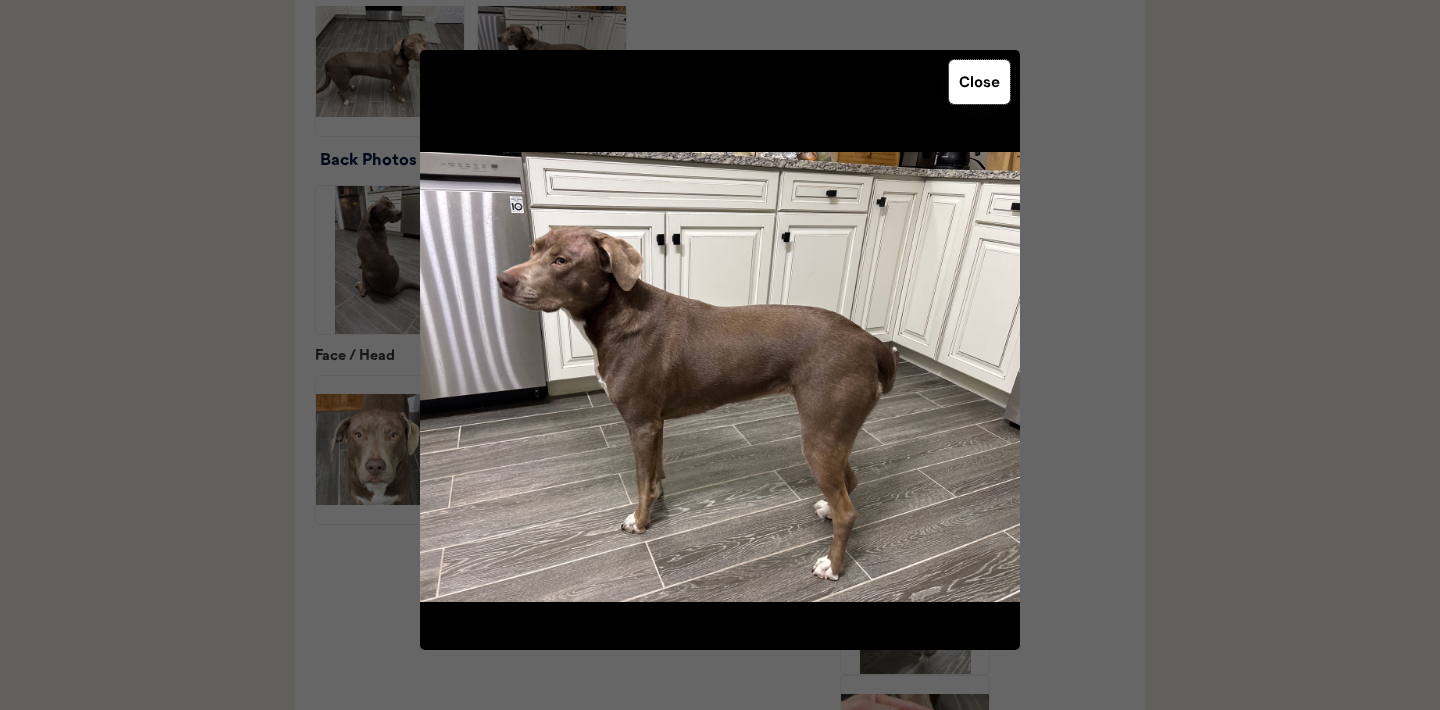 click on "Close" at bounding box center (979, 82) 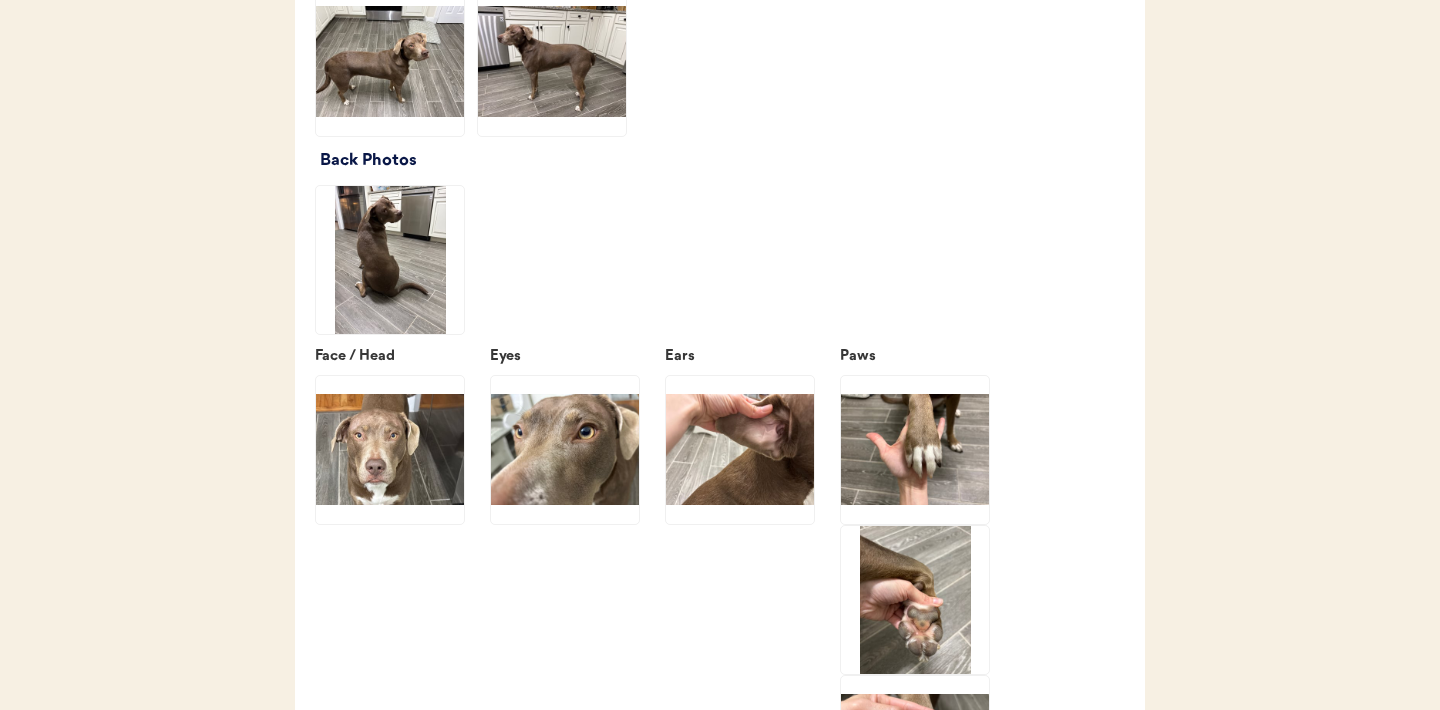 click 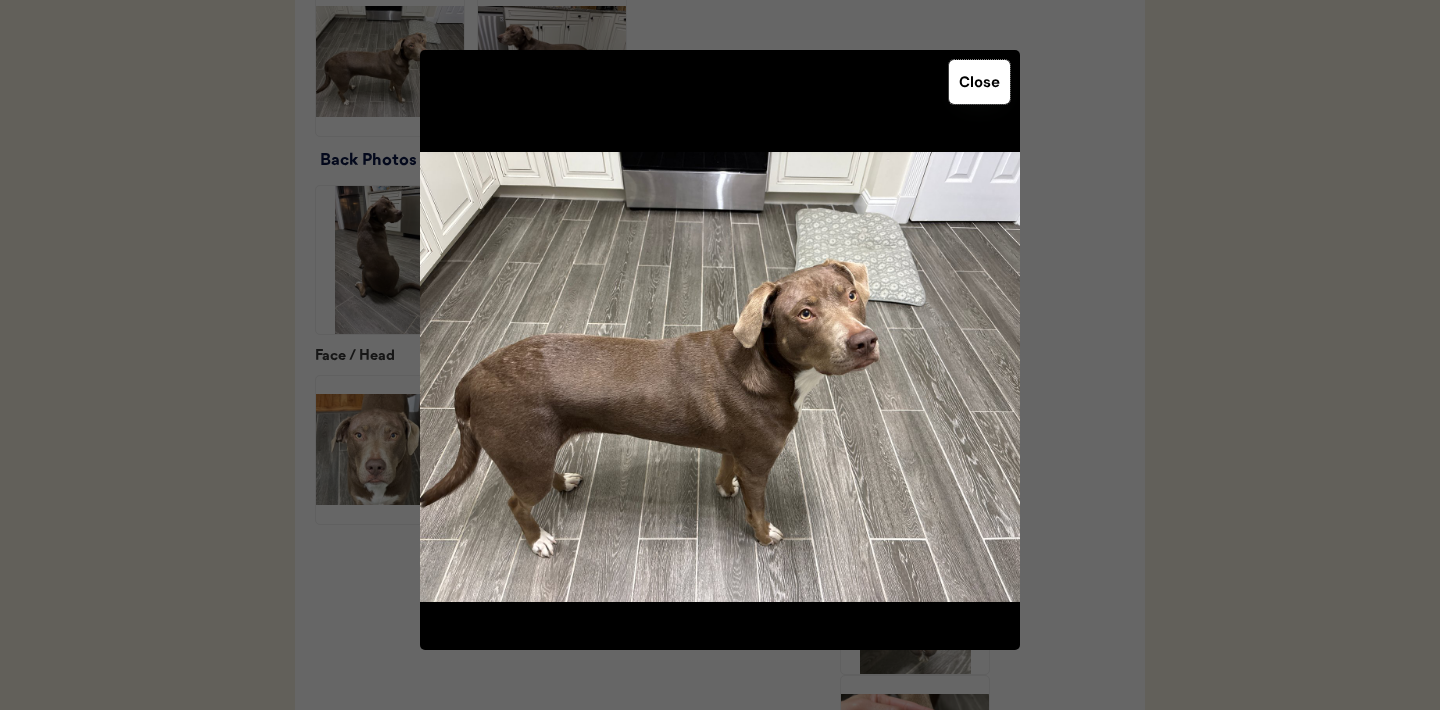 click on "Close" at bounding box center [979, 82] 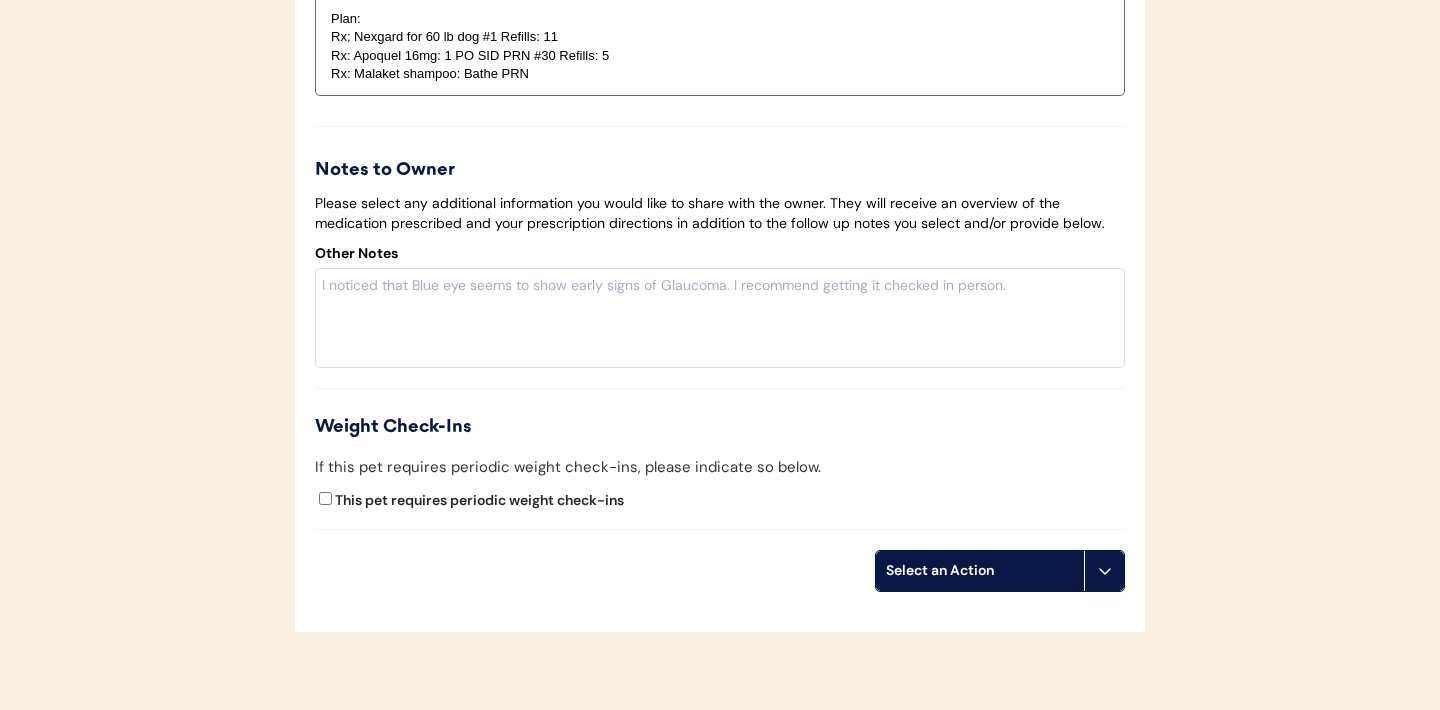 scroll, scrollTop: 4226, scrollLeft: 0, axis: vertical 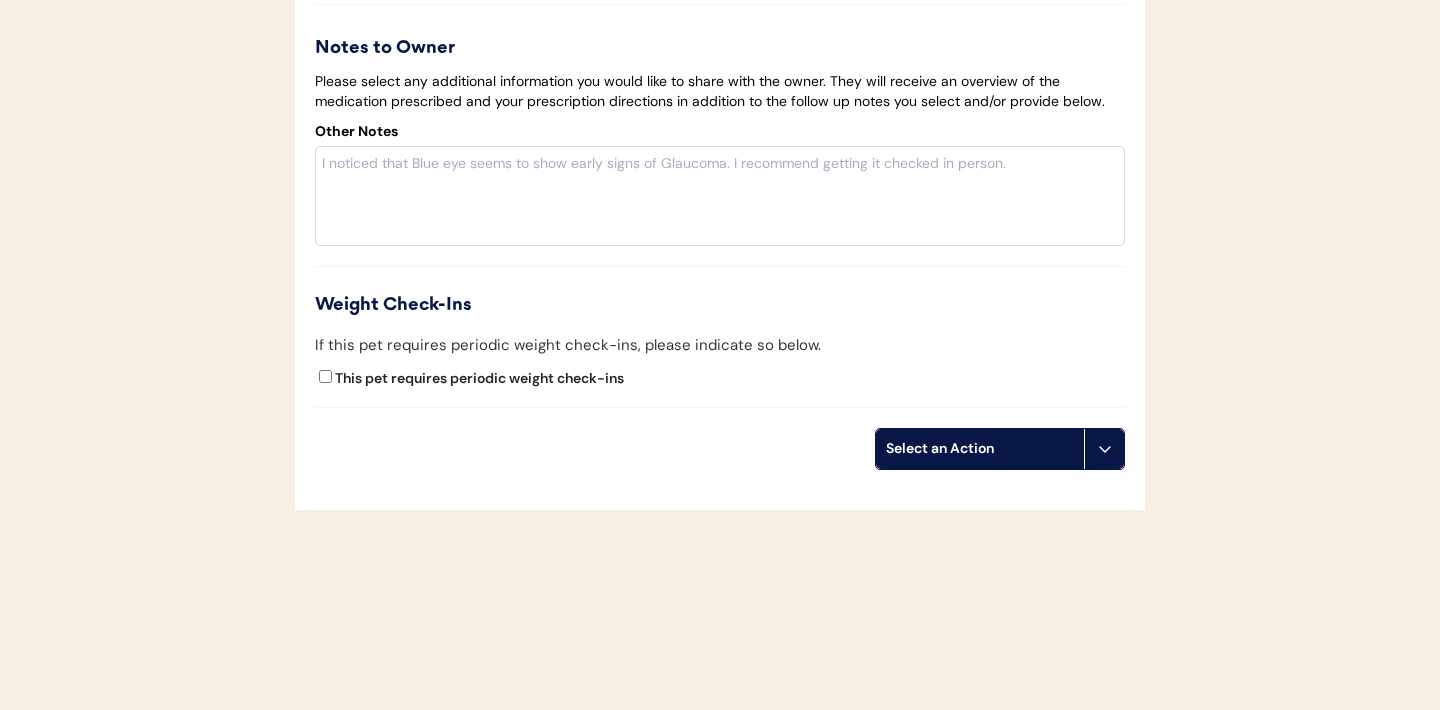click 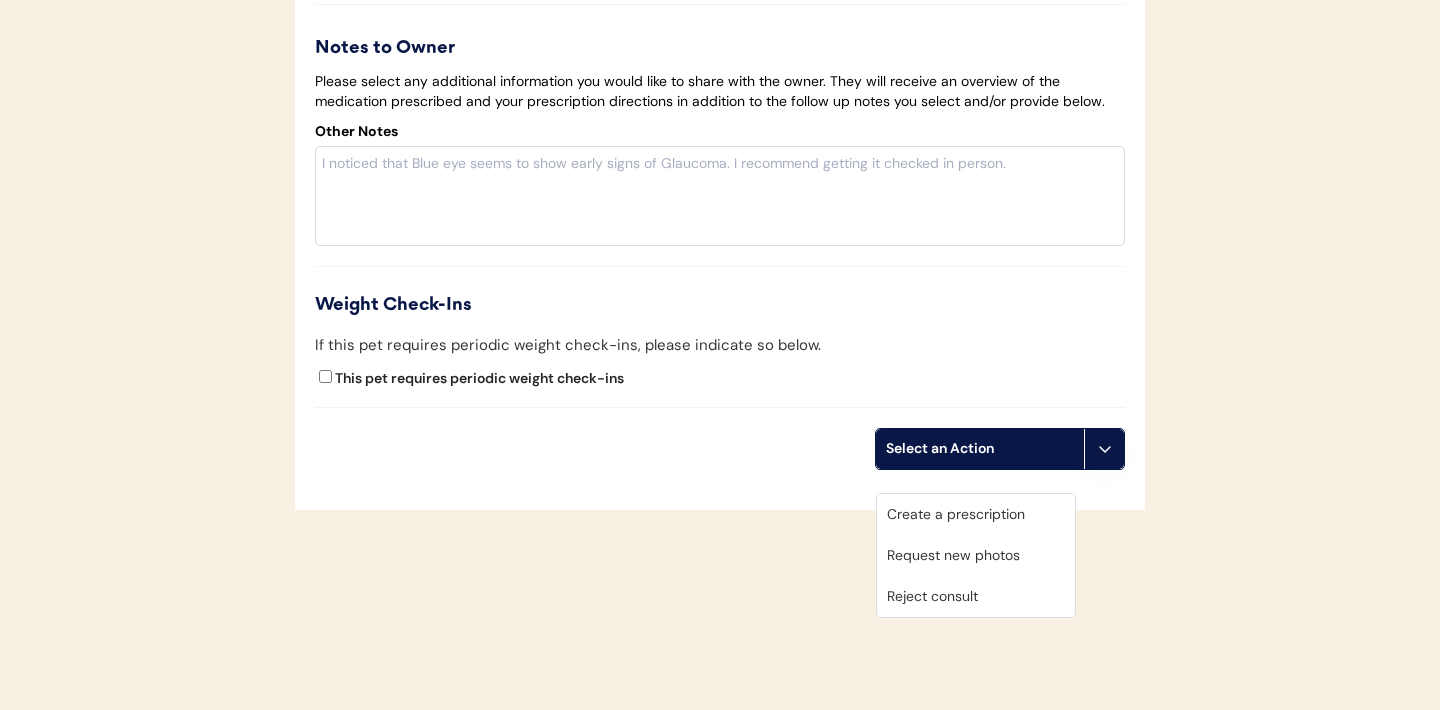 click on "Create a prescription" at bounding box center [976, 514] 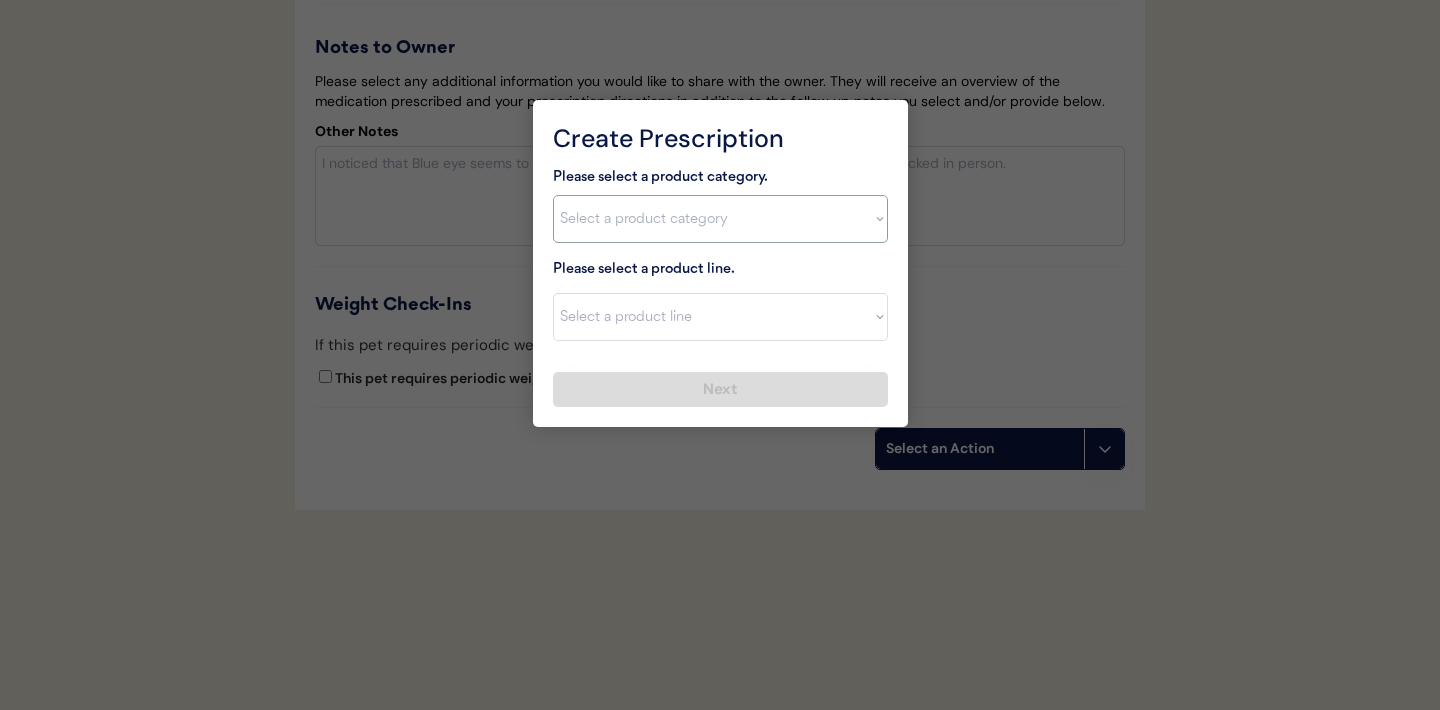click on "Select a product category Allergies Antibiotics Anxiety Combo Parasite Prevention Flea & Tick Heartworm" at bounding box center (720, 219) 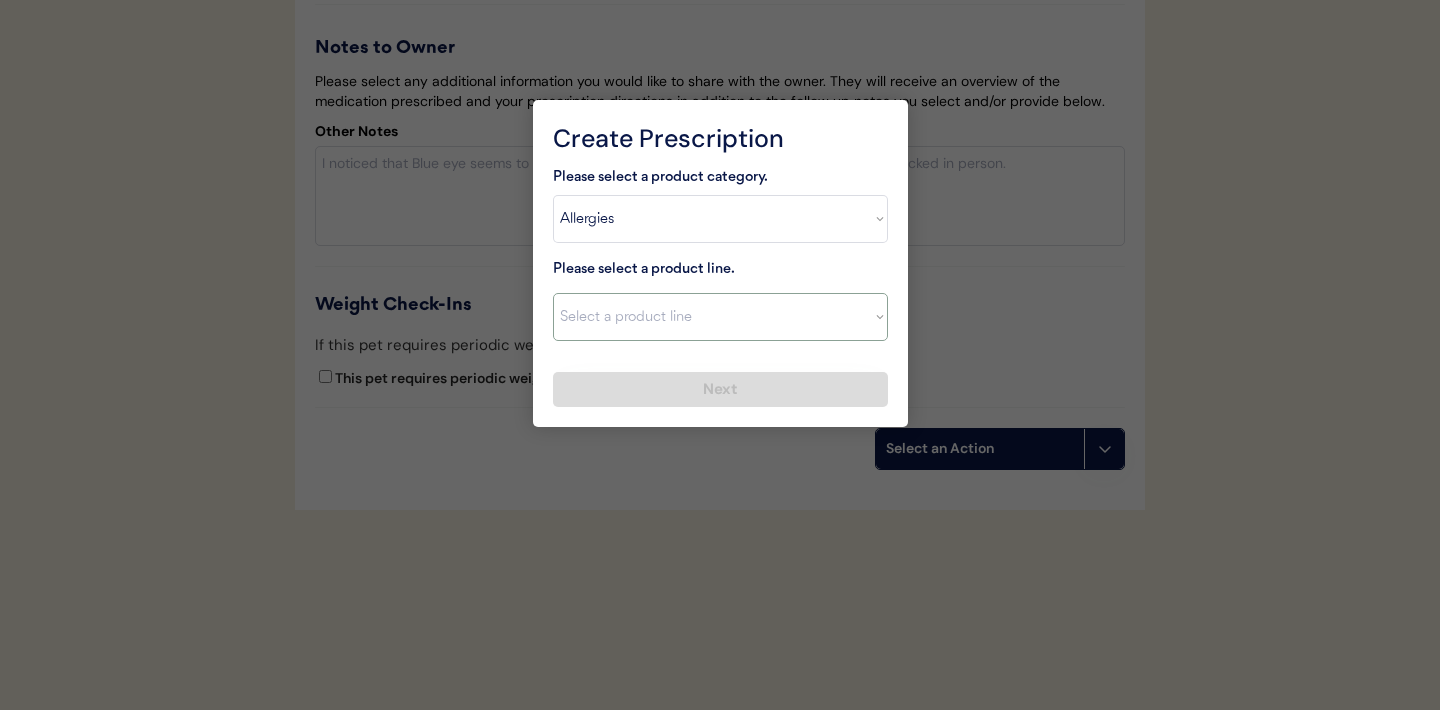 click on "Select a product line" at bounding box center (720, 317) 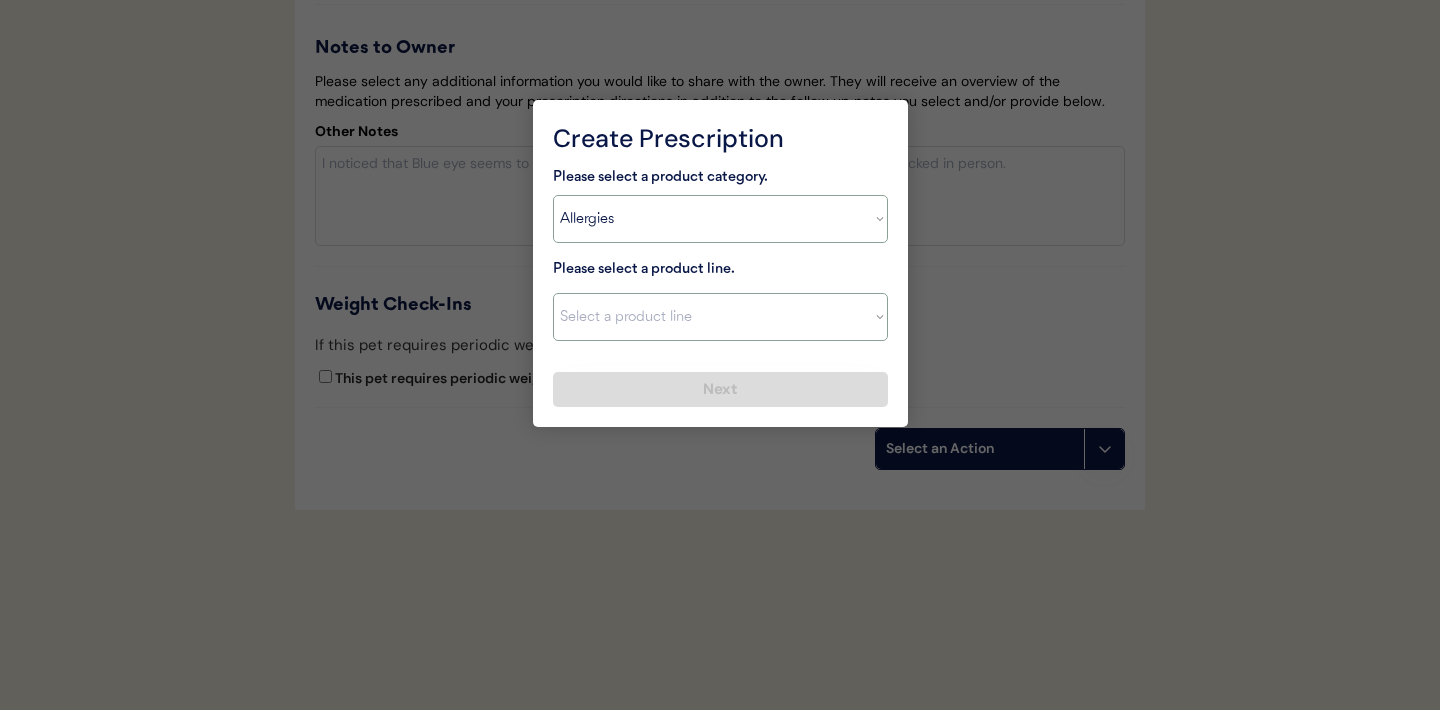 click on "Select a product category Allergies Antibiotics Anxiety Combo Parasite Prevention Flea & Tick Heartworm" at bounding box center (720, 219) 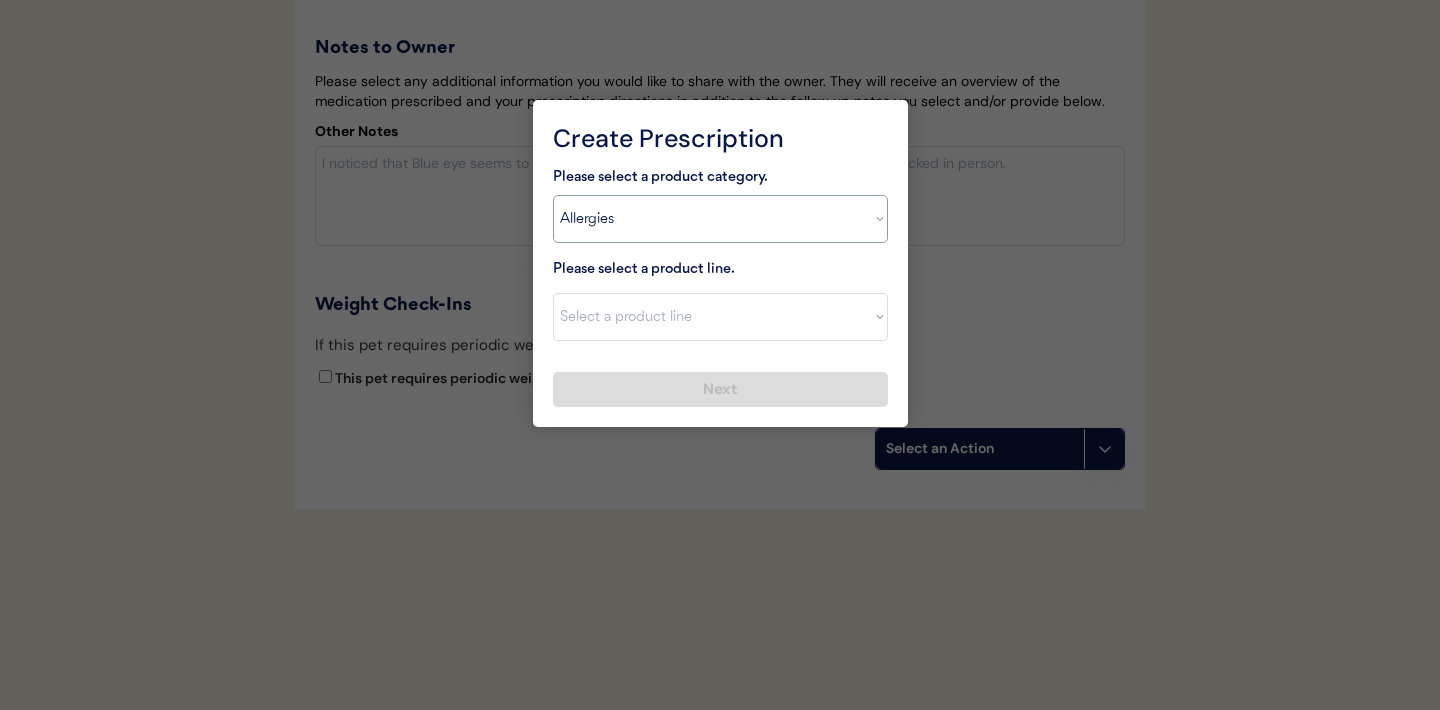 click on "Select a product line Apoquel Chewable Tablet Apoquel Tablet Cyclosporine DermaBenSs Shampoo Hydroxyzine Mal-A-Ket Shampoo Mal-A-Ket Wipes Malaseb Shampoo MiconaHex+Triz Mousse MiconaHex+Triz Wipes Prednisone Temaril-P" at bounding box center (720, 317) 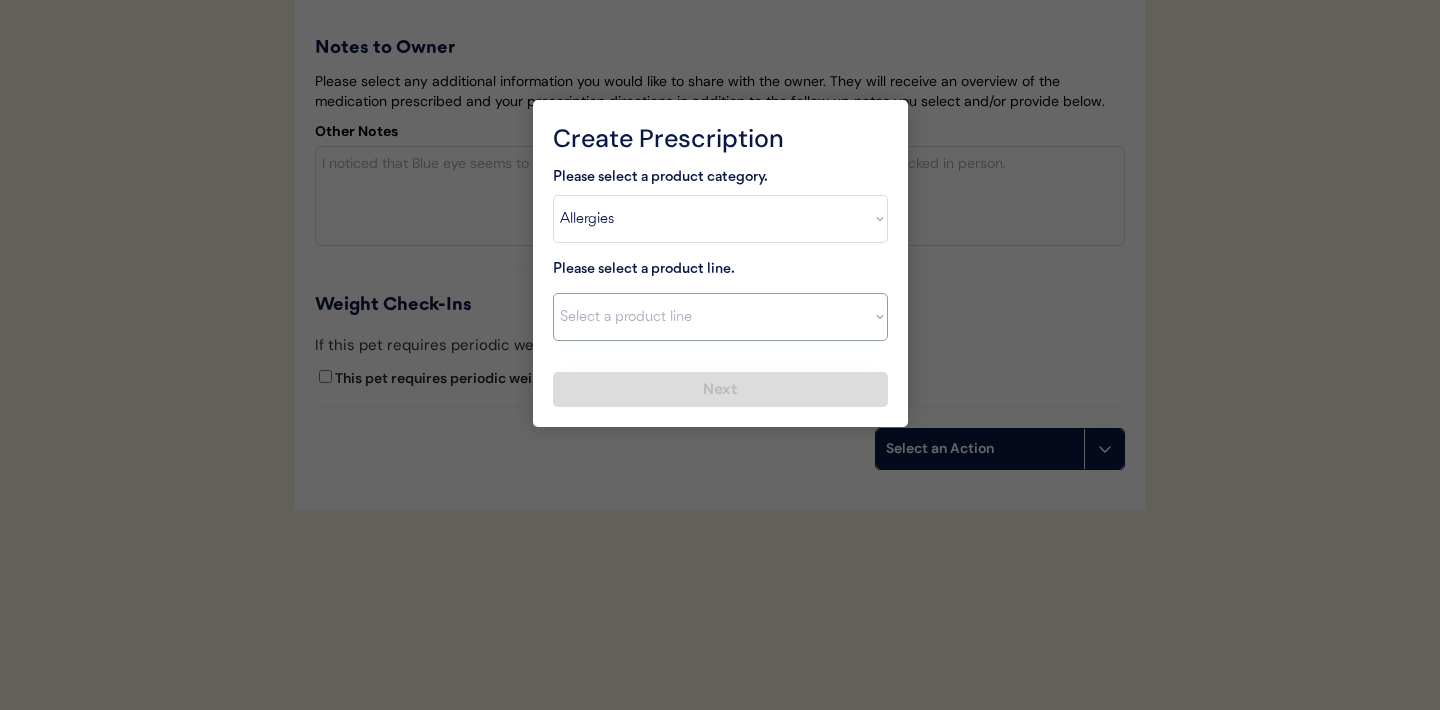 select on ""Apoquel Tablet"" 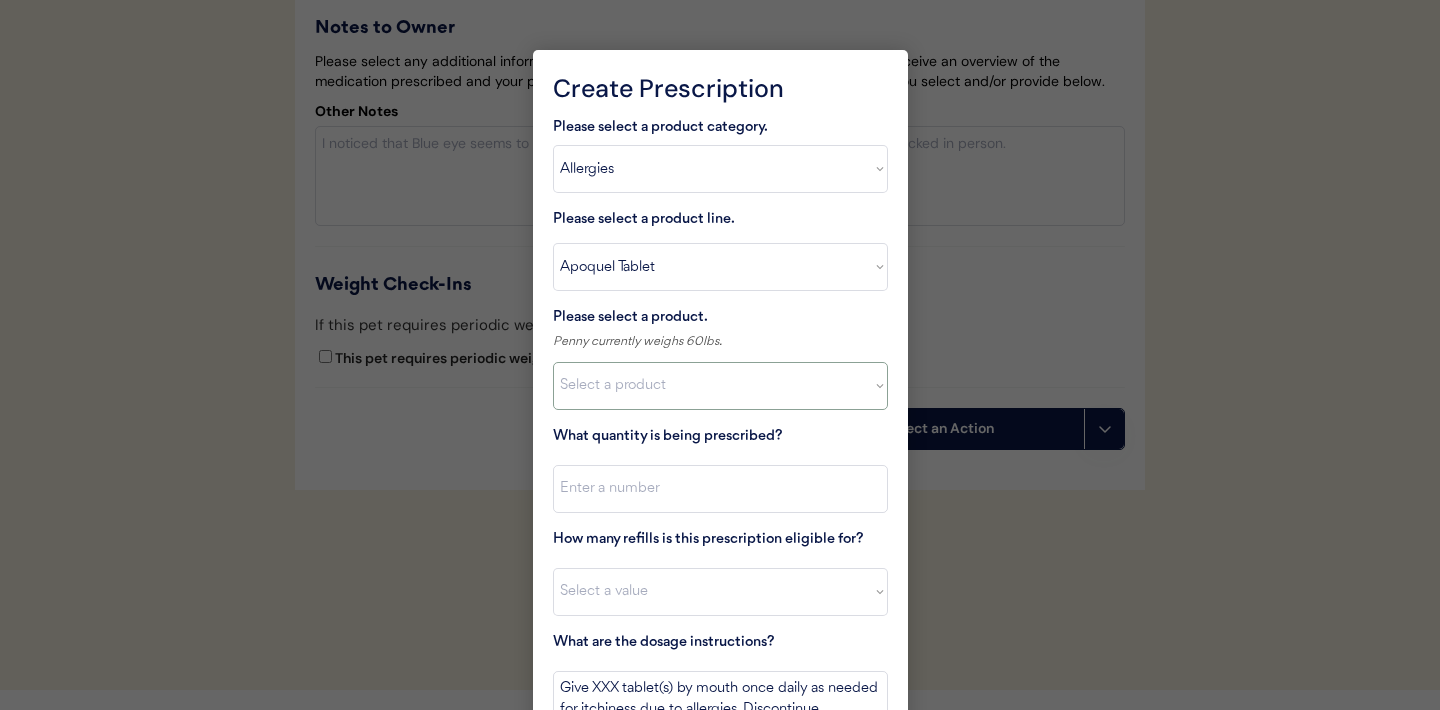 click on "Please select a product category. Select a product category Allergies Antibiotics Anxiety Combo Parasite Prevention Flea & Tick Heartworm Please select a product line. Select a product line Apoquel Chewable Tablet Apoquel Tablet Cyclosporine DermaBenSs Shampoo Hydroxyzine Mal-A-Ket Shampoo Mal-A-Ket Wipes Malaseb Shampoo MiconaHex+Triz Mousse MiconaHex+Triz Wipes Prednisone Temaril-P Please select a product. Penny currently weighs 60lbs.  Select a product Apoquel Tablet (16 mg) Apoquel Tablet (3.6 mg) Apoquel Tablet (5.4 mg) What quantity is being prescribed? How many refills is this prescription eligible for? Select a value 0 1 2 3 4 5 6 7 8 10 11 What are the dosage instructions? Give XXX tablet(s) by mouth once daily as needed for itchiness due to allergies. Discontinue immediately if worsening hair loss, rash, or numerous small lumps appear. Next" at bounding box center [720, 464] 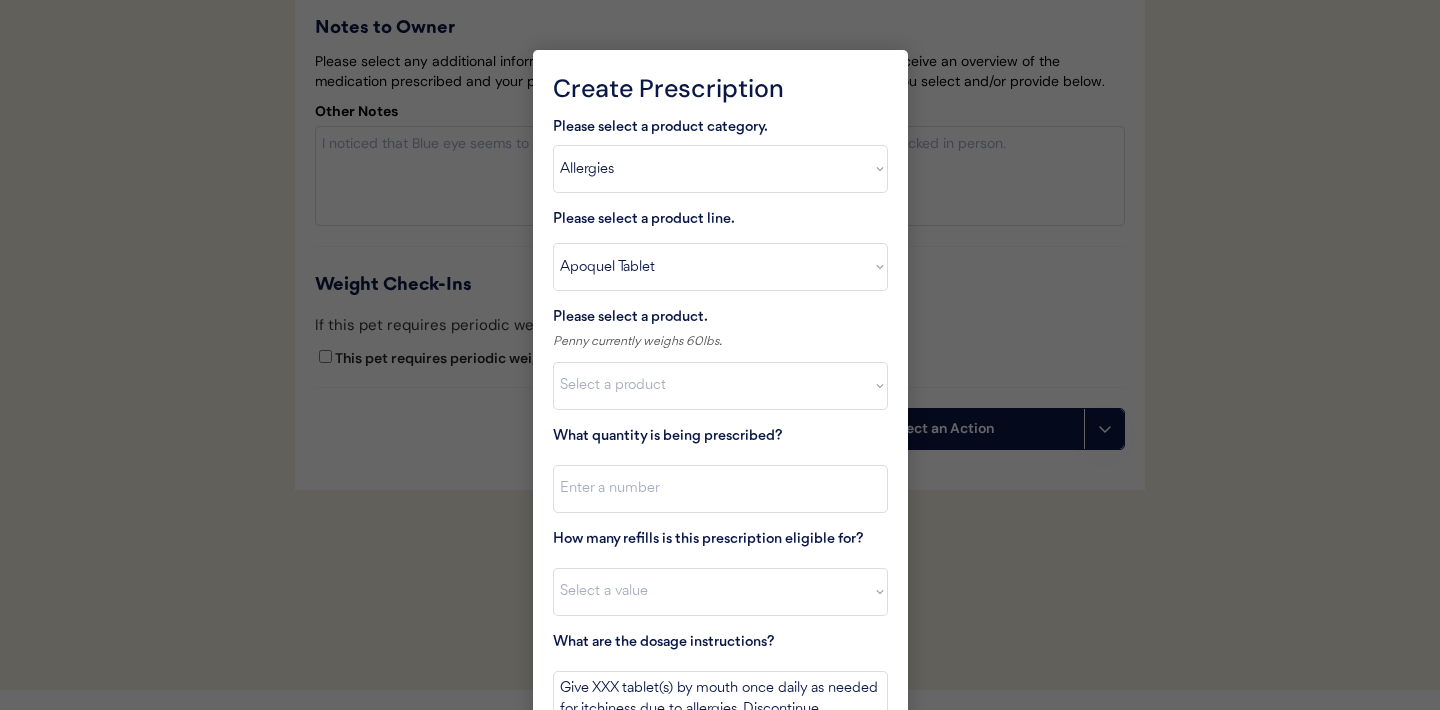click on "Select a product Apoquel Tablet (16 mg) Apoquel Tablet (3.6 mg) Apoquel Tablet (5.4 mg)" at bounding box center (720, 386) 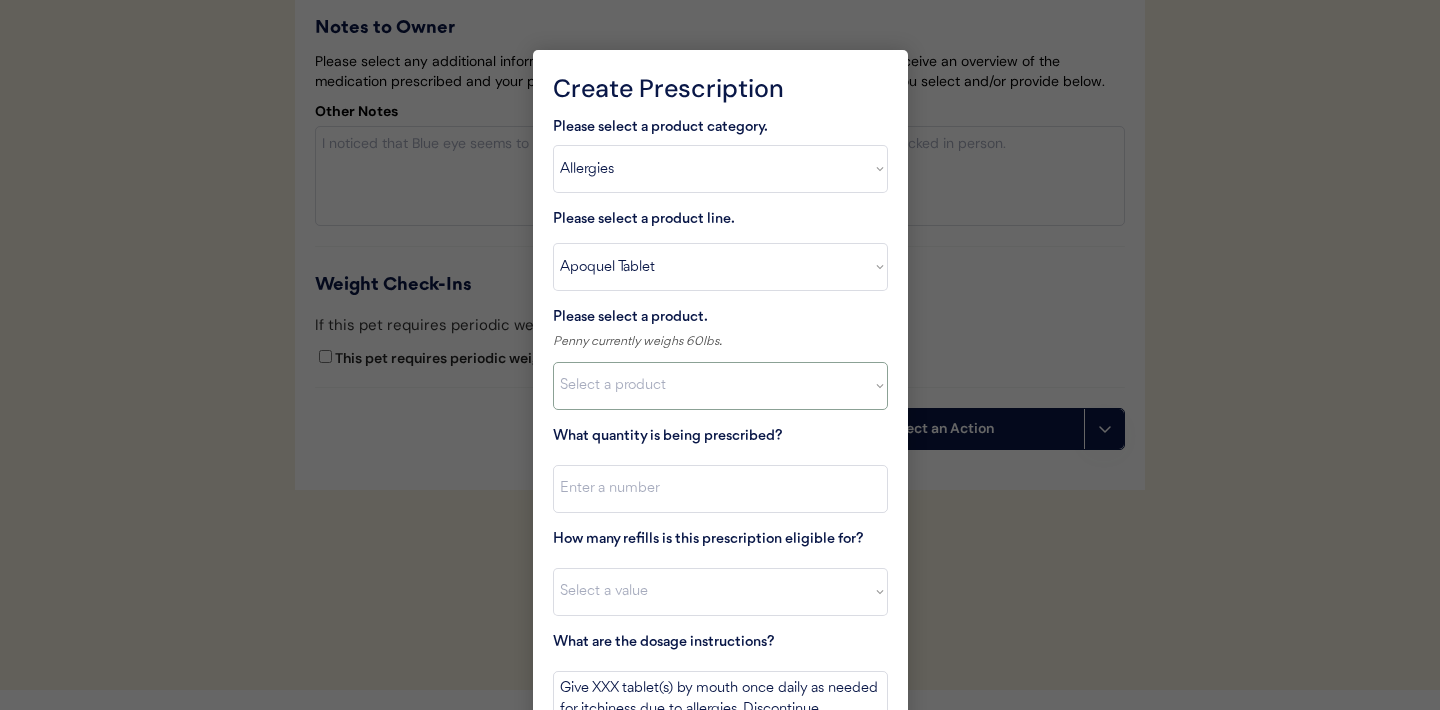 select on ""1348695171700984260__LOOKUP__1720647054590x322599372364987400"" 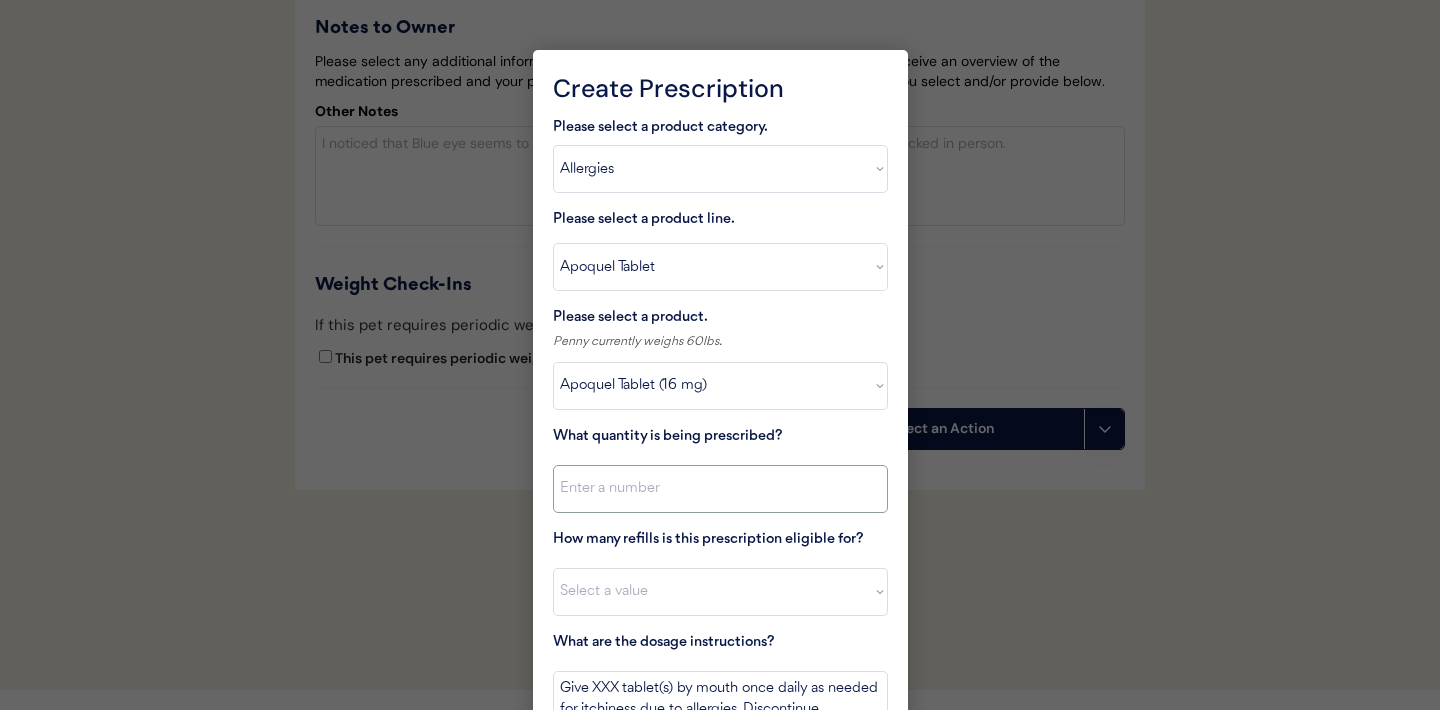 click at bounding box center [720, 489] 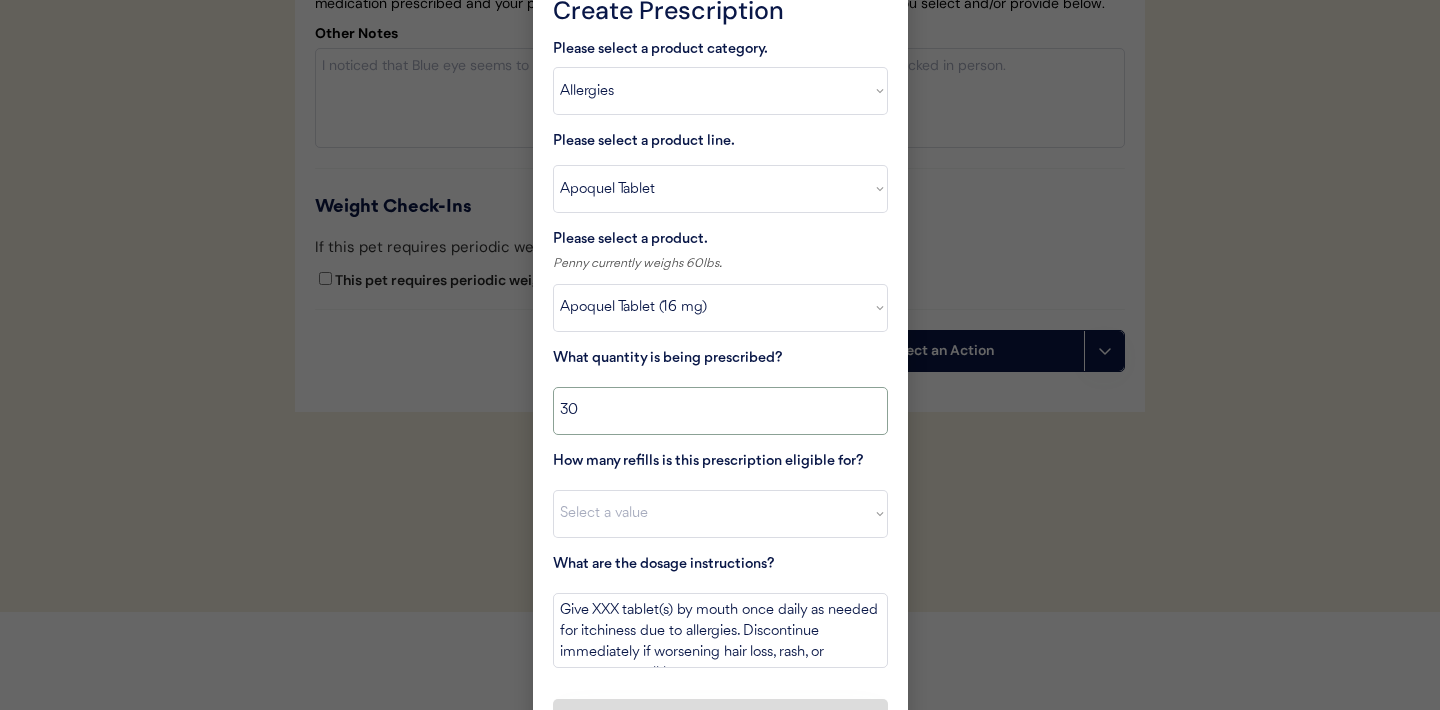 scroll, scrollTop: 4347, scrollLeft: 0, axis: vertical 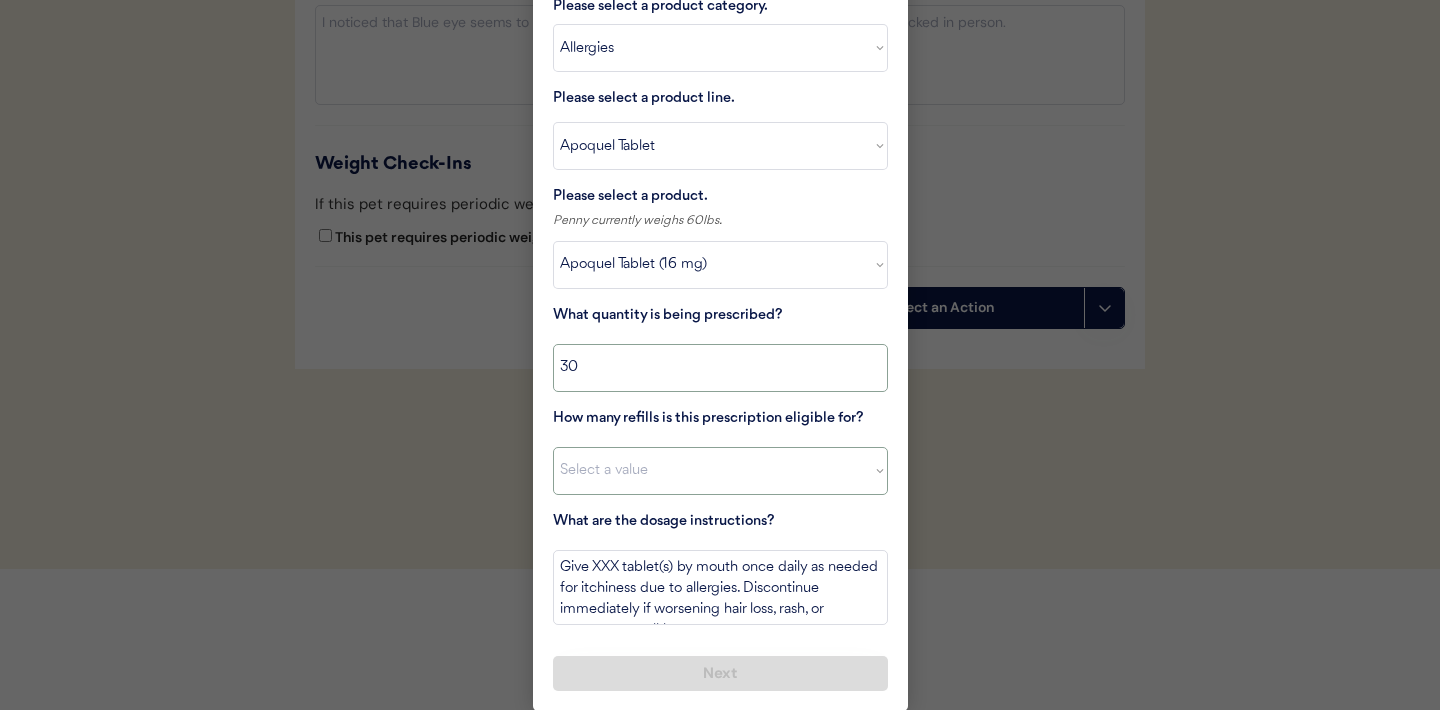 type on "30" 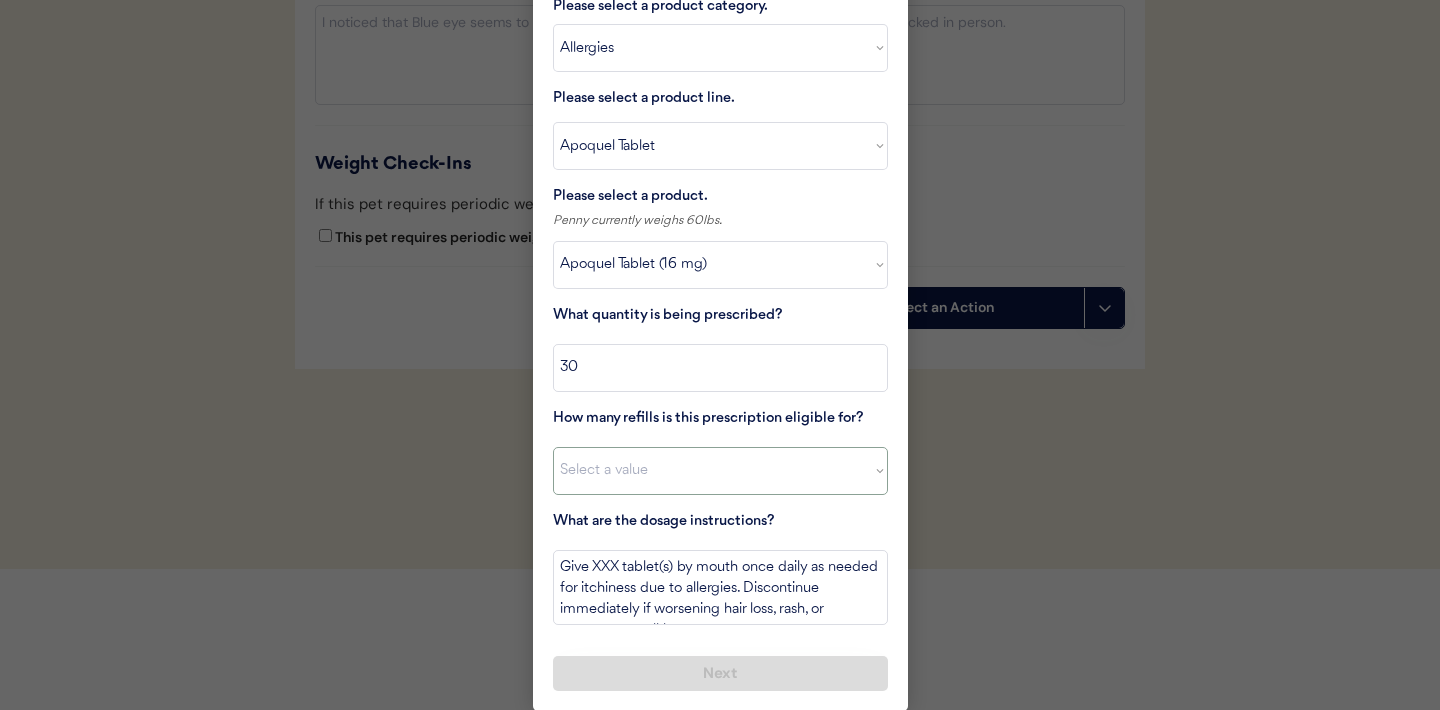 select on "5" 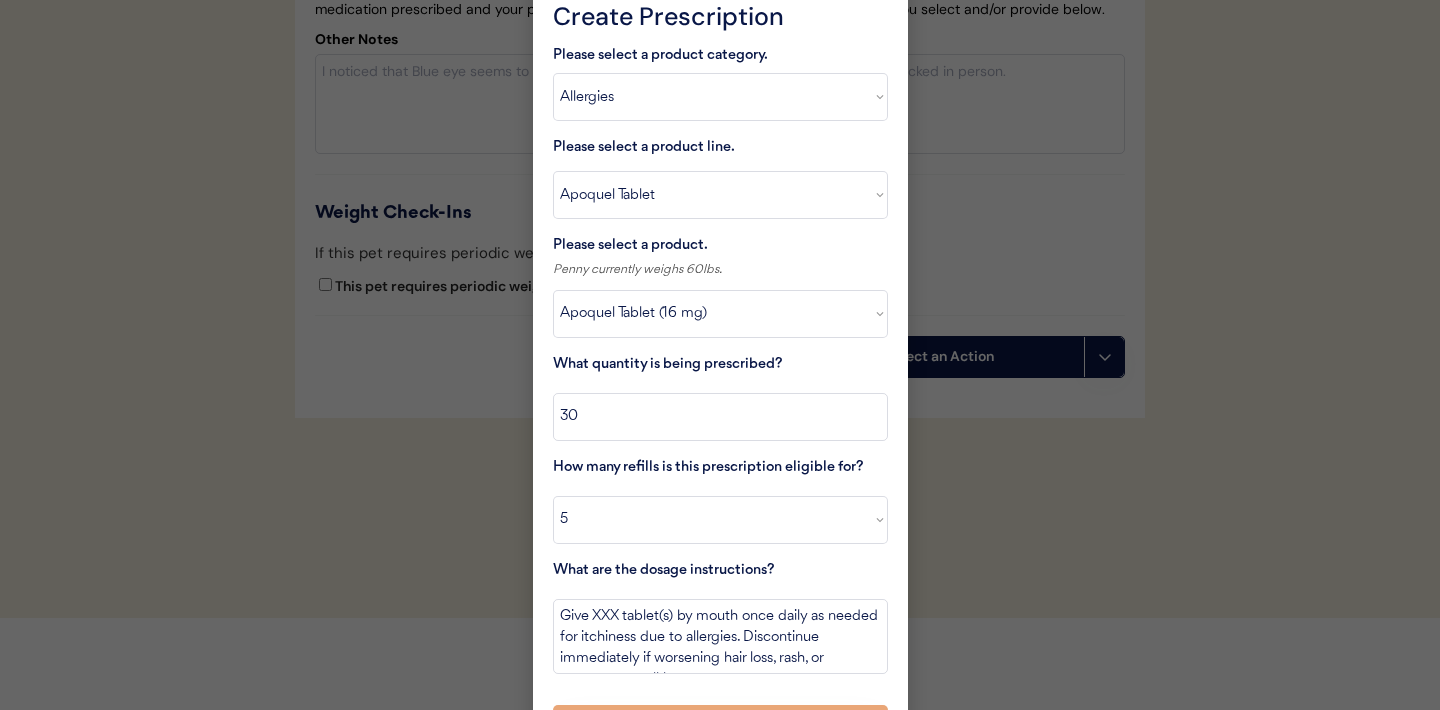 scroll, scrollTop: 4347, scrollLeft: 0, axis: vertical 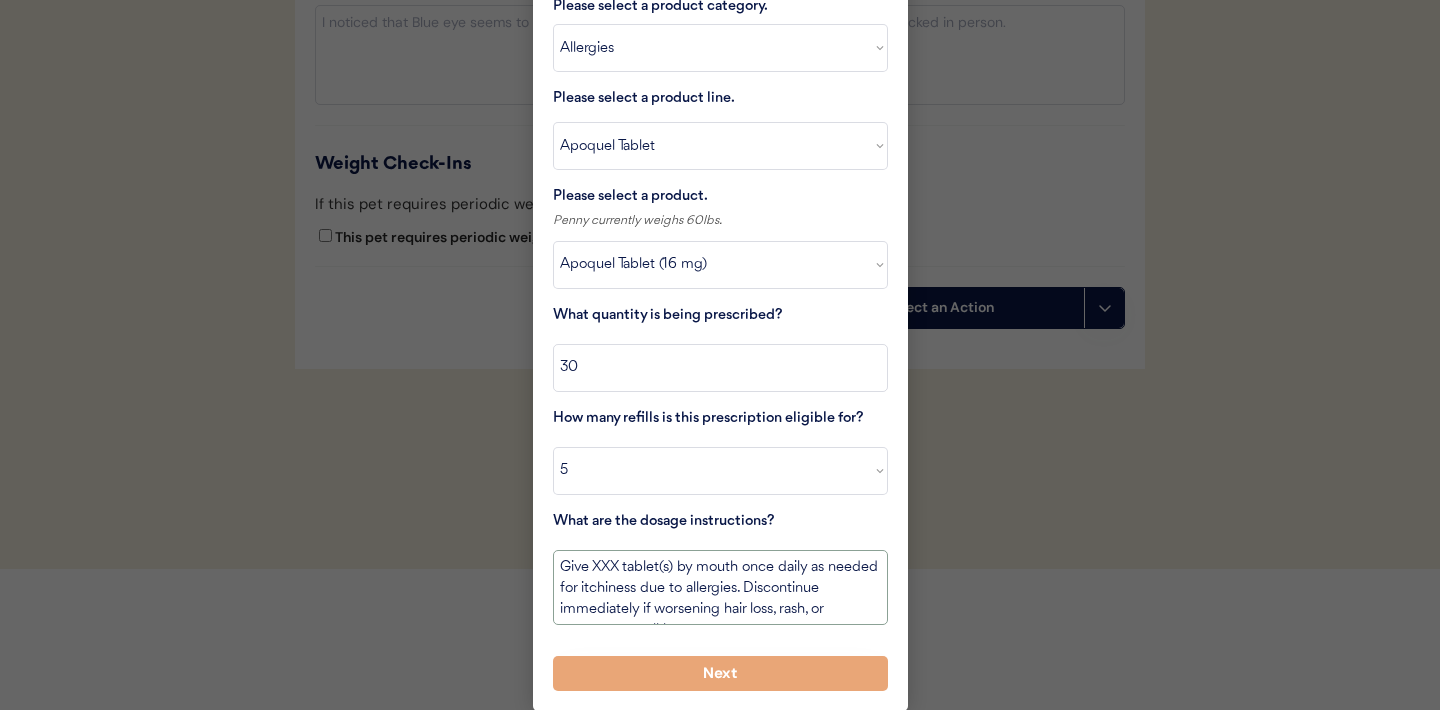 click on "Give XXX tablet(s) by mouth once daily as needed for itchiness due to allergies. Discontinue immediately if worsening hair loss, rash, or numerous small lumps appear." at bounding box center (720, 587) 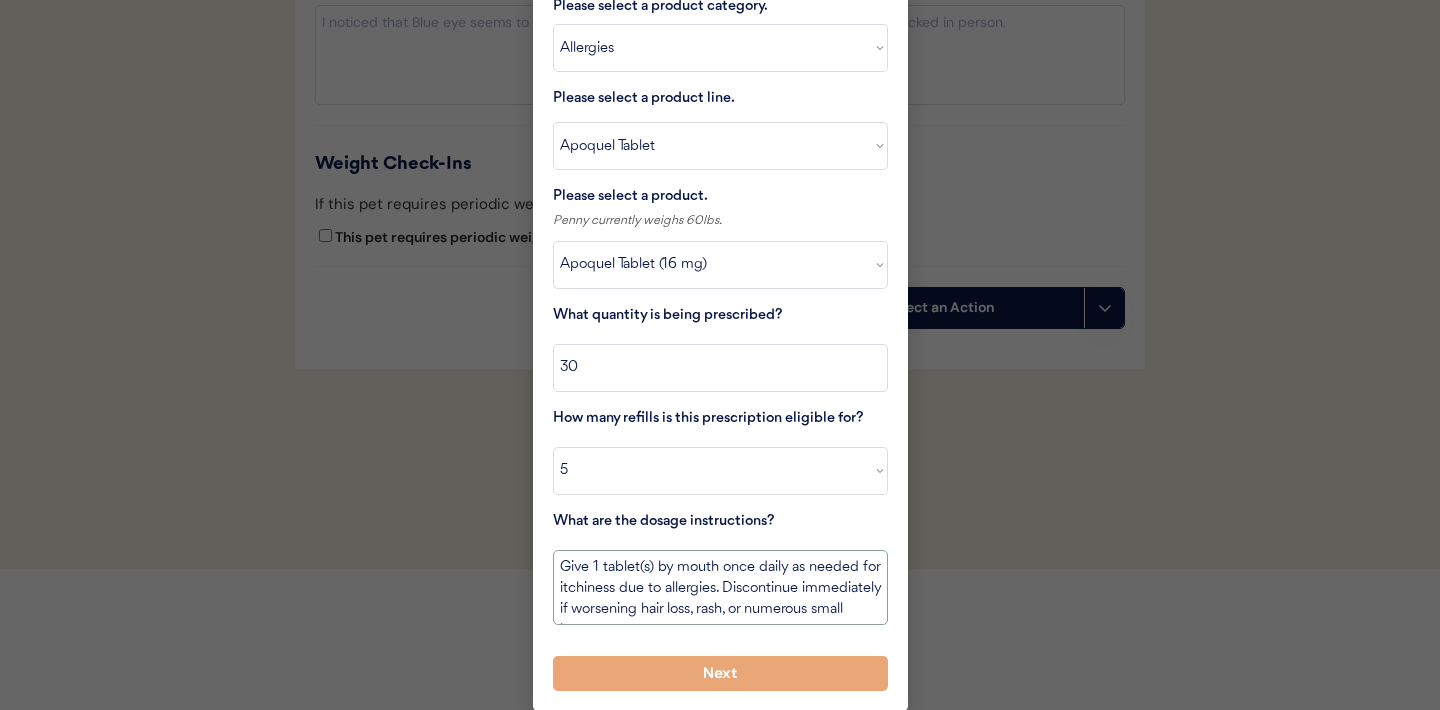 click on "Give 1 tablet(s) by mouth once daily as needed for itchiness due to allergies. Discontinue immediately if worsening hair loss, rash, or numerous small lumps appear." at bounding box center [720, 587] 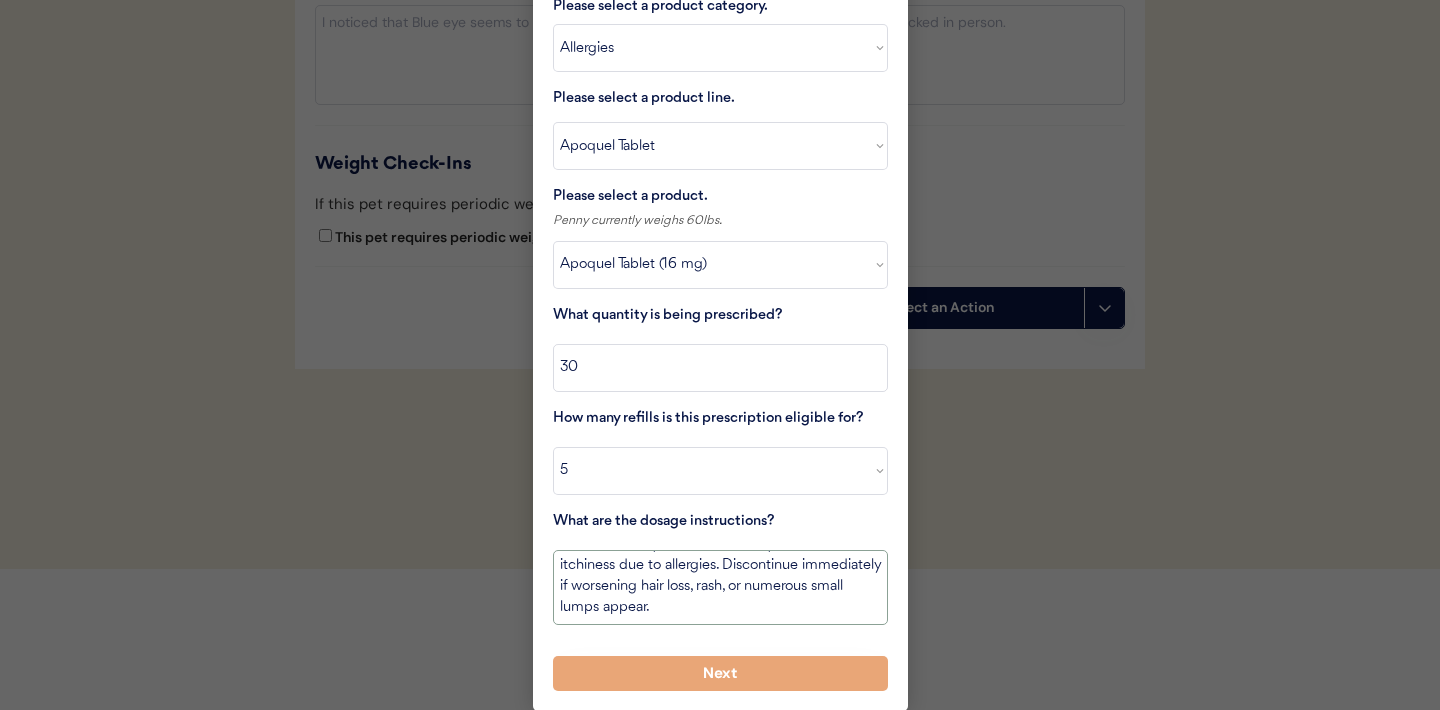 scroll, scrollTop: 0, scrollLeft: 0, axis: both 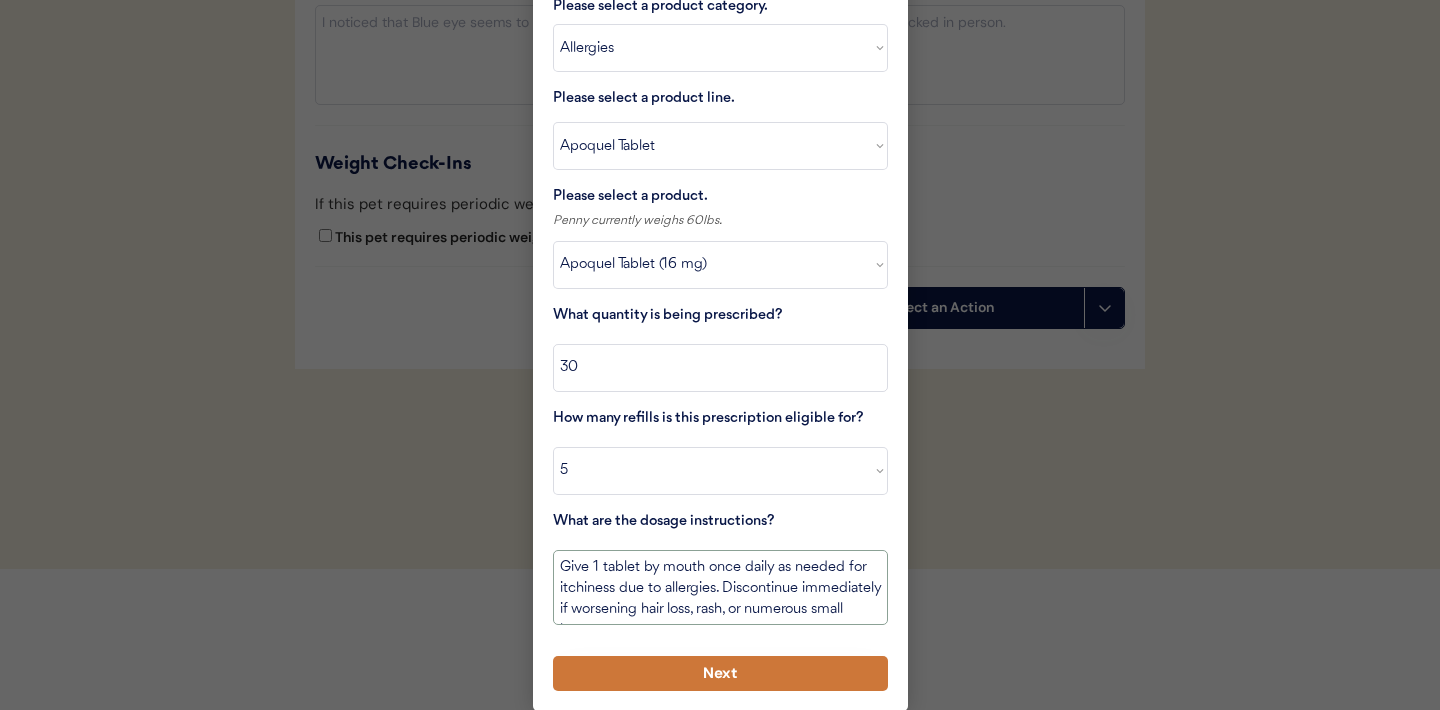 type on "Give 1 tablet by mouth once daily as needed for itchiness due to allergies. Discontinue immediately if worsening hair loss, rash, or numerous small lumps appear." 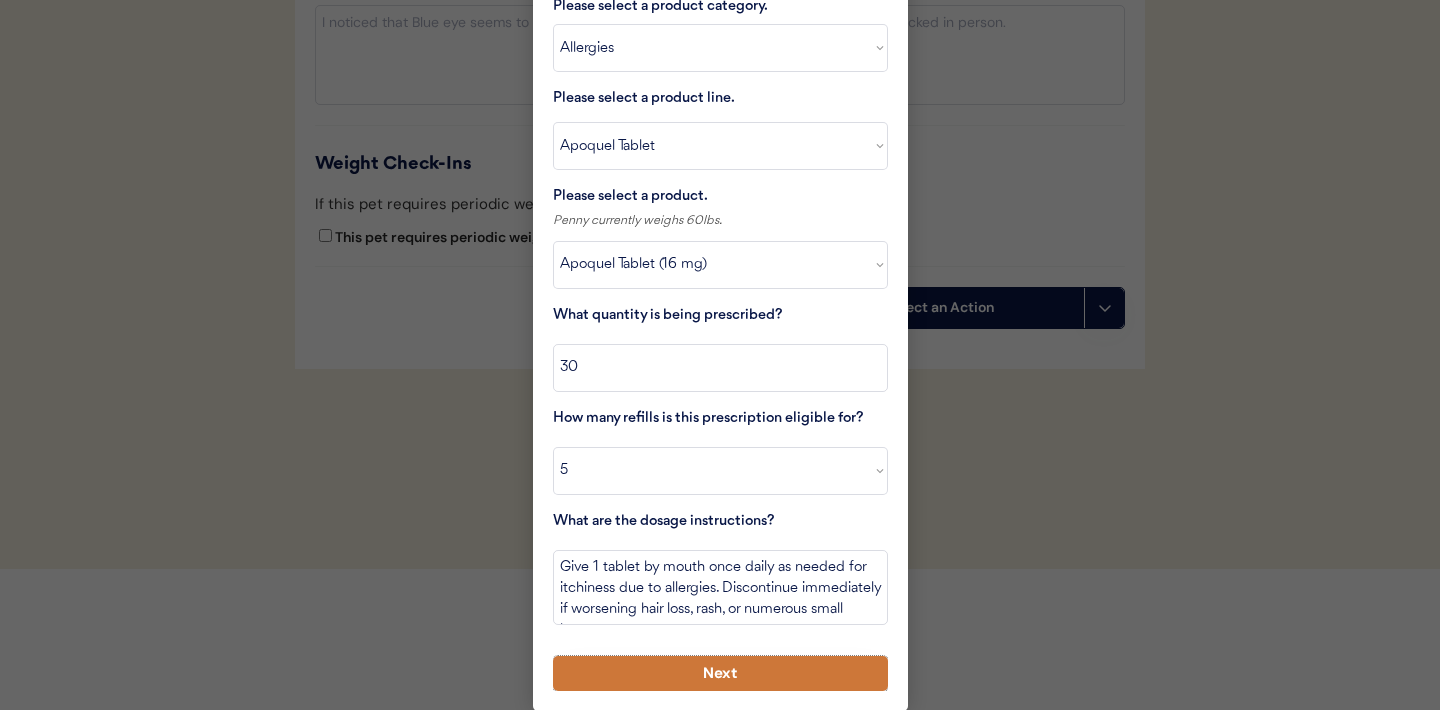 click on "Next" at bounding box center [720, 673] 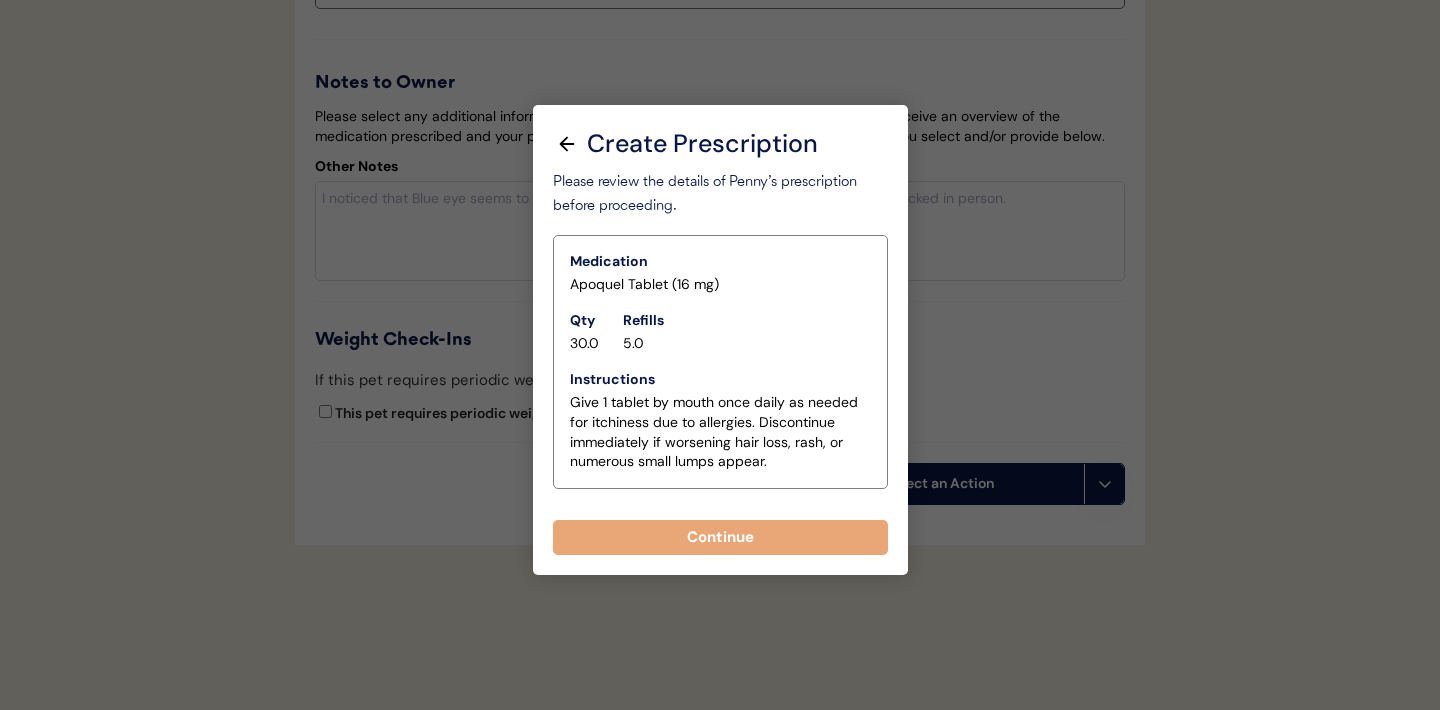 scroll, scrollTop: 4230, scrollLeft: 0, axis: vertical 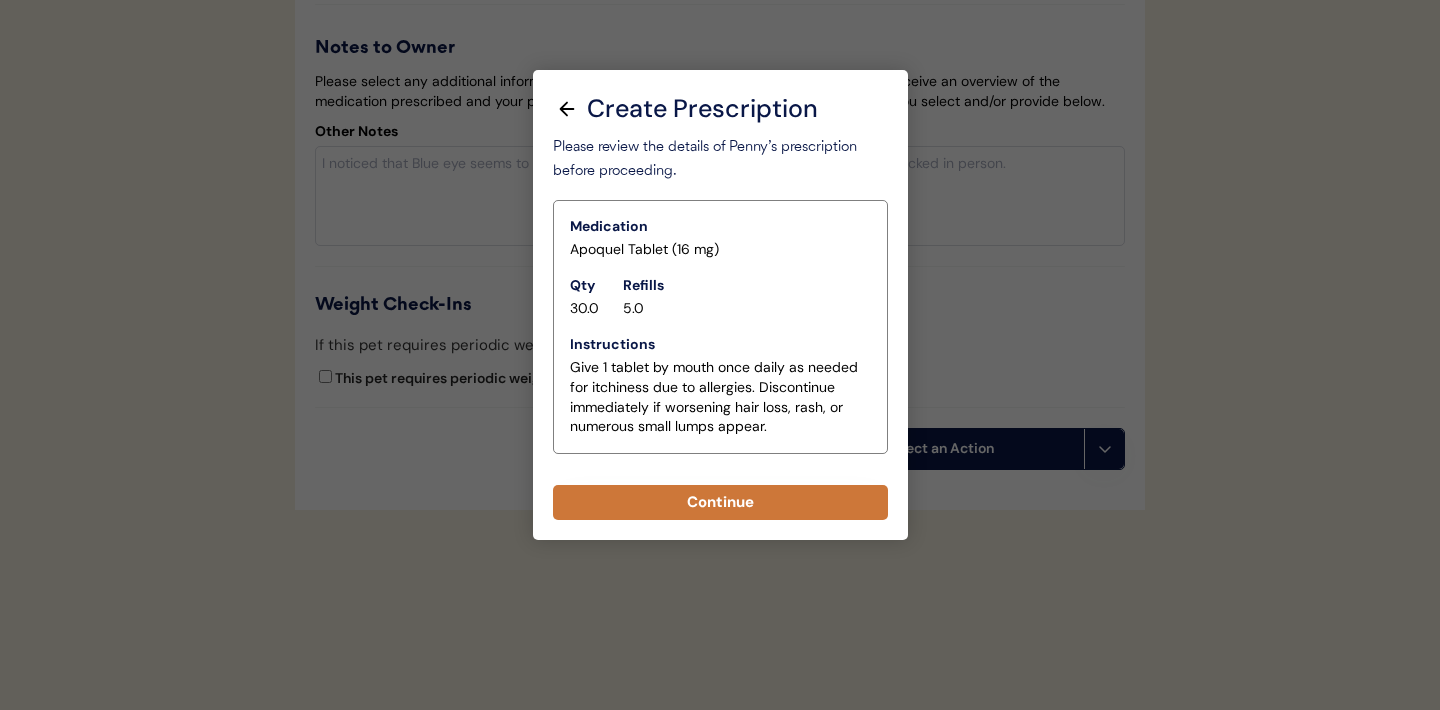 click on "Continue" at bounding box center (720, 502) 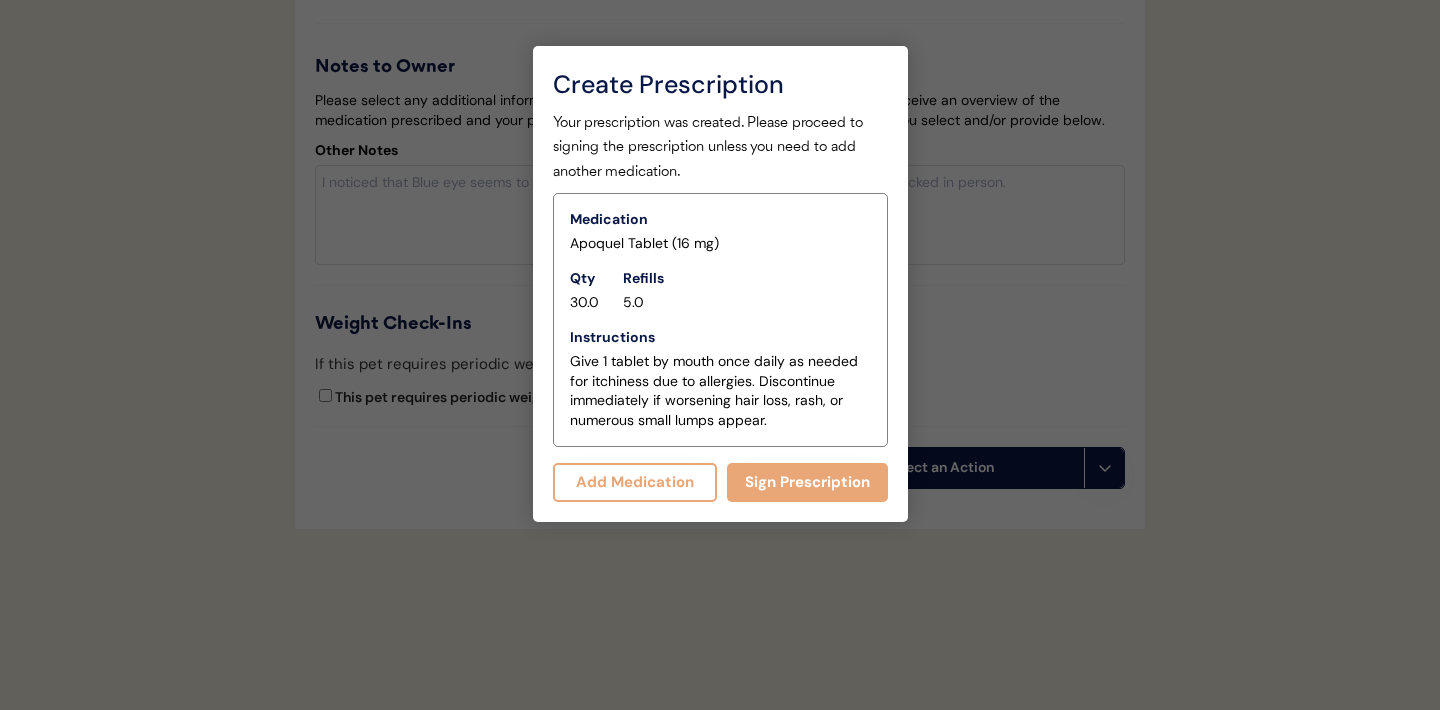 scroll, scrollTop: 4273, scrollLeft: 0, axis: vertical 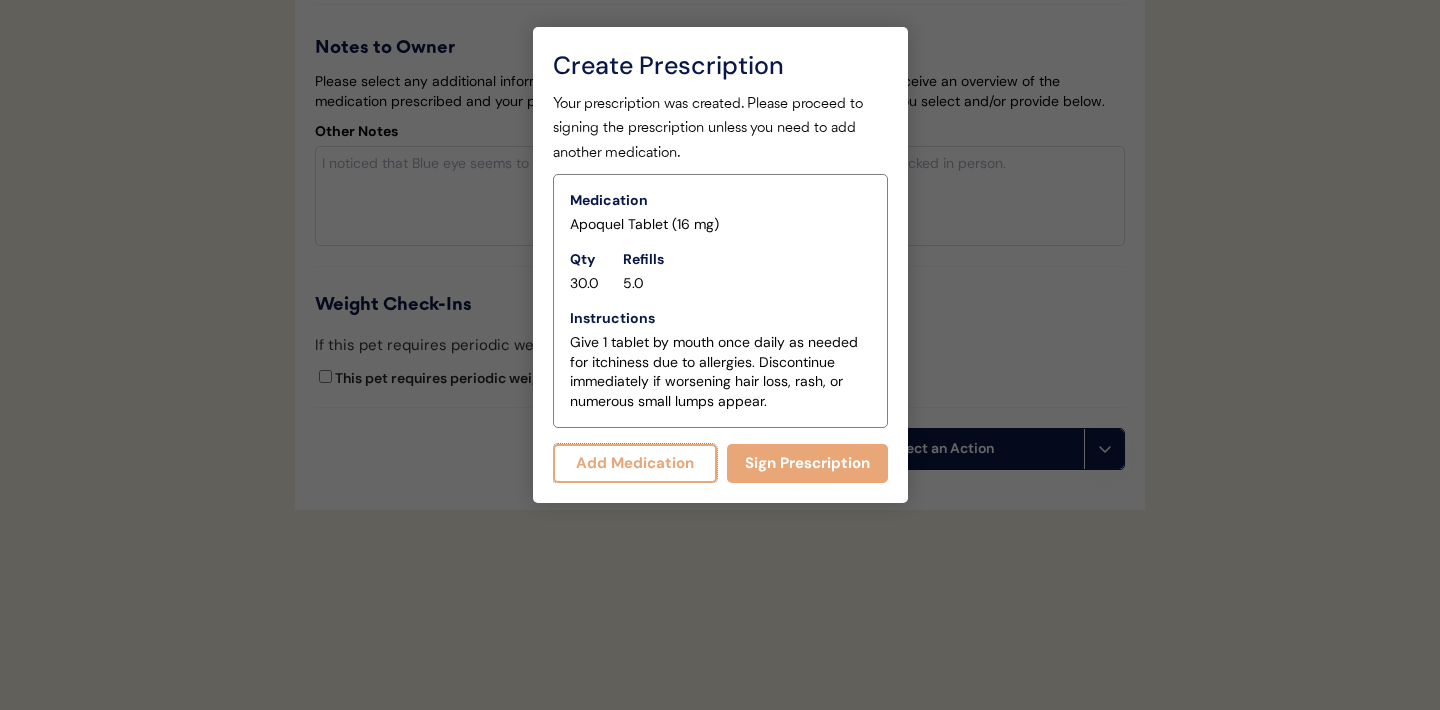 click on "Add Medication" at bounding box center [635, 463] 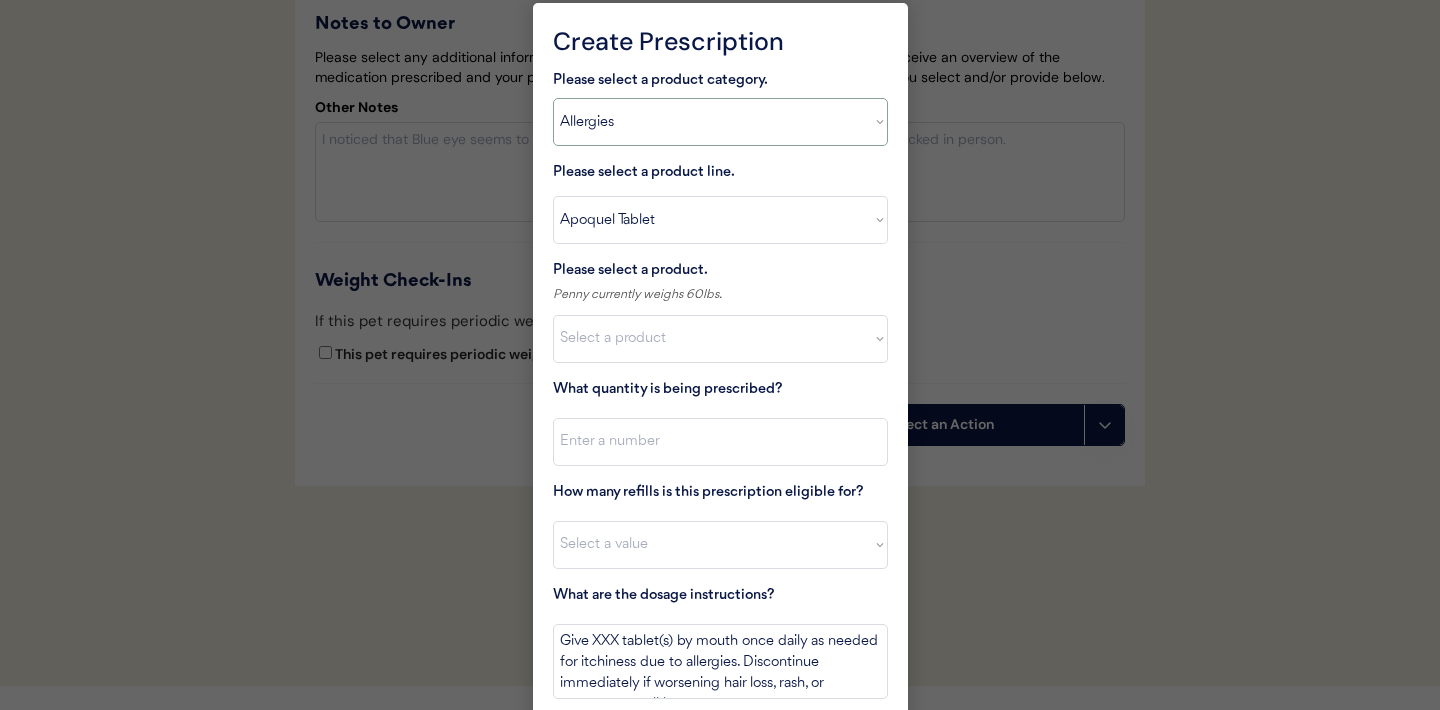 click on "Select a product category Allergies Antibiotics Anxiety Combo Parasite Prevention Flea & Tick Heartworm" at bounding box center (720, 122) 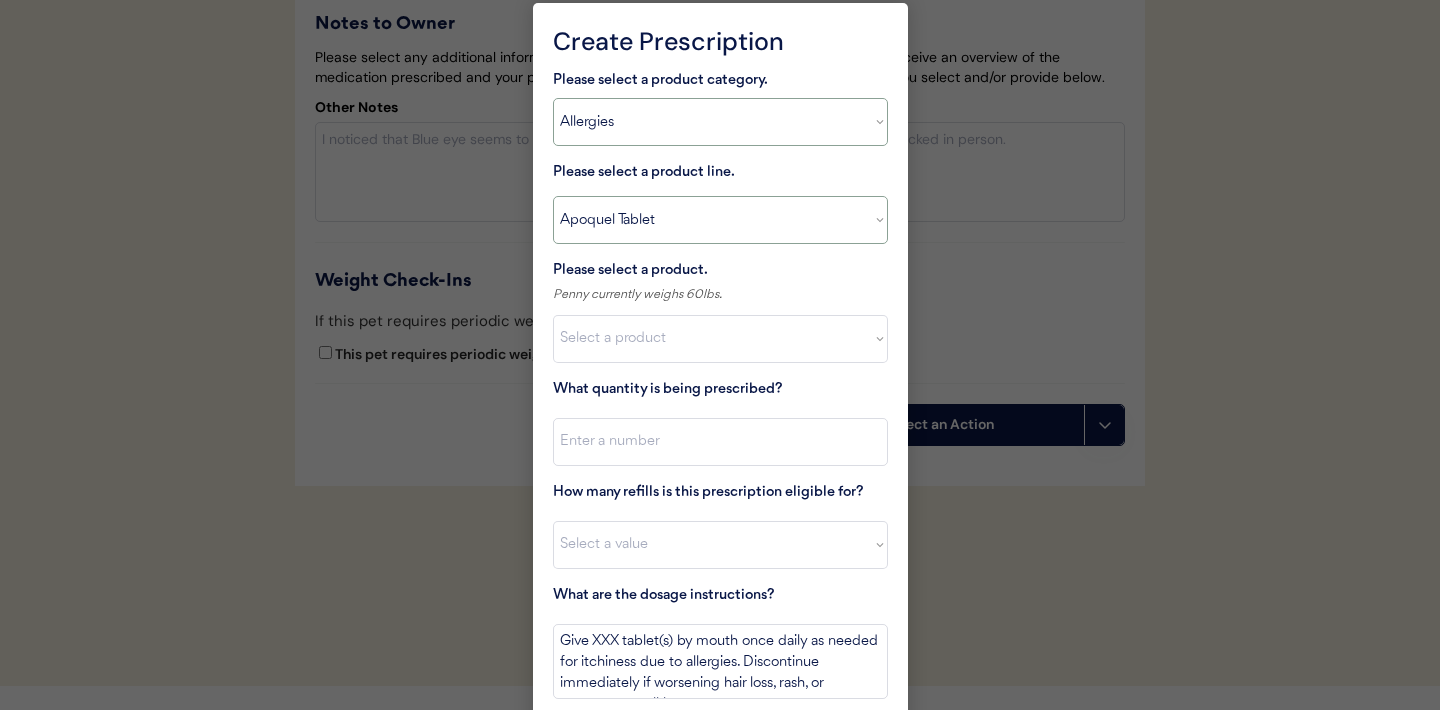 click on "Select a product line Apoquel Chewable Tablet Apoquel Tablet Cyclosporine DermaBenSs Shampoo Hydroxyzine Mal-A-Ket Shampoo Mal-A-Ket Wipes Malaseb Shampoo MiconaHex+Triz Mousse MiconaHex+Triz Wipes Prednisone Temaril-P" at bounding box center (720, 220) 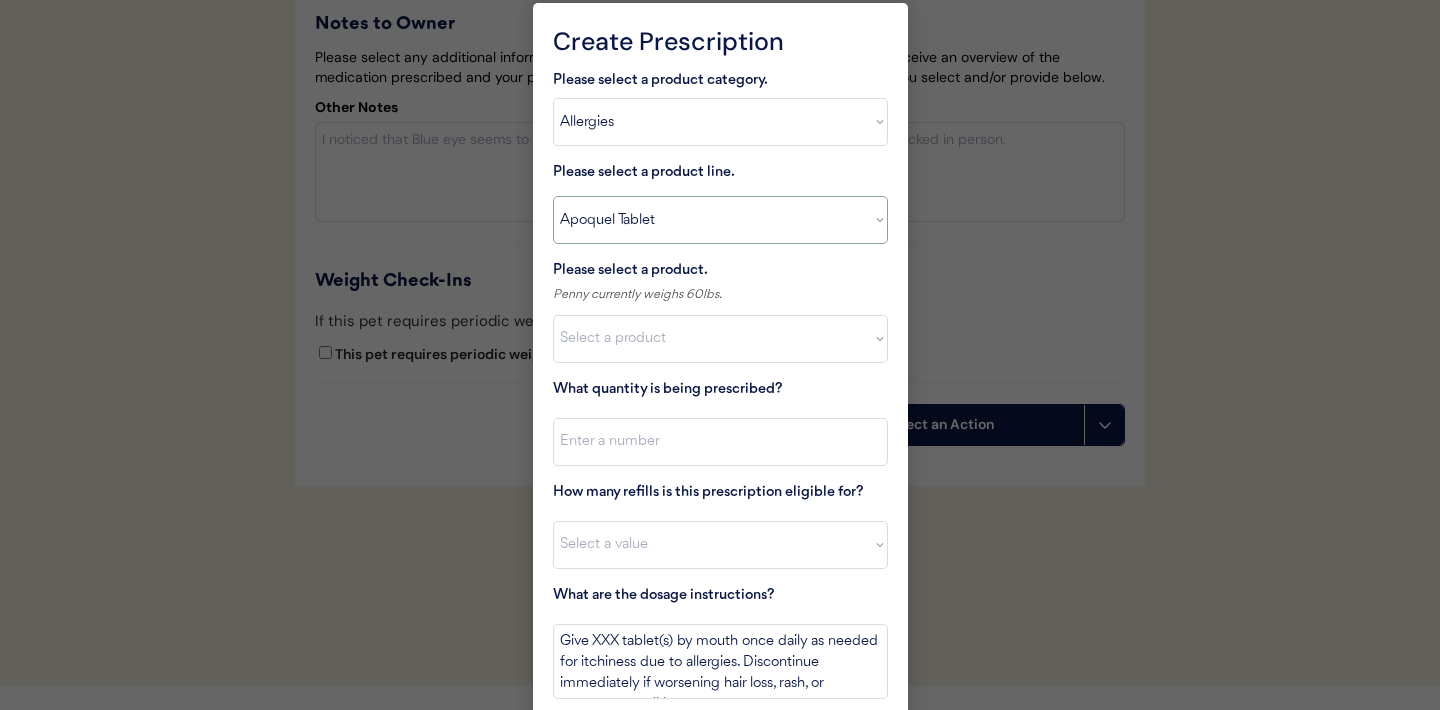 select on ""Mal-A-Ket Shampoo"" 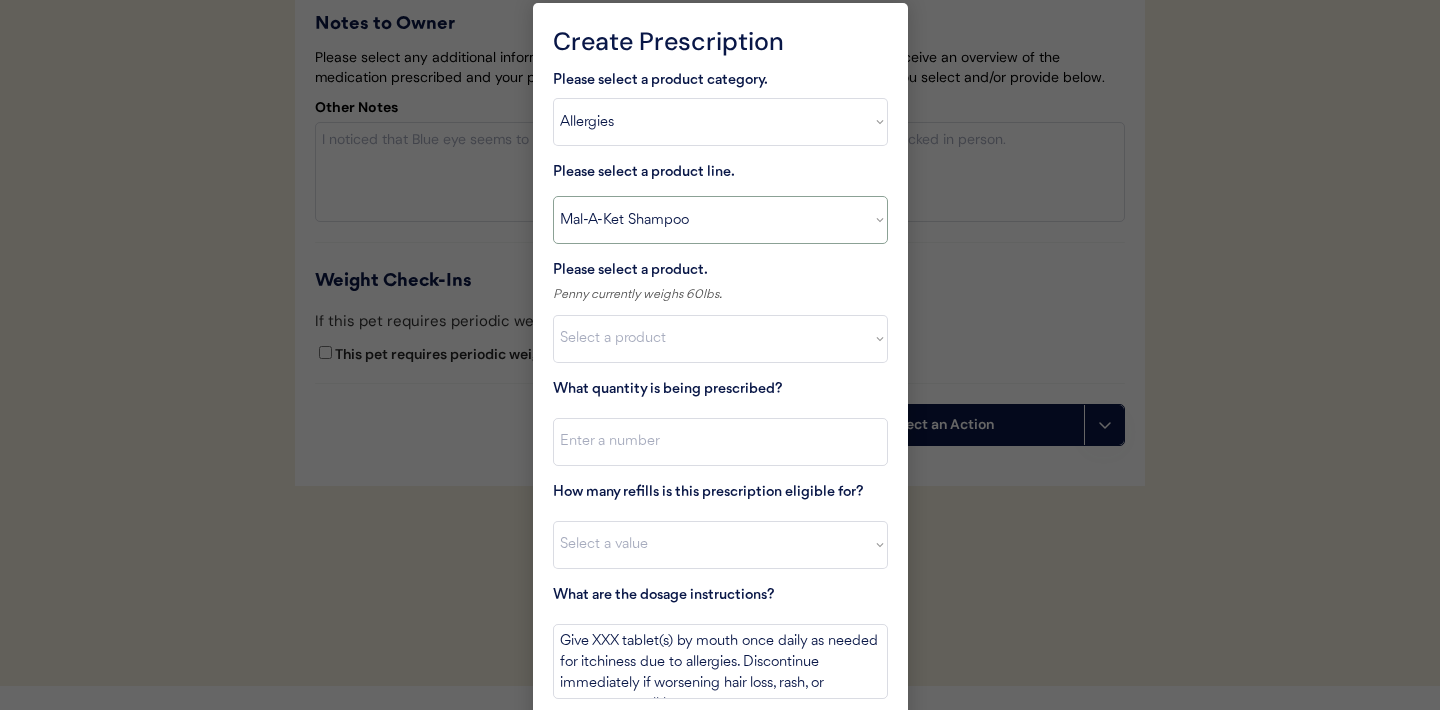 type on "Bathe every other day for 2 weeks, then once weekly for one month, then as needed for skin health. Allow lather to stand for 15 minutes prior to rinsing." 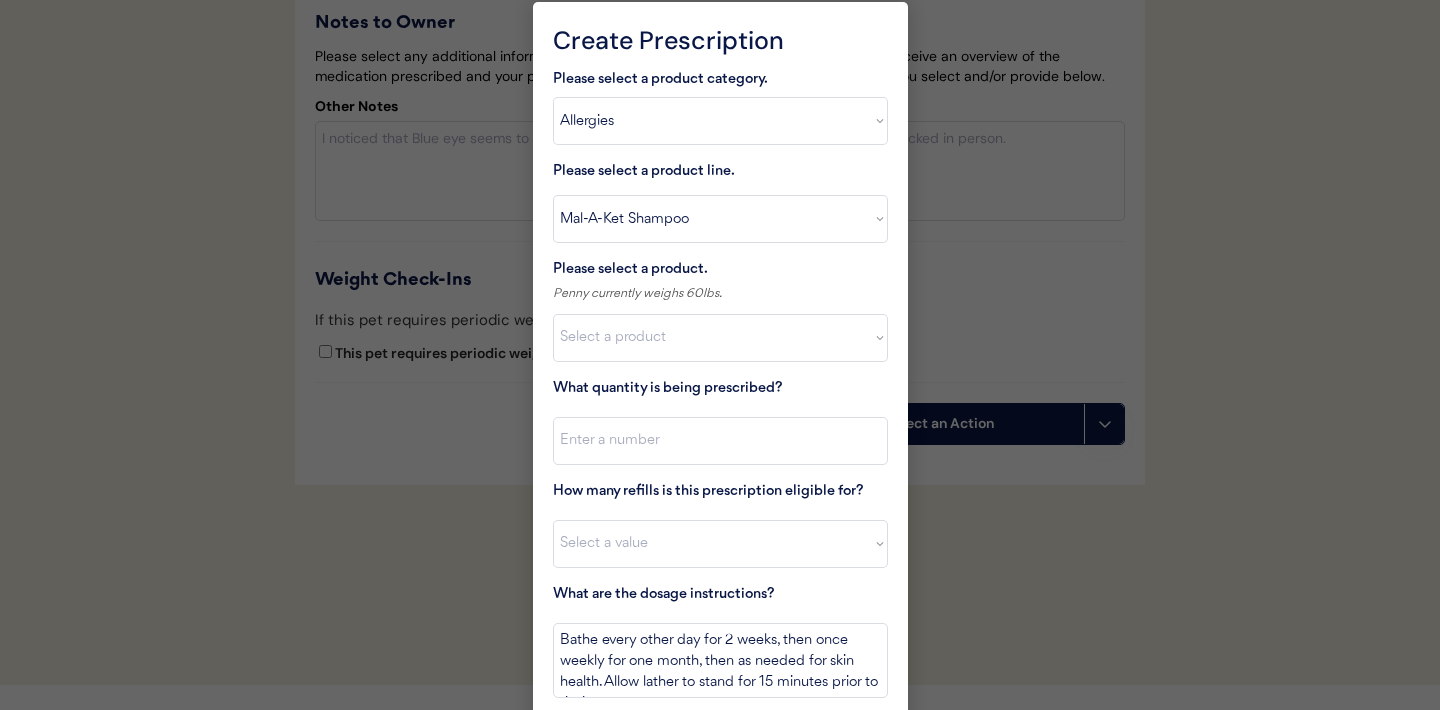 scroll, scrollTop: 4215, scrollLeft: 0, axis: vertical 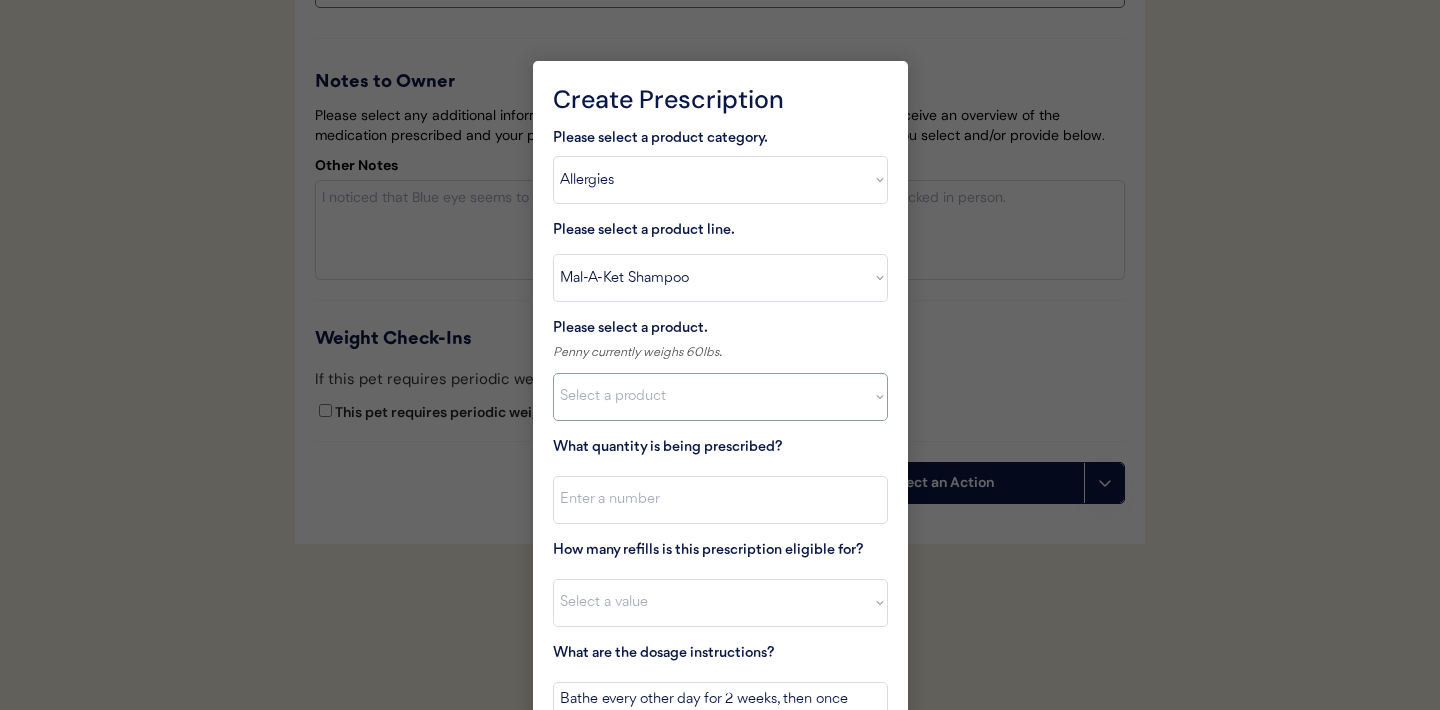 click on "Select a product Mal-A-Ket Shampoo, 8 oz" at bounding box center [720, 397] 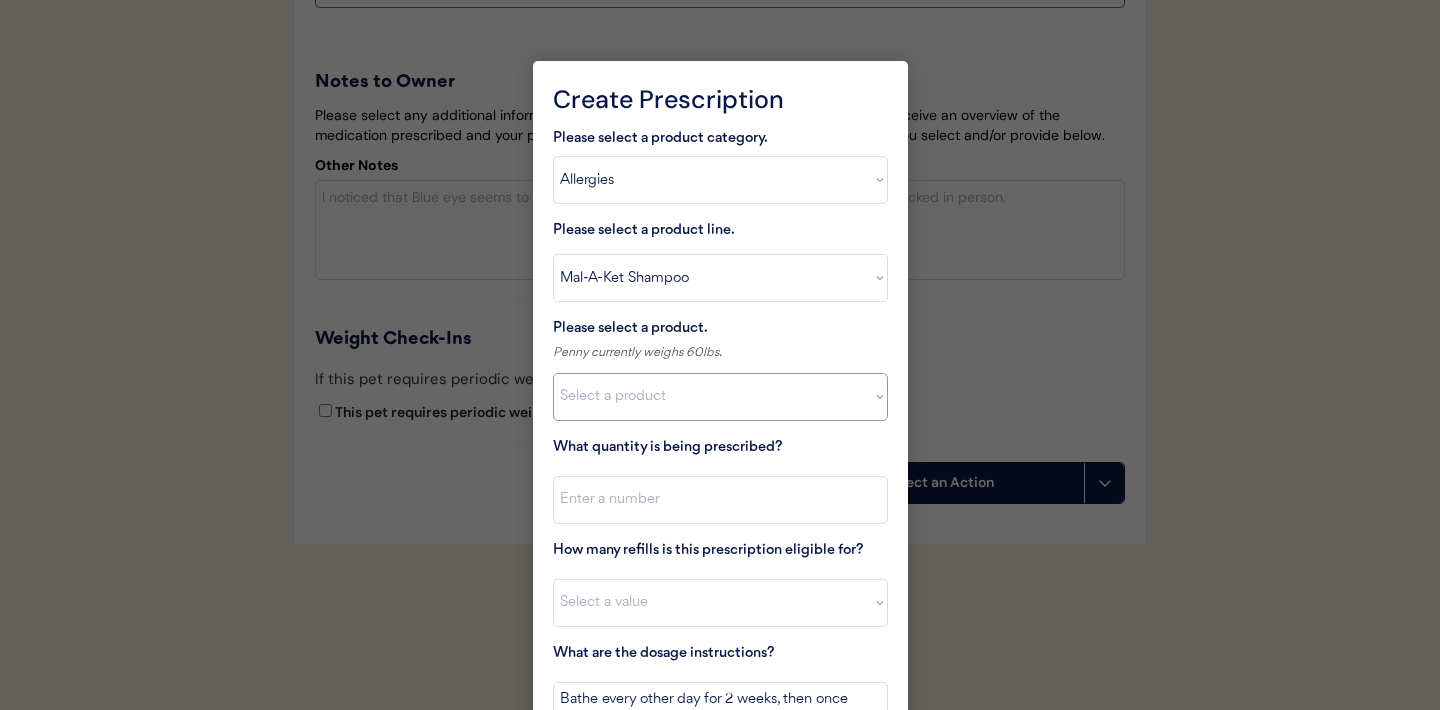 select on ""1348695171700984260__LOOKUP__1732553434443x237257447760914180"" 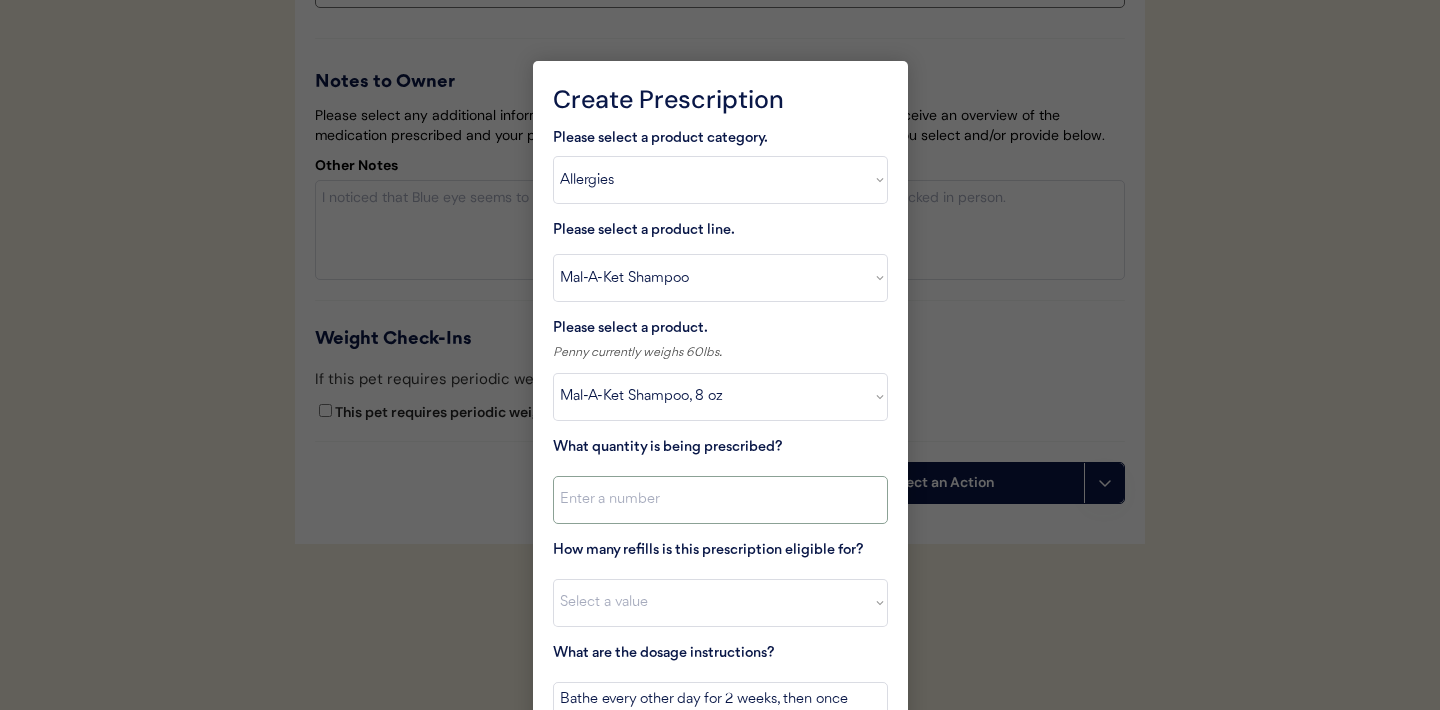 click at bounding box center [720, 500] 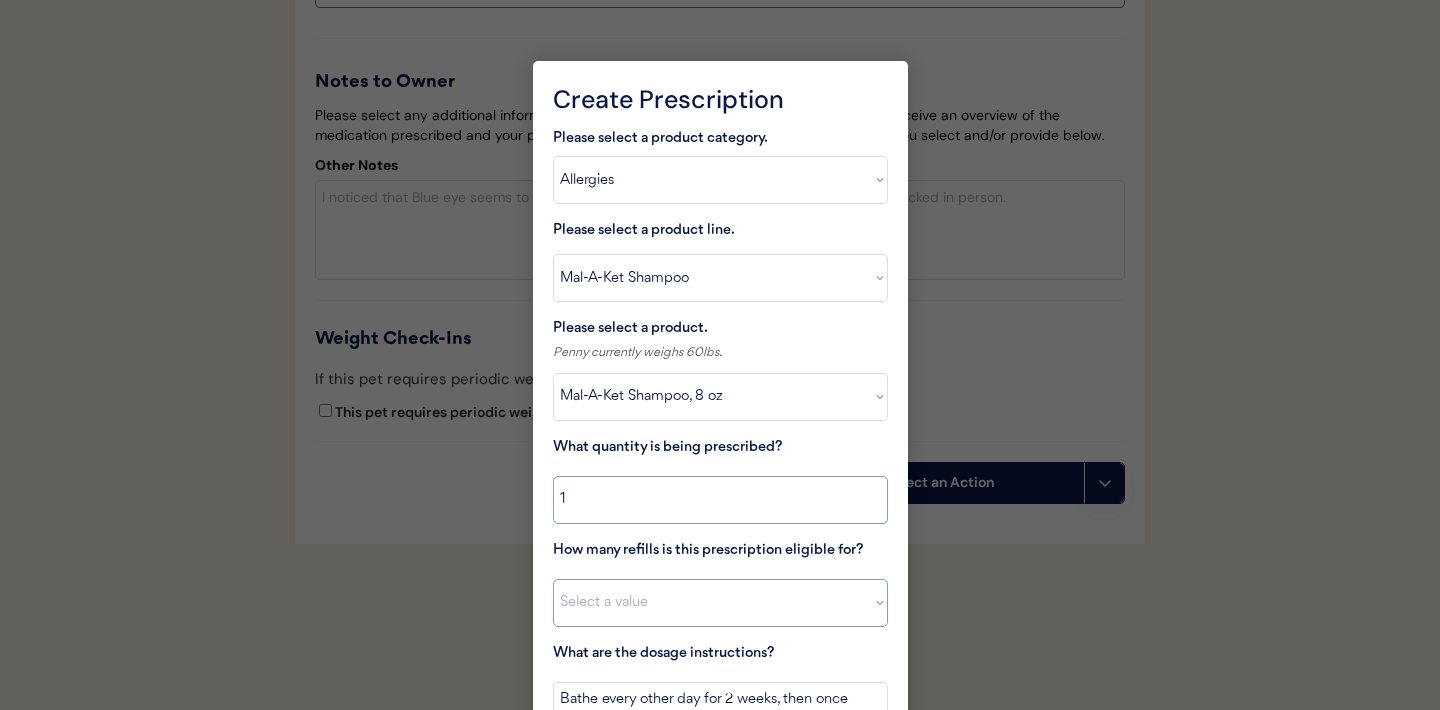 type on "1" 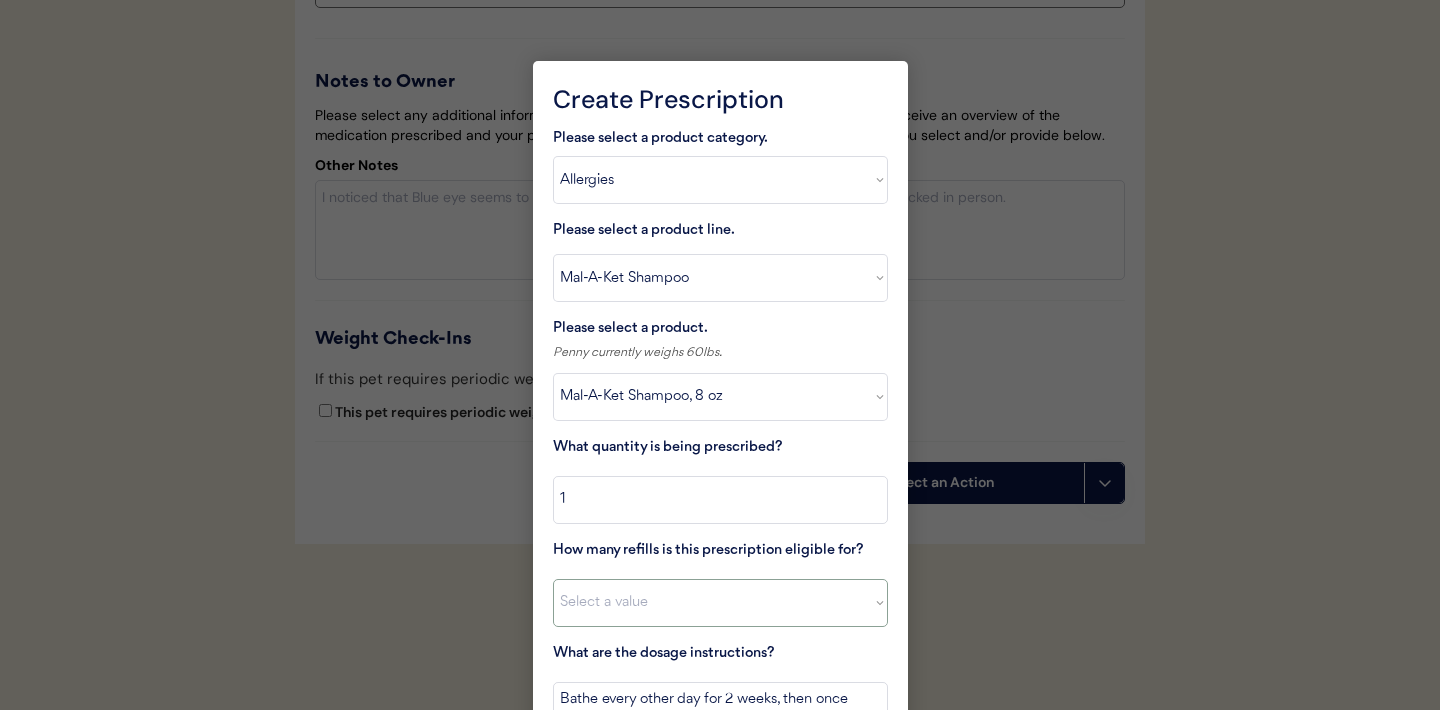 select on "2" 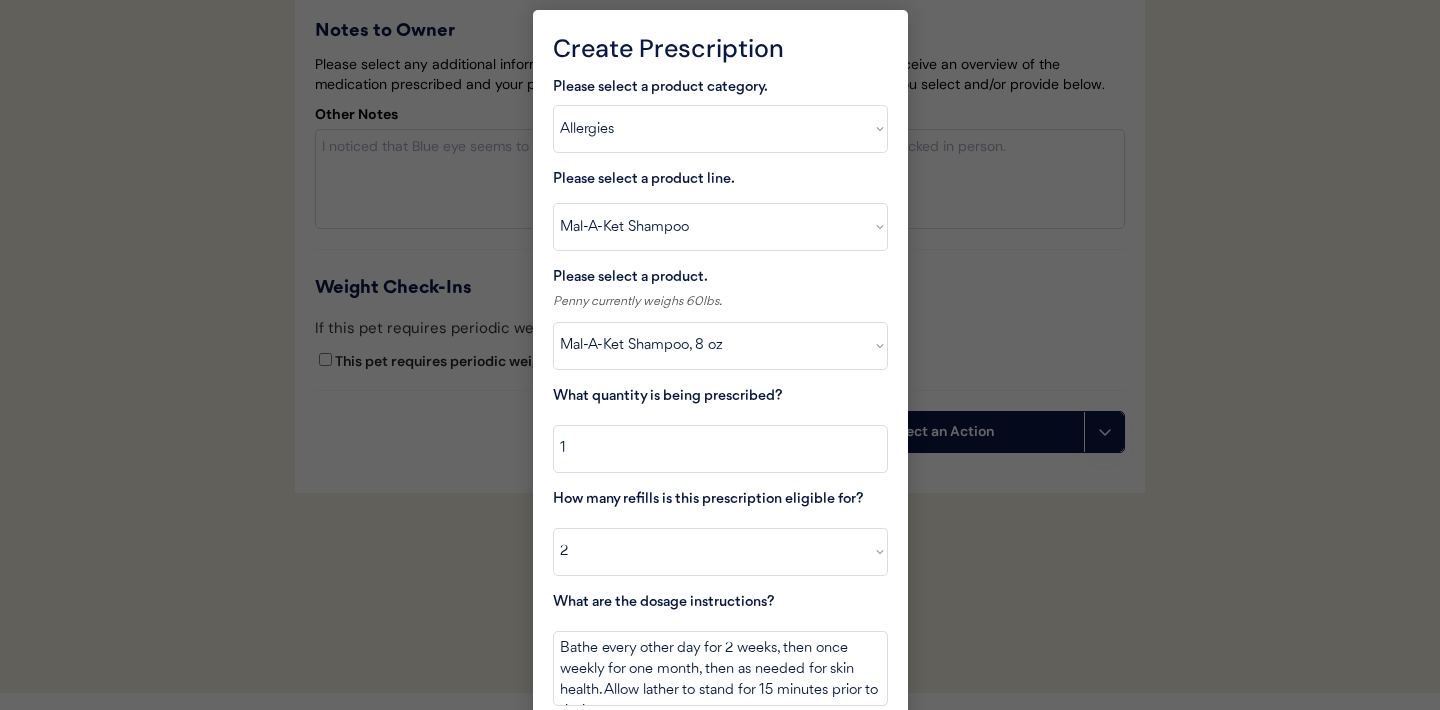scroll, scrollTop: 4351, scrollLeft: 0, axis: vertical 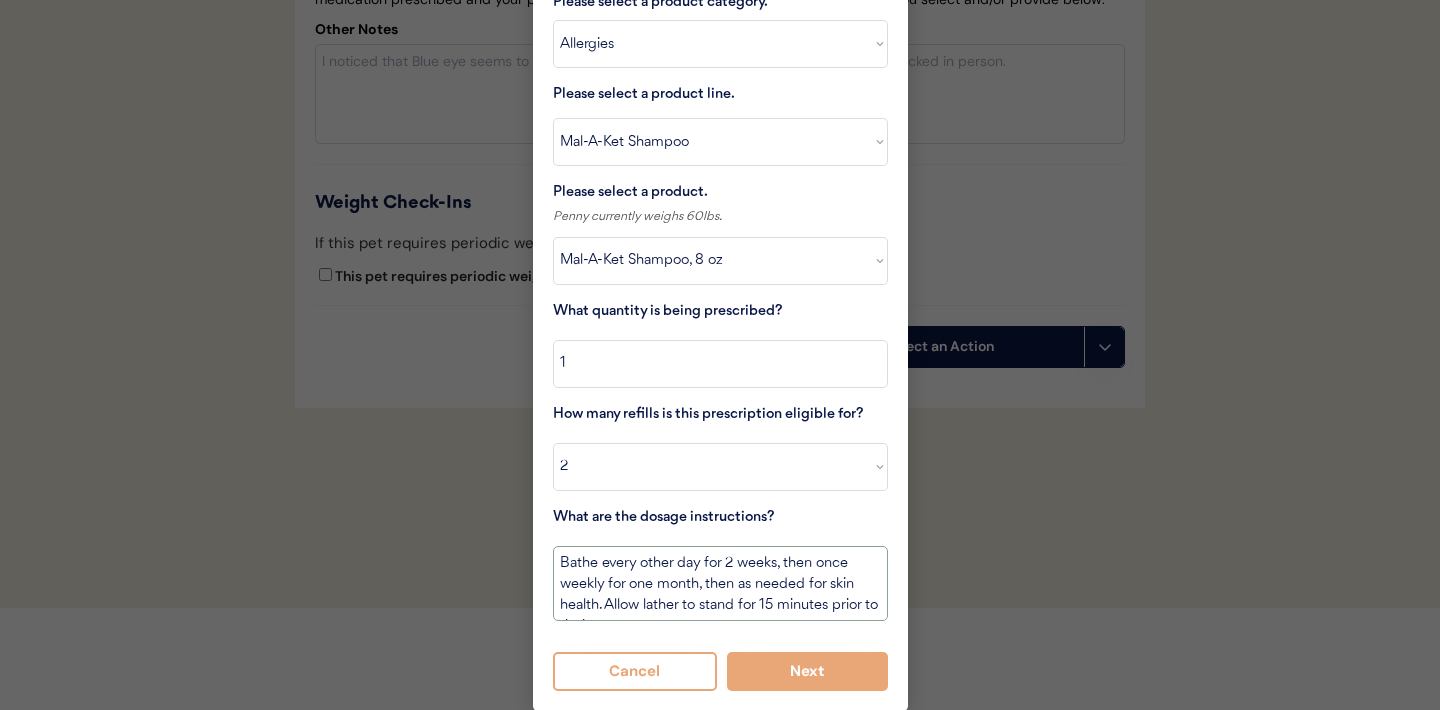 click on "Bathe every other day for 2 weeks, then once weekly for one month, then as needed for skin health. Allow lather to stand for 15 minutes prior to rinsing." at bounding box center [720, 583] 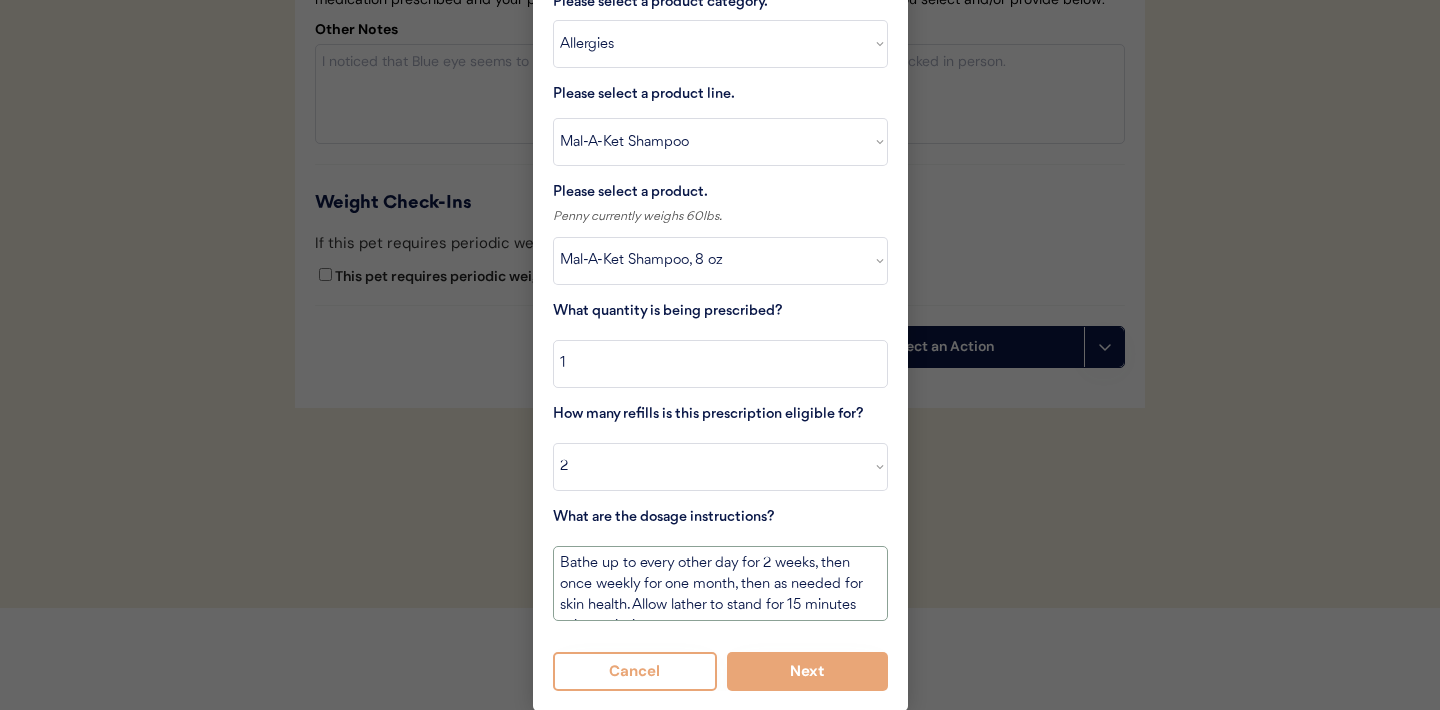 drag, startPoint x: 742, startPoint y: 564, endPoint x: 749, endPoint y: 574, distance: 12.206555 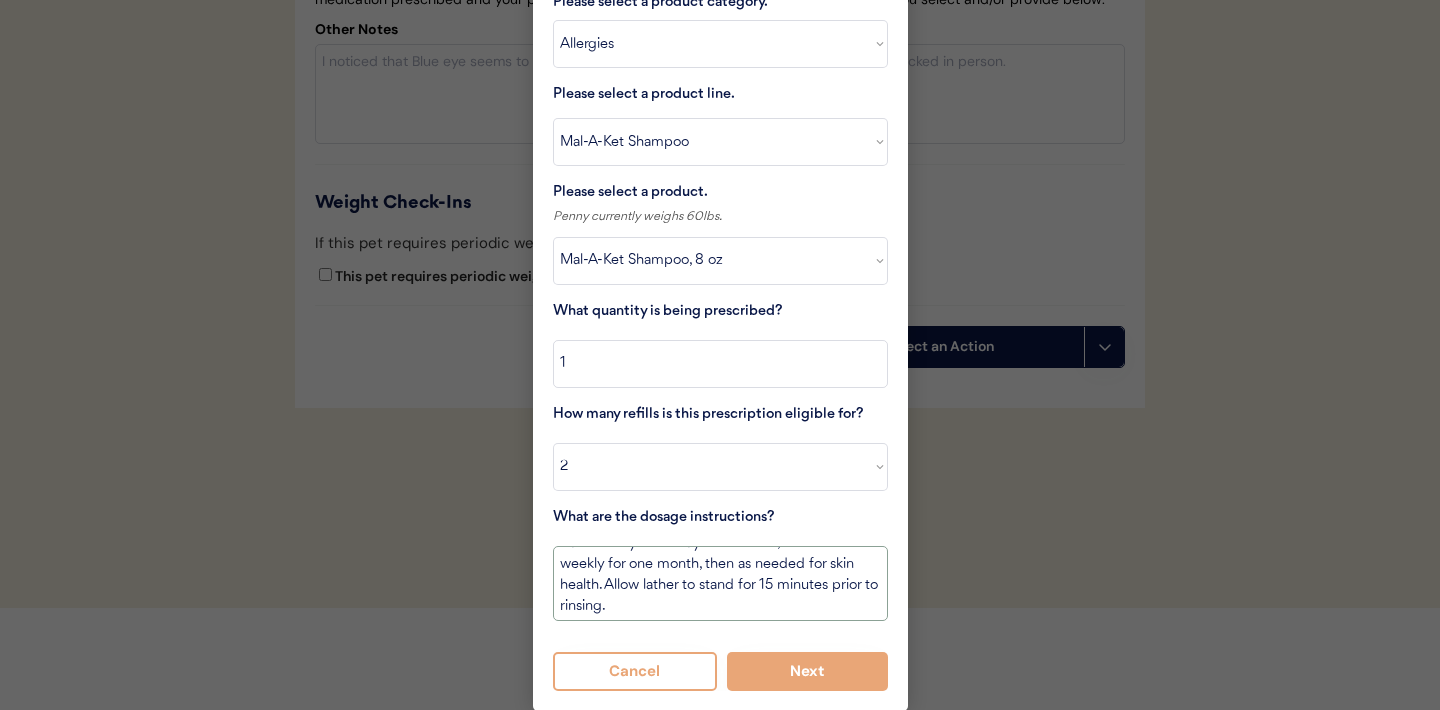 scroll, scrollTop: 23, scrollLeft: 0, axis: vertical 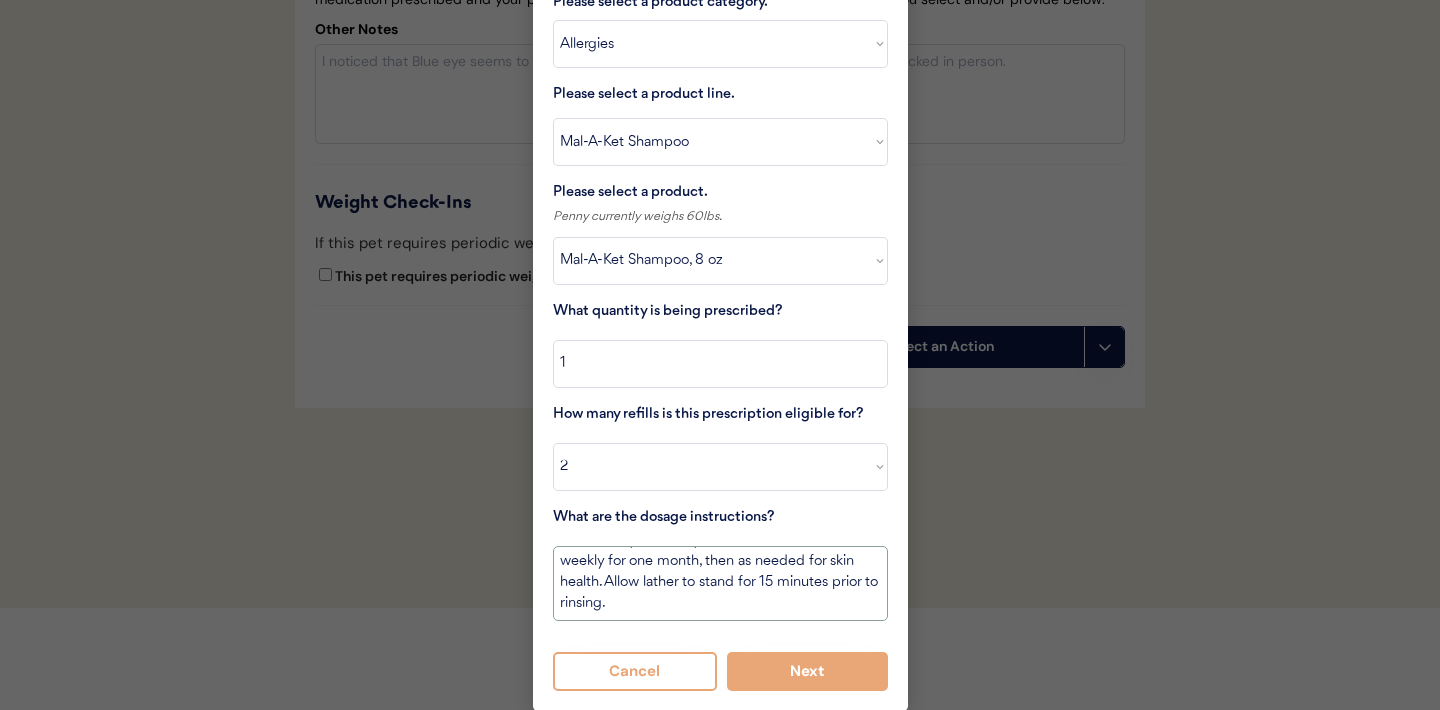 click on "Bathe every other day for 2 weeks, then once weekly for one month, then as needed for skin health. Allow lather to stand for 15 minutes prior to rinsing." at bounding box center (720, 583) 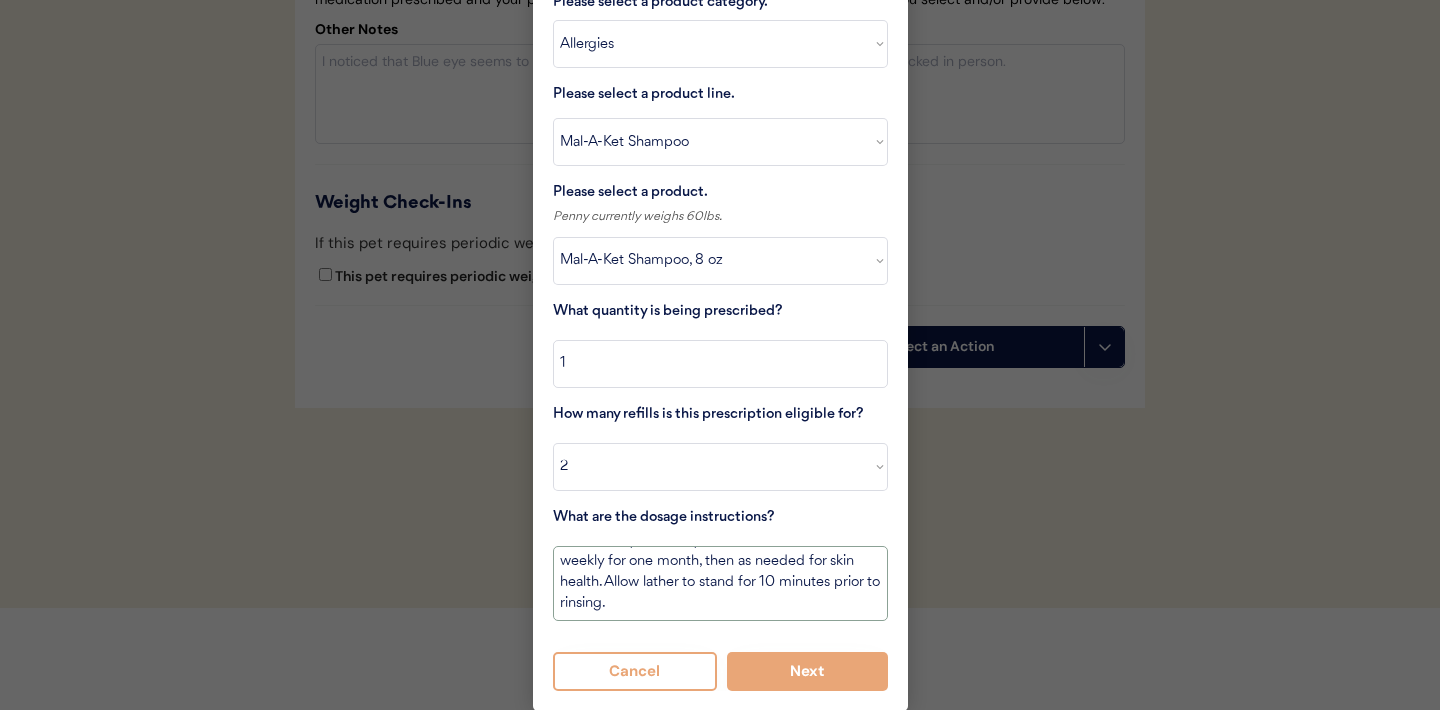 click on "Bathe every other day for 2 weeks, then once weekly for one month, then as needed for skin health. Allow lather to stand for 10 minutes prior to rinsing." at bounding box center (720, 583) 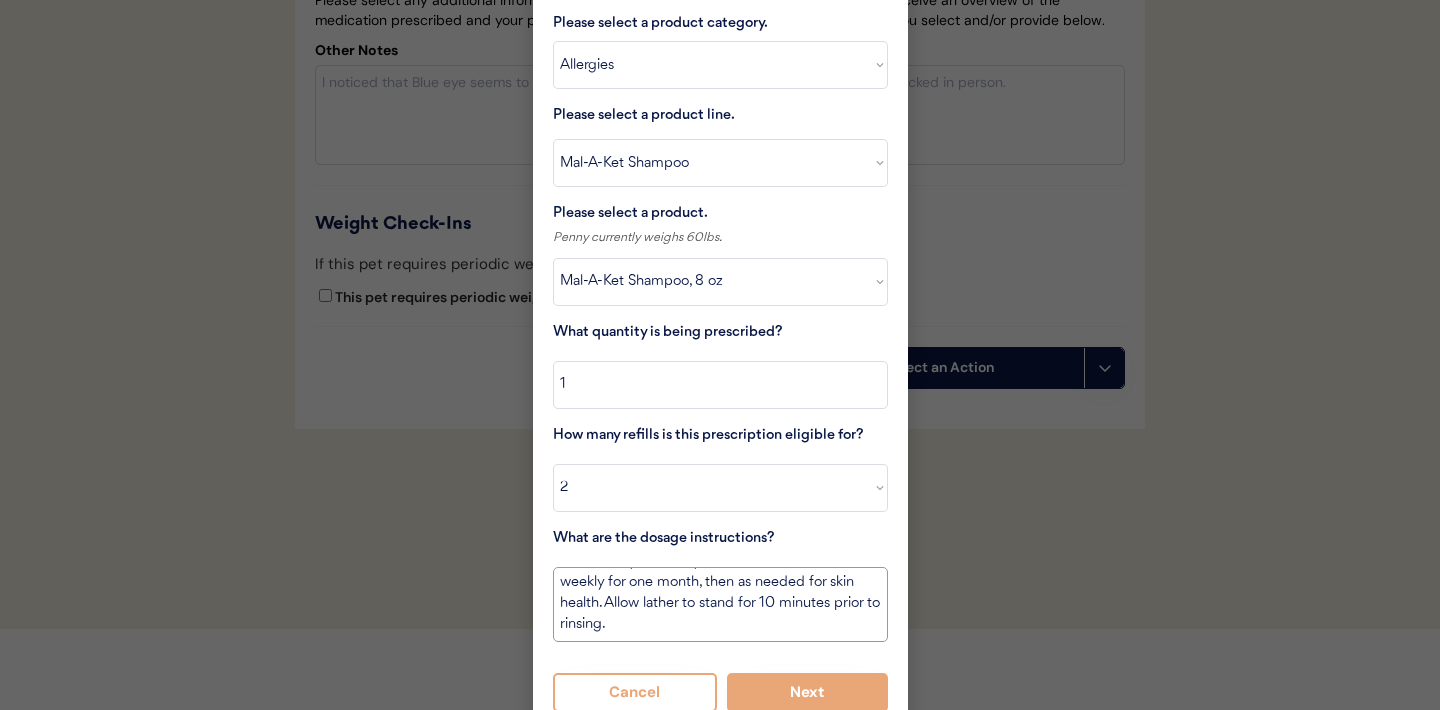 scroll, scrollTop: 4333, scrollLeft: 0, axis: vertical 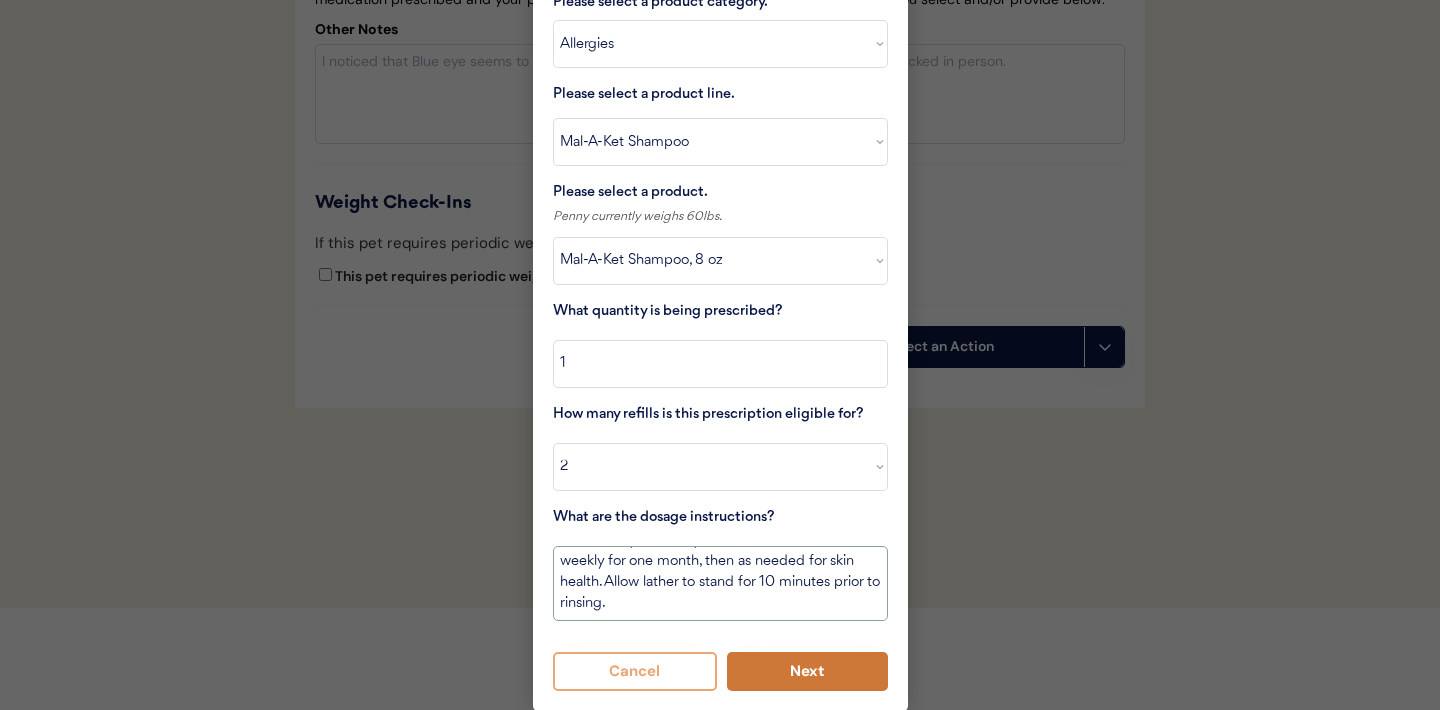 type on "Bathe every other day for 2 weeks, then once weekly for one month, then as needed for skin health. Allow lather to stand for 10 minutes prior to rinsing." 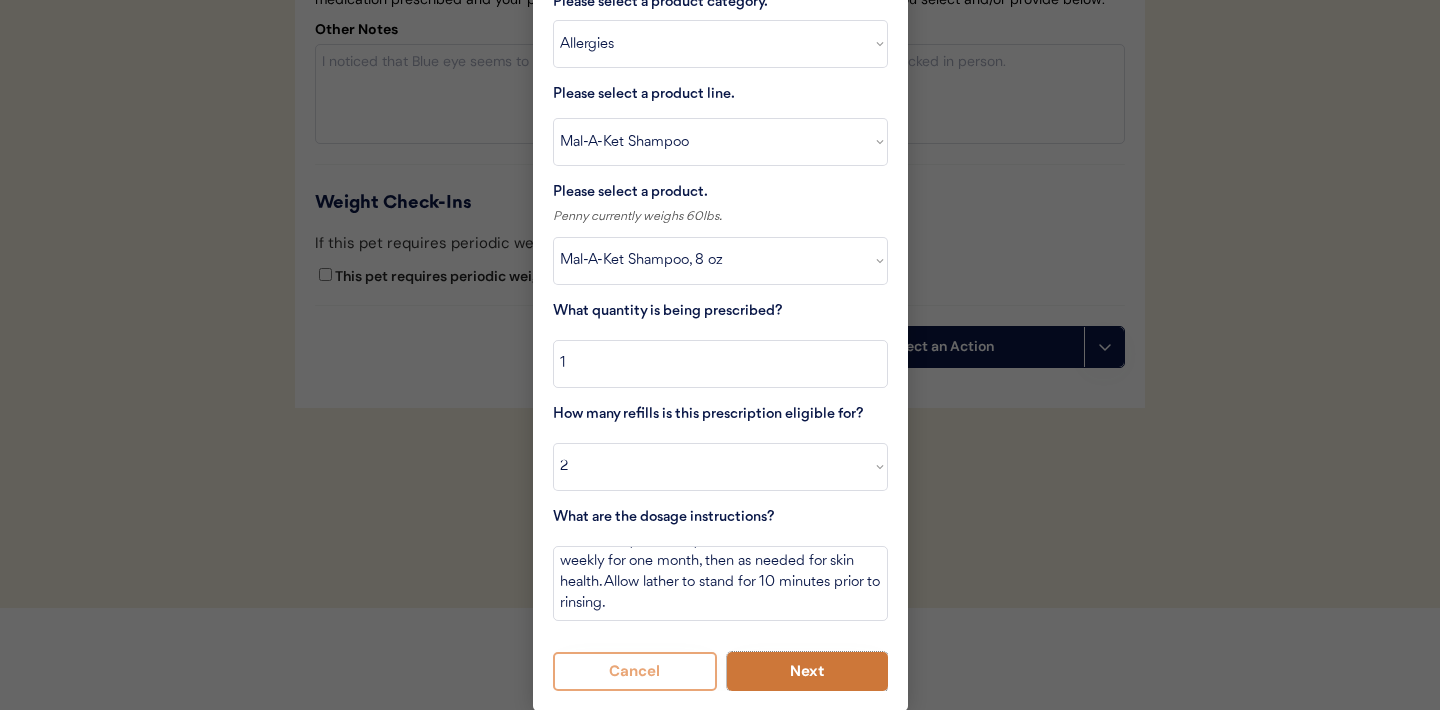 click on "Next" at bounding box center [807, 671] 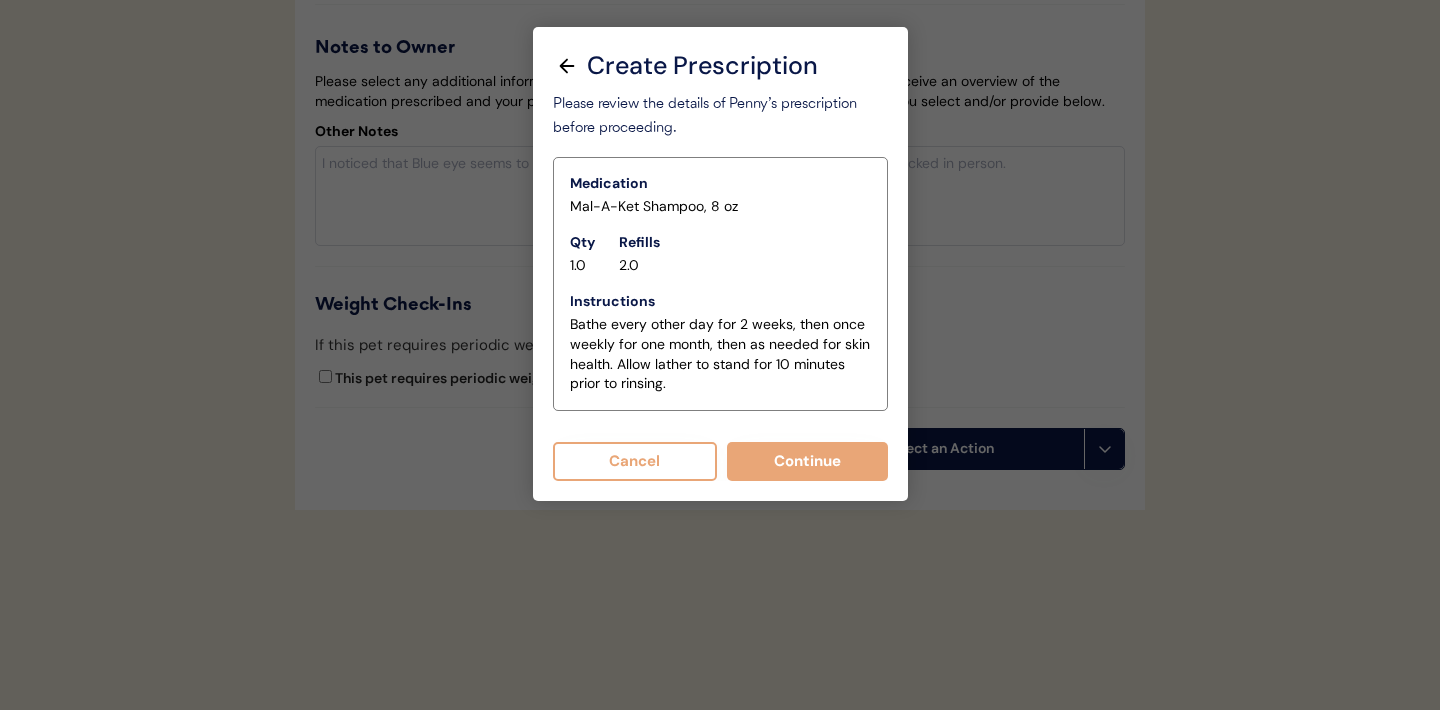 scroll, scrollTop: 4273, scrollLeft: 0, axis: vertical 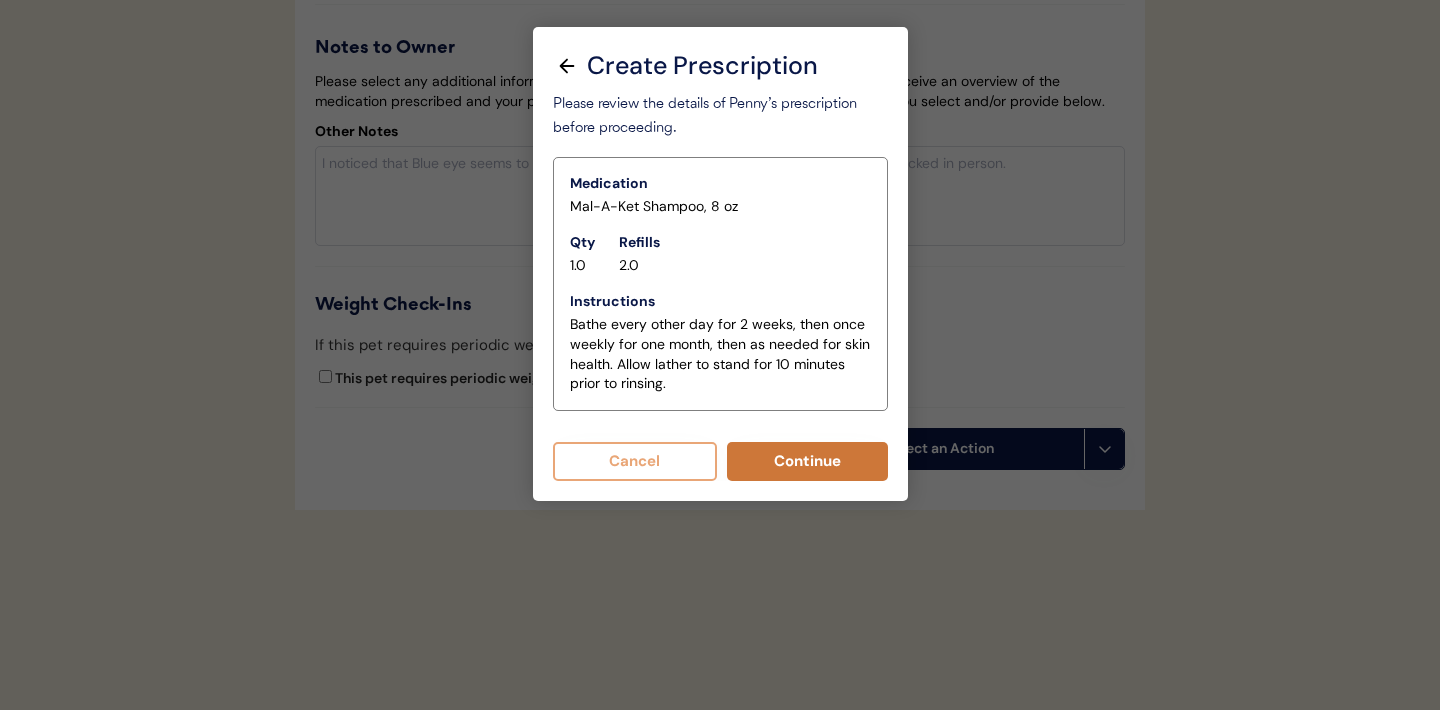 click on "Continue" at bounding box center (807, 461) 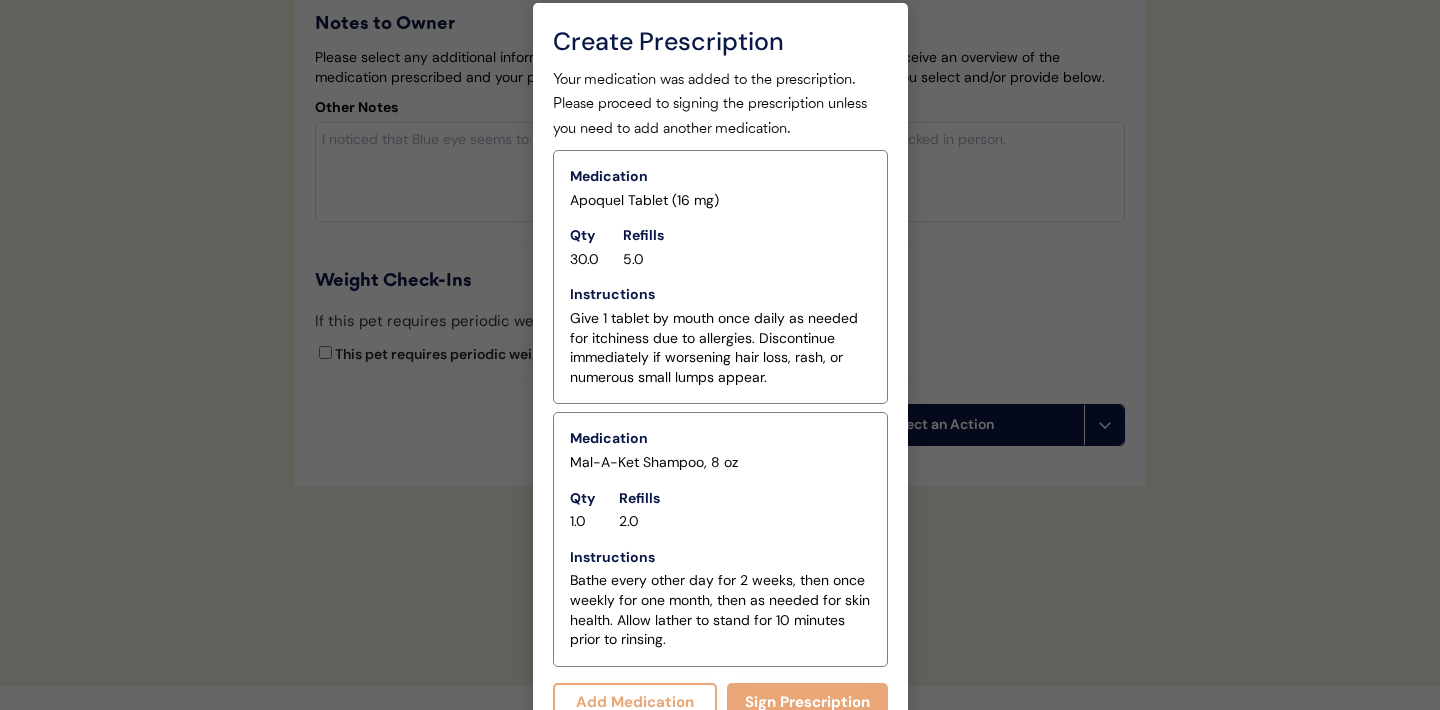 scroll, scrollTop: 4304, scrollLeft: 0, axis: vertical 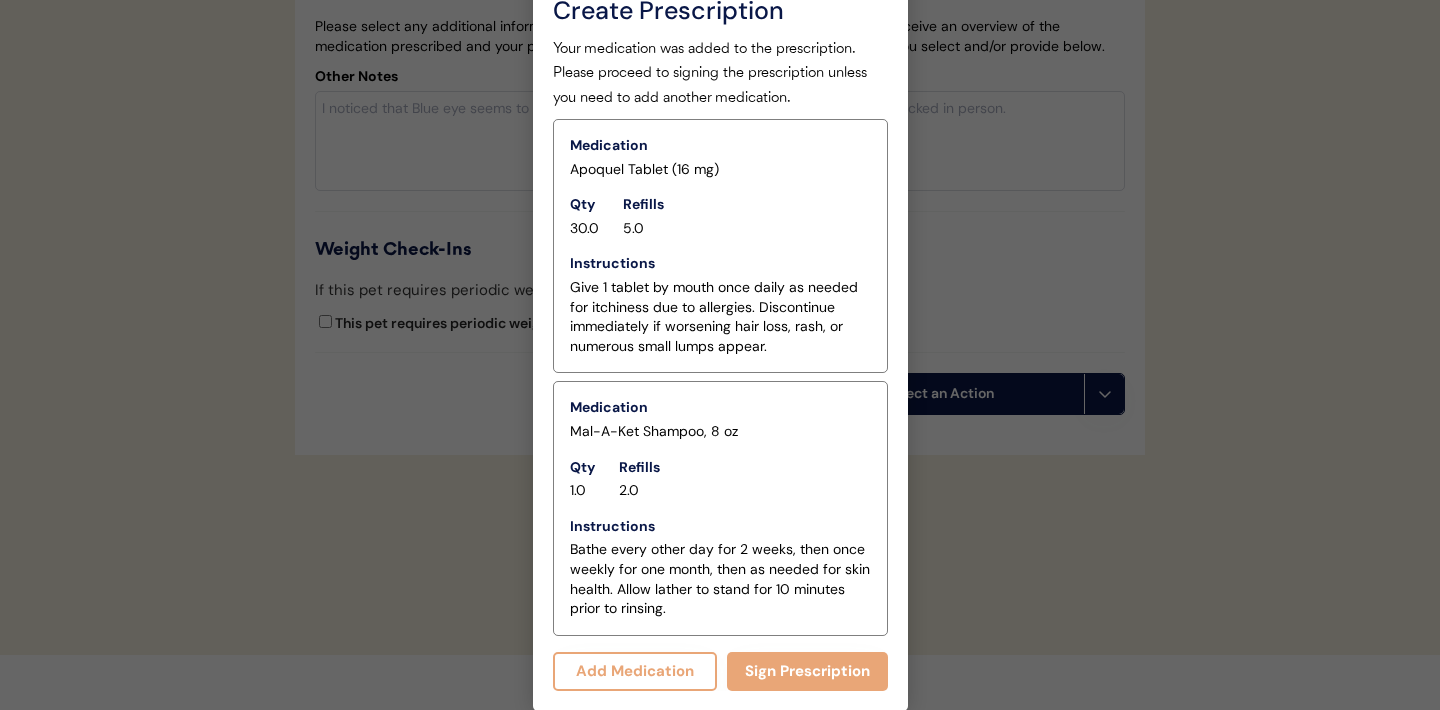 click on "Add Medication" at bounding box center [635, 671] 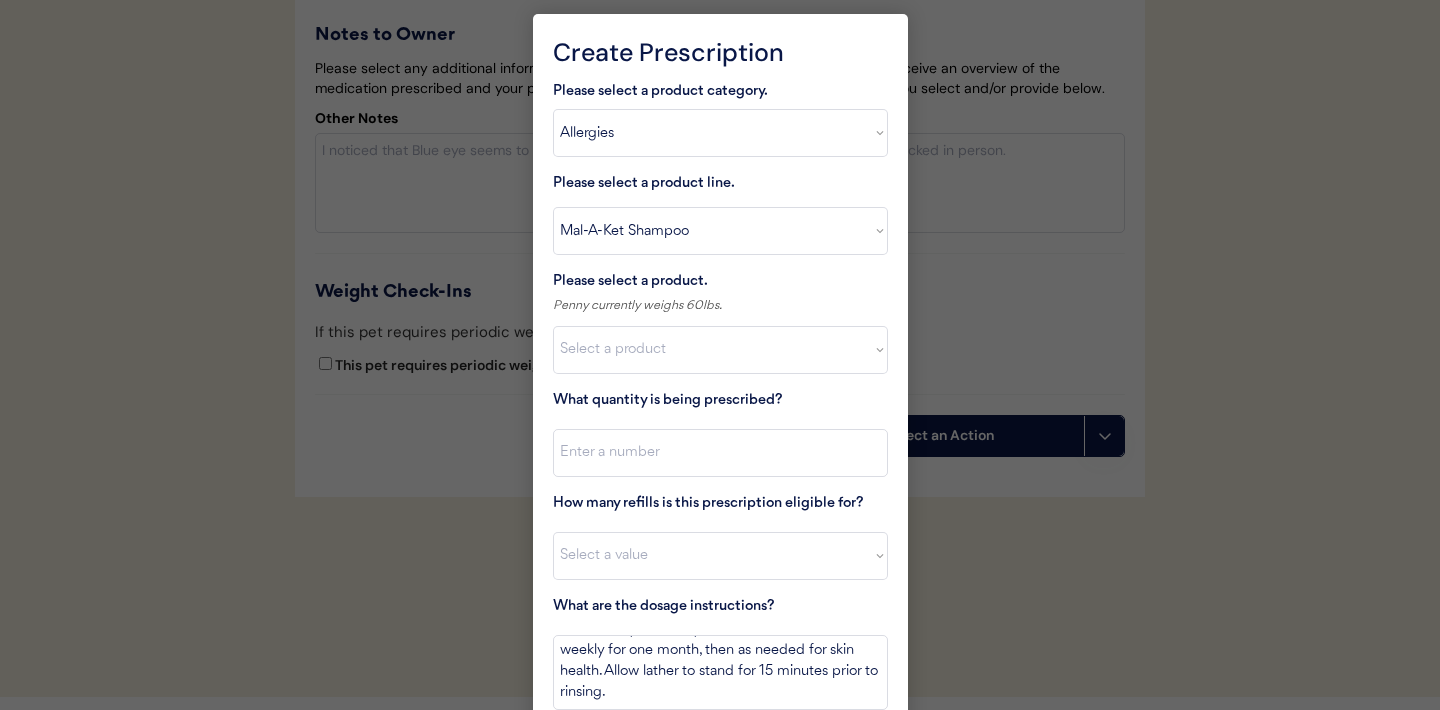 scroll, scrollTop: 4256, scrollLeft: 0, axis: vertical 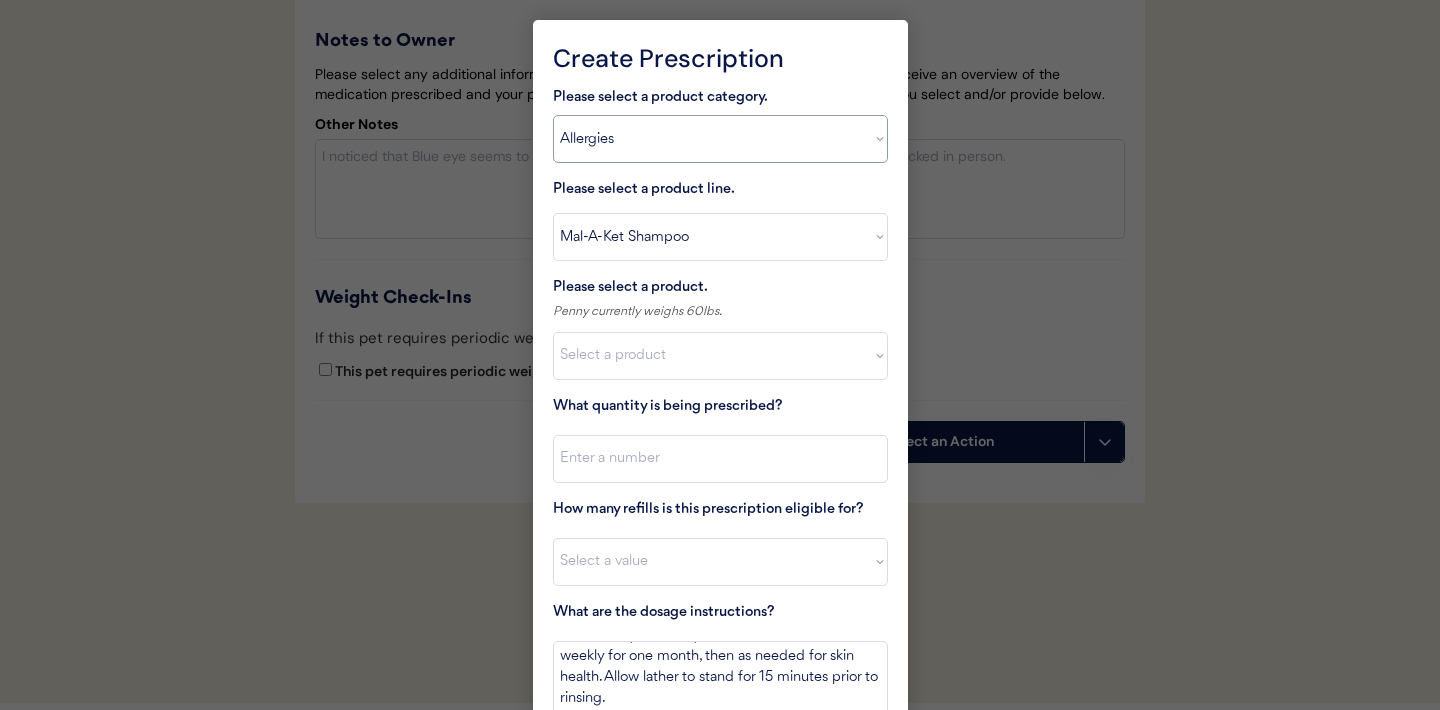 click on "Select a product category Allergies Antibiotics Anxiety Combo Parasite Prevention Flea & Tick Heartworm" at bounding box center (720, 139) 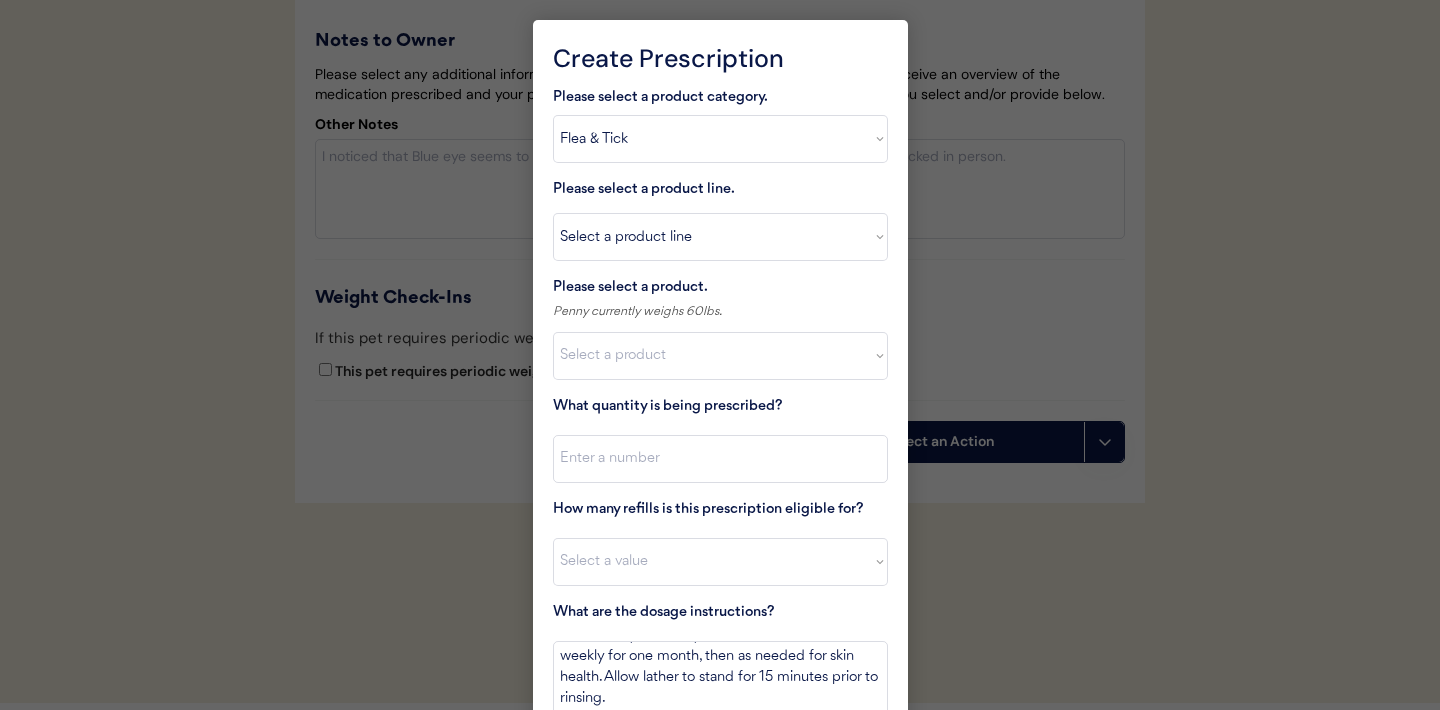 select on ""PLACEHOLDER_1427118222253"" 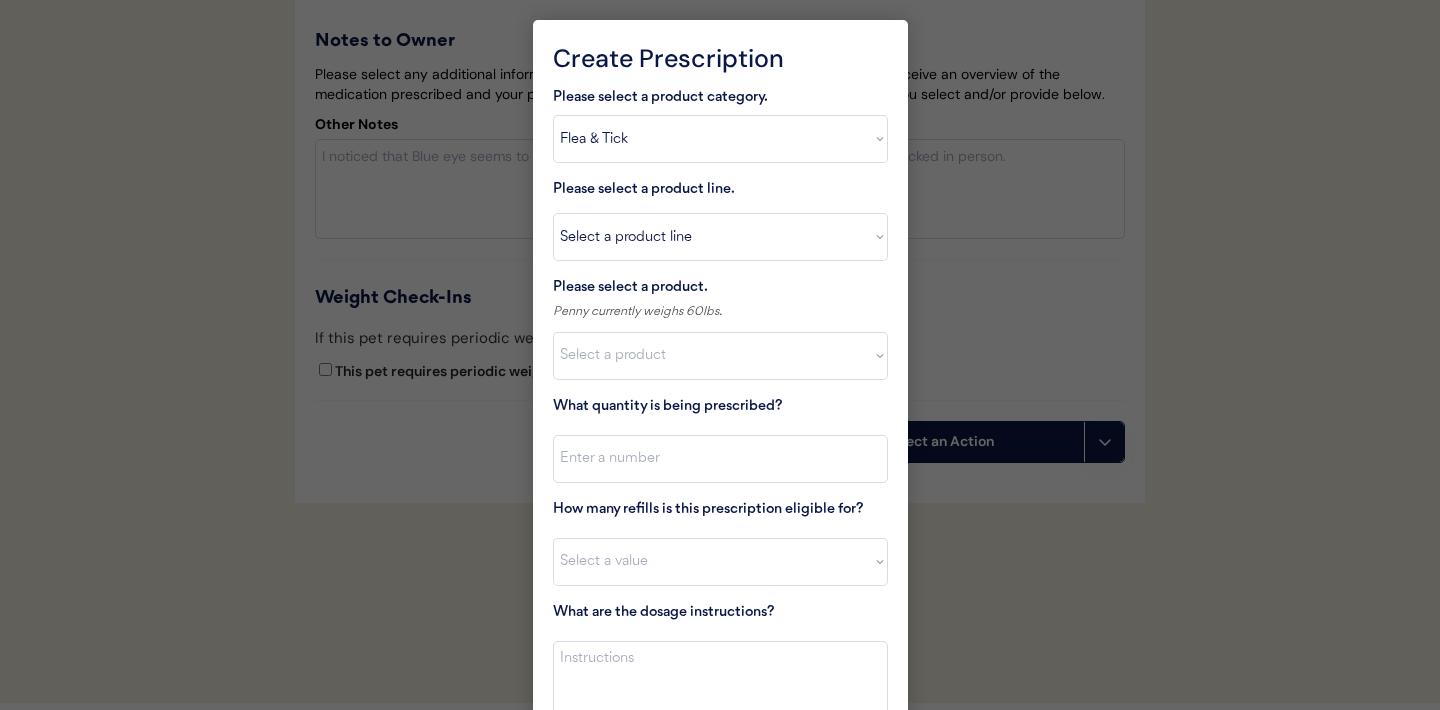 scroll, scrollTop: 0, scrollLeft: 0, axis: both 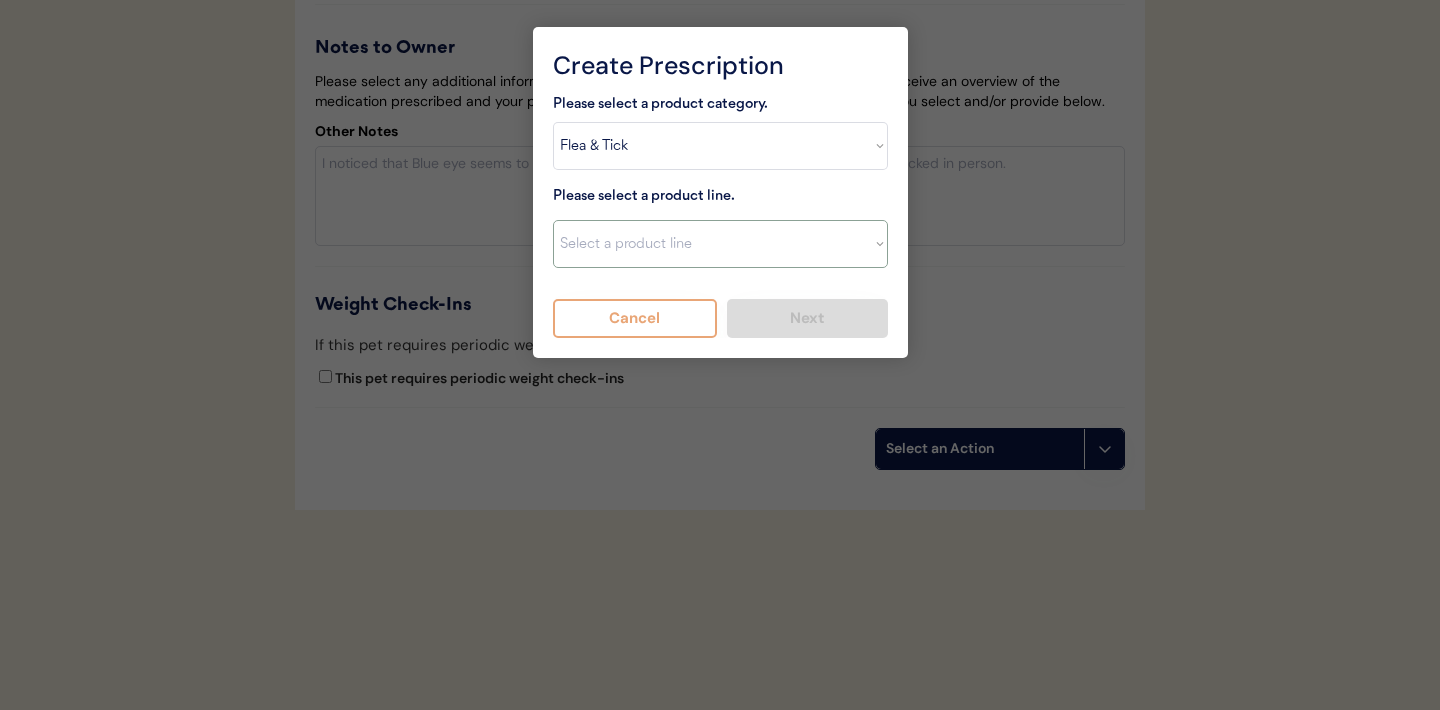 click on "Select a product line Advantix II Bravecto 1 Month Bravecto 1 Month (3 Month) Bravecto 3 Month Credelio for Dogs Credelio for Dogs (3 Month) NexGard Simparica Simparica (3 Month)" at bounding box center (720, 244) 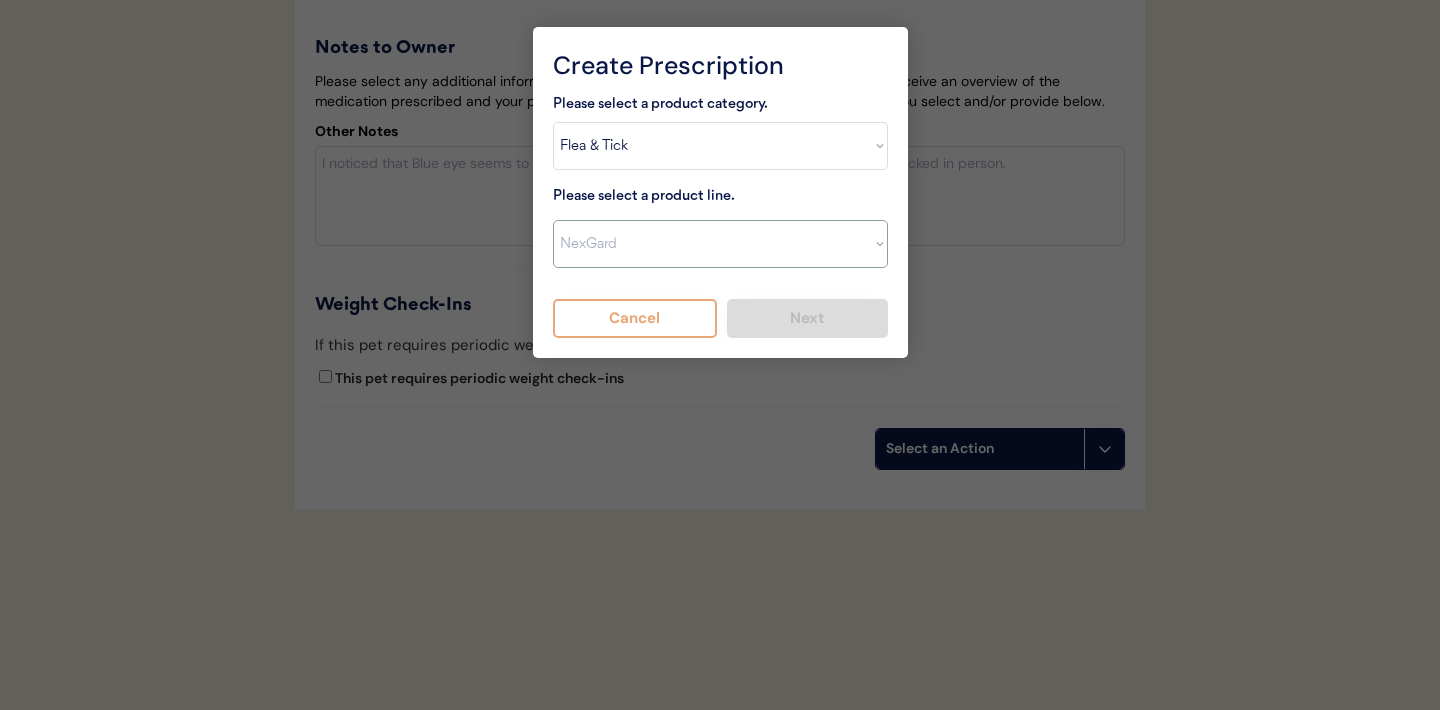 type on "Give one chew by mouth every 30 days year round to control external parasites. Does not prevent heartworms or control intestinal parasites." 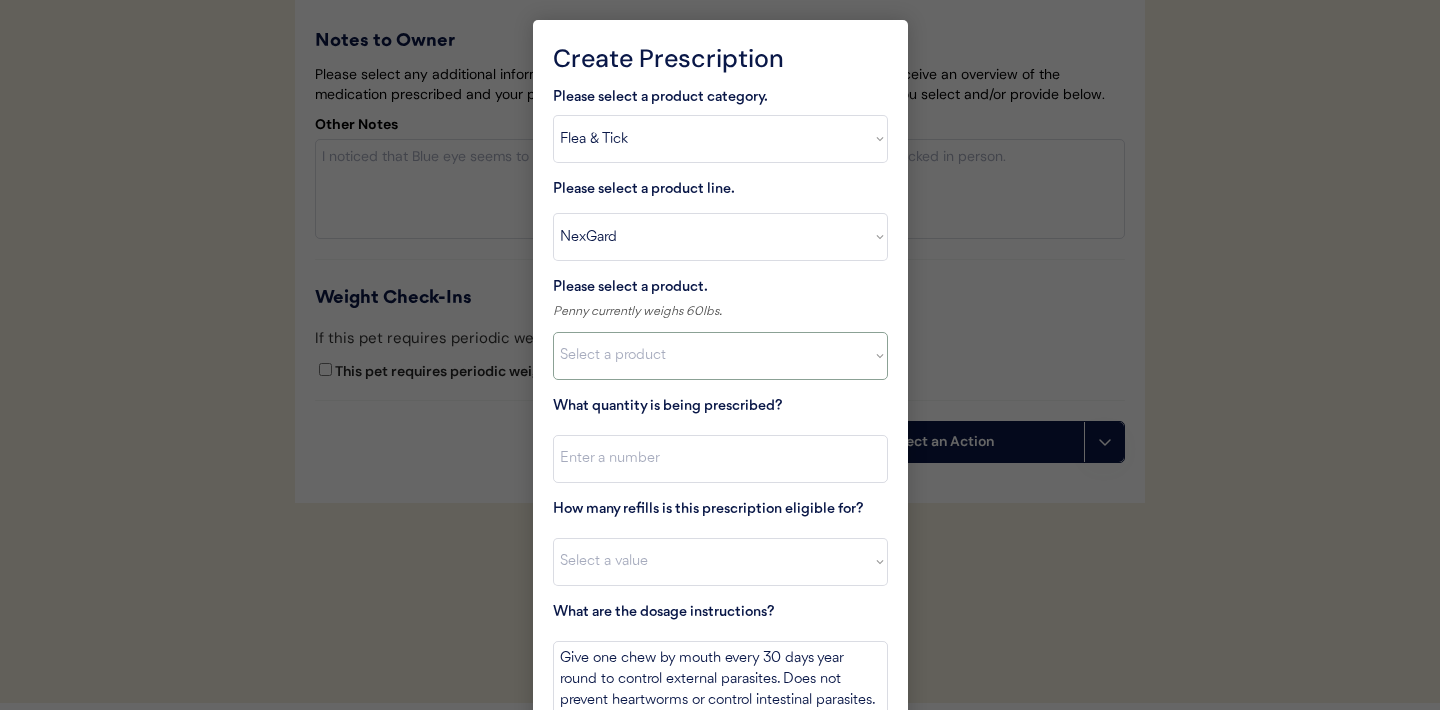 click on "Select a product NexGard, 4 - 10lbs NexGard, 10.1 - 24lbs NexGard, 24.1 - 60lbs NexGard, 60.1 - 121lbs" at bounding box center [720, 356] 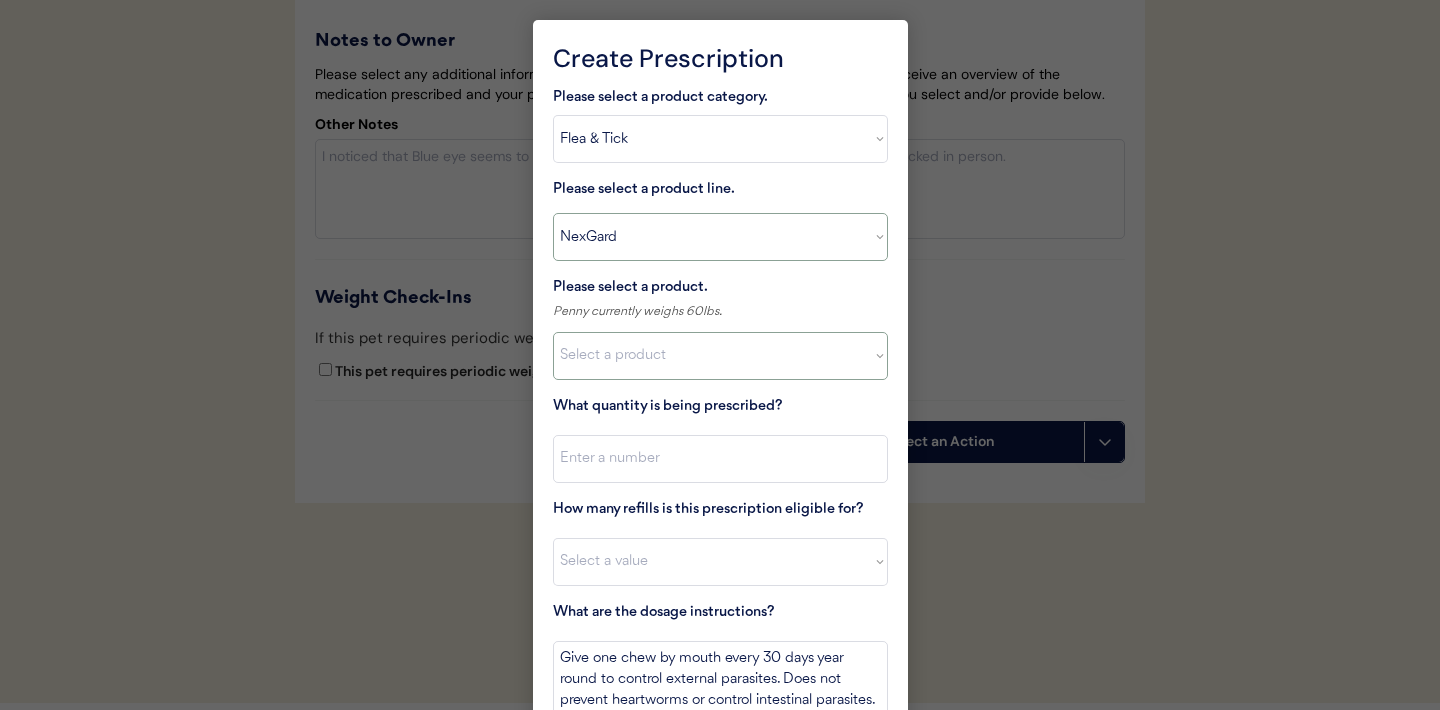 click on "Select a product line Advantix II Bravecto 1 Month Bravecto 1 Month (3 Month) Bravecto 3 Month Credelio for Dogs Credelio for Dogs (3 Month) NexGard Simparica Simparica (3 Month)" at bounding box center [720, 237] 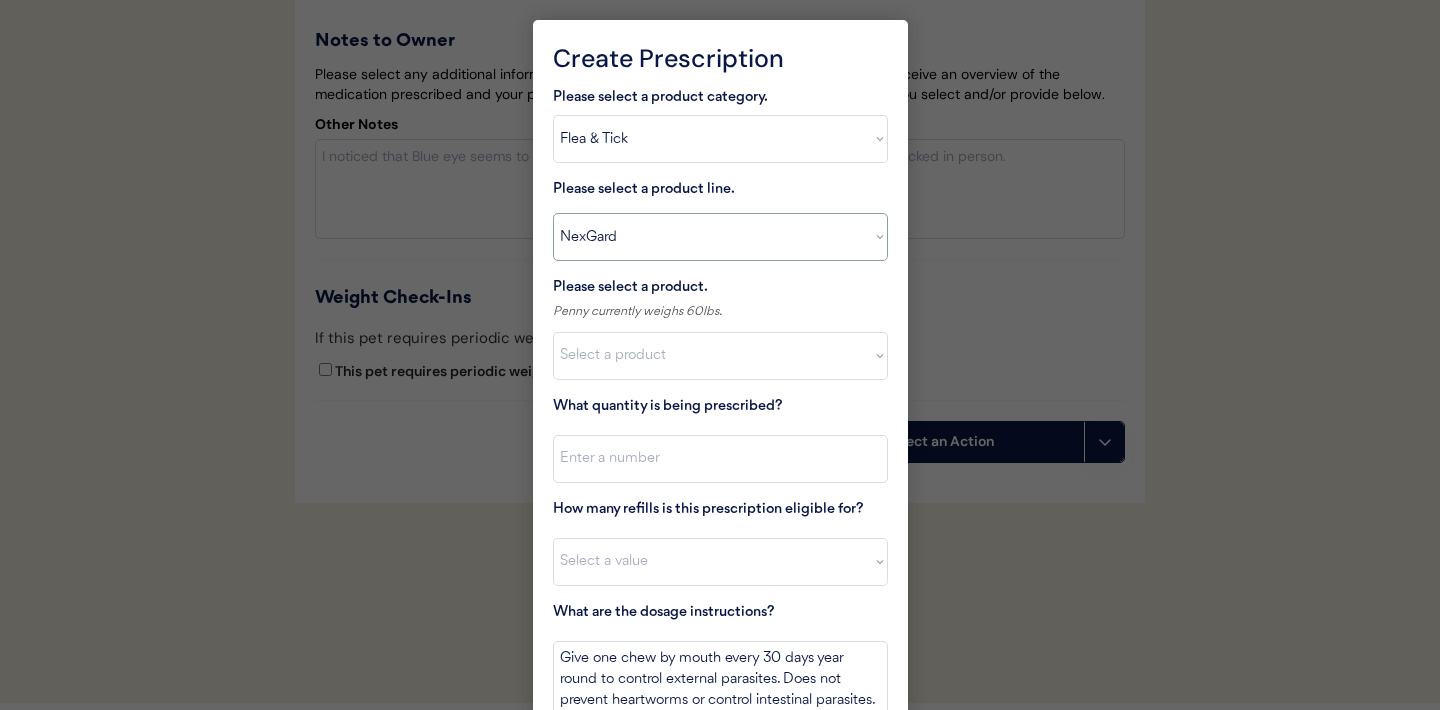 select on ""Simparica"" 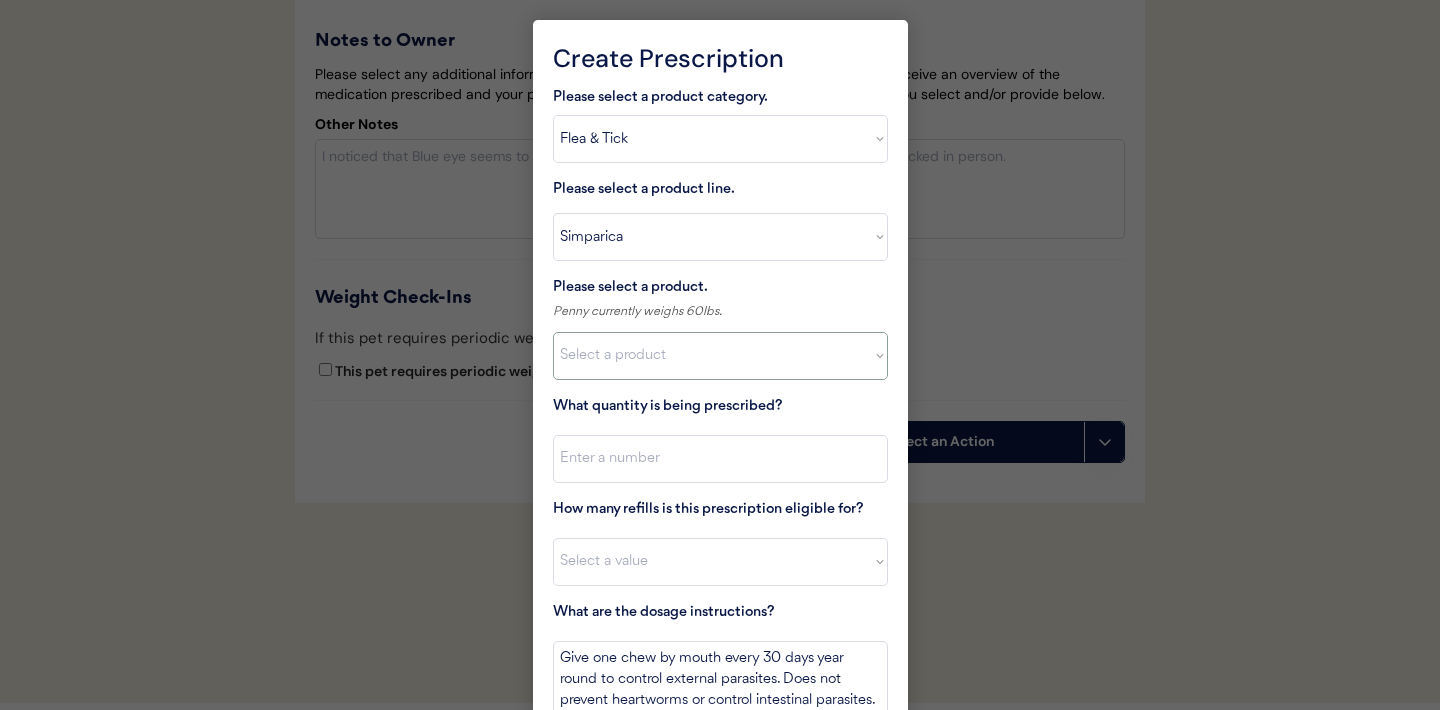 click on "Select a product Simparica, 2.8-5.5lbs Simparica, 5.6-11lbs Simparica, 11.1-22lbs Simparica, 22.1-44lbs Simparica, 44.1-88lbs Simparica, 88.1-132lbs" at bounding box center (720, 356) 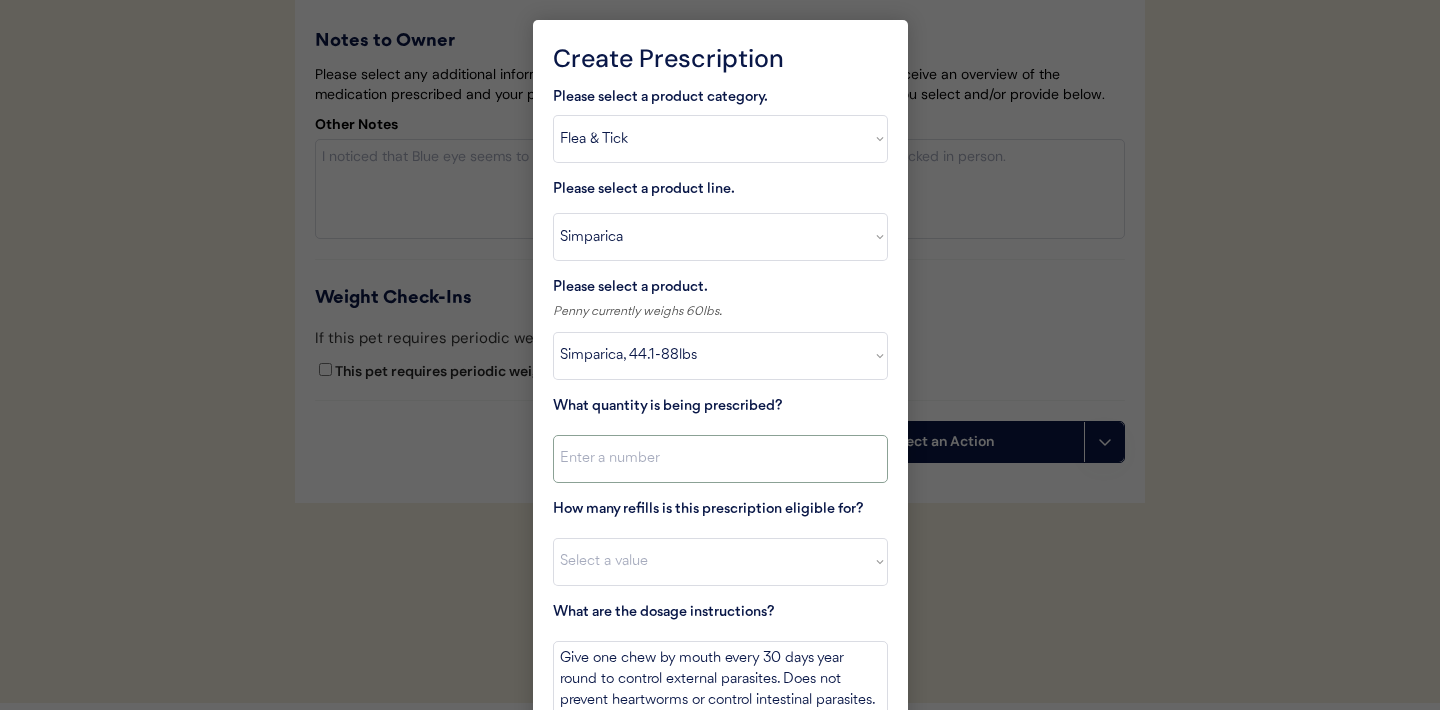 click at bounding box center [720, 459] 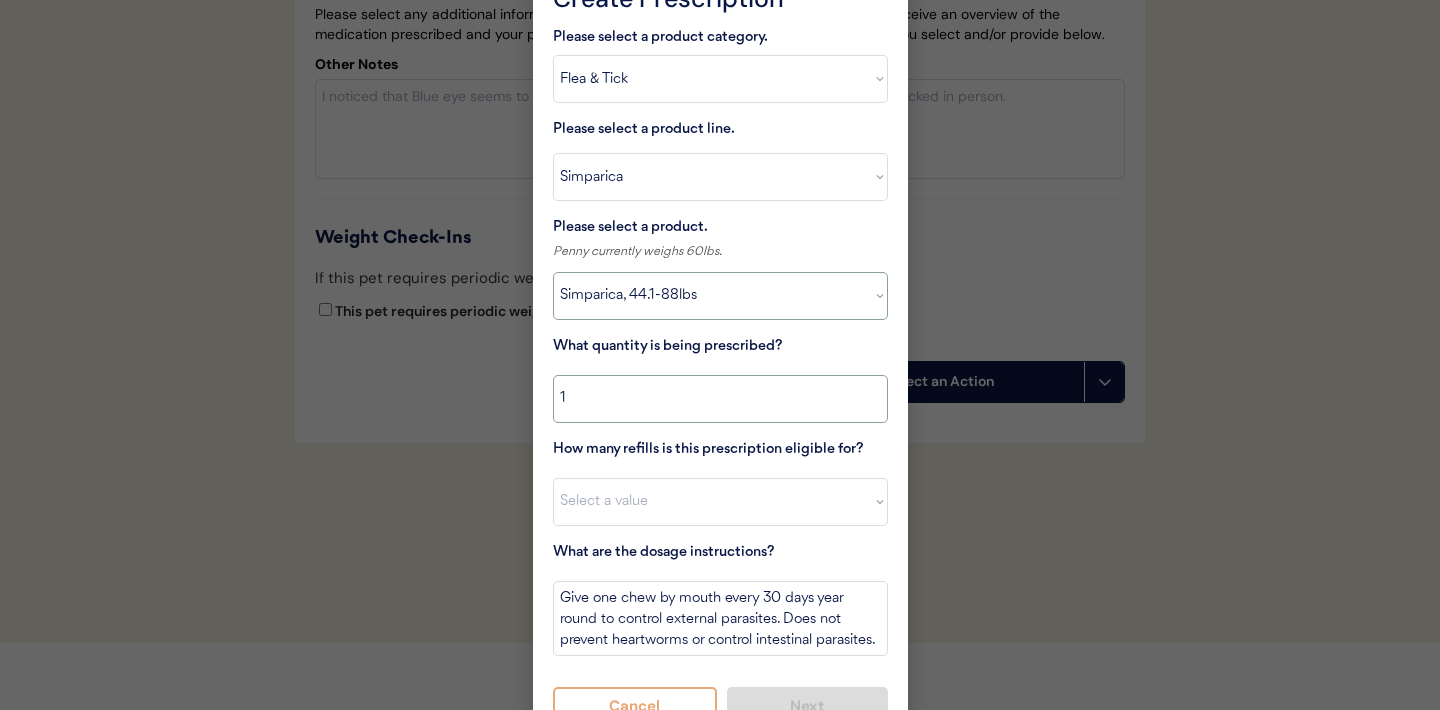 scroll, scrollTop: 4351, scrollLeft: 0, axis: vertical 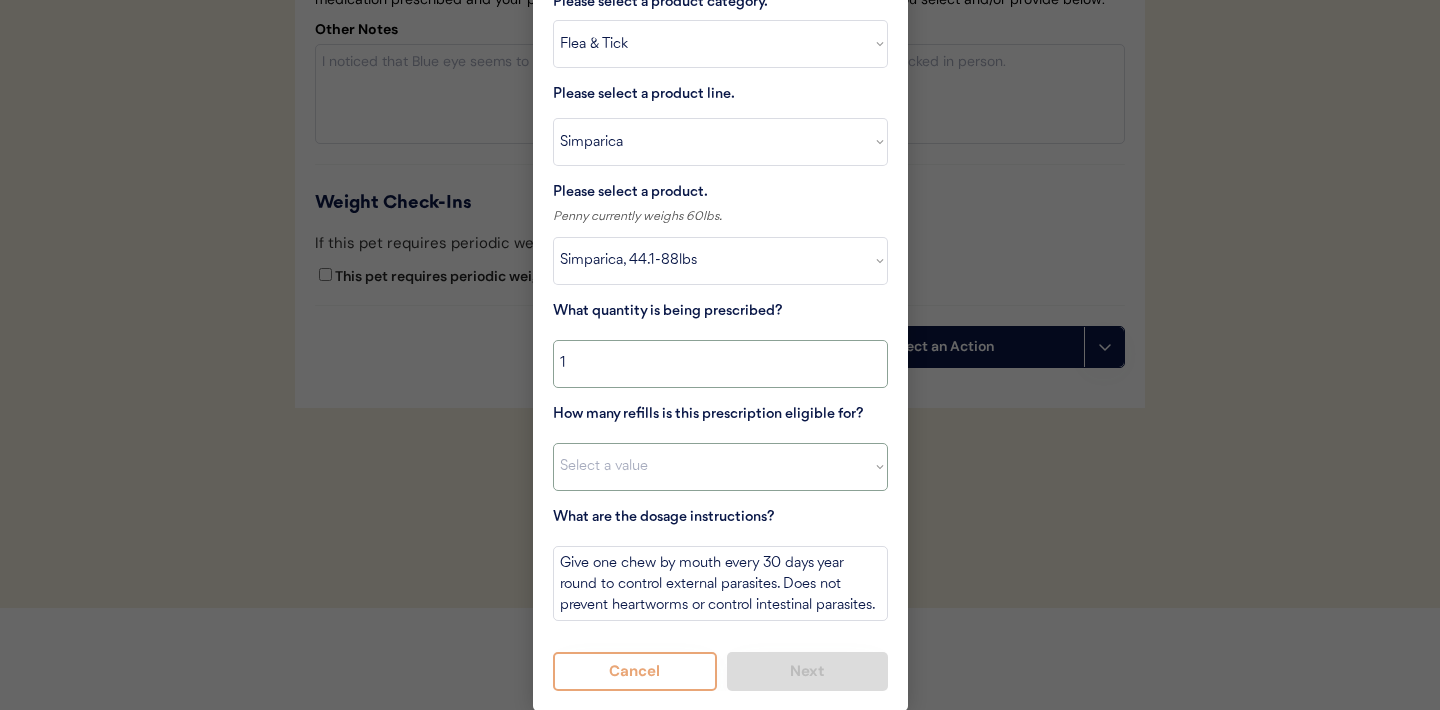 type on "1" 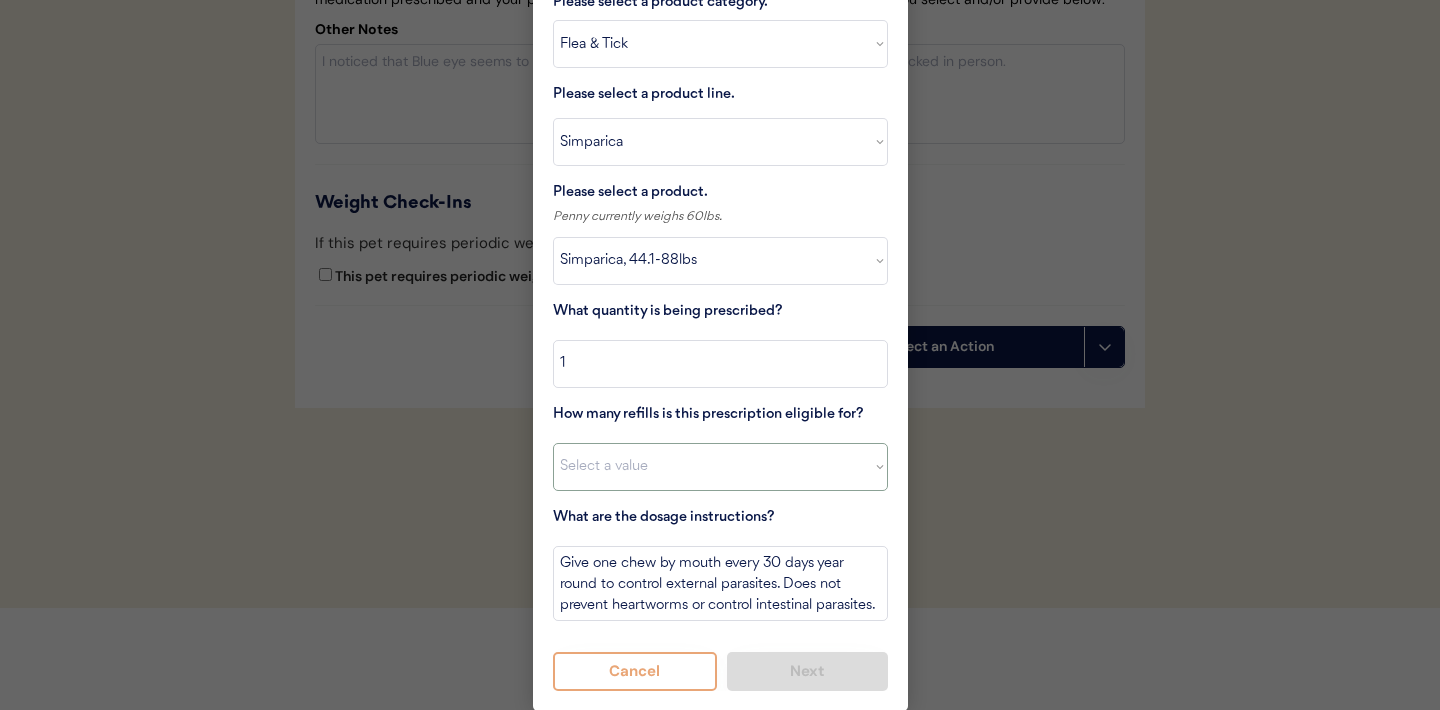 select on "11" 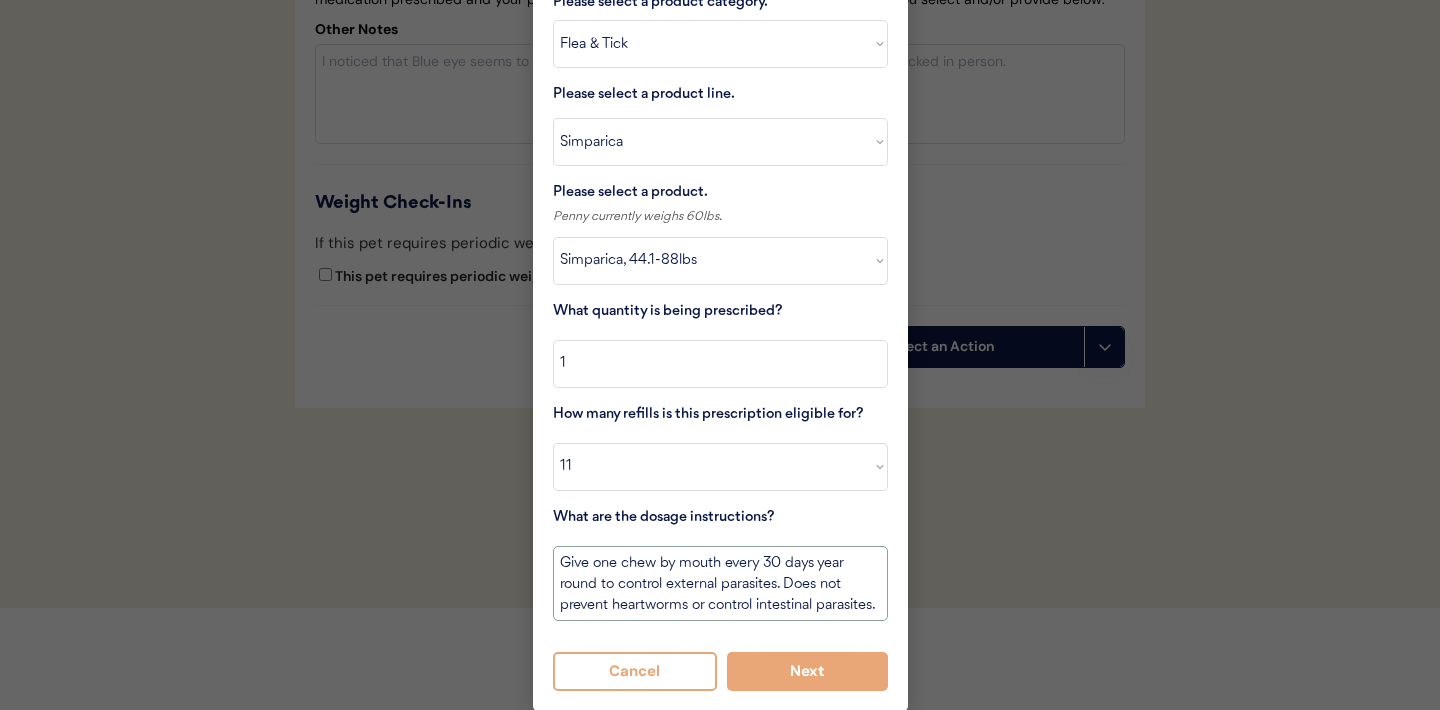 scroll, scrollTop: 2, scrollLeft: 0, axis: vertical 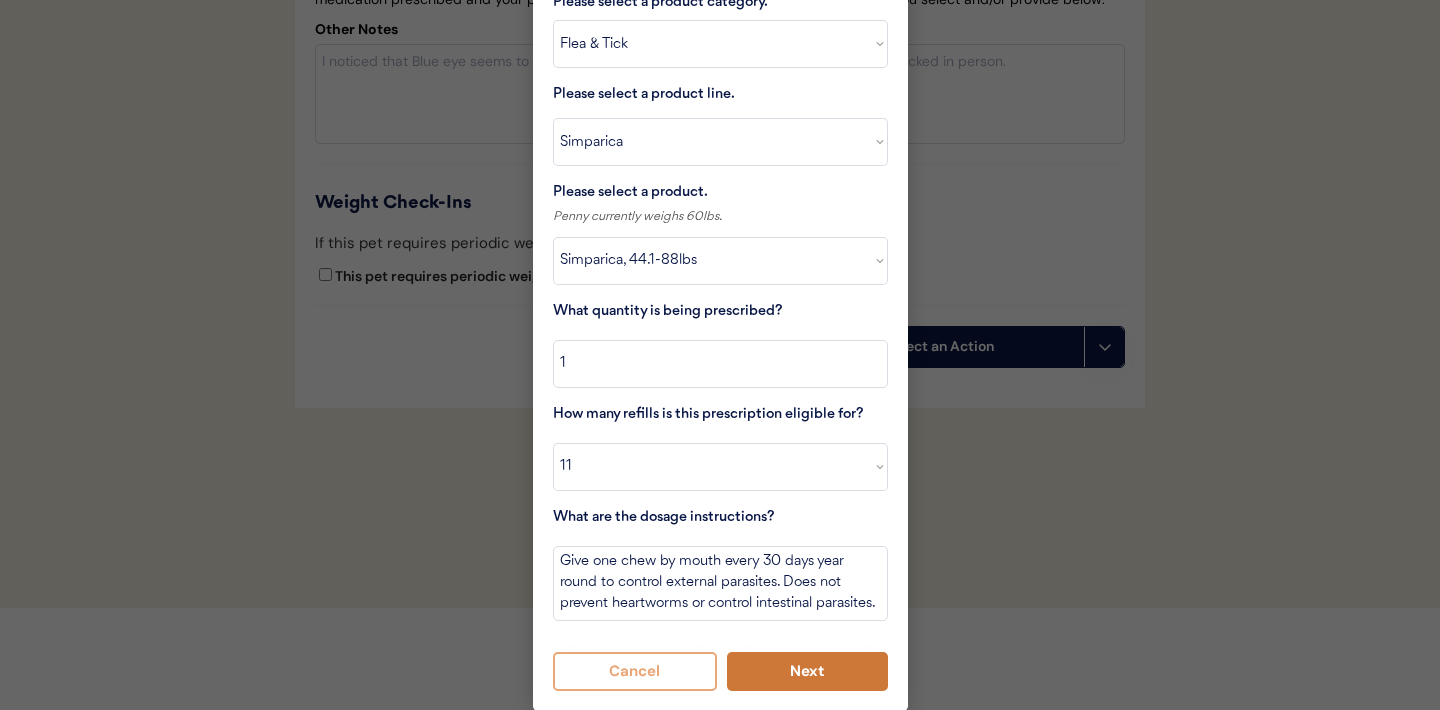 click on "Next" at bounding box center (807, 671) 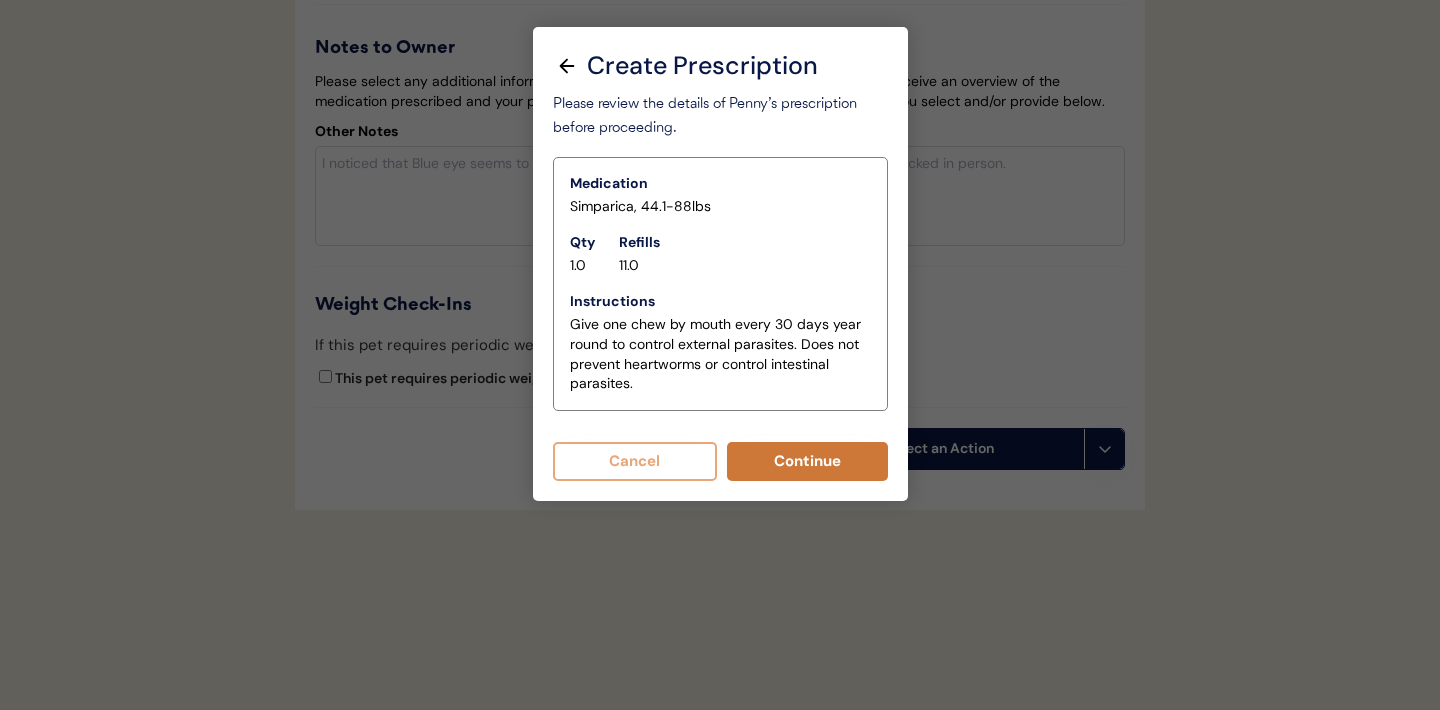 click on "Continue" at bounding box center [807, 461] 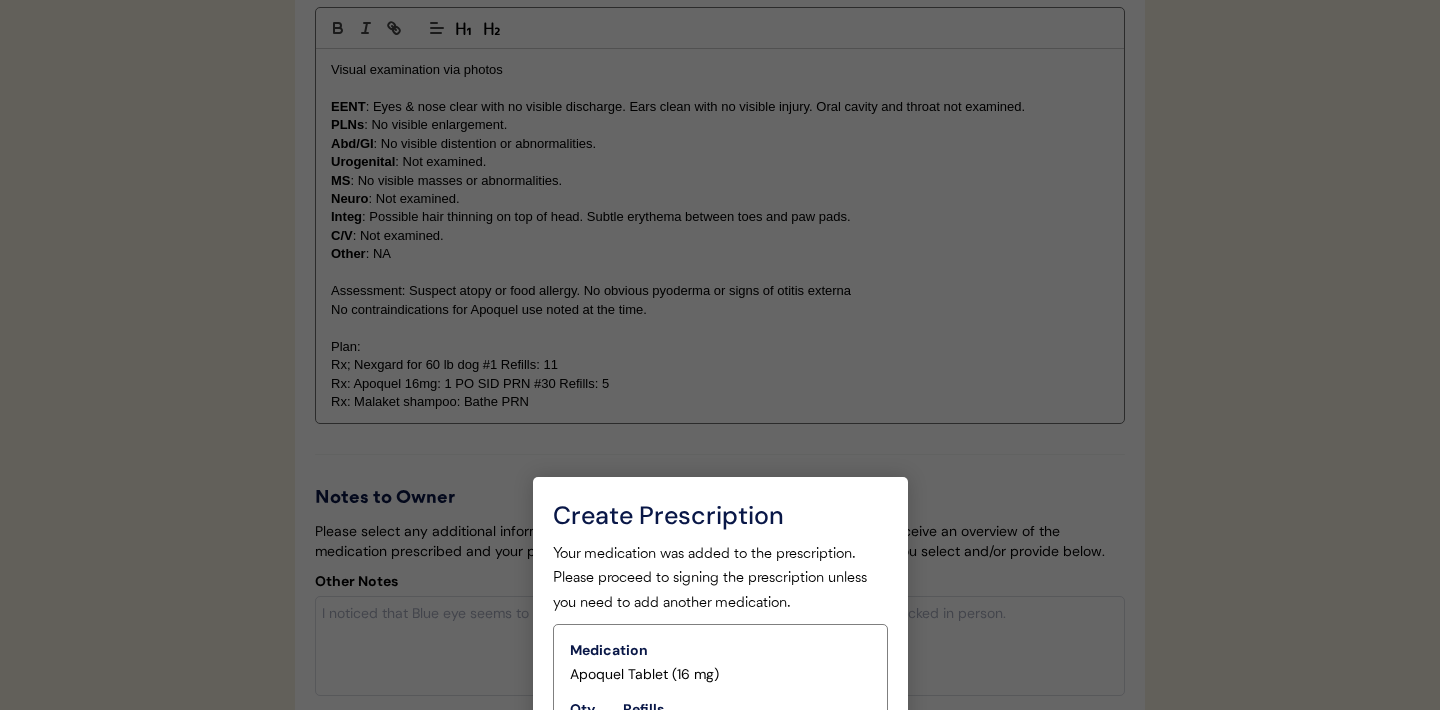 scroll, scrollTop: 3780, scrollLeft: 0, axis: vertical 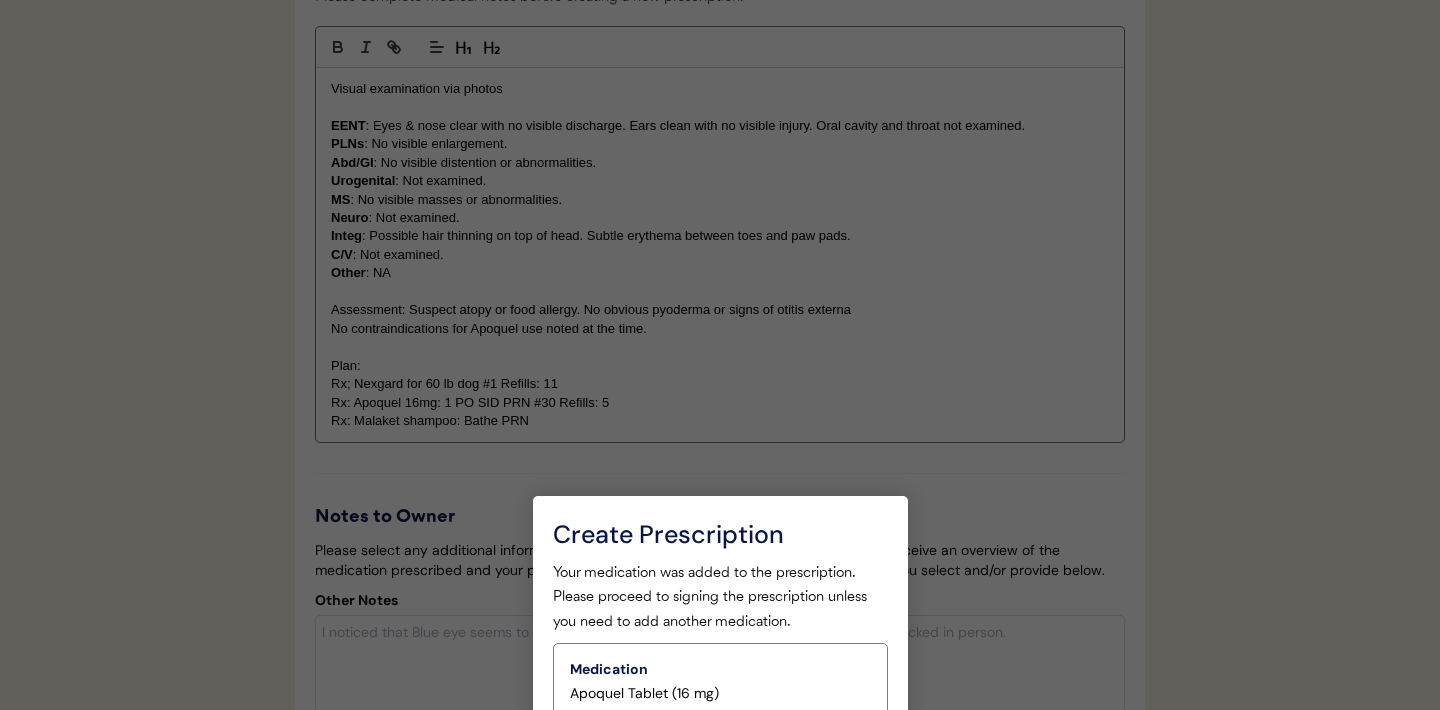 click at bounding box center (720, 355) 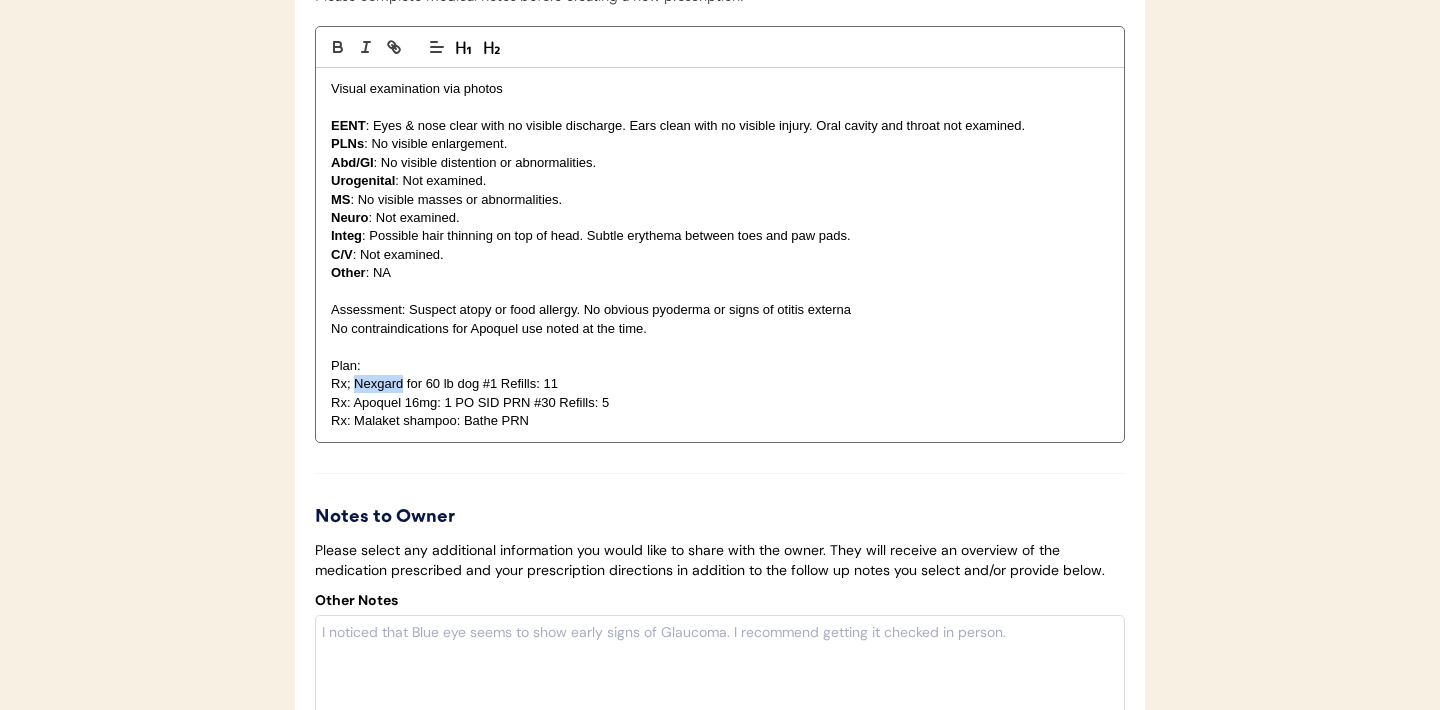drag, startPoint x: 404, startPoint y: 413, endPoint x: 354, endPoint y: 413, distance: 50 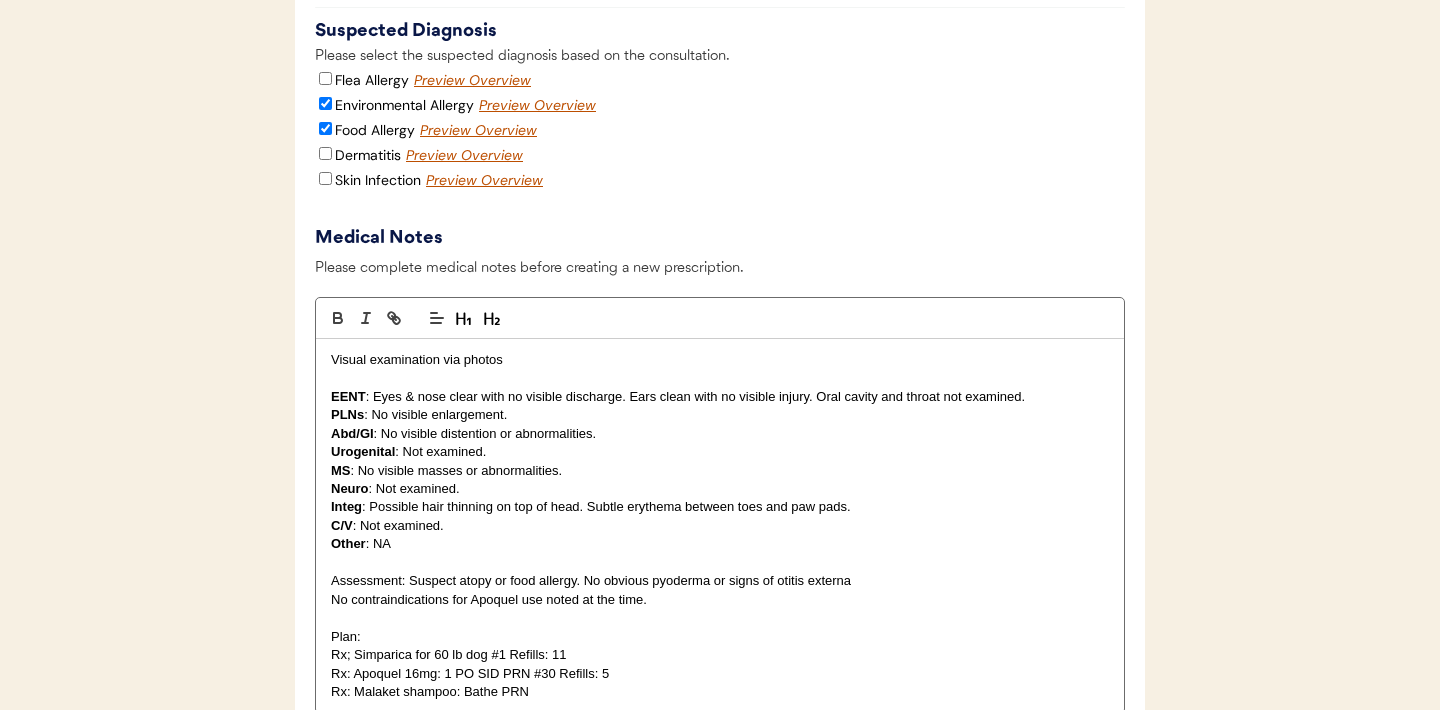 scroll, scrollTop: 4273, scrollLeft: 0, axis: vertical 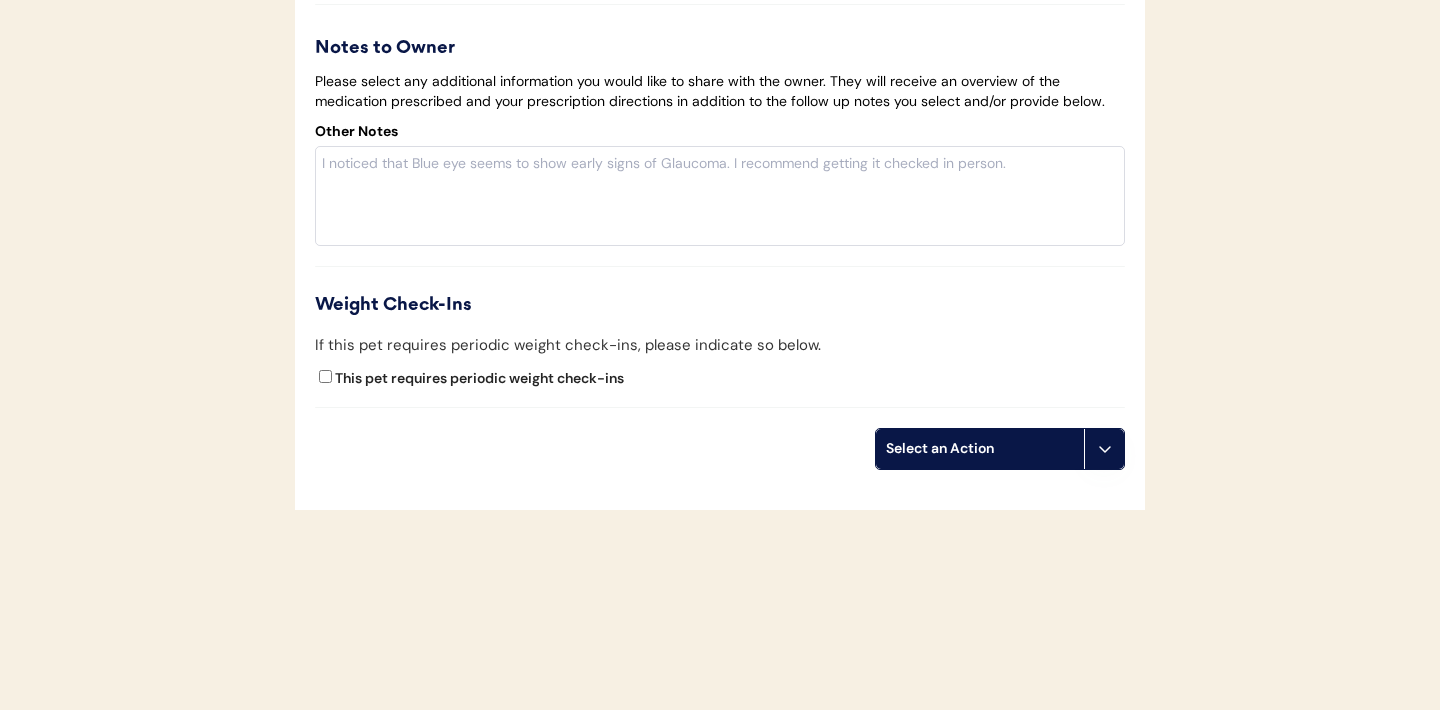click 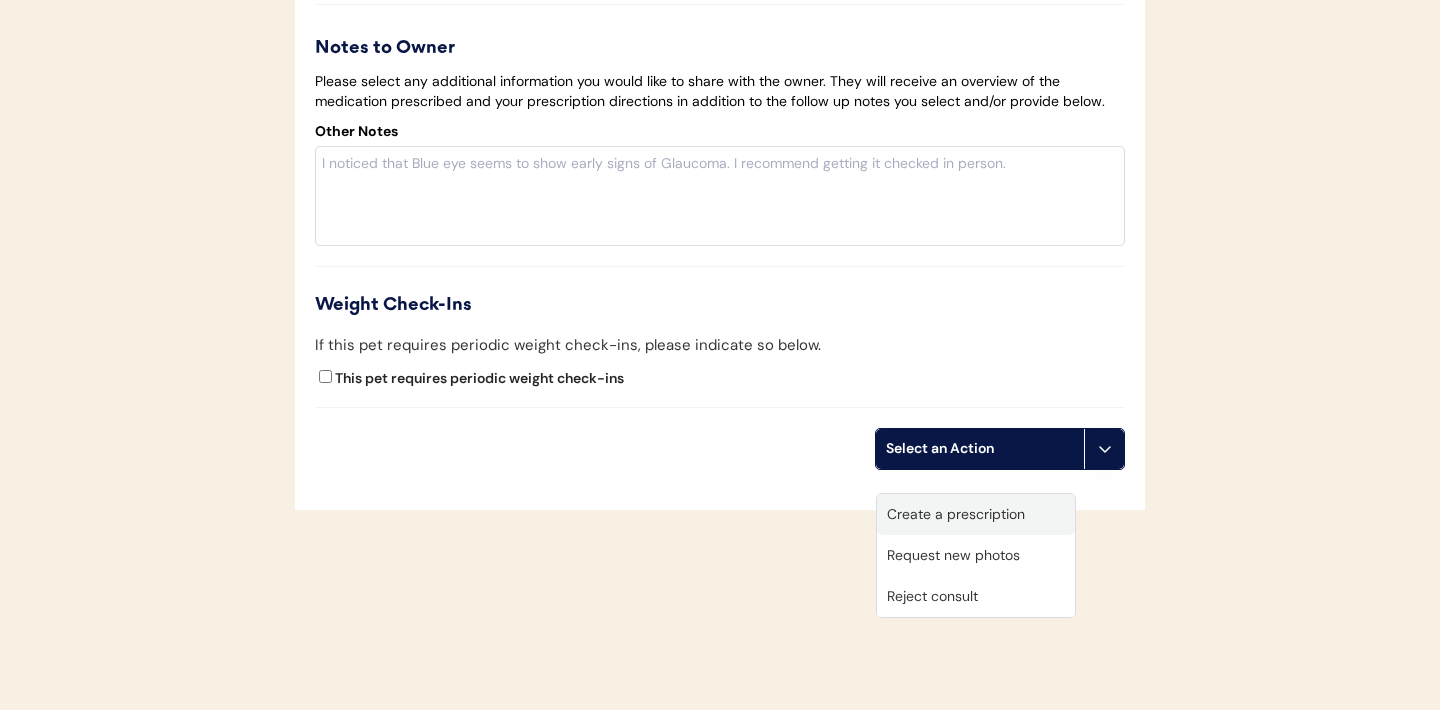 click on "Create a prescription" at bounding box center [976, 514] 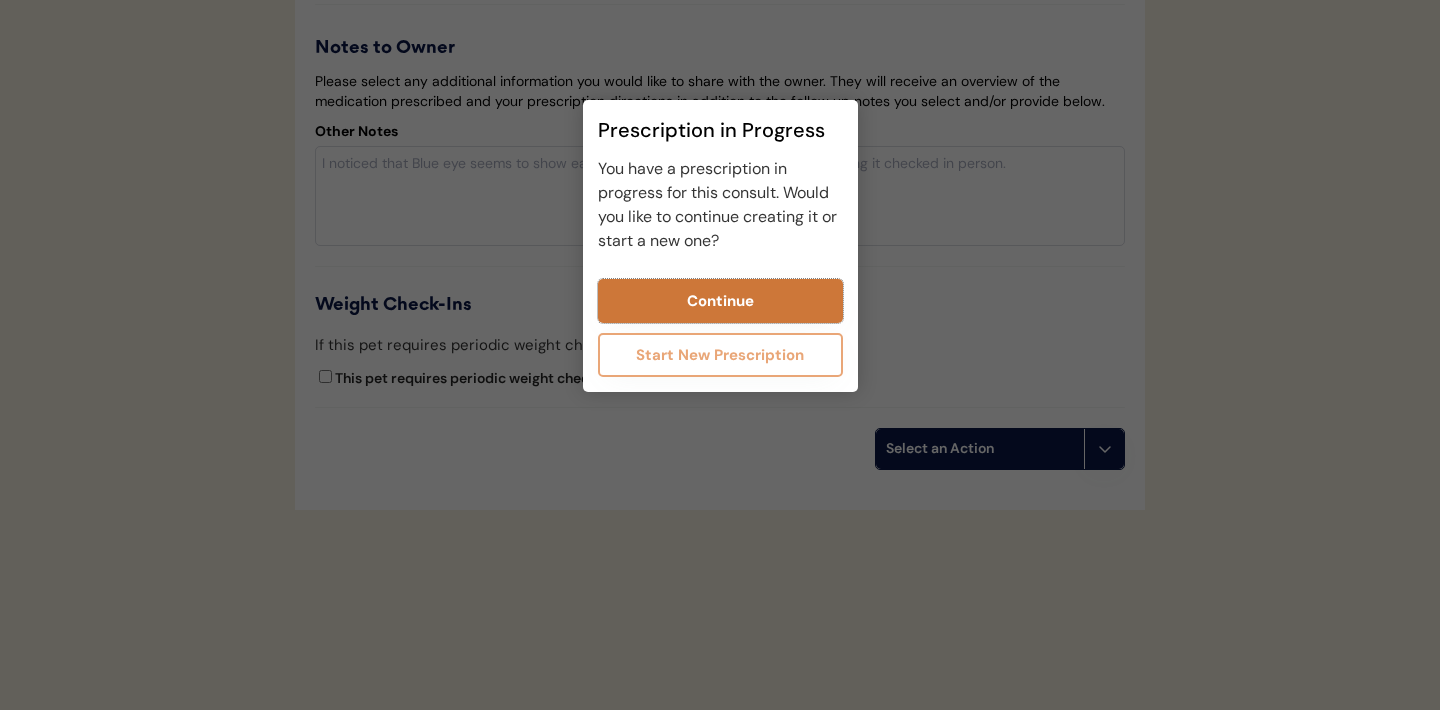 click on "Continue" at bounding box center (720, 301) 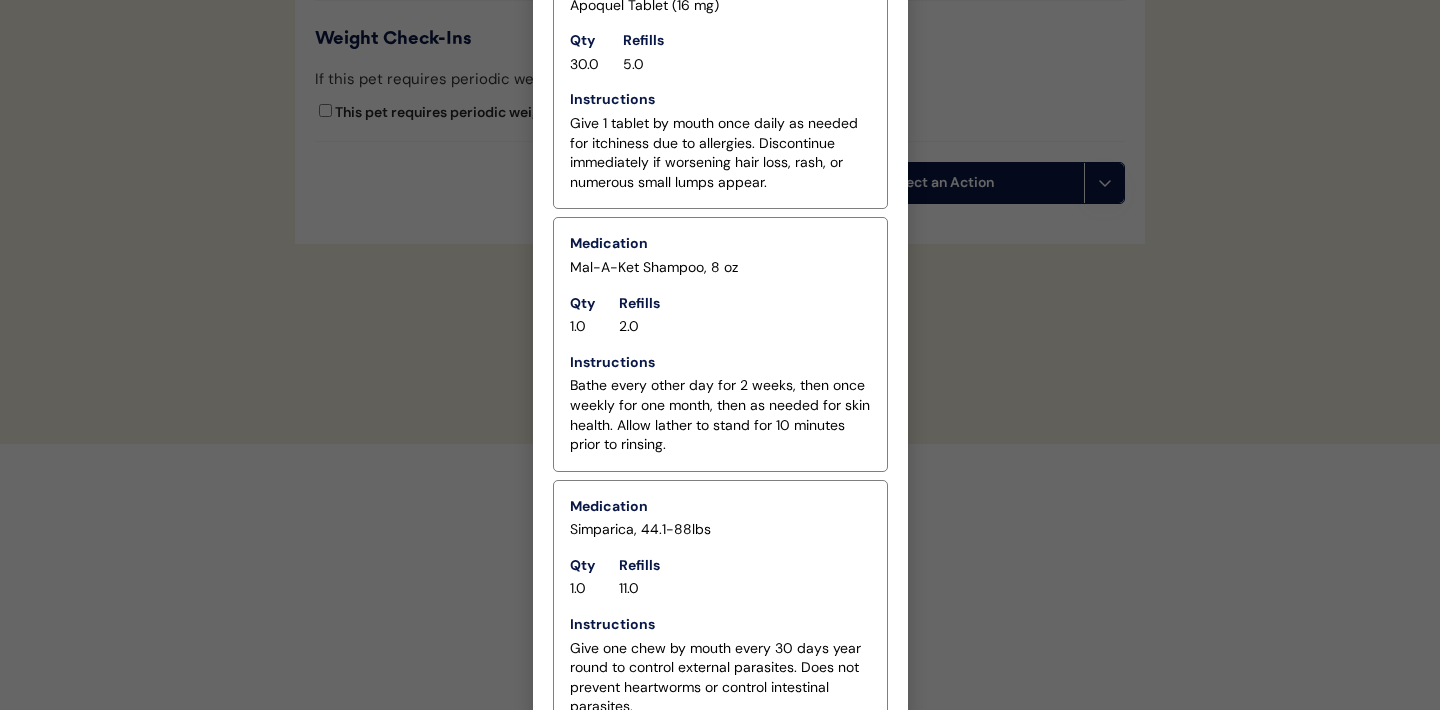 scroll, scrollTop: 4614, scrollLeft: 0, axis: vertical 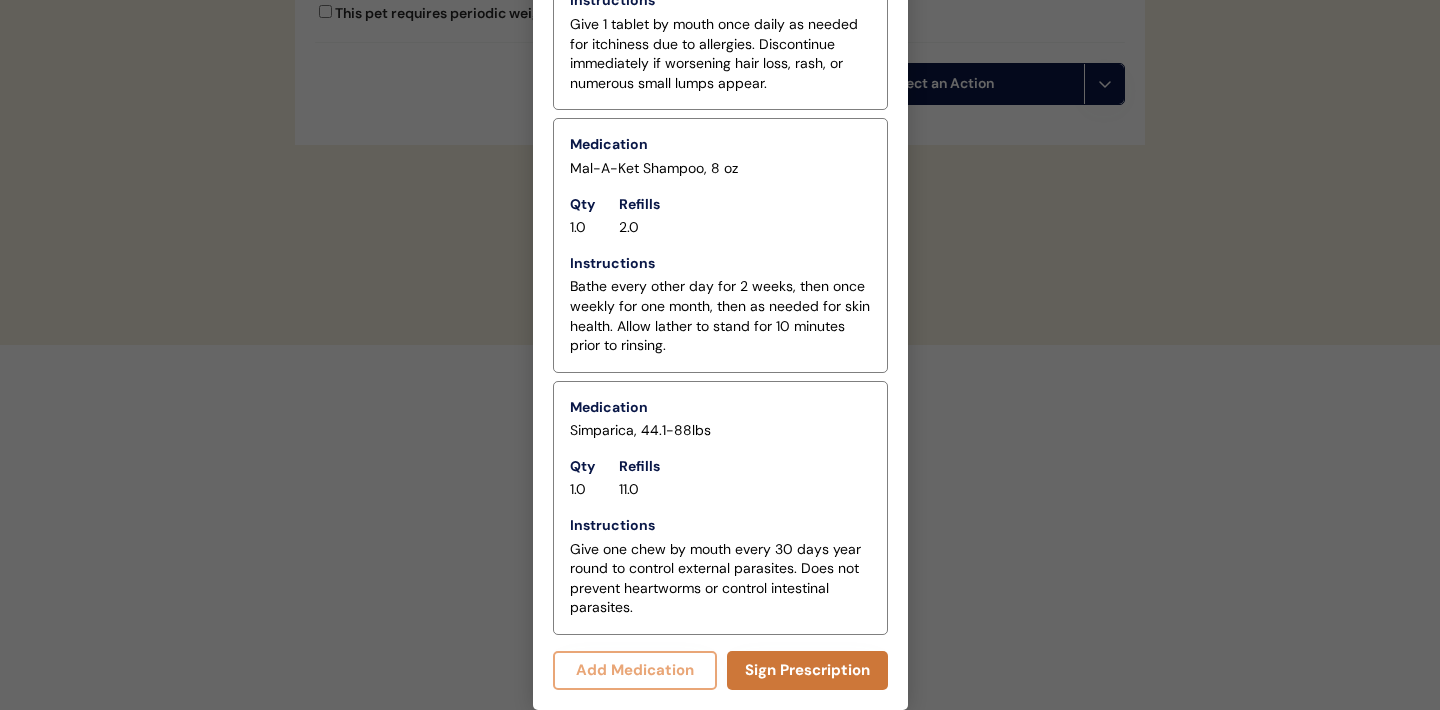 click on "Sign Prescription" at bounding box center [807, 670] 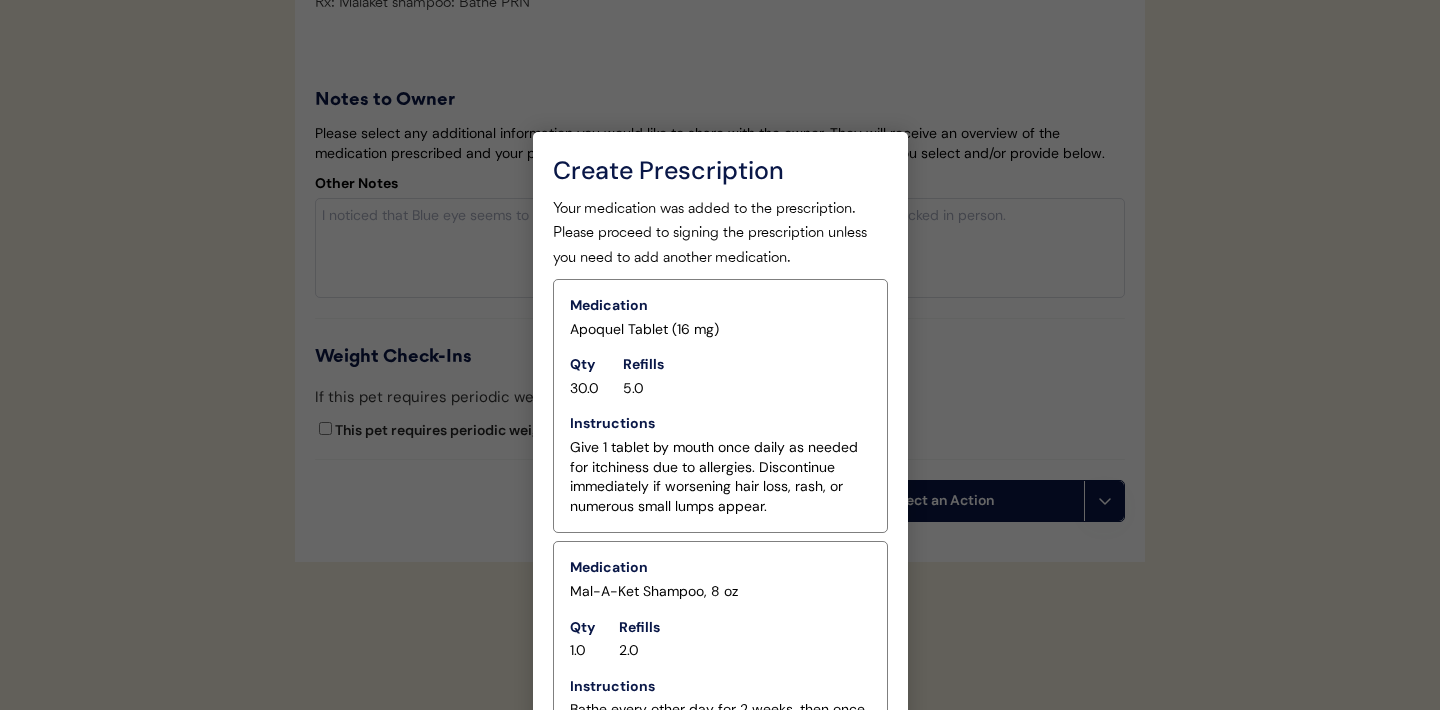 scroll, scrollTop: 4614, scrollLeft: 0, axis: vertical 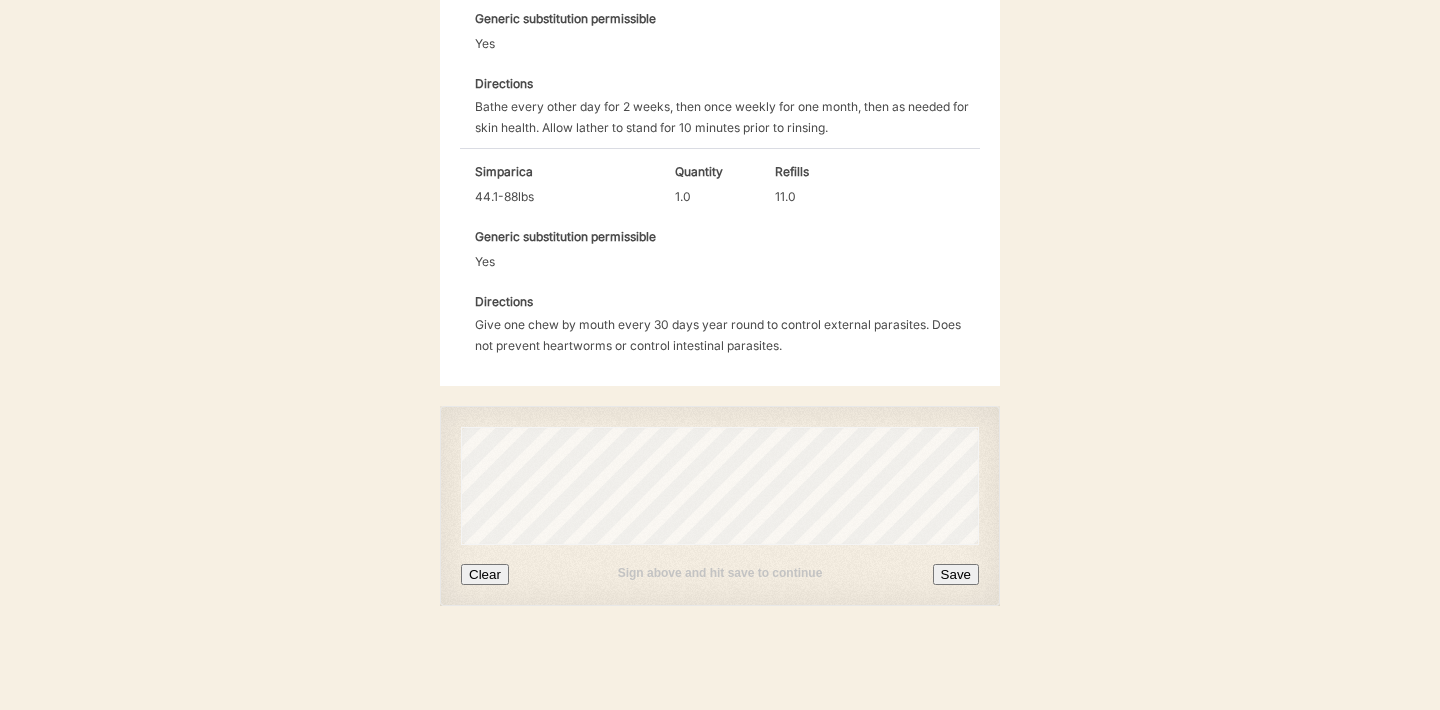 click on "Clear" at bounding box center (485, 574) 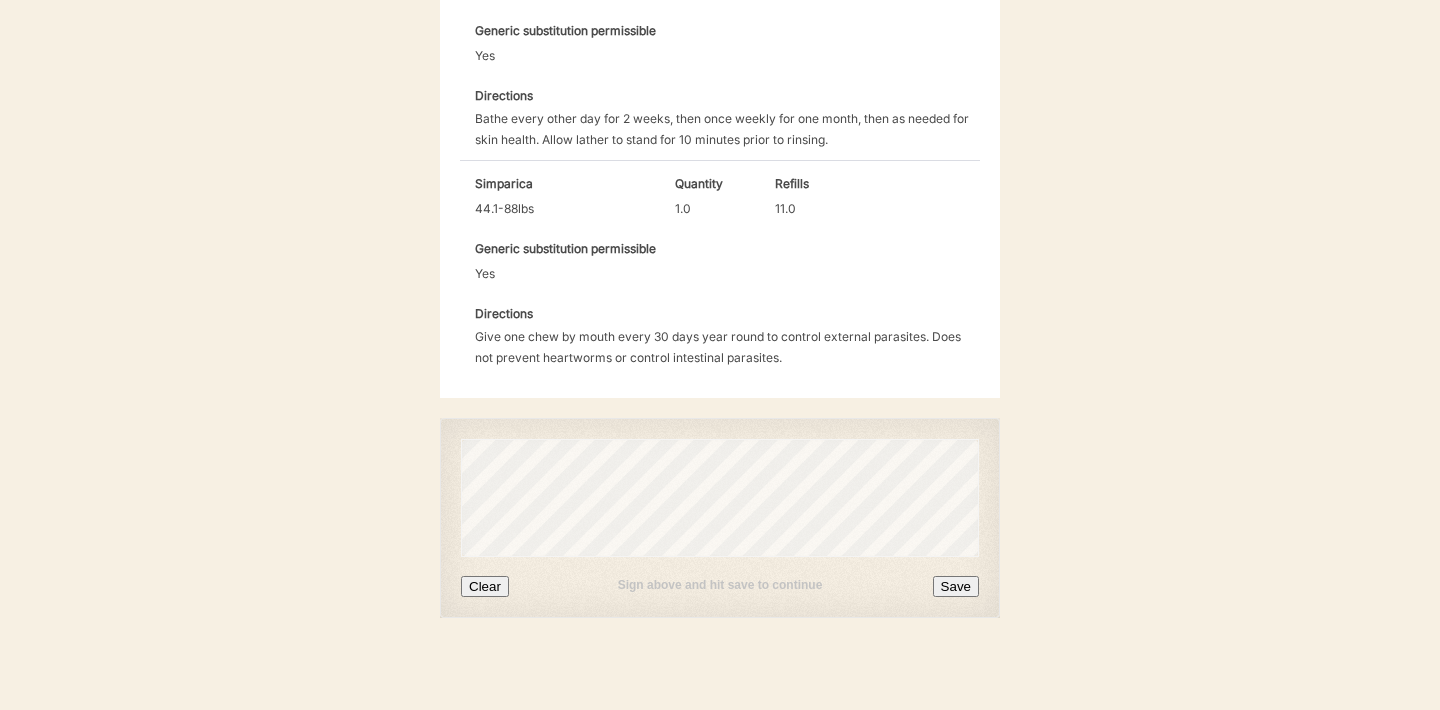 scroll, scrollTop: 935, scrollLeft: 0, axis: vertical 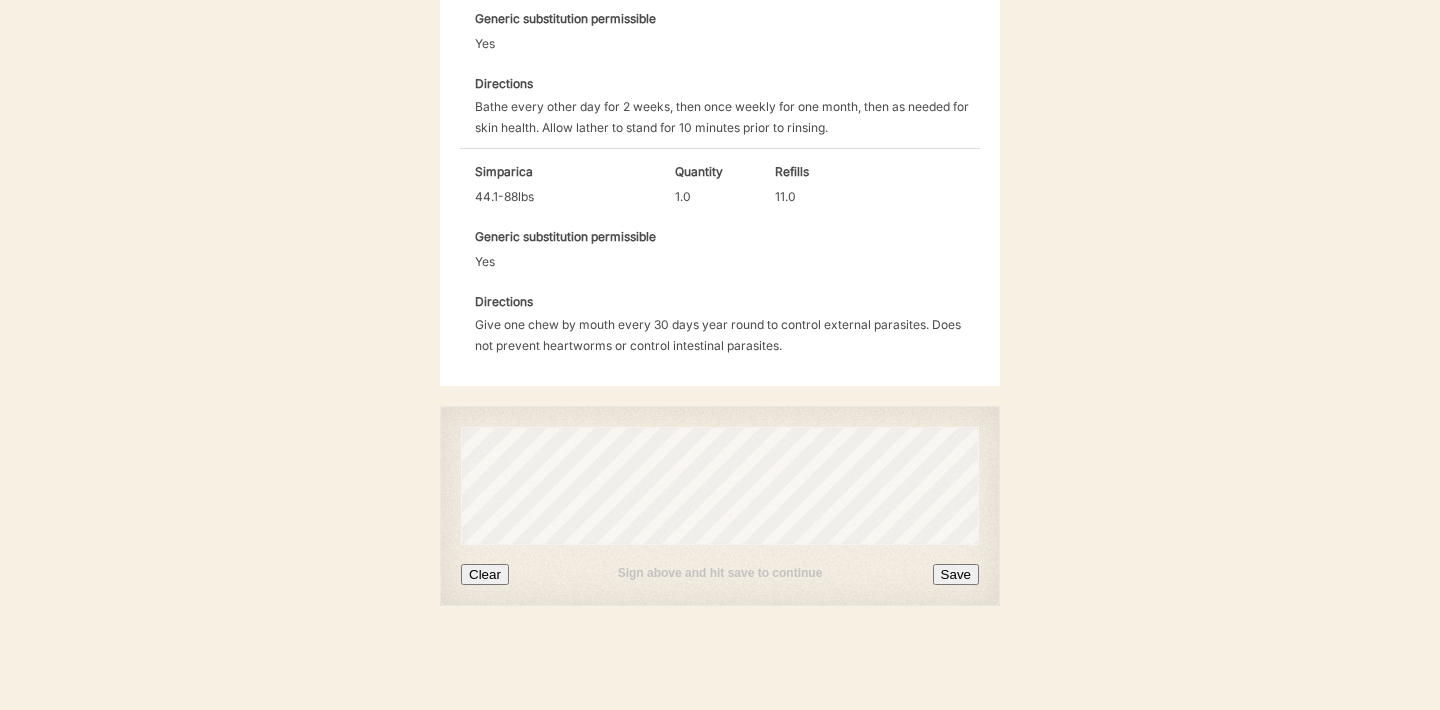 click on "Save" at bounding box center (956, 574) 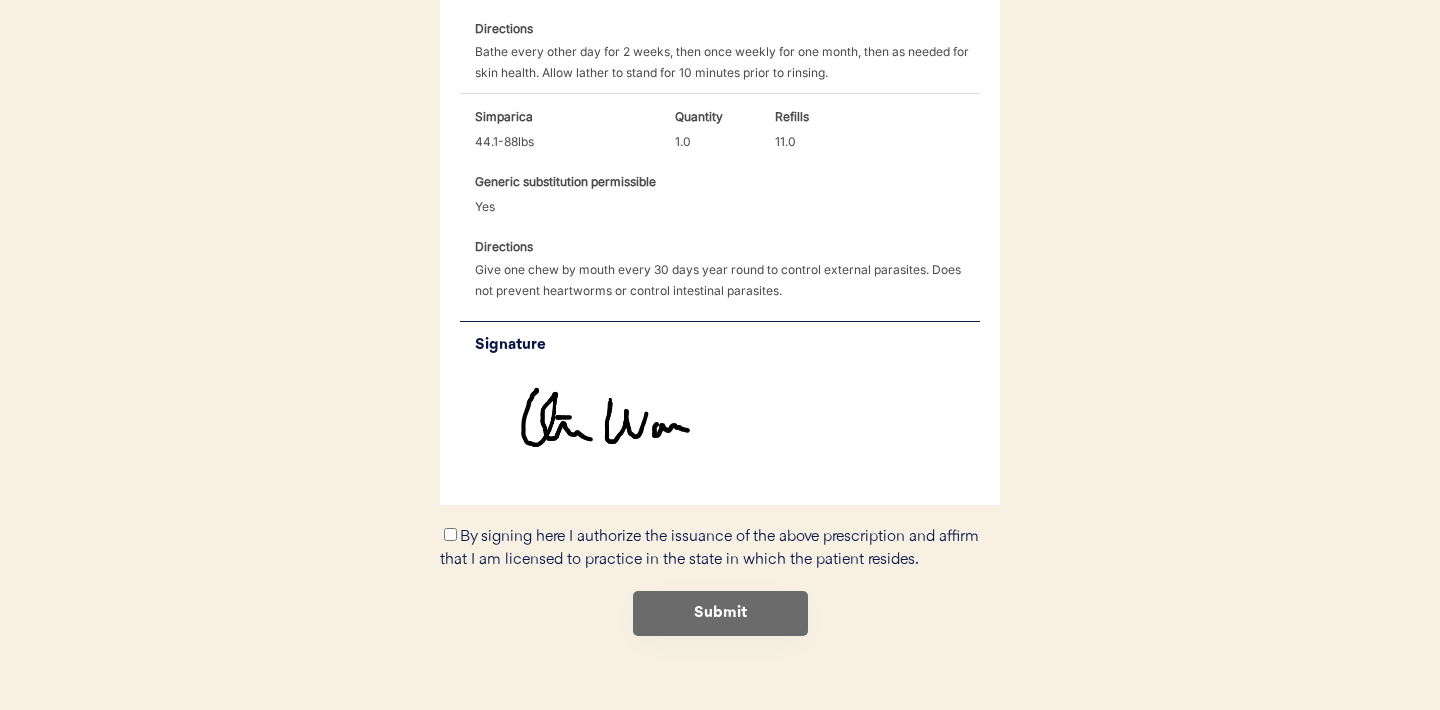 scroll, scrollTop: 1020, scrollLeft: 0, axis: vertical 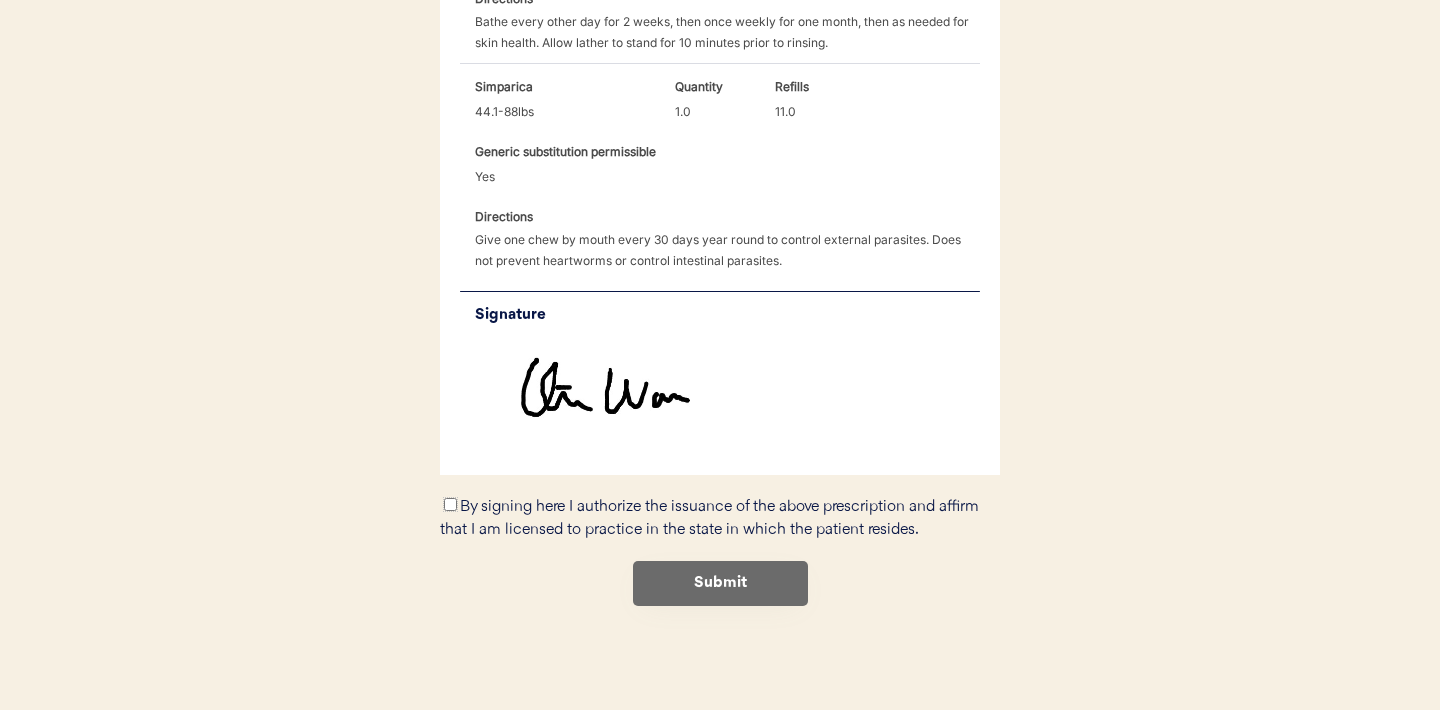 click on "By signing here I authorize the issuance of the above prescription and affirm that I am licensed to practice in the state in which the patient resides." at bounding box center (450, 504) 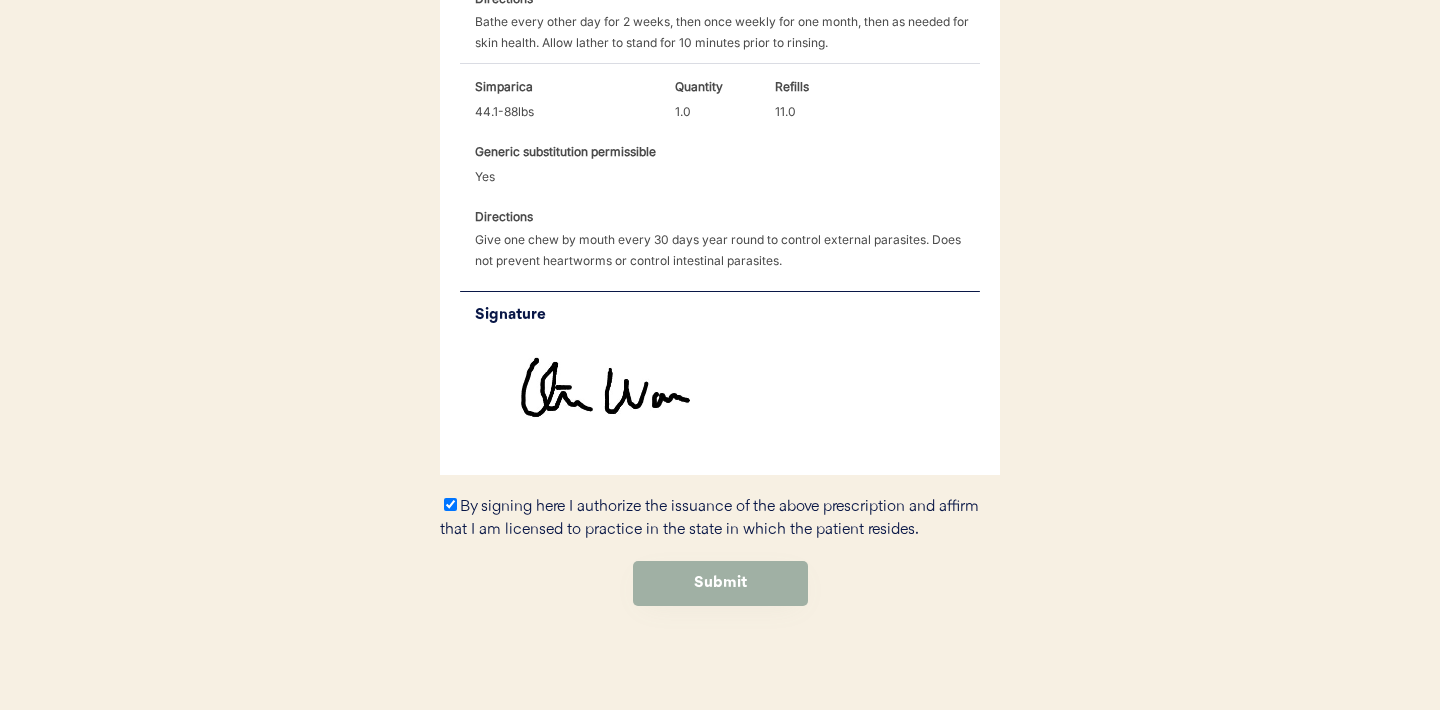 click on "Submit" at bounding box center [720, 583] 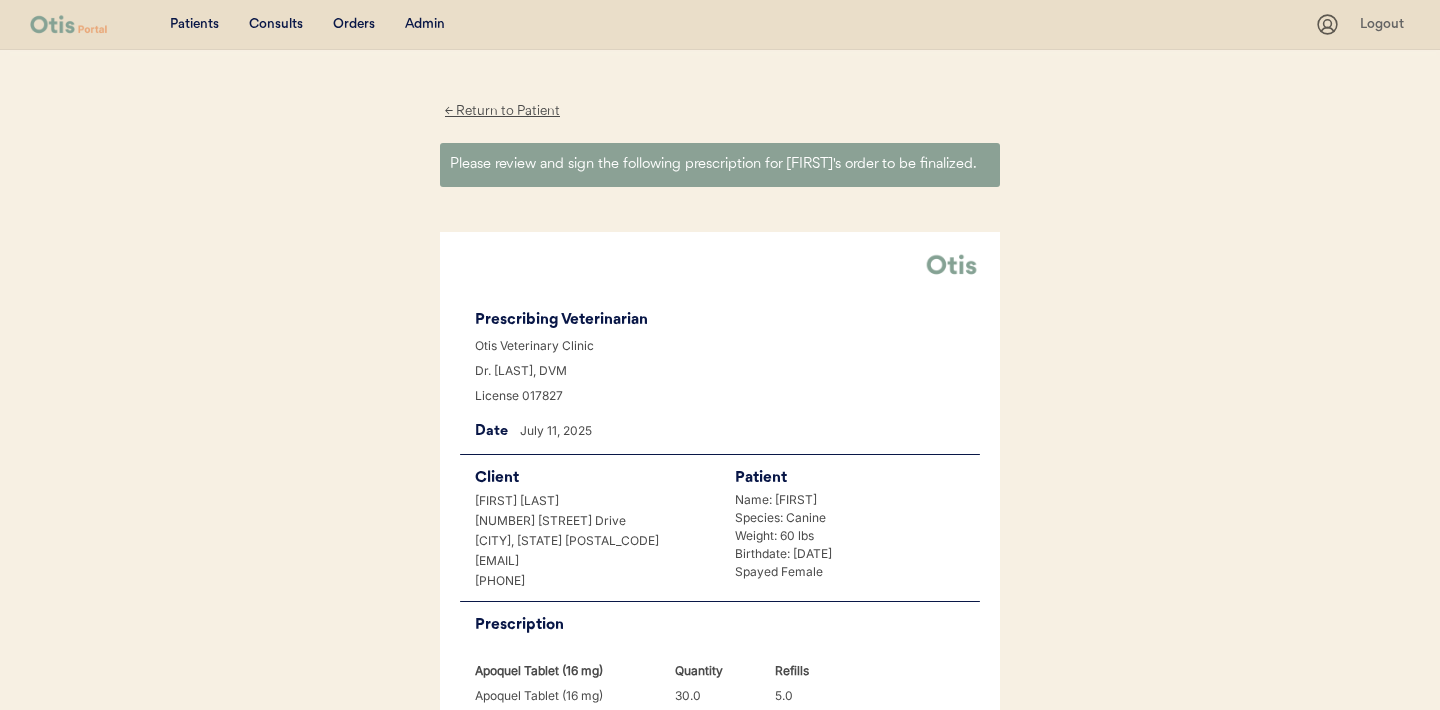 scroll, scrollTop: 0, scrollLeft: 0, axis: both 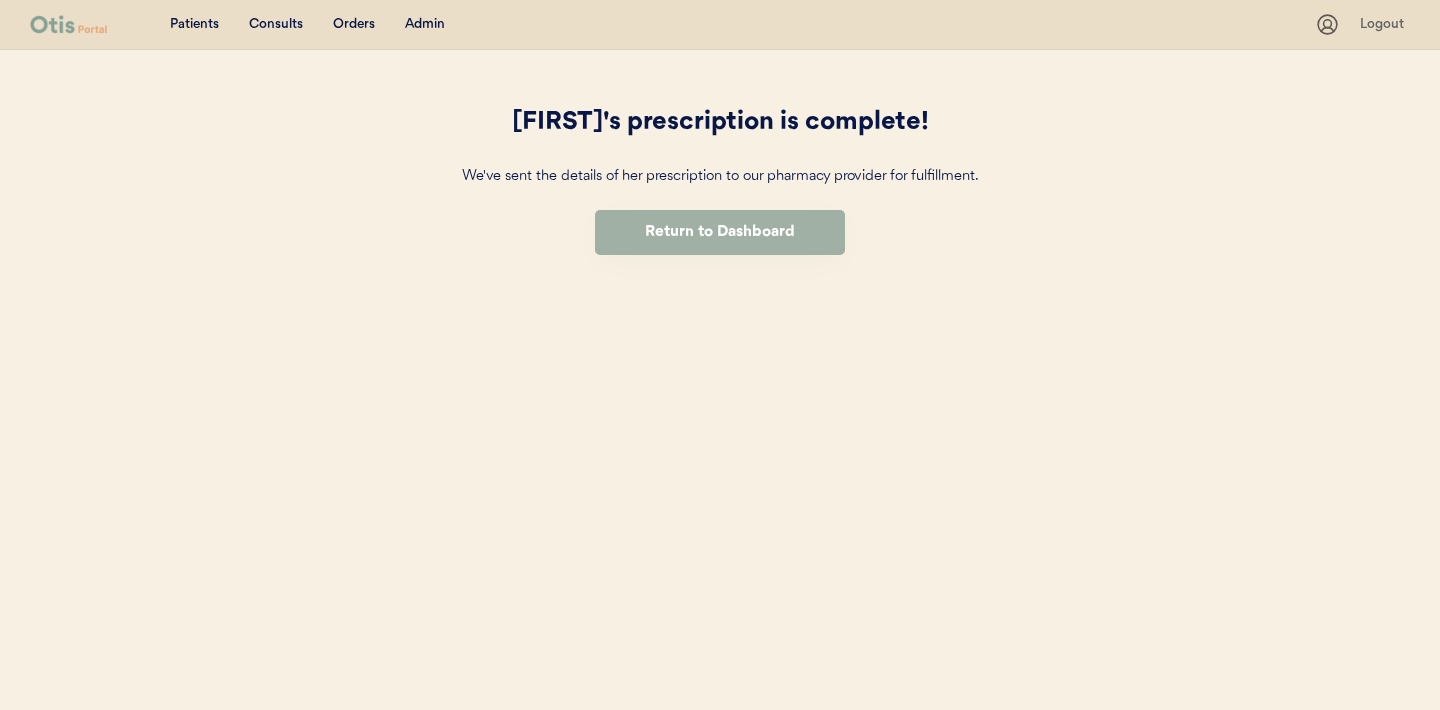 click on "Return to Dashboard" at bounding box center [720, 232] 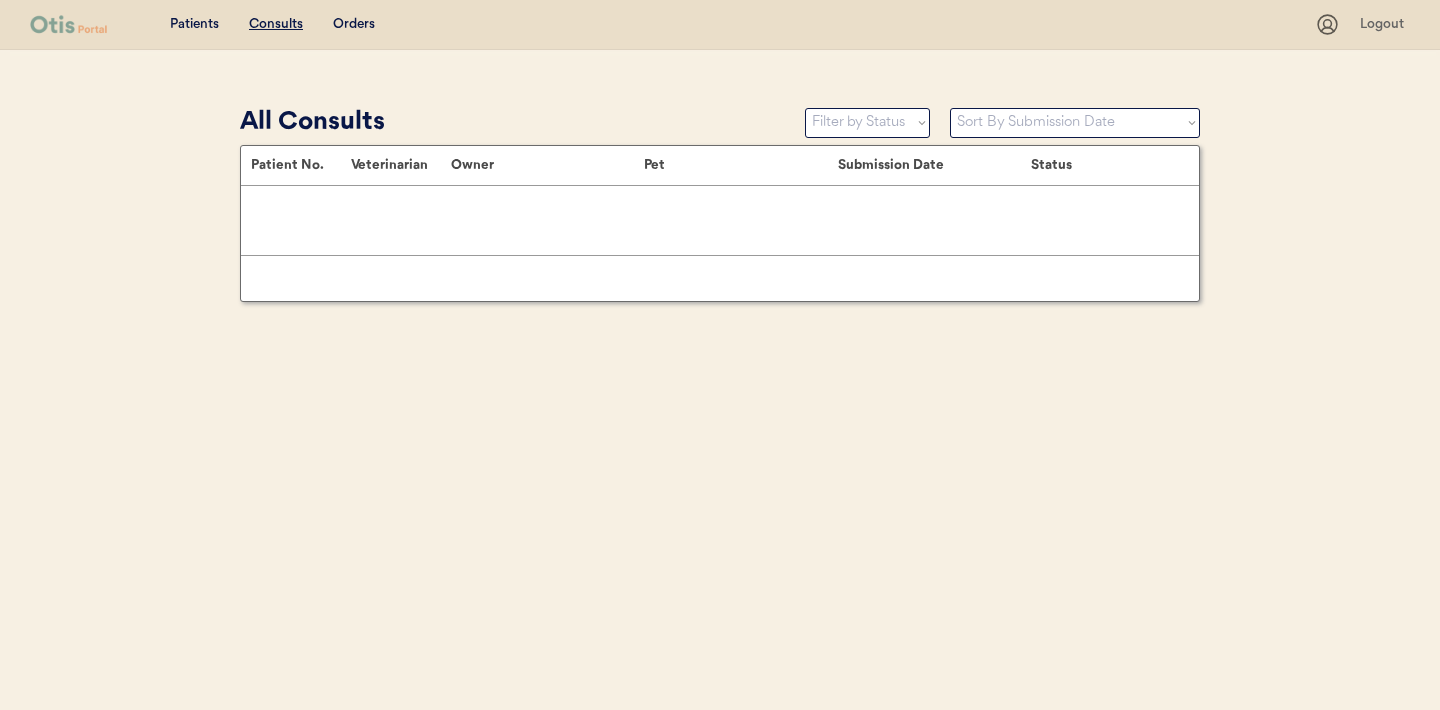 scroll, scrollTop: 0, scrollLeft: 0, axis: both 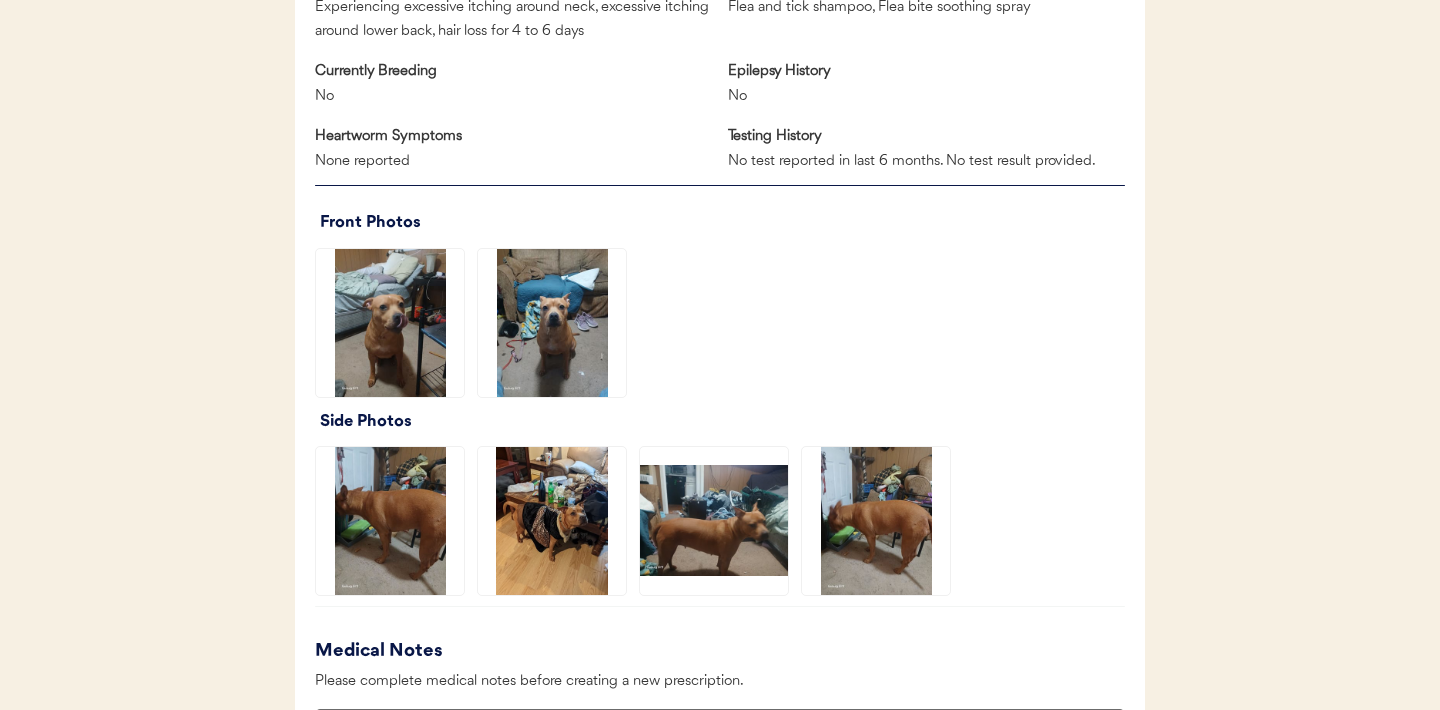 click 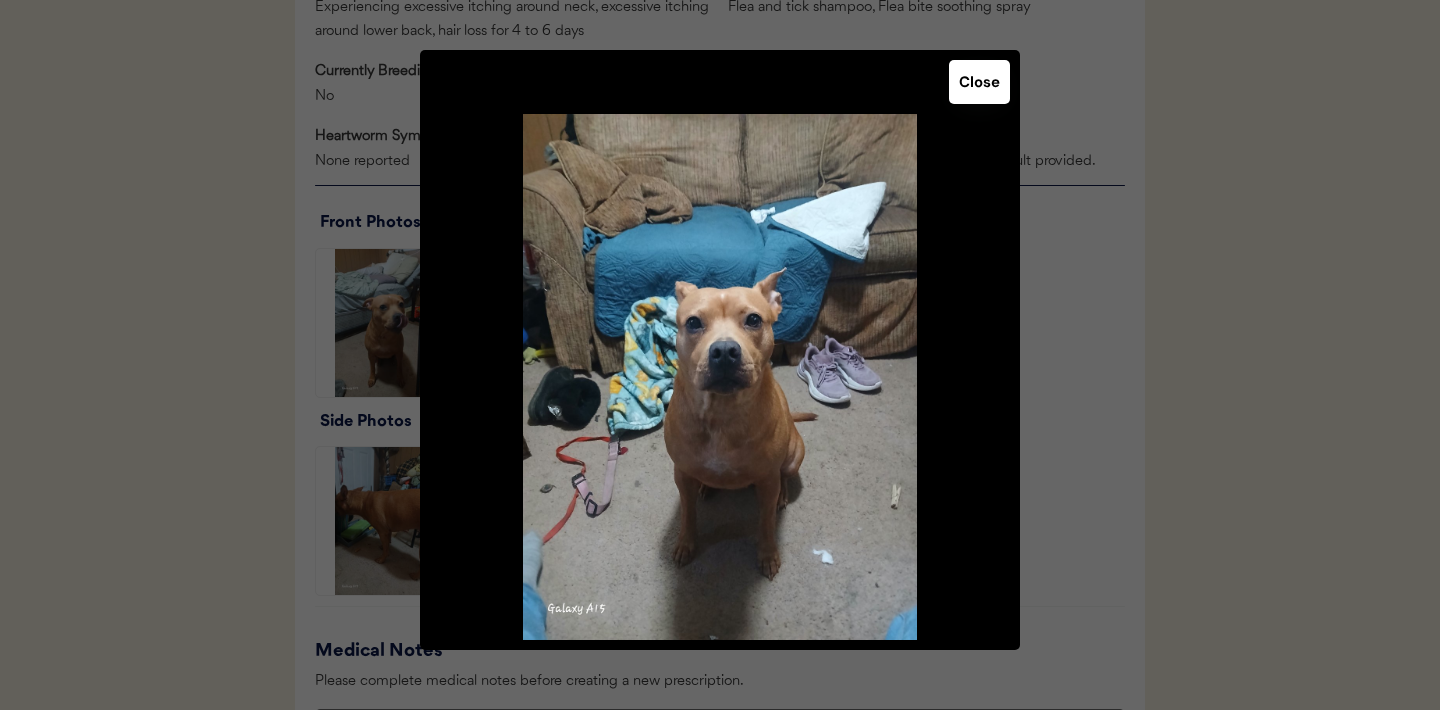 click on "Close" at bounding box center [979, 82] 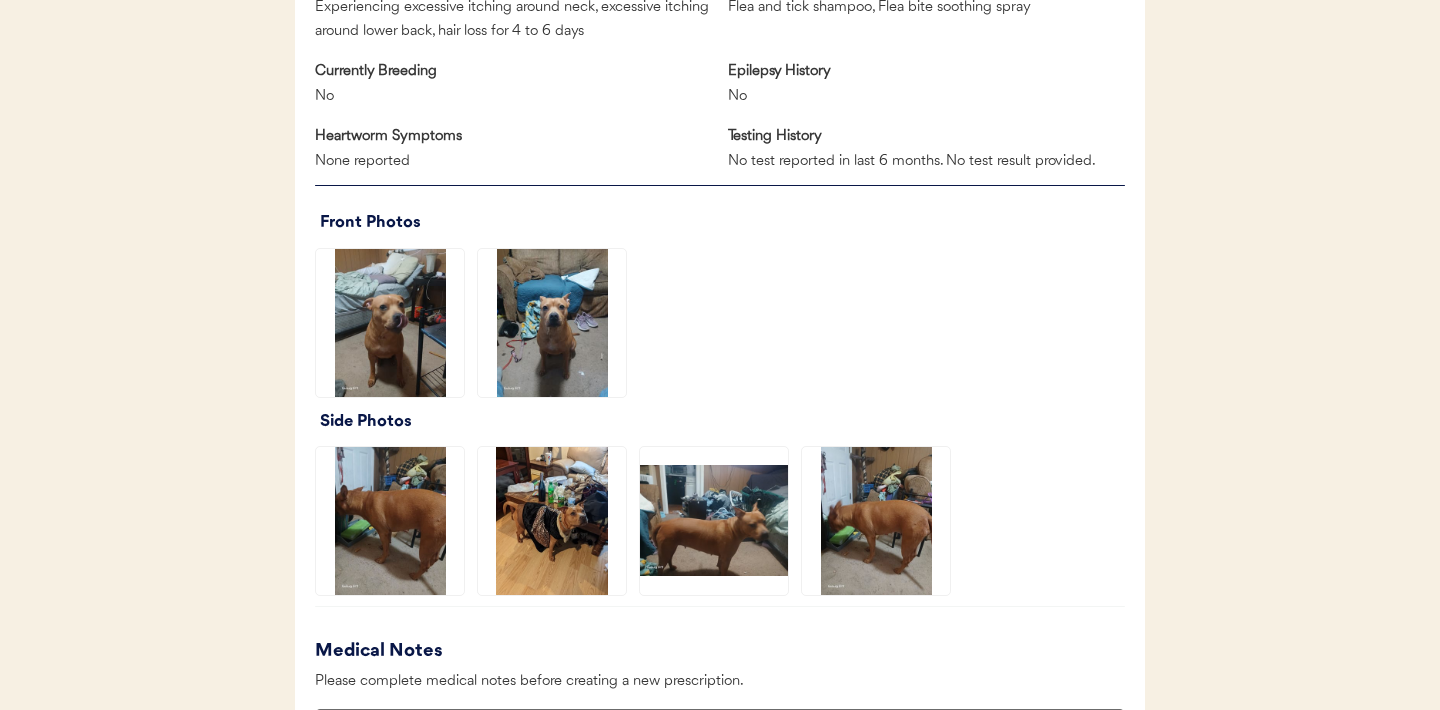 click 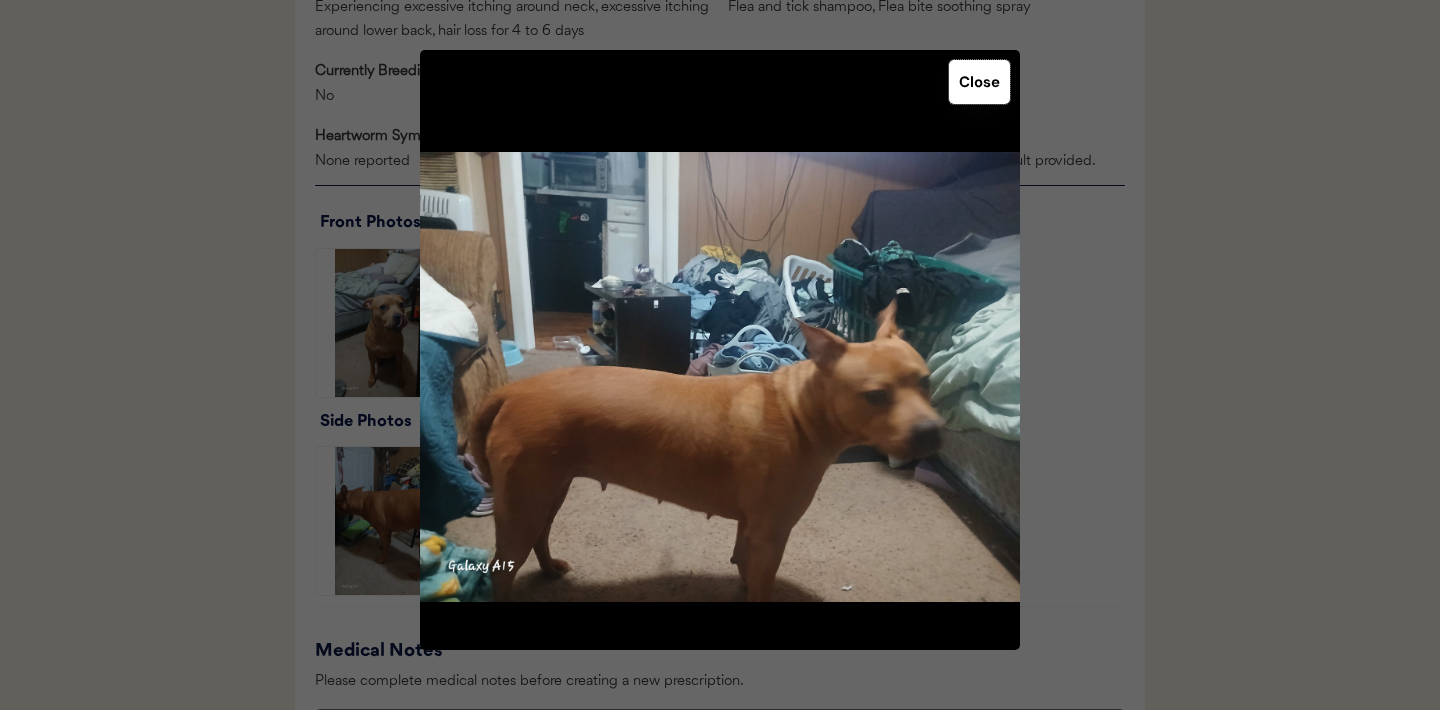 click on "Close" at bounding box center (979, 82) 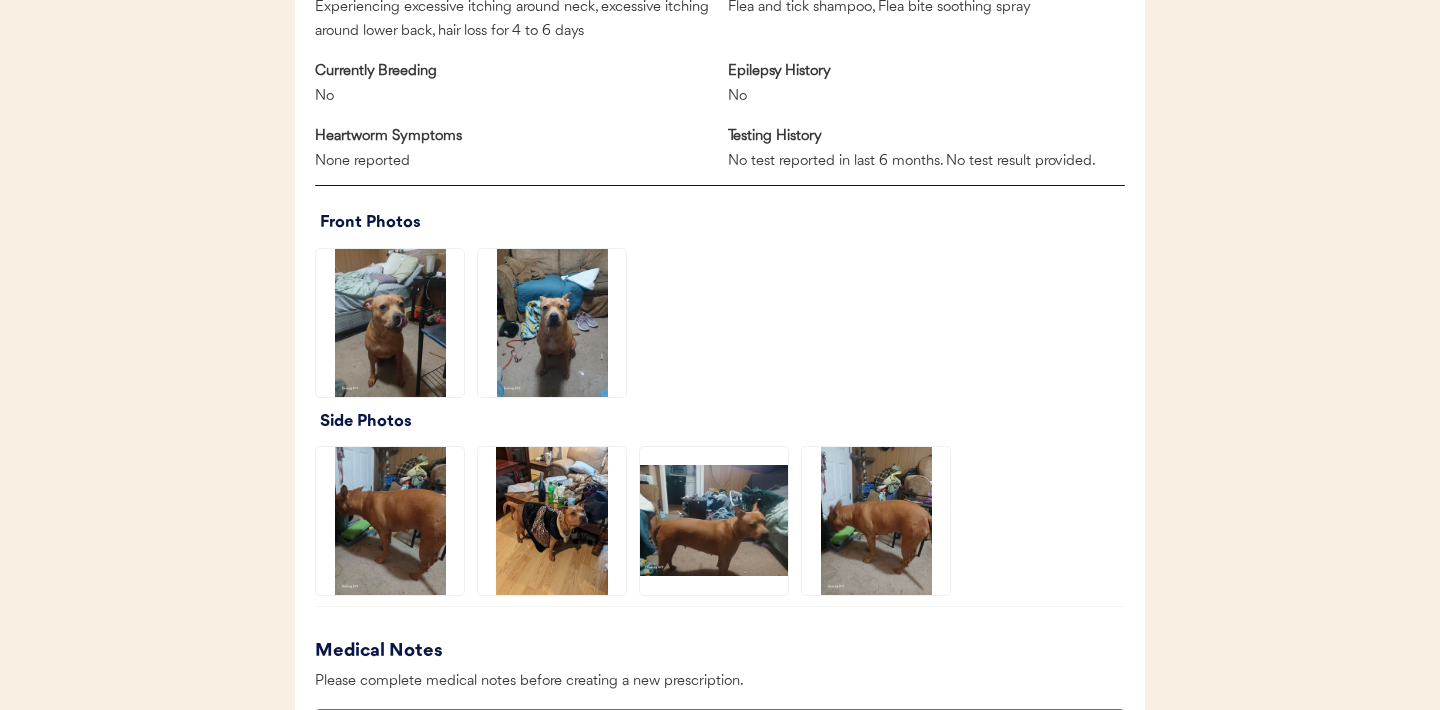 click 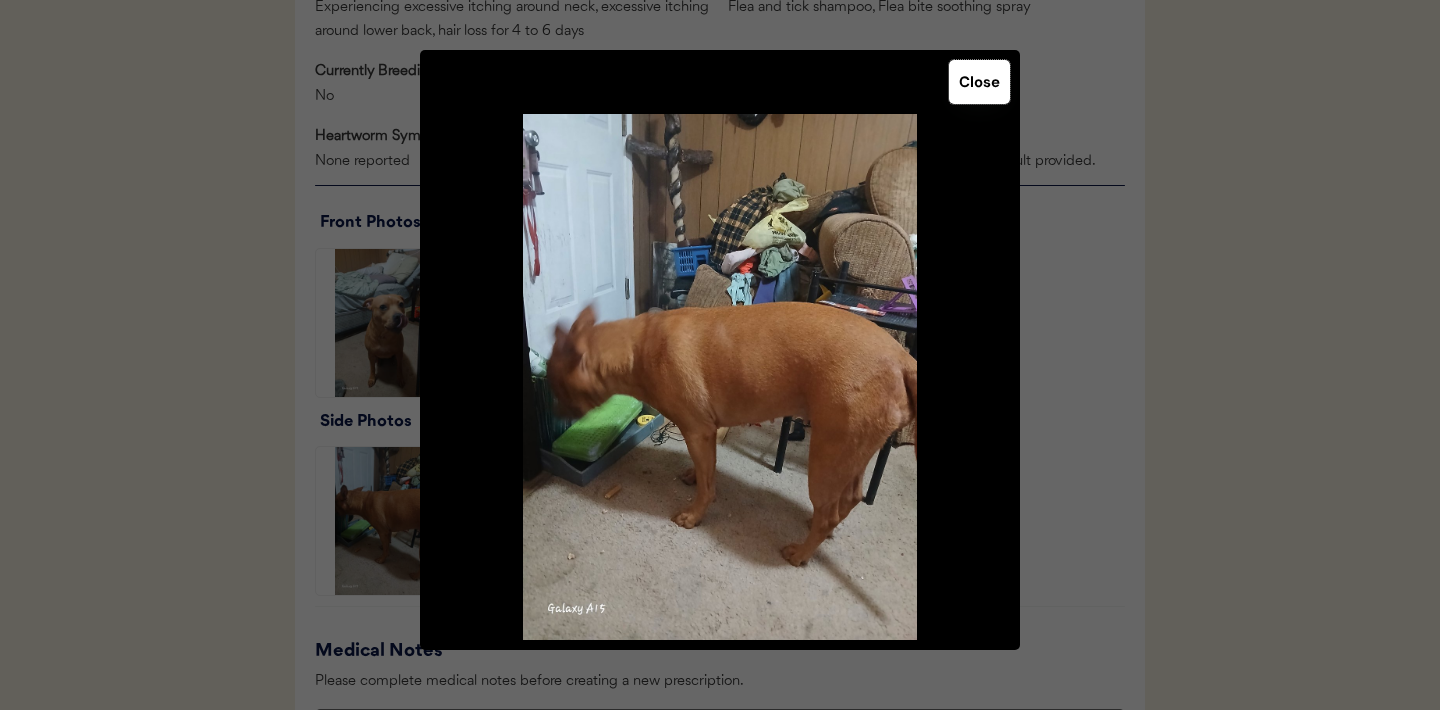 click on "Close" at bounding box center (979, 82) 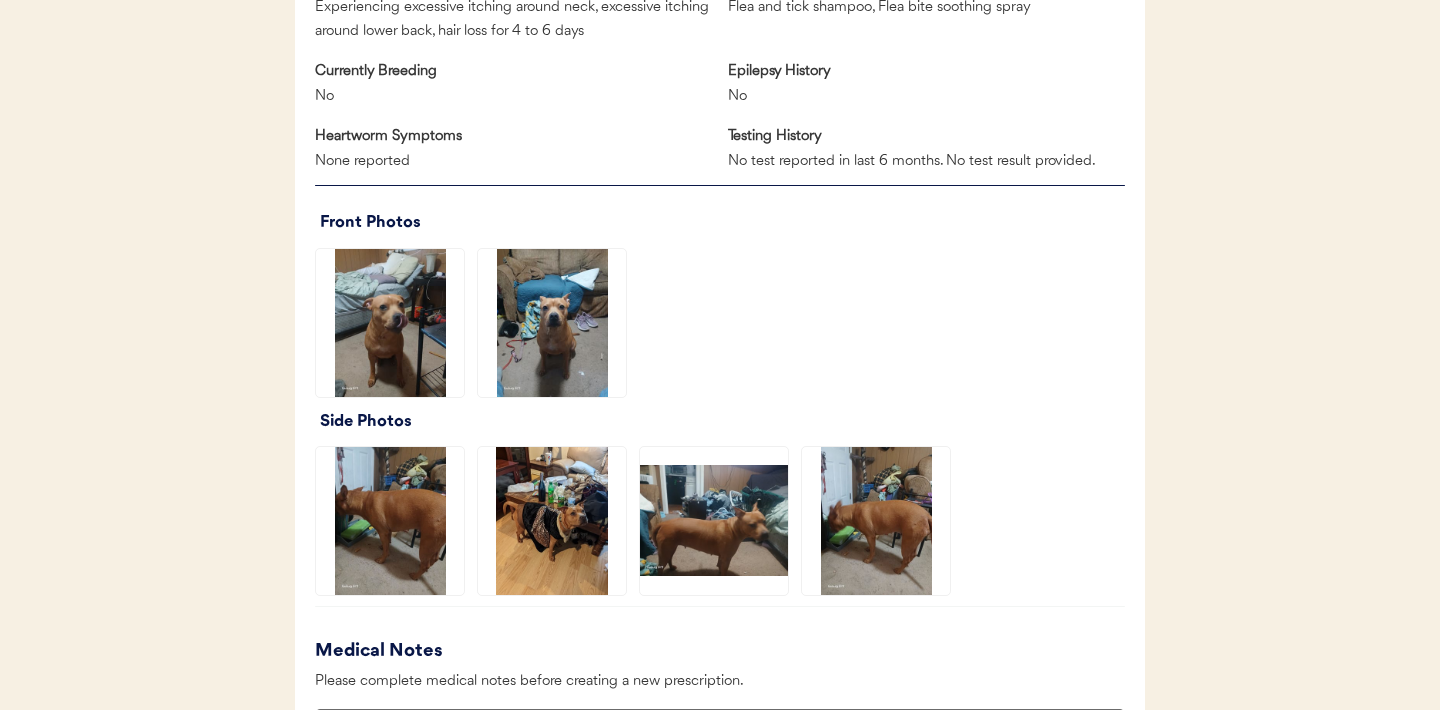 click 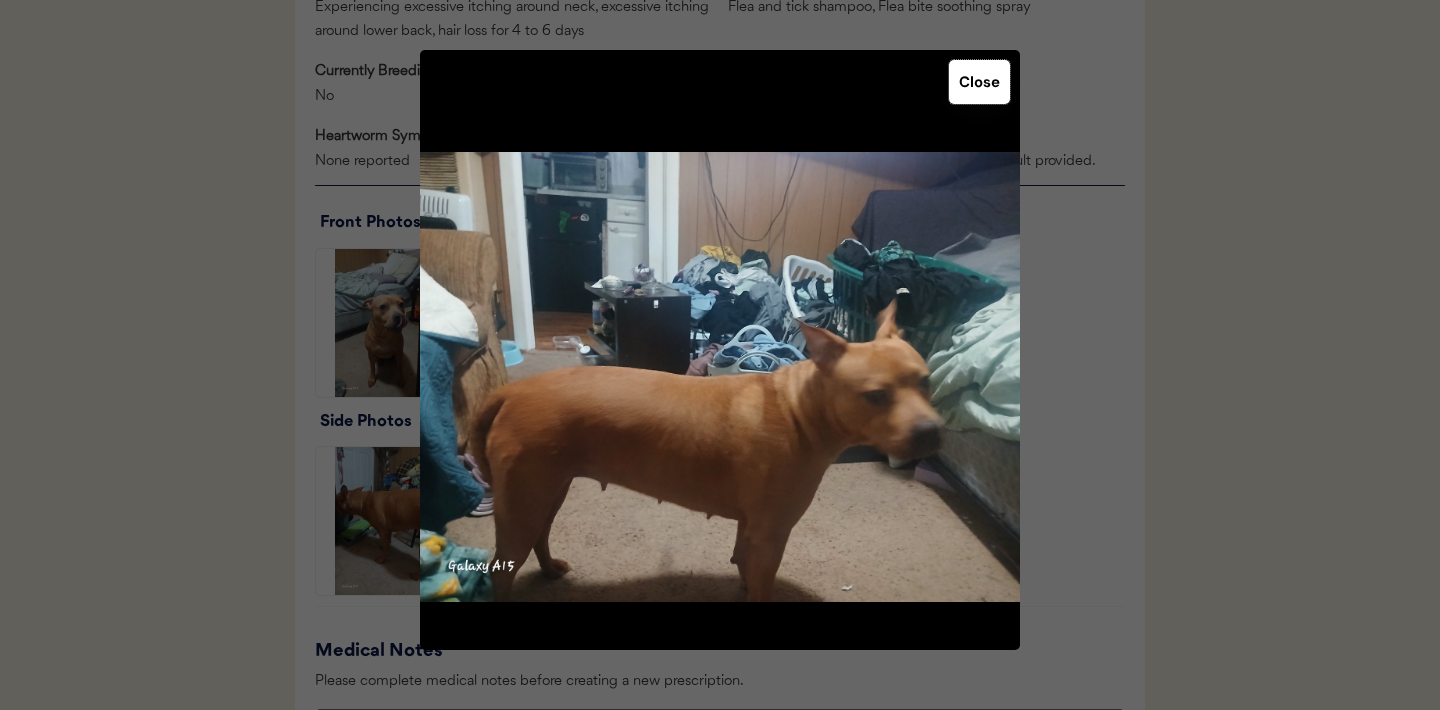 click on "Close" at bounding box center [979, 82] 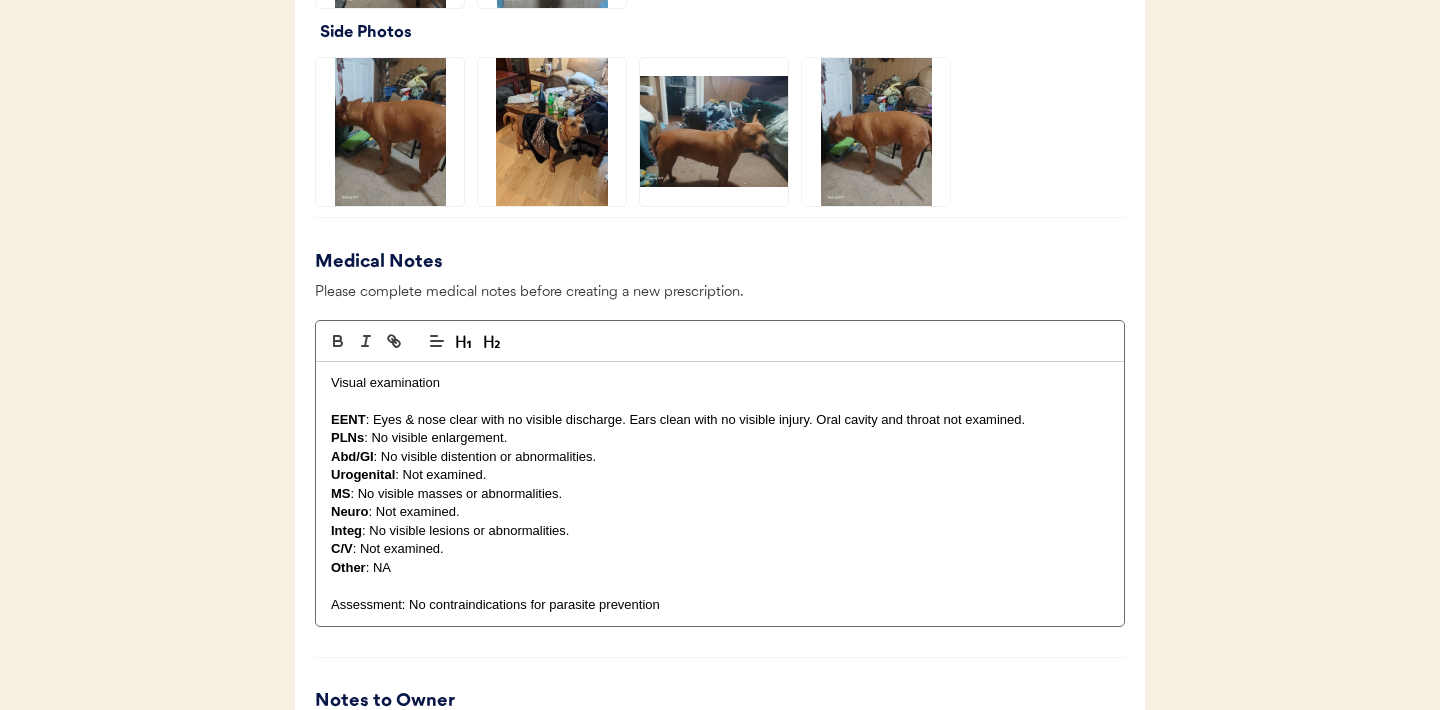 scroll, scrollTop: 1667, scrollLeft: 0, axis: vertical 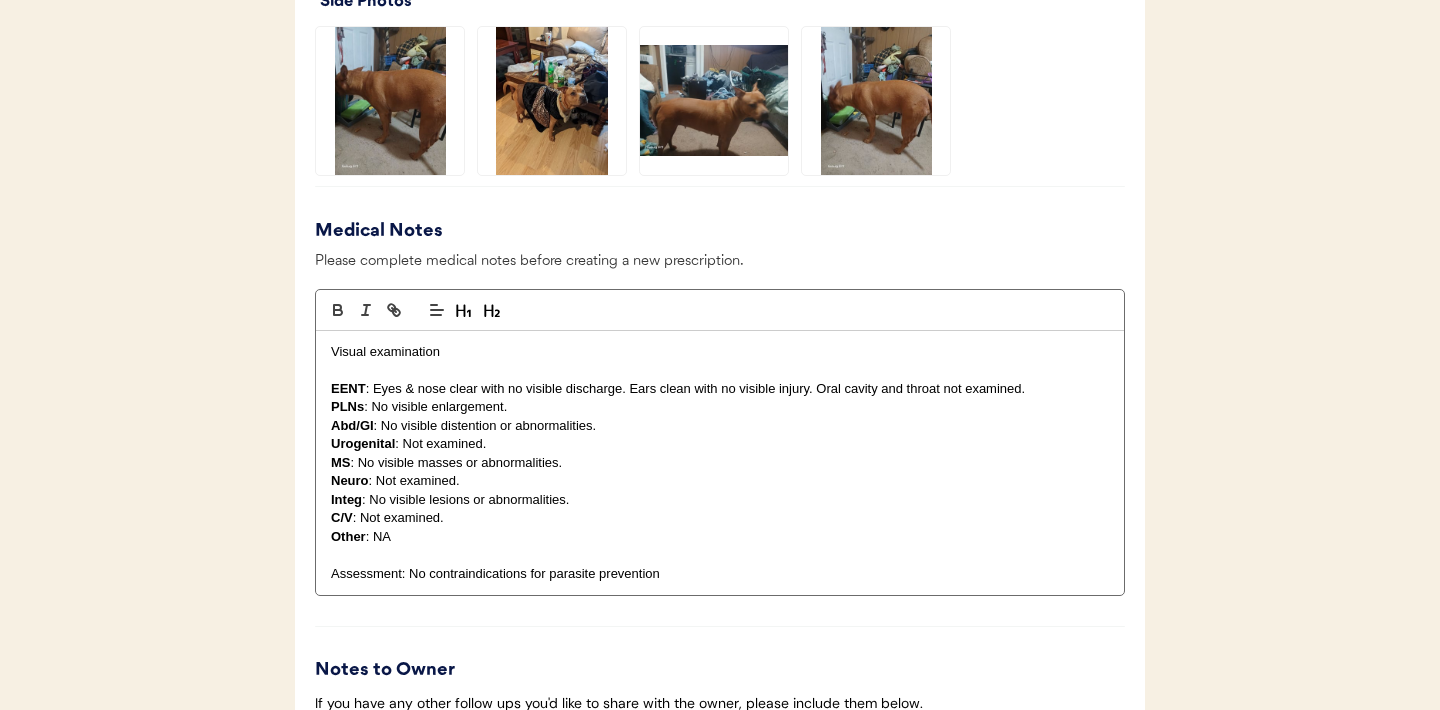 click on "Integ : No visible lesions or abnormalities." at bounding box center (720, 500) 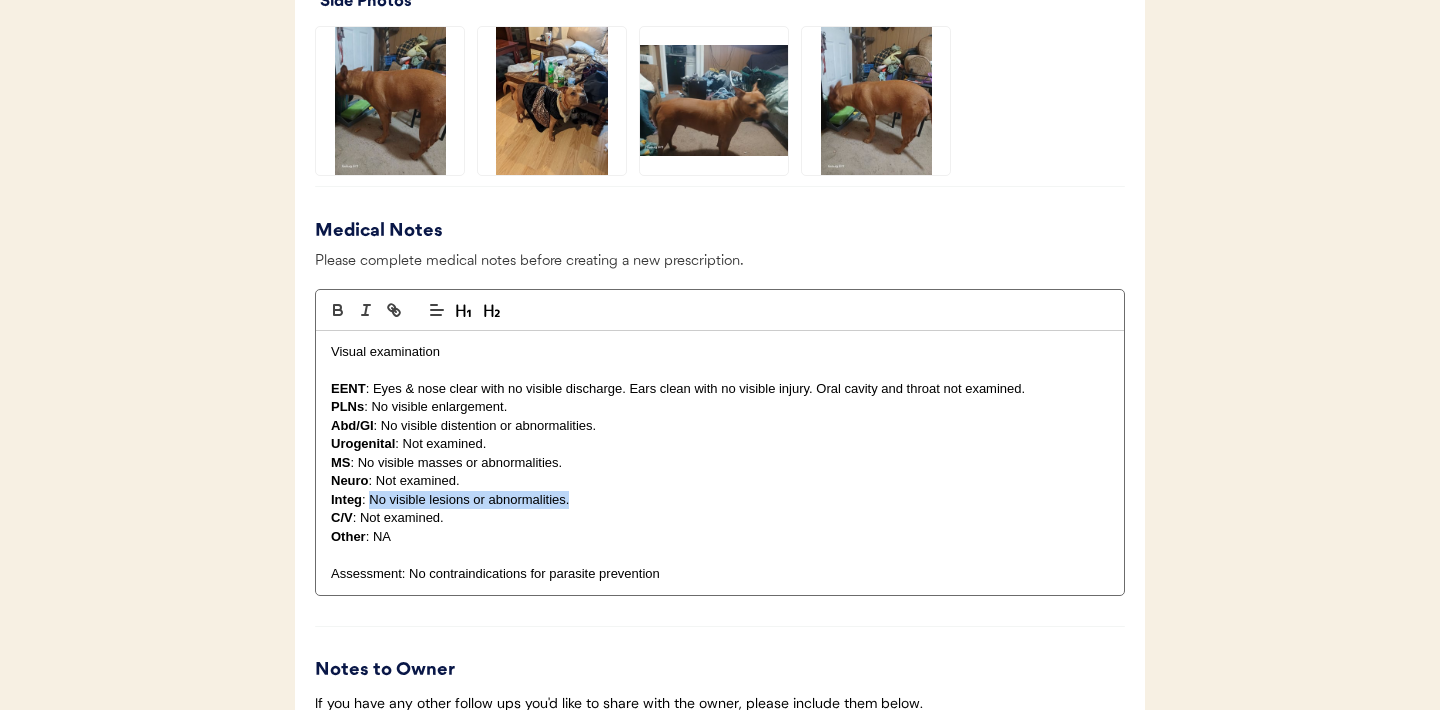 drag, startPoint x: 570, startPoint y: 502, endPoint x: 373, endPoint y: 503, distance: 197.00253 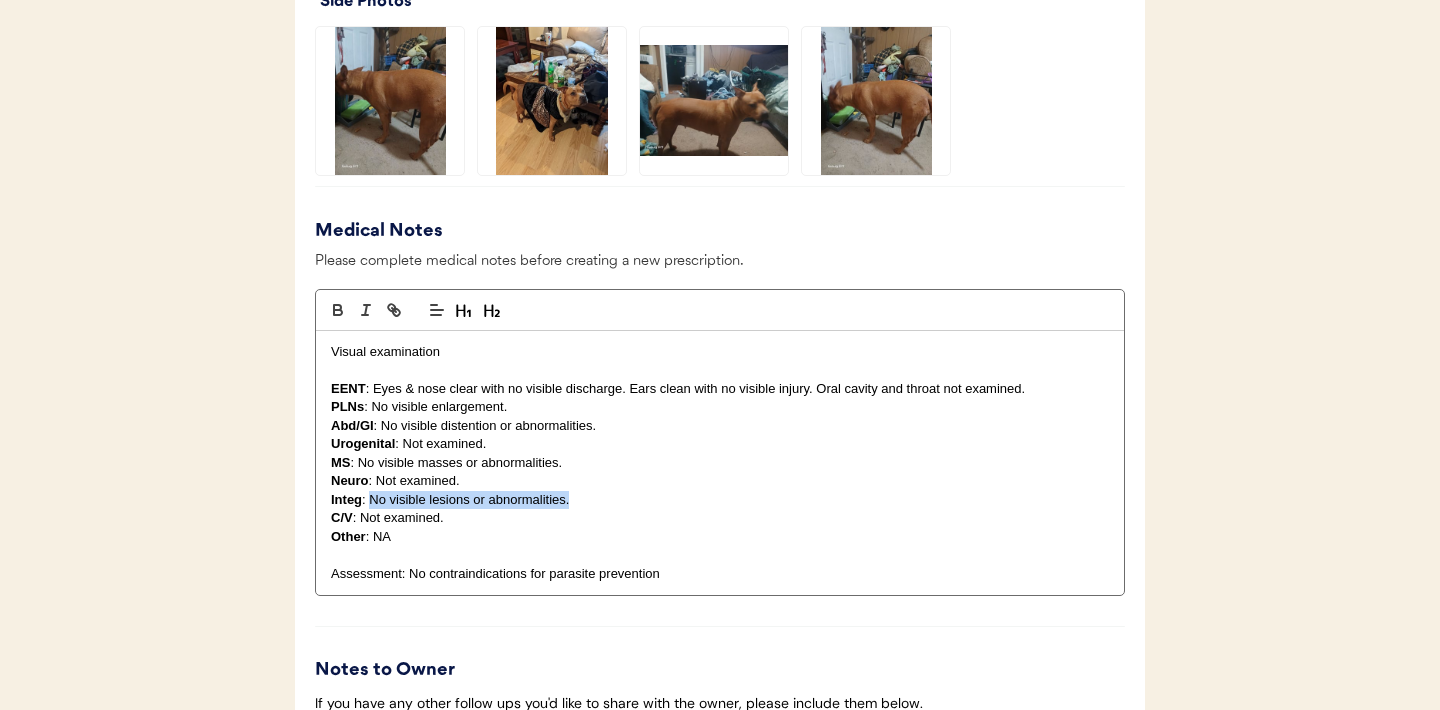type 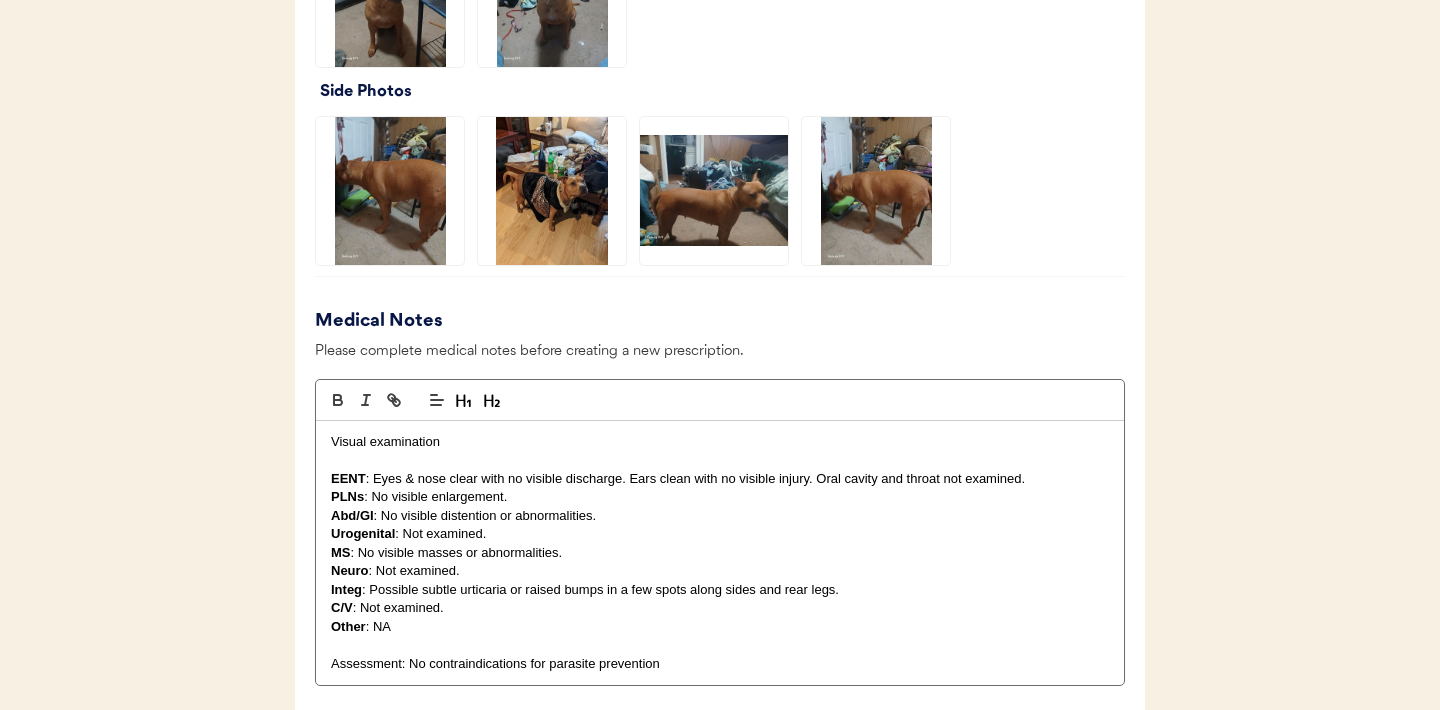 scroll, scrollTop: 1486, scrollLeft: 0, axis: vertical 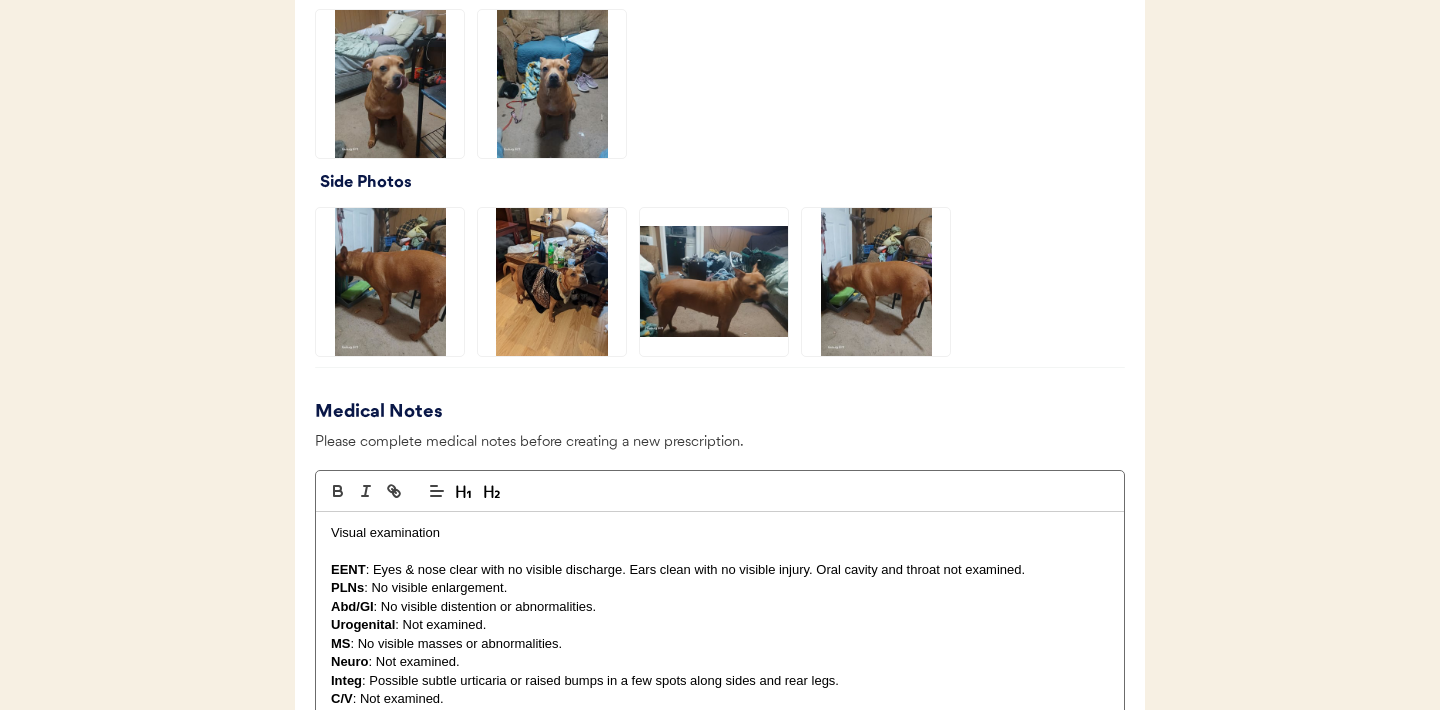 click 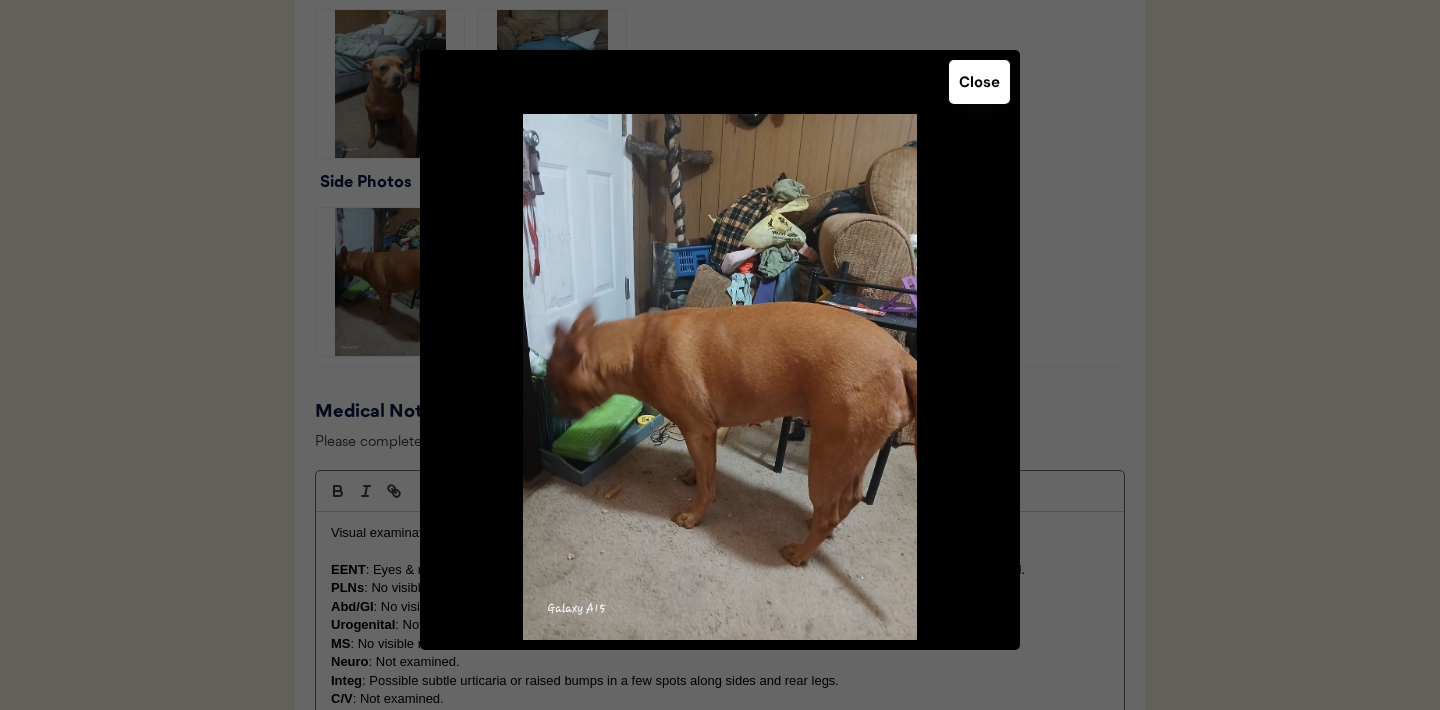 click on "Close" at bounding box center [979, 82] 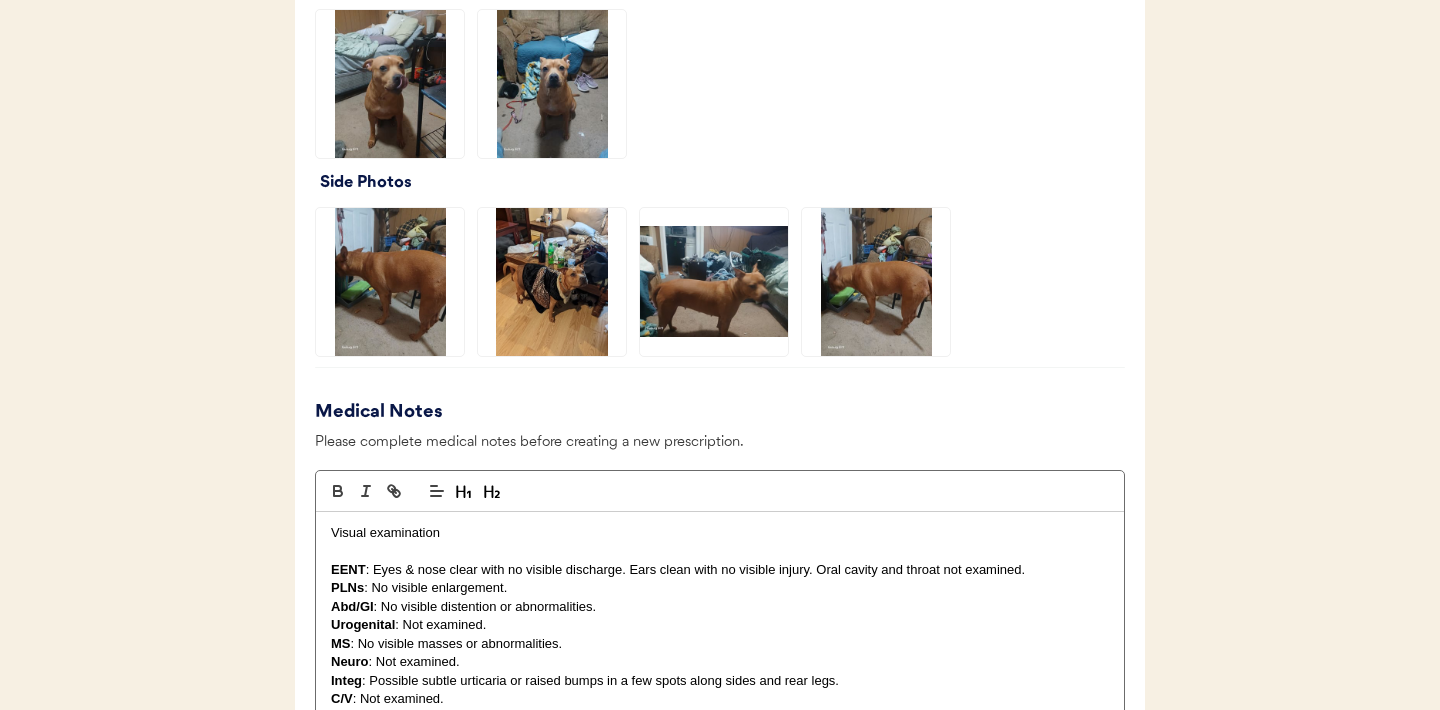 click 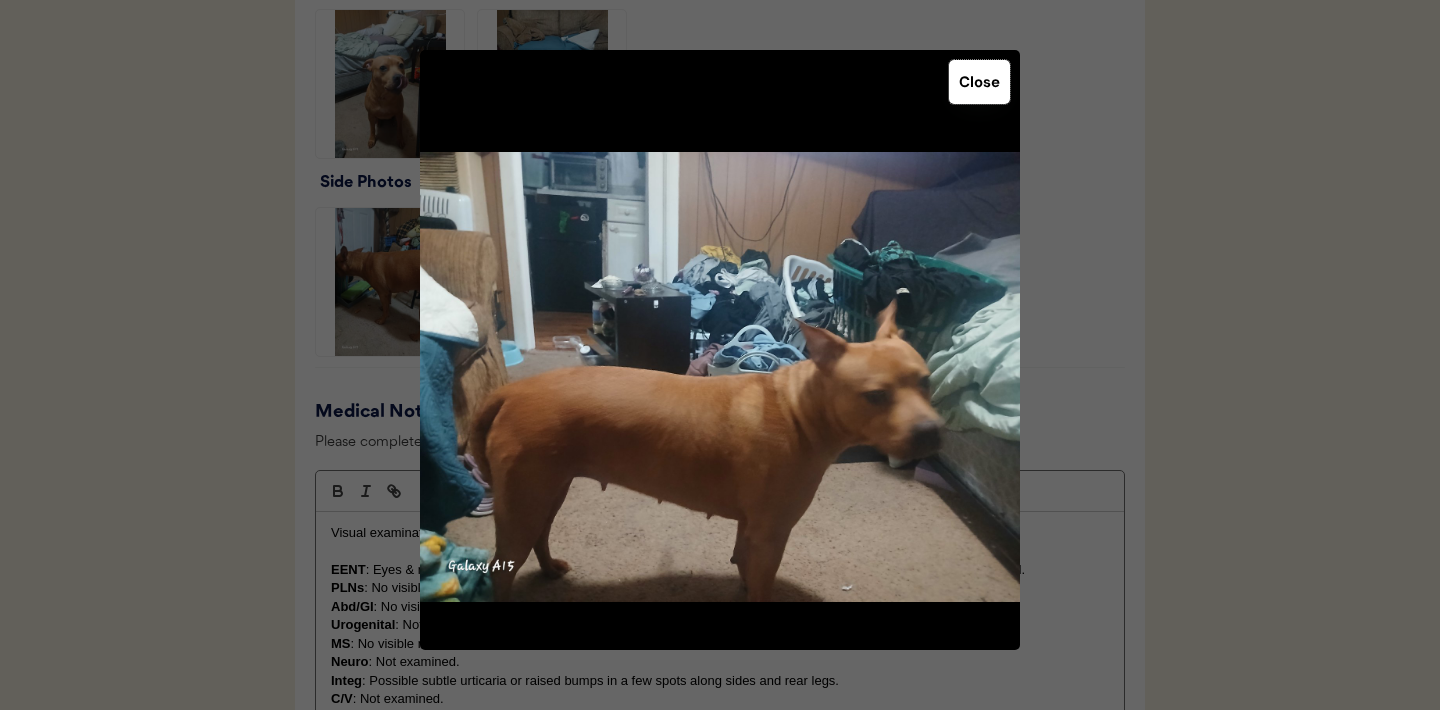 click on "Close" at bounding box center [979, 82] 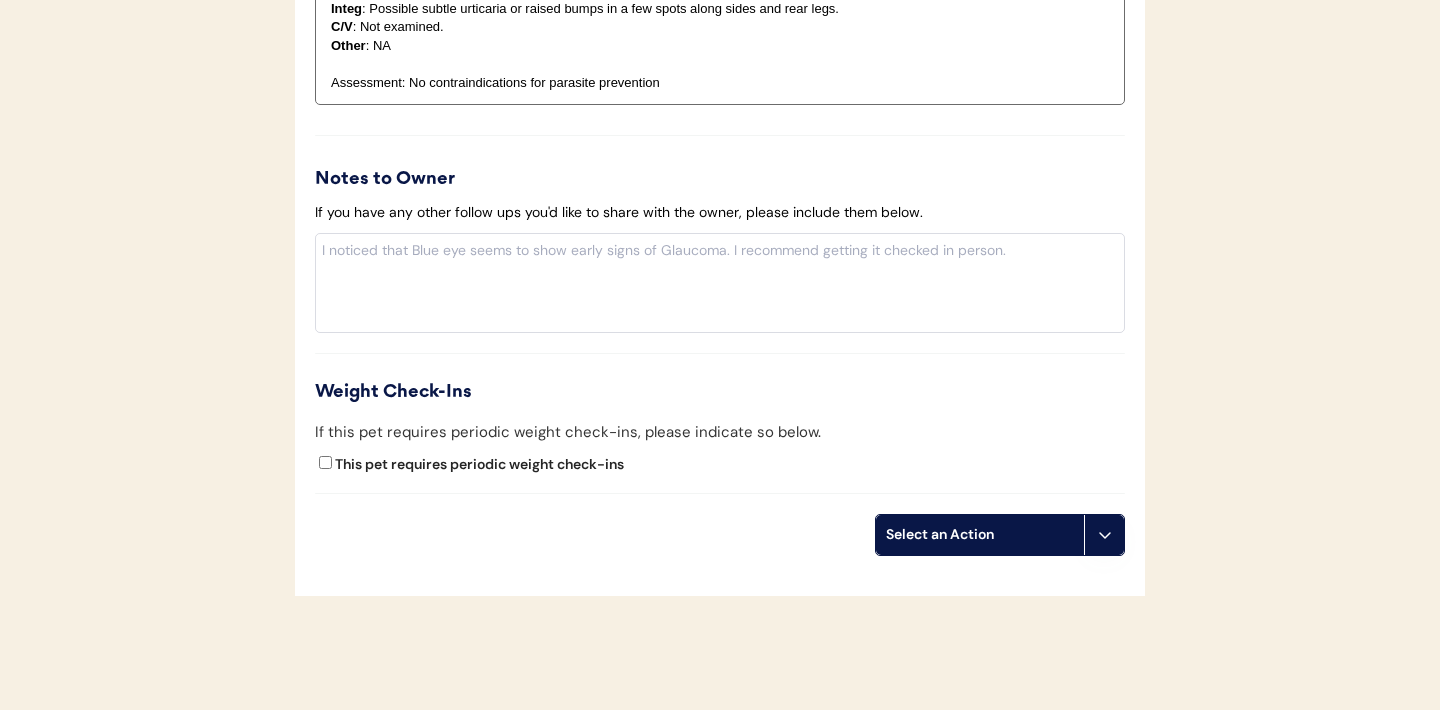 scroll, scrollTop: 2244, scrollLeft: 0, axis: vertical 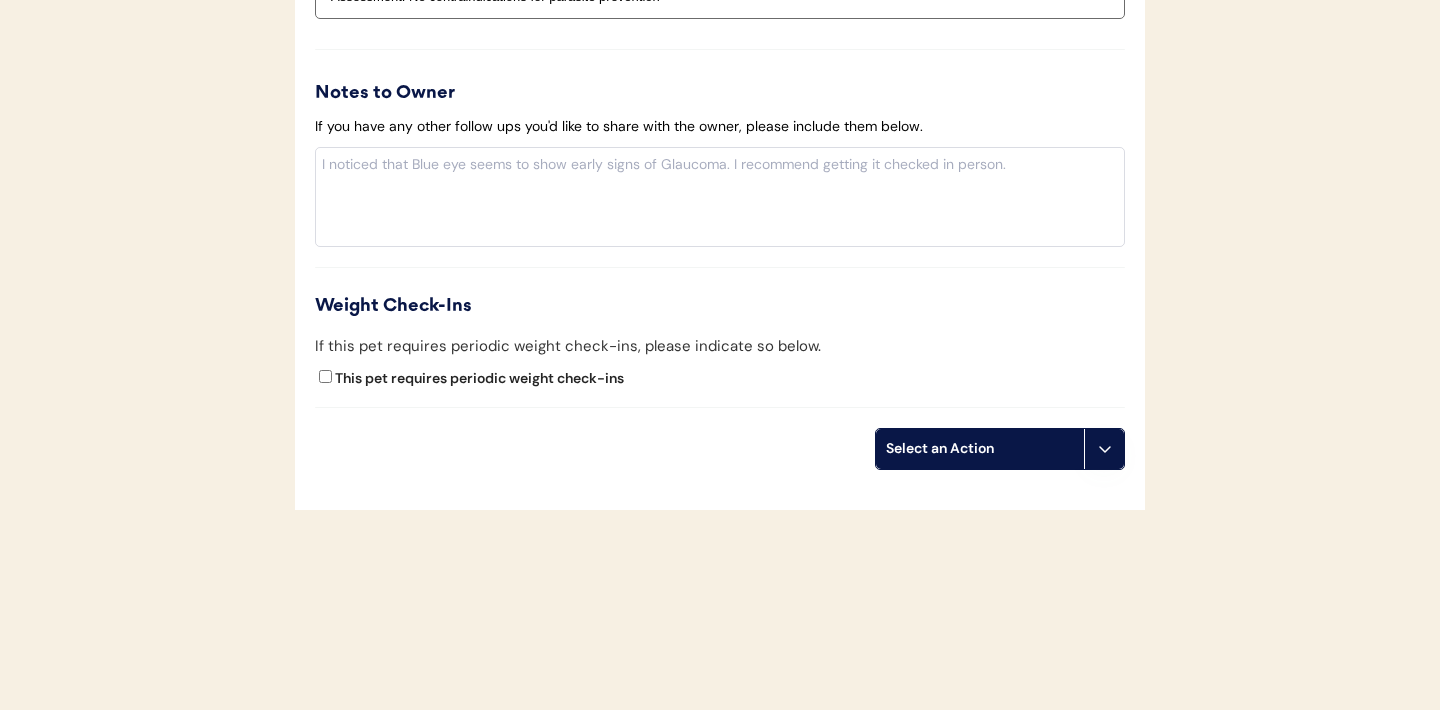 click at bounding box center [1104, 449] 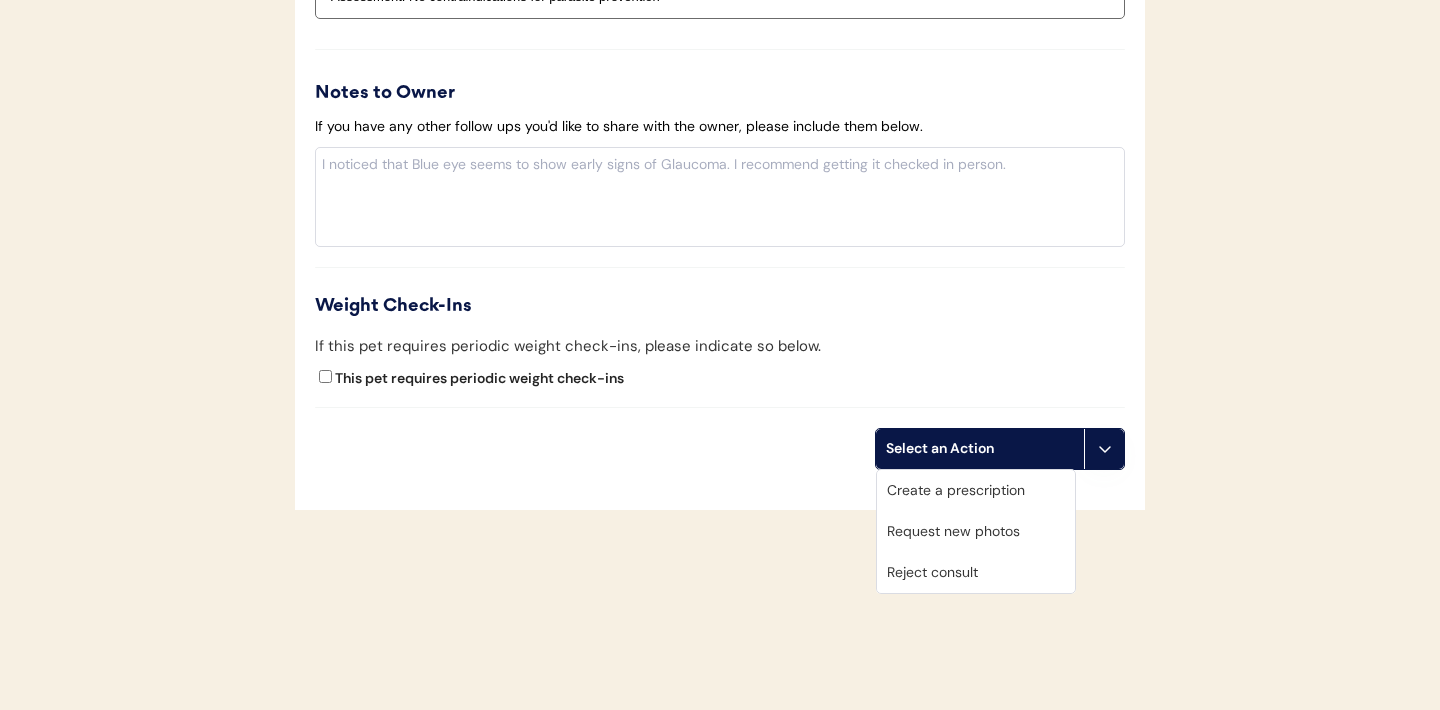click on "Create a prescription" at bounding box center (976, 490) 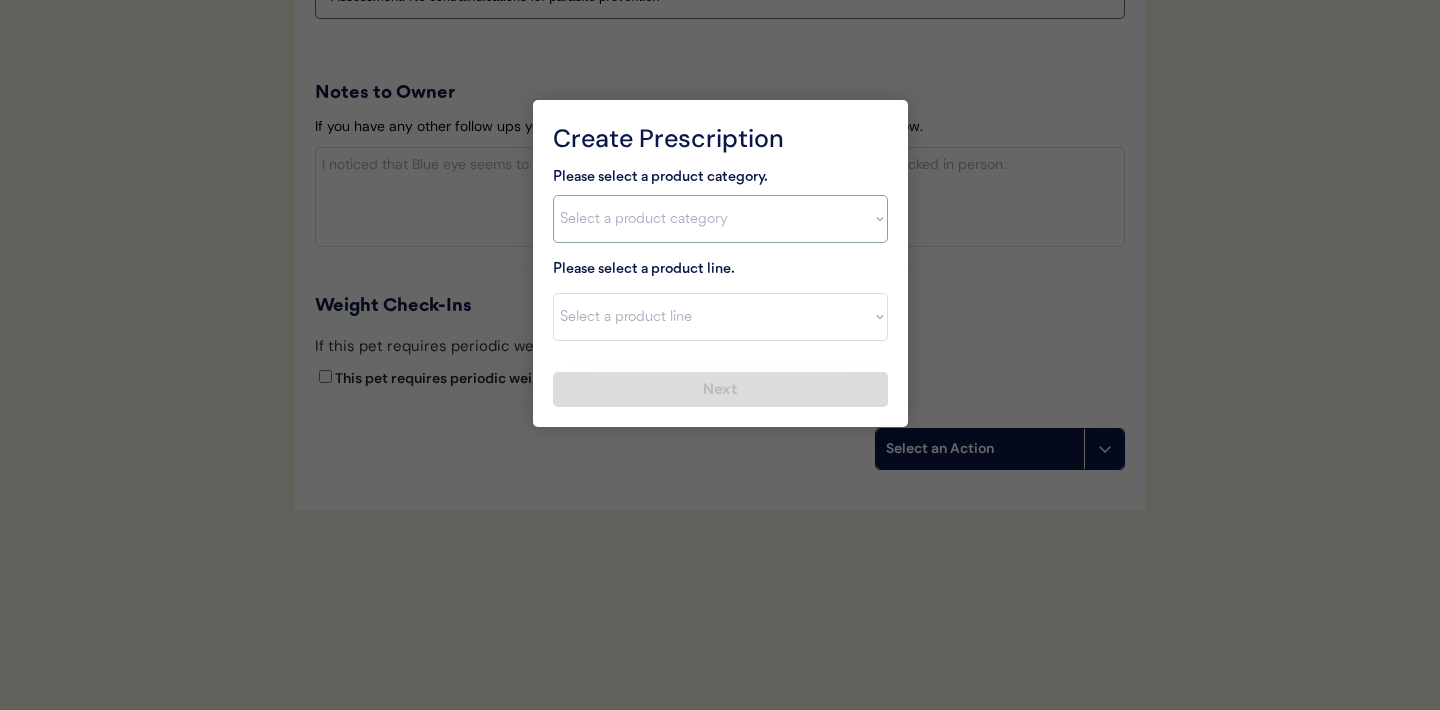 click on "Select a product category Allergies Antibiotics Anxiety Combo Parasite Prevention Flea & Tick Heartworm" at bounding box center (720, 219) 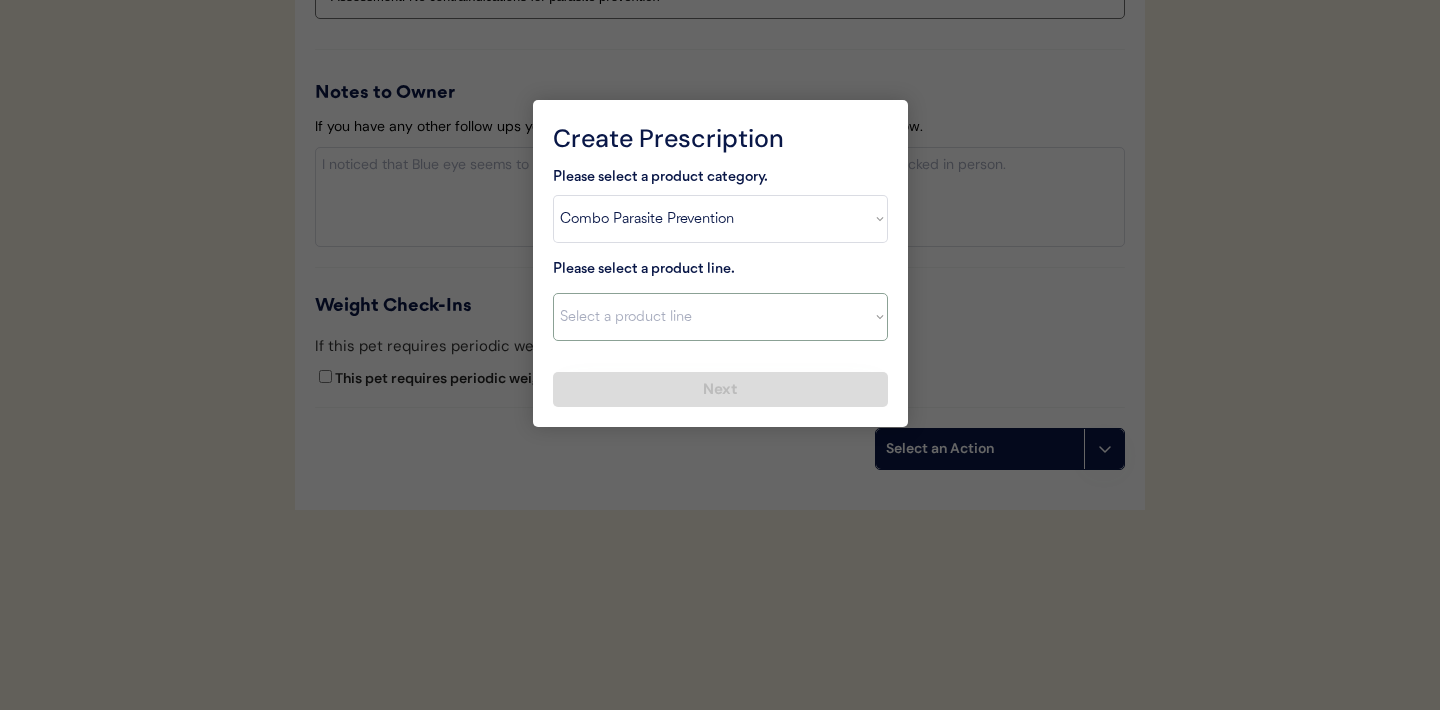 click on "Select a product line Advantage Multi for Dogs Credelio Quattro NexGard Plus NexGard Plus (3 Month) NexGard Plus (6 Month) Revolution for Dogs Sentinel Spectrum (3 Month) Simparica Trio Simparica Trio (12 Month) Simparica Trio (3 Month) Simparica Trio (6 Month) Trifexis" at bounding box center (720, 317) 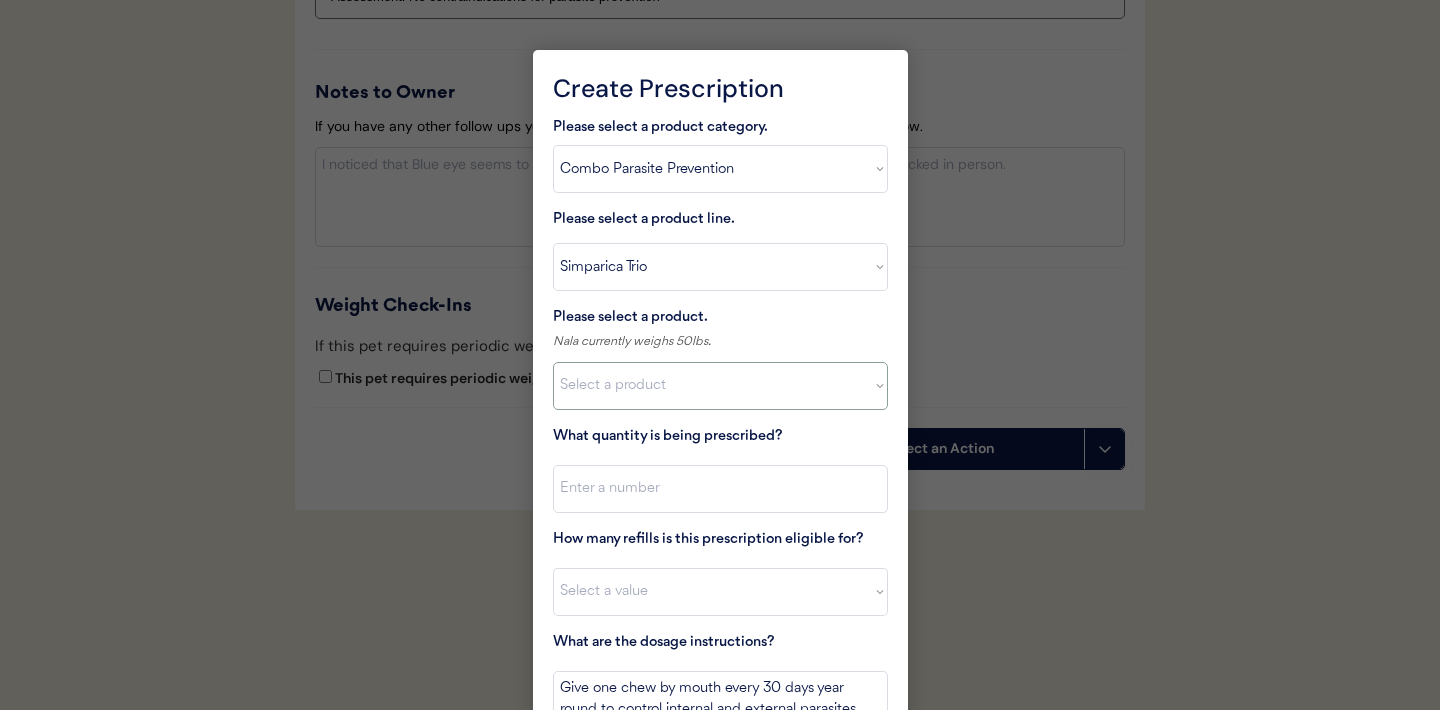 click on "Select a product Simparica Trio, 2.8 - 5.5lbs Simparica Trio, 5.6 - 11lbs Simparica Trio, 11.1 - 22lbs Simparica Trio, 22.1 - 44lbs Simparica Trio, 44.1 - 88lbs Simparica Trio, 88.1 - 132lbs" at bounding box center (720, 386) 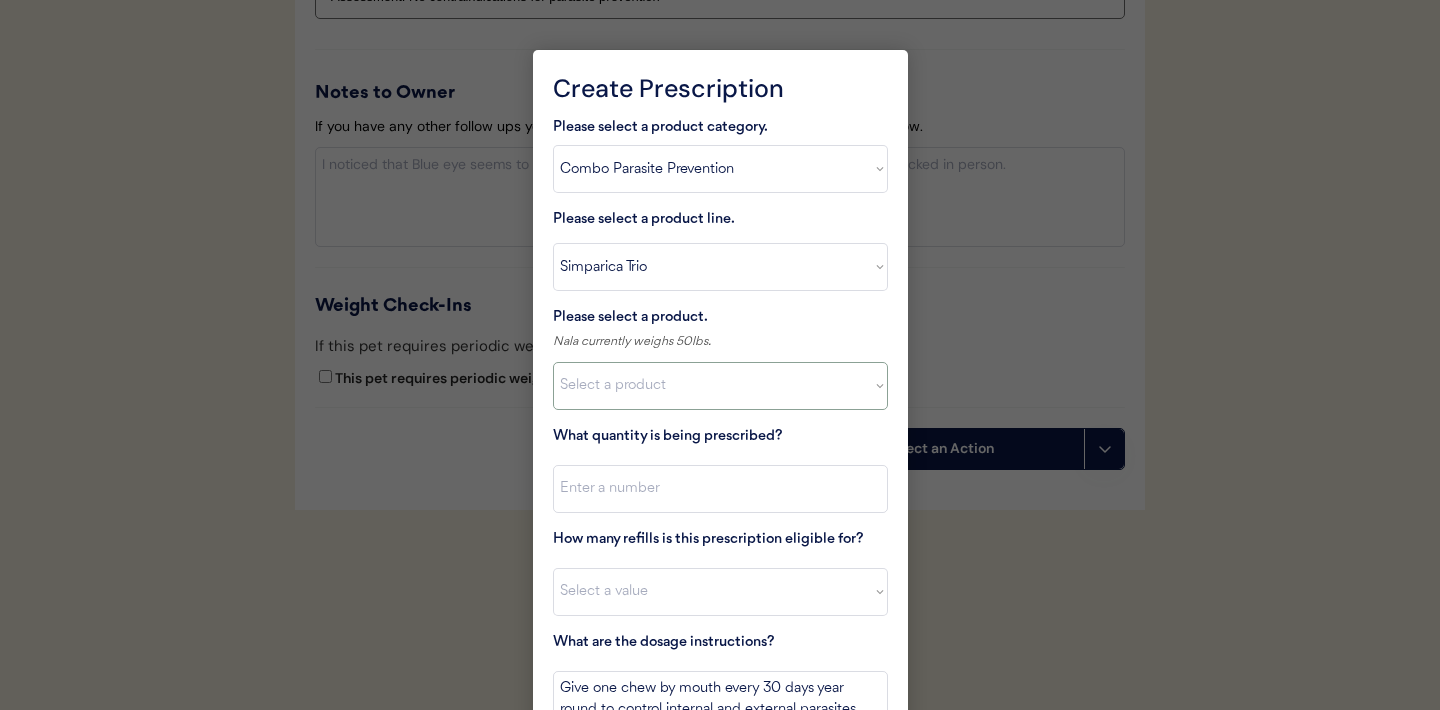 select on ""1348695171700984260__LOOKUP__1704773707524x987977572973748600"" 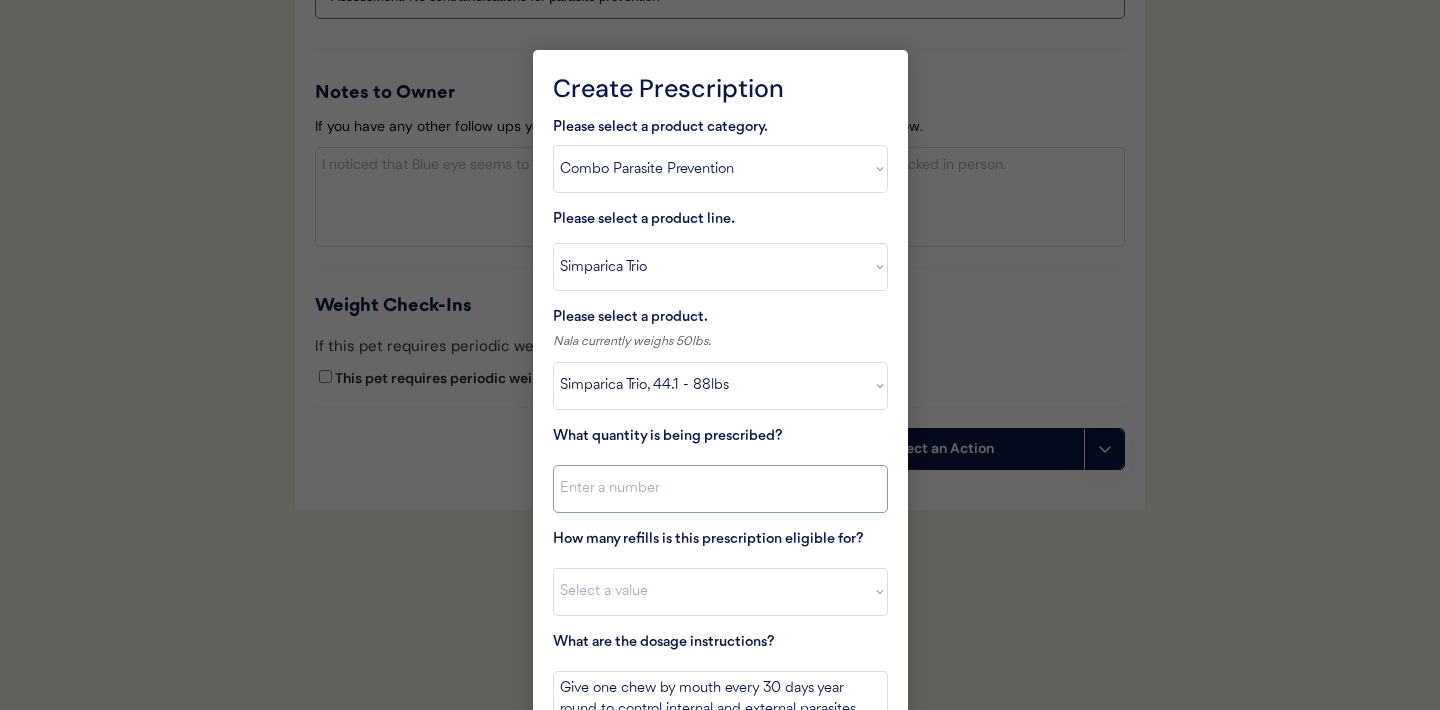 click at bounding box center [720, 489] 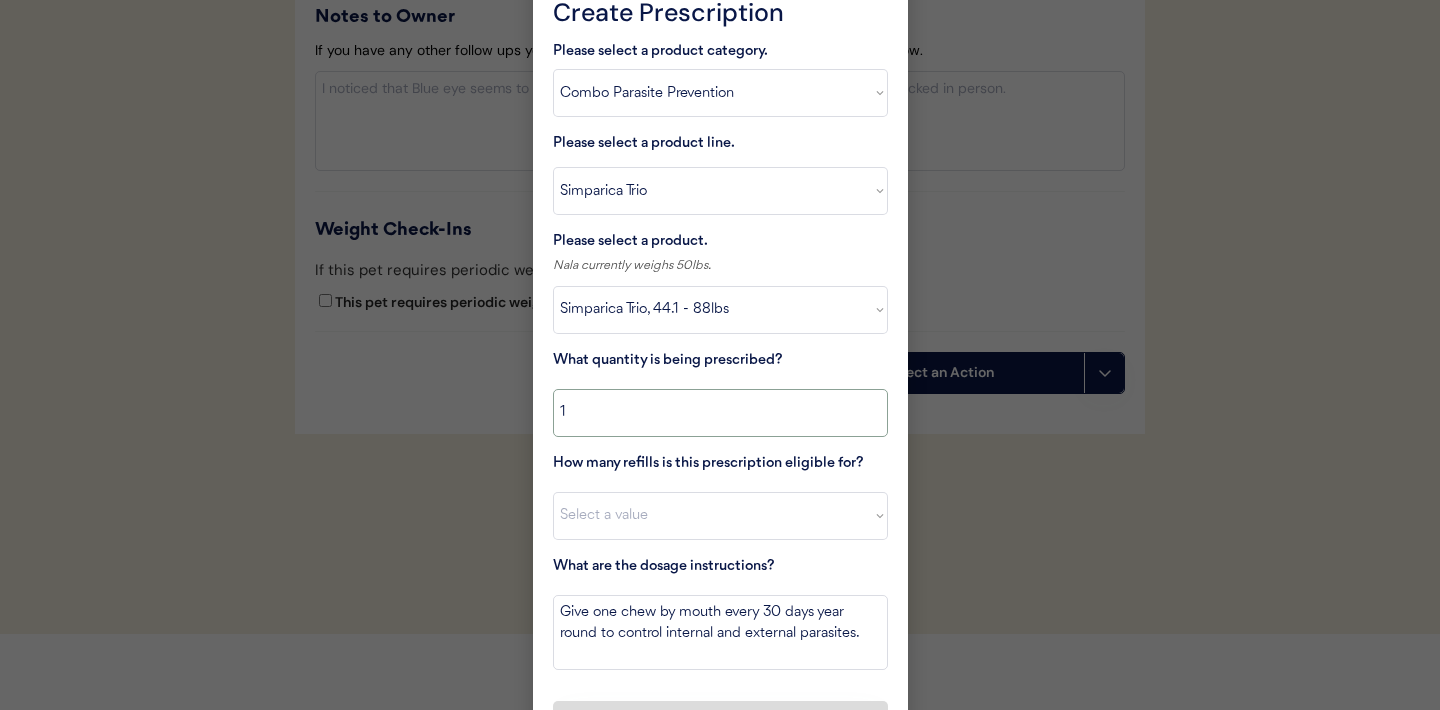 scroll, scrollTop: 2326, scrollLeft: 0, axis: vertical 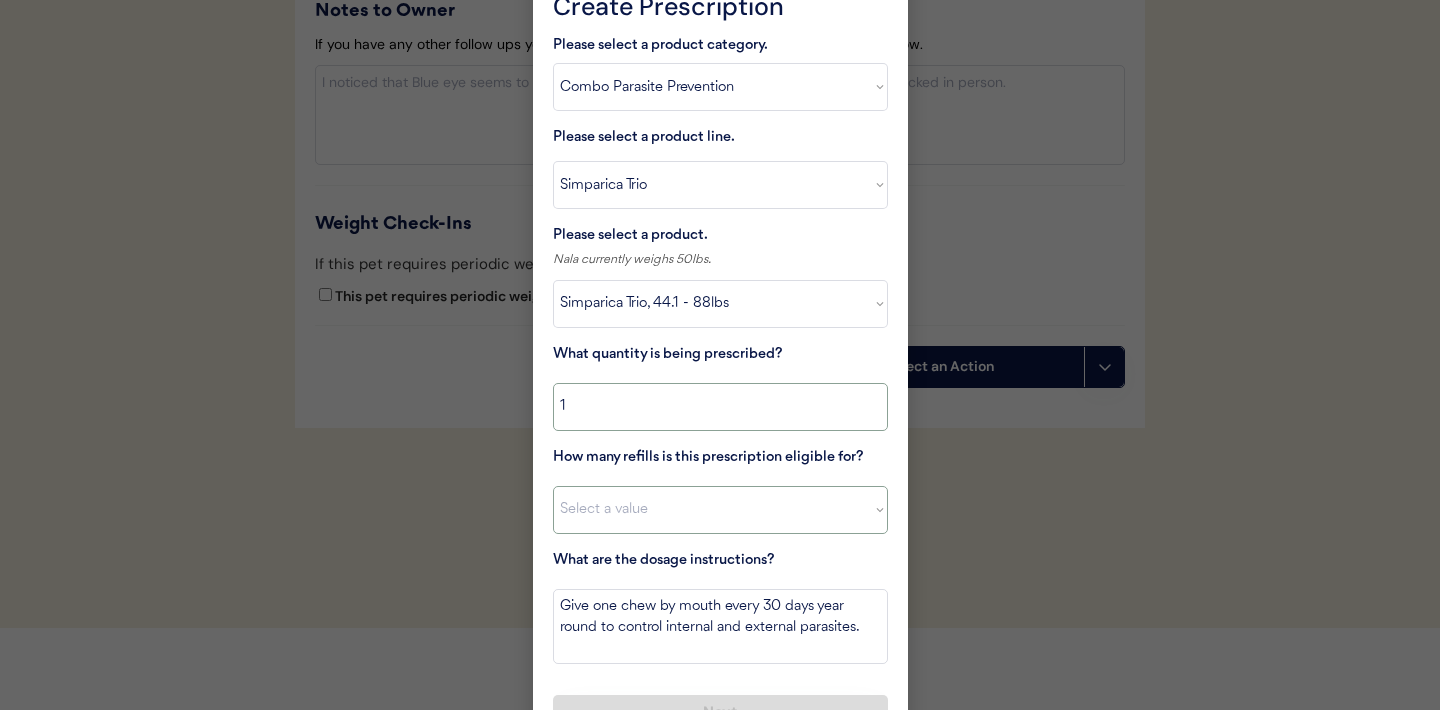 type on "1" 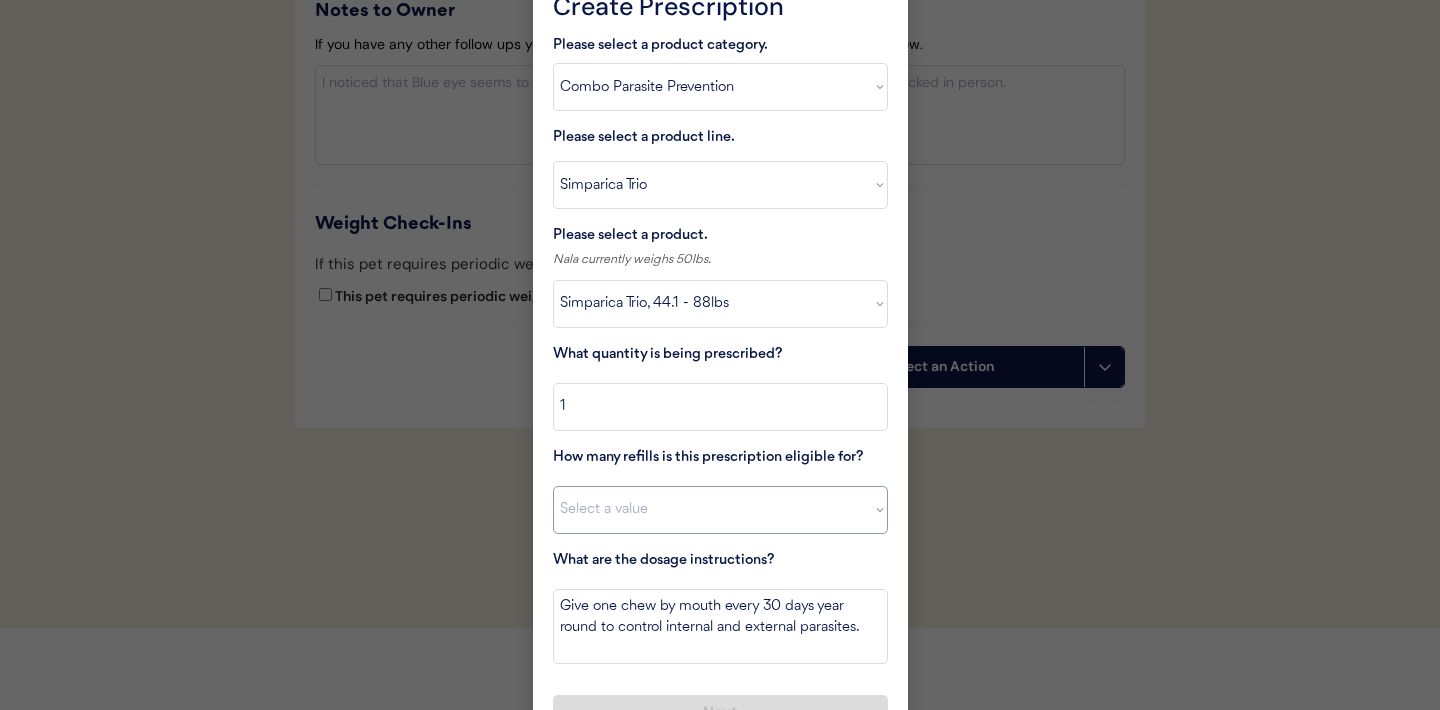 select on "11" 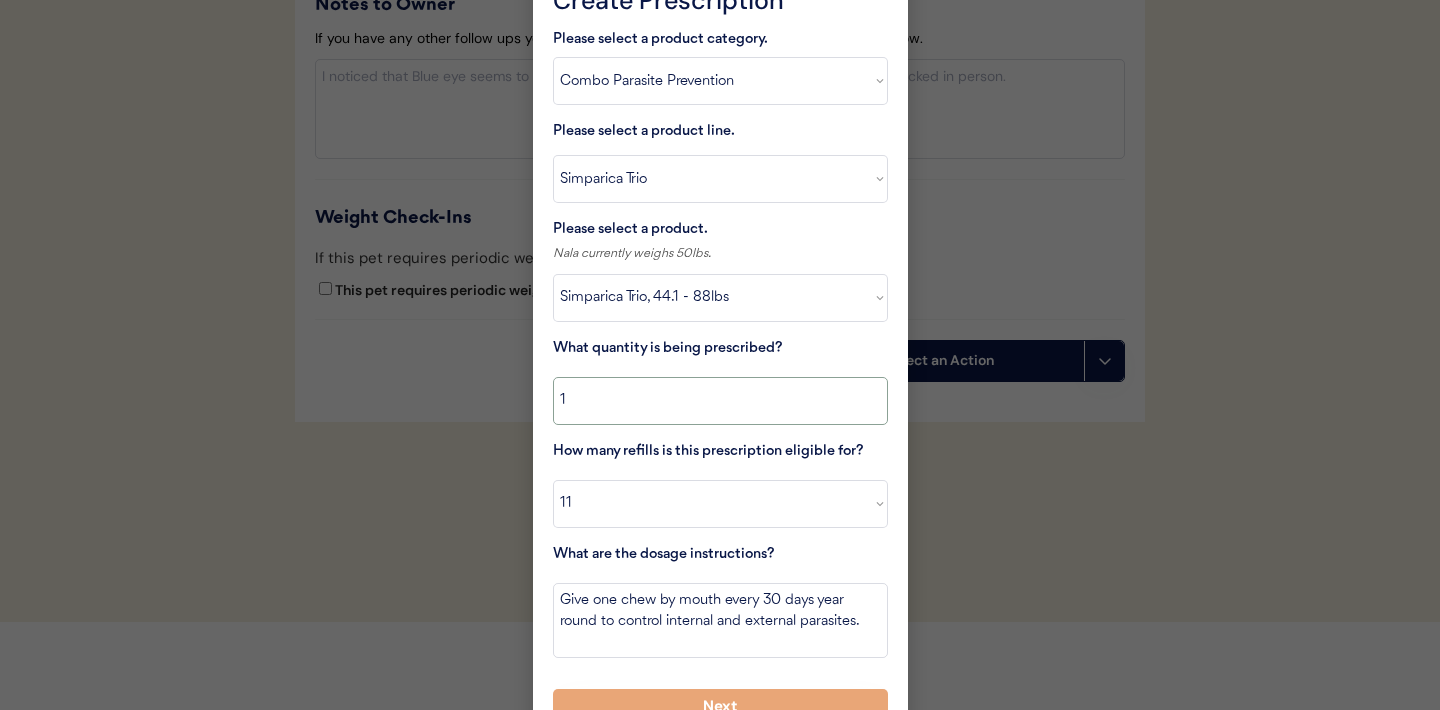 scroll, scrollTop: 2365, scrollLeft: 0, axis: vertical 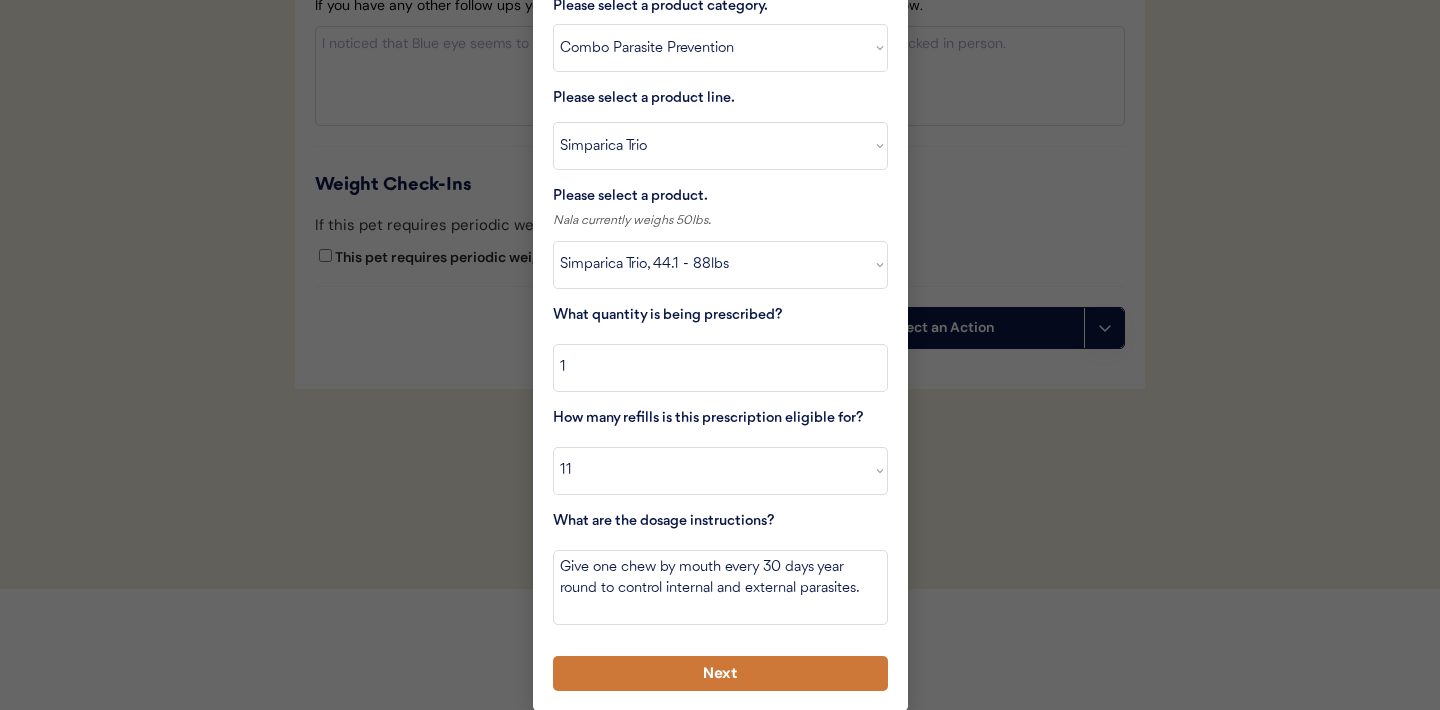 click on "Next" at bounding box center (720, 673) 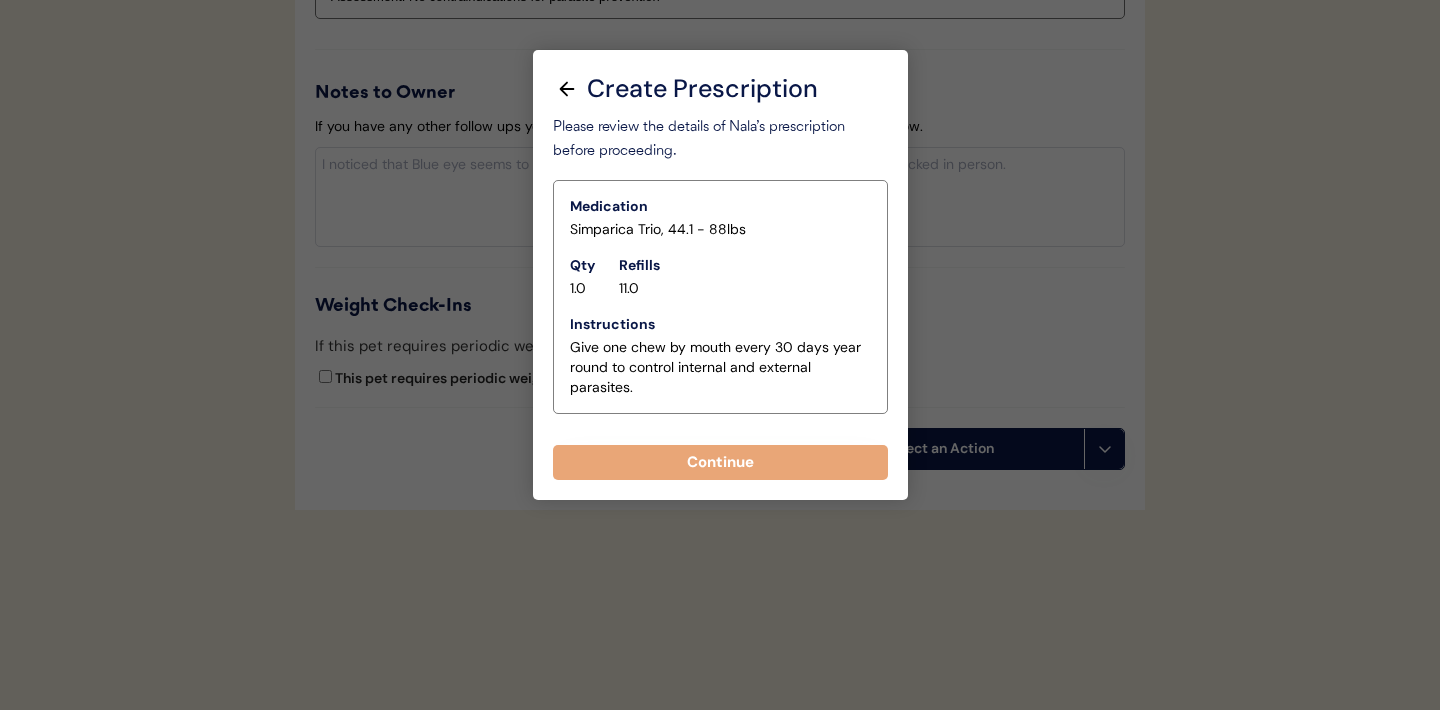 scroll, scrollTop: 2244, scrollLeft: 0, axis: vertical 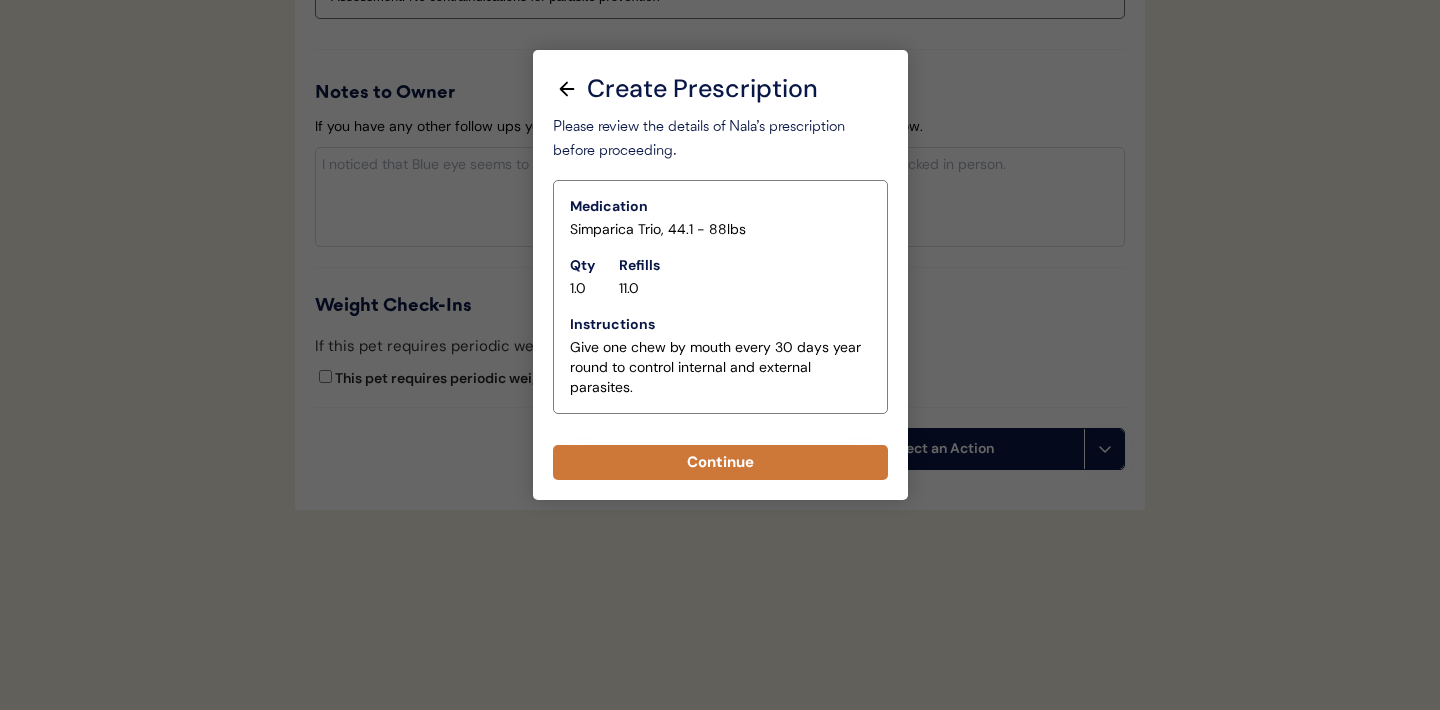 click on "Continue" at bounding box center (720, 462) 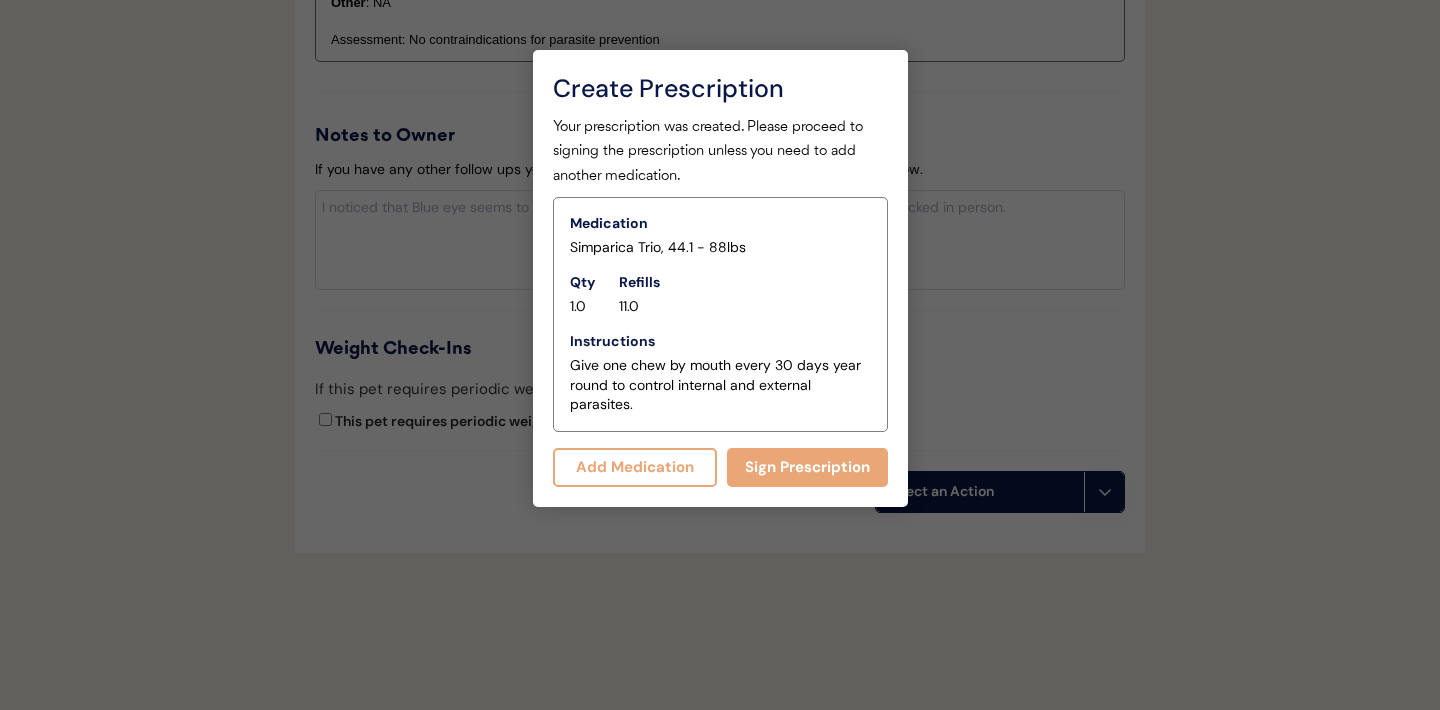 scroll, scrollTop: 2287, scrollLeft: 0, axis: vertical 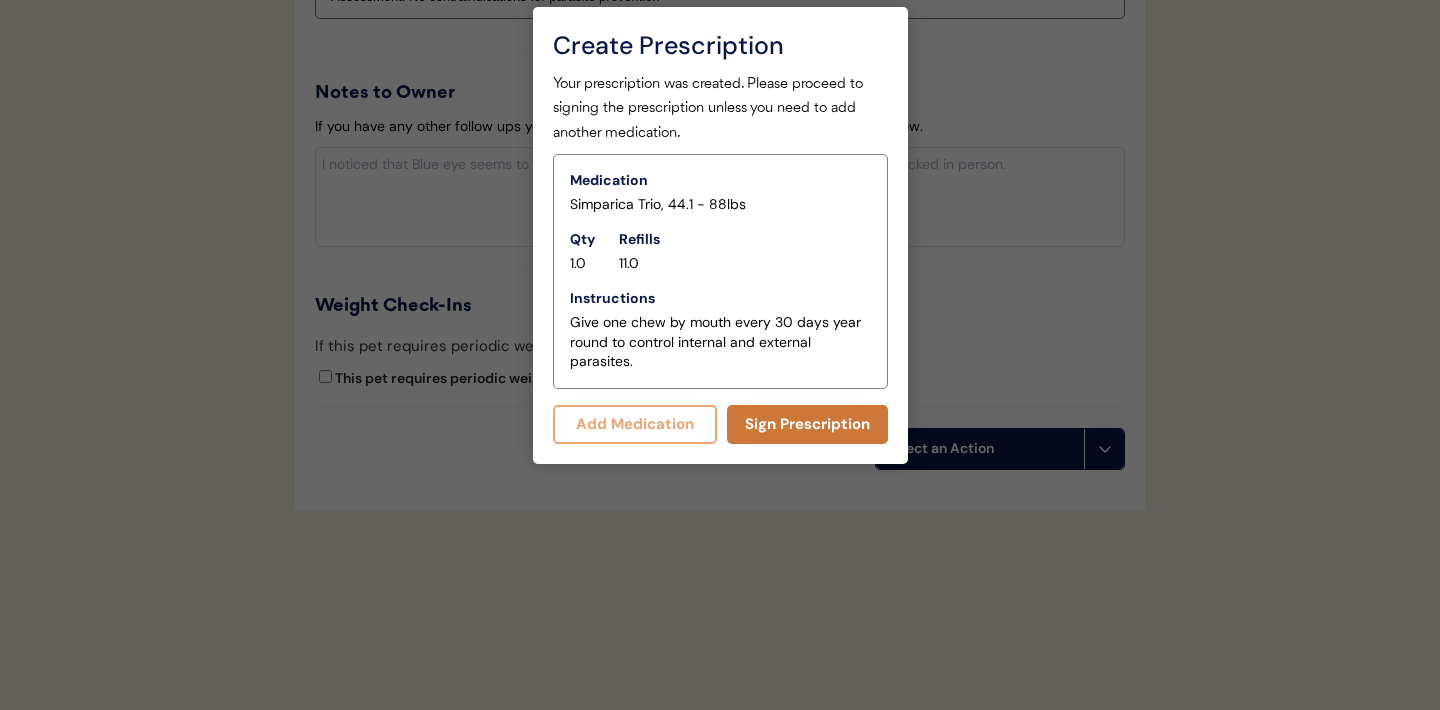 click on "Sign Prescription" at bounding box center [807, 424] 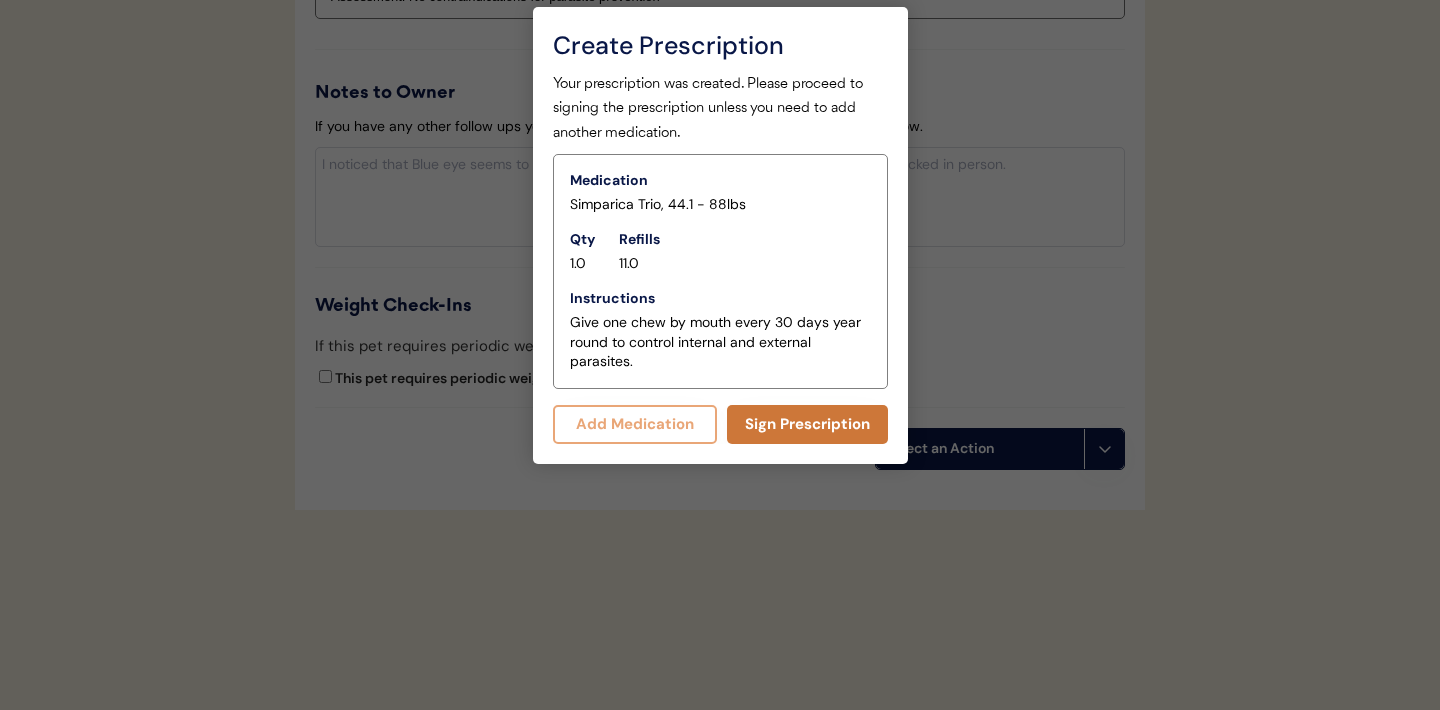 scroll, scrollTop: 2041, scrollLeft: 0, axis: vertical 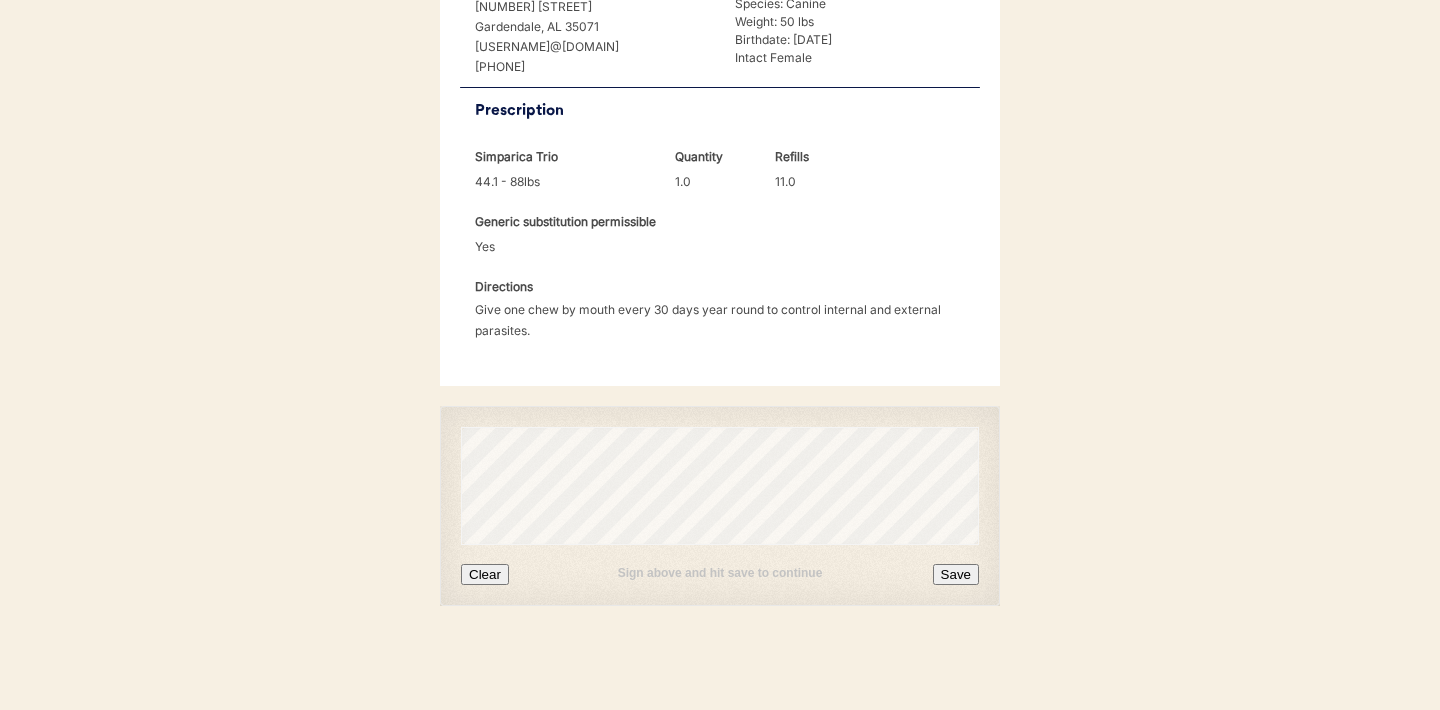 click on "Clear" at bounding box center (485, 574) 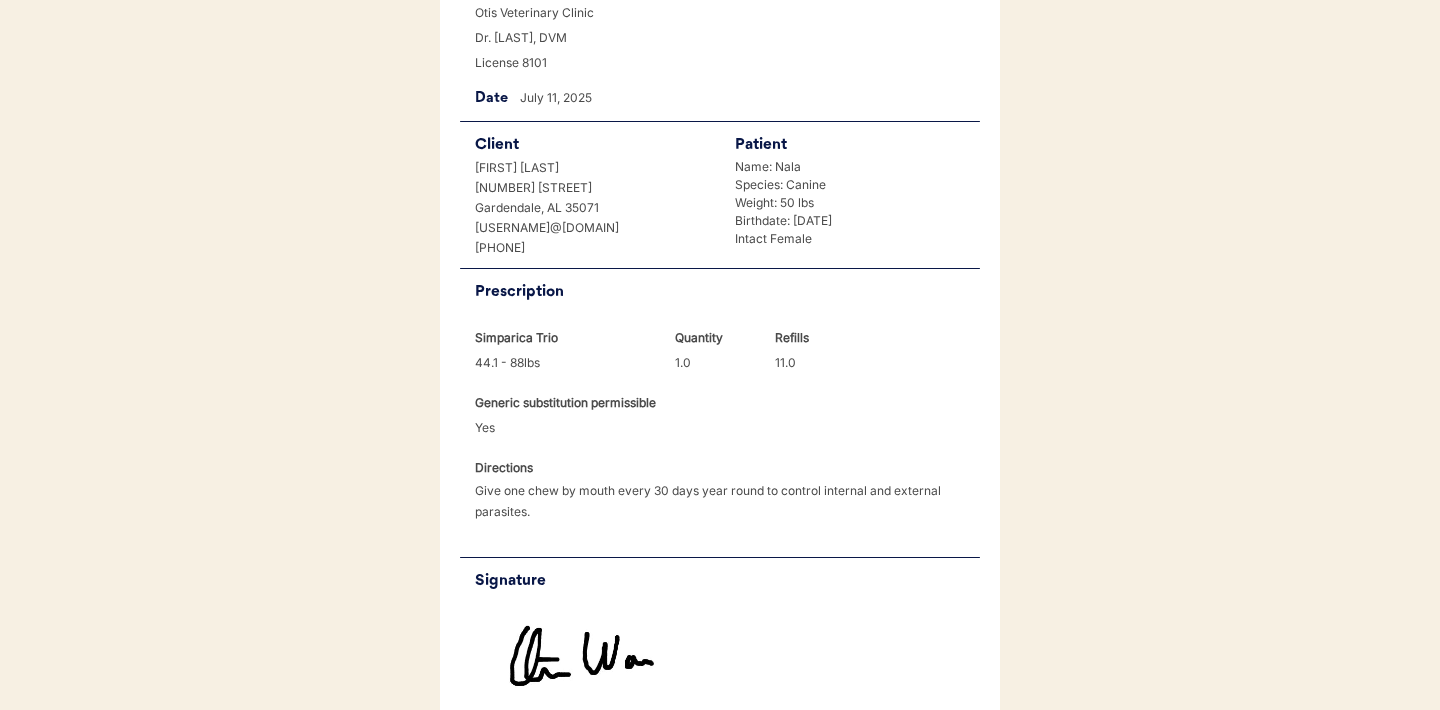 scroll, scrollTop: 478, scrollLeft: 0, axis: vertical 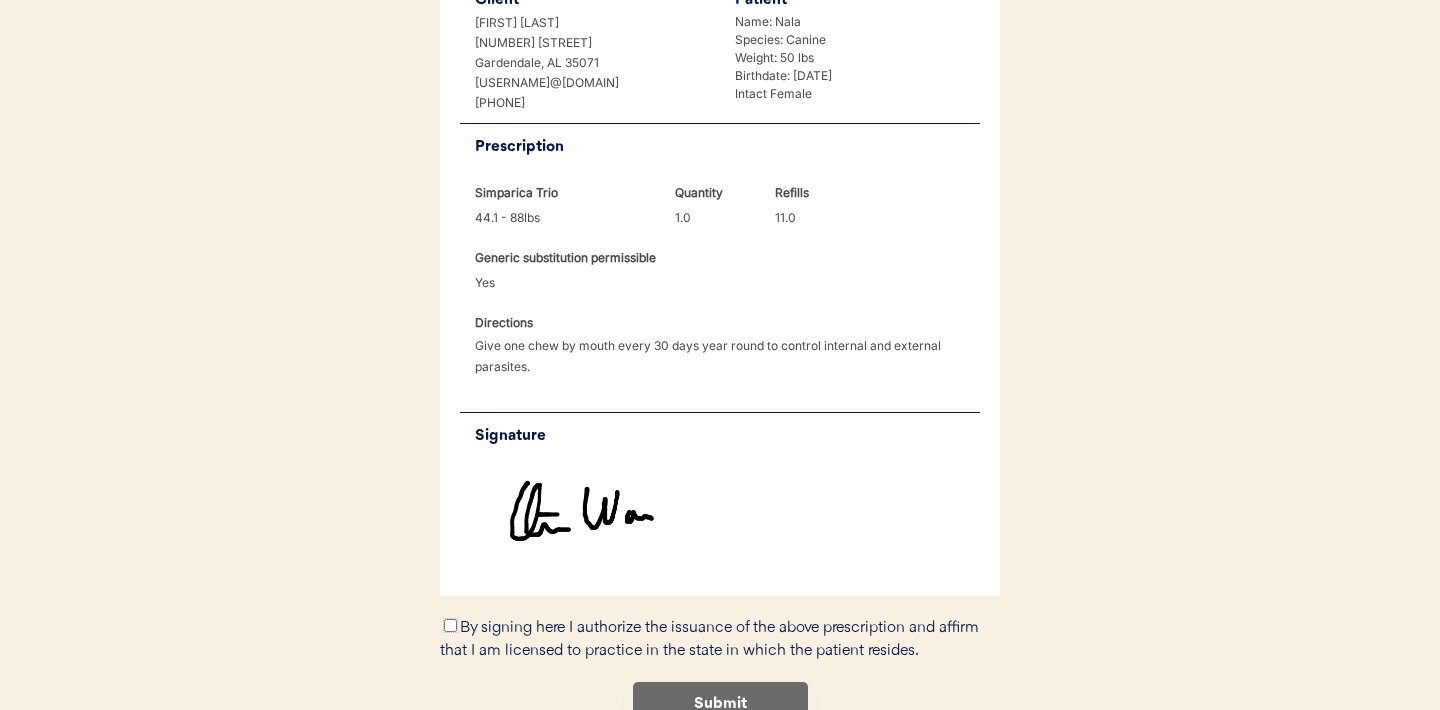click on "By signing here I authorize the issuance of the above prescription and affirm that I am licensed to practice in the state in which the patient resides." at bounding box center (450, 625) 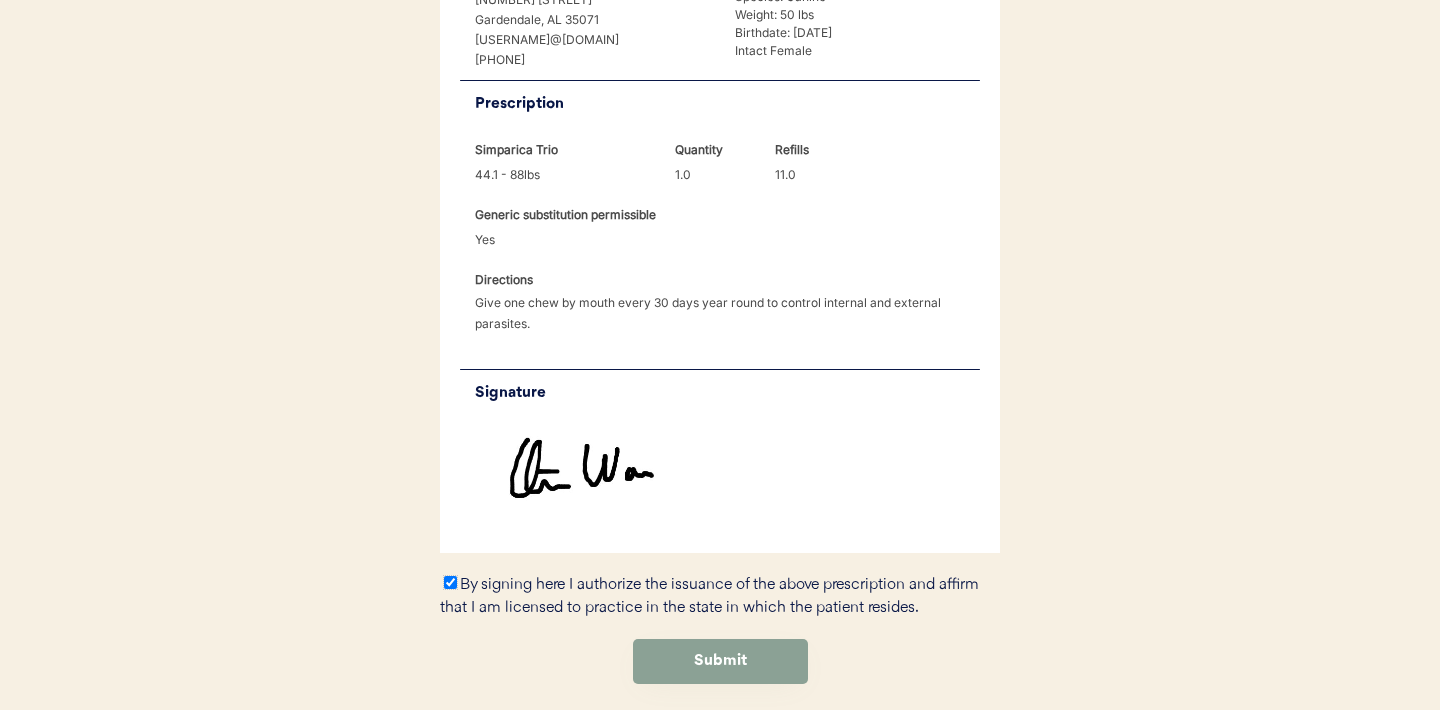 scroll, scrollTop: 599, scrollLeft: 0, axis: vertical 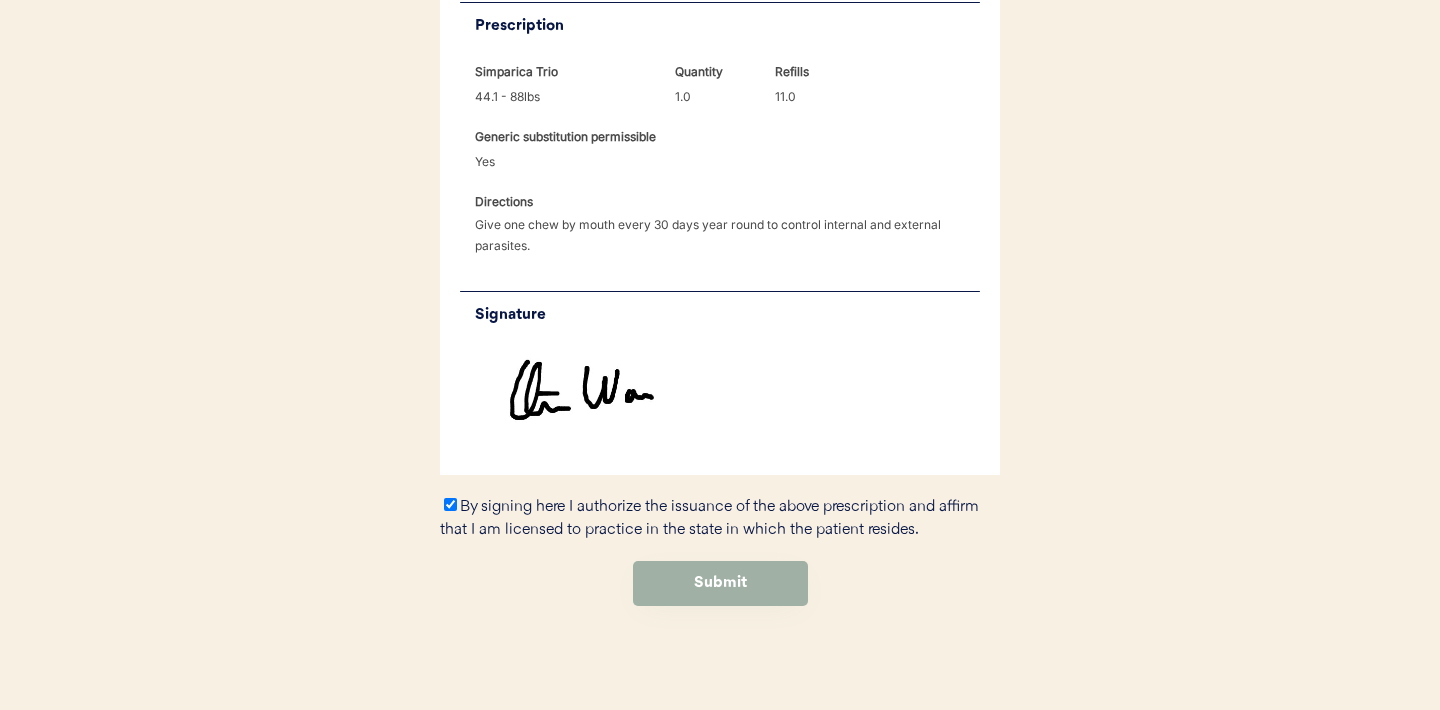 click on "Submit" at bounding box center [720, 583] 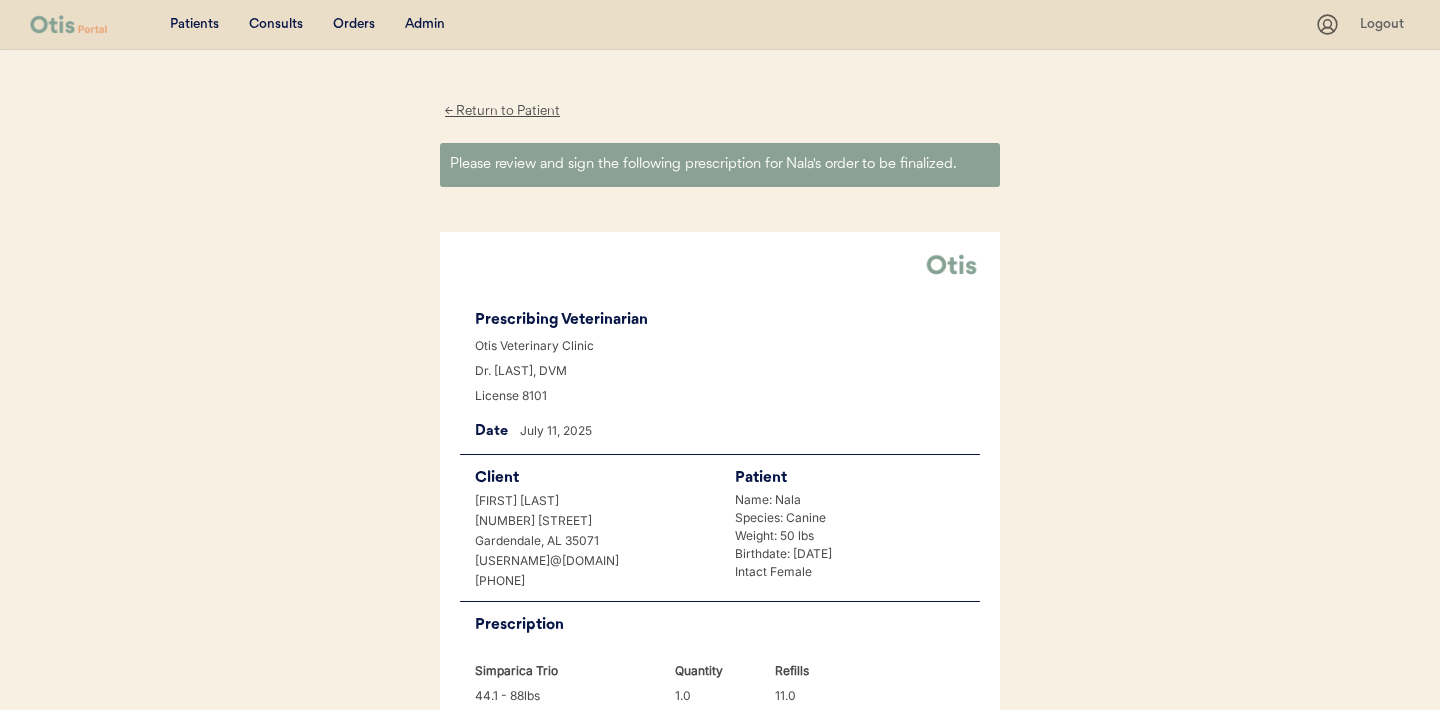 scroll, scrollTop: 0, scrollLeft: 0, axis: both 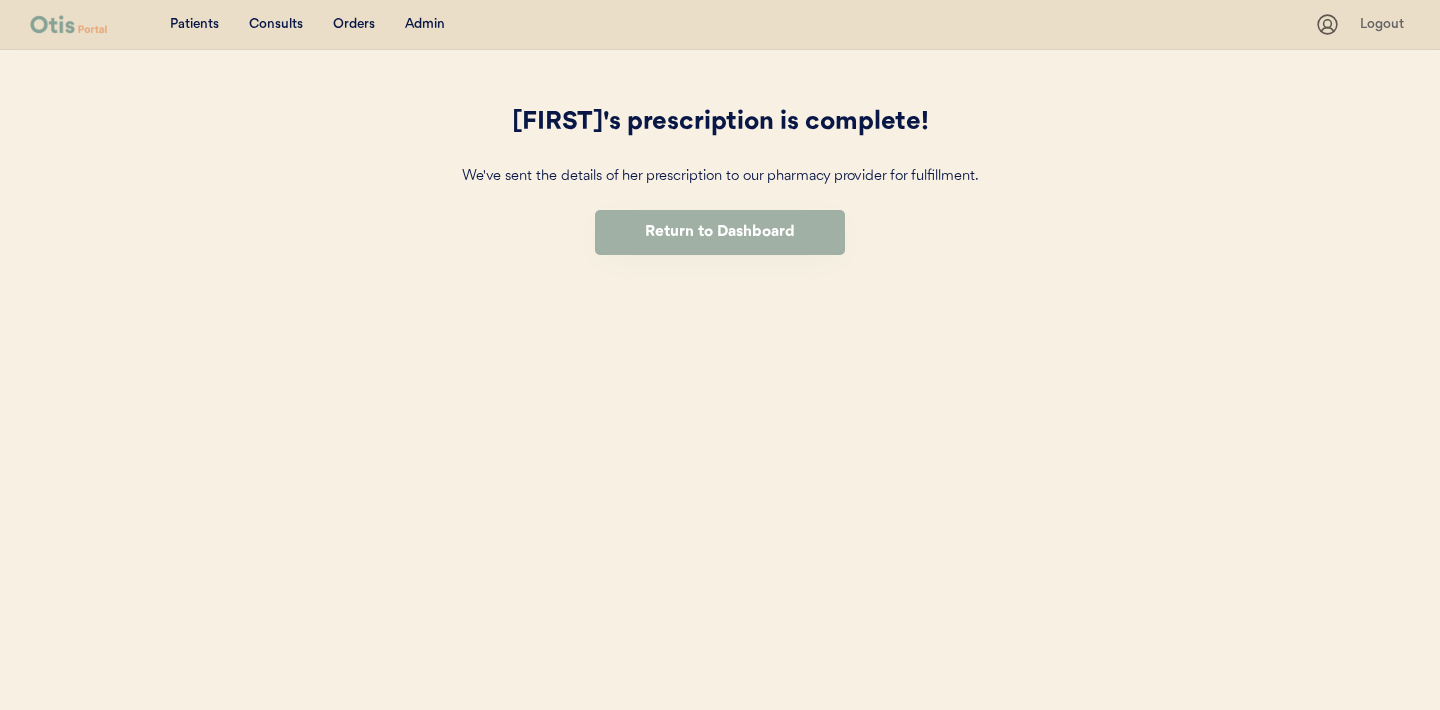 click on "Return to Dashboard" at bounding box center [720, 232] 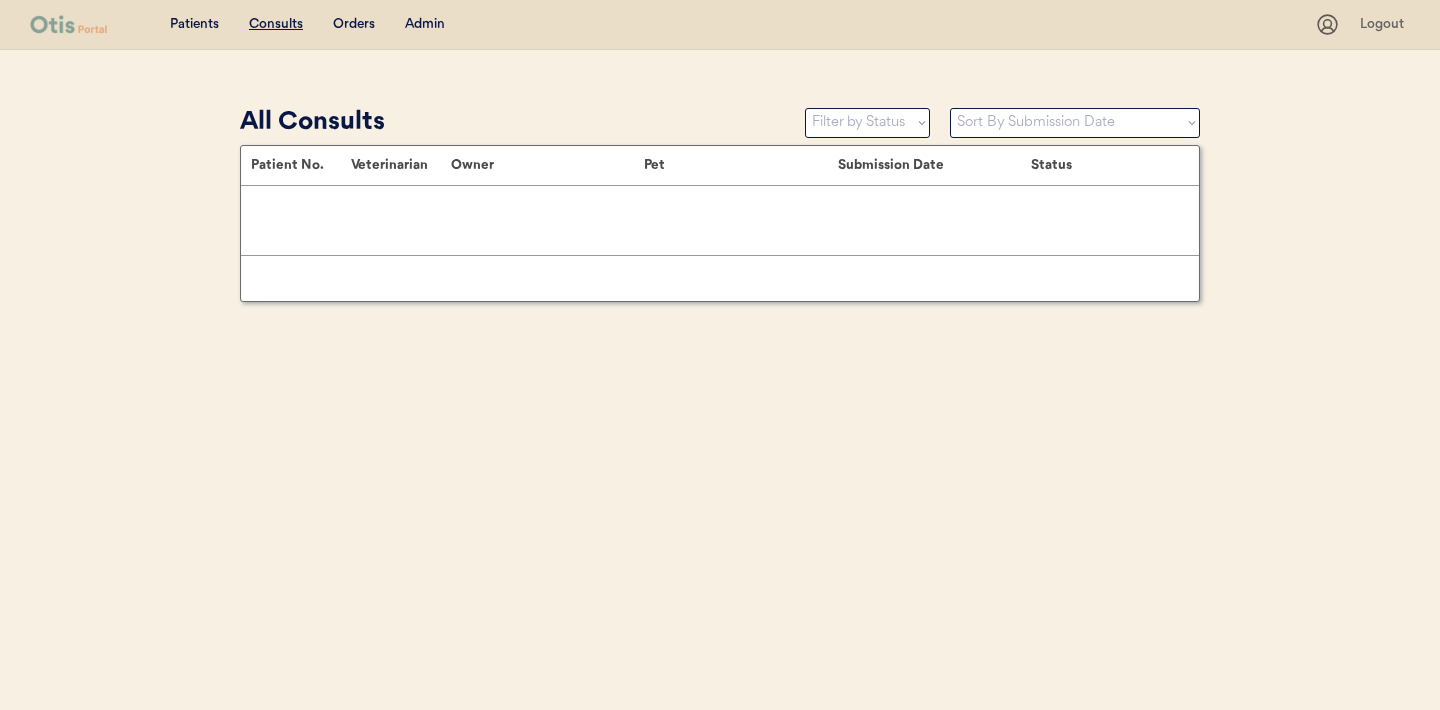 scroll, scrollTop: 0, scrollLeft: 0, axis: both 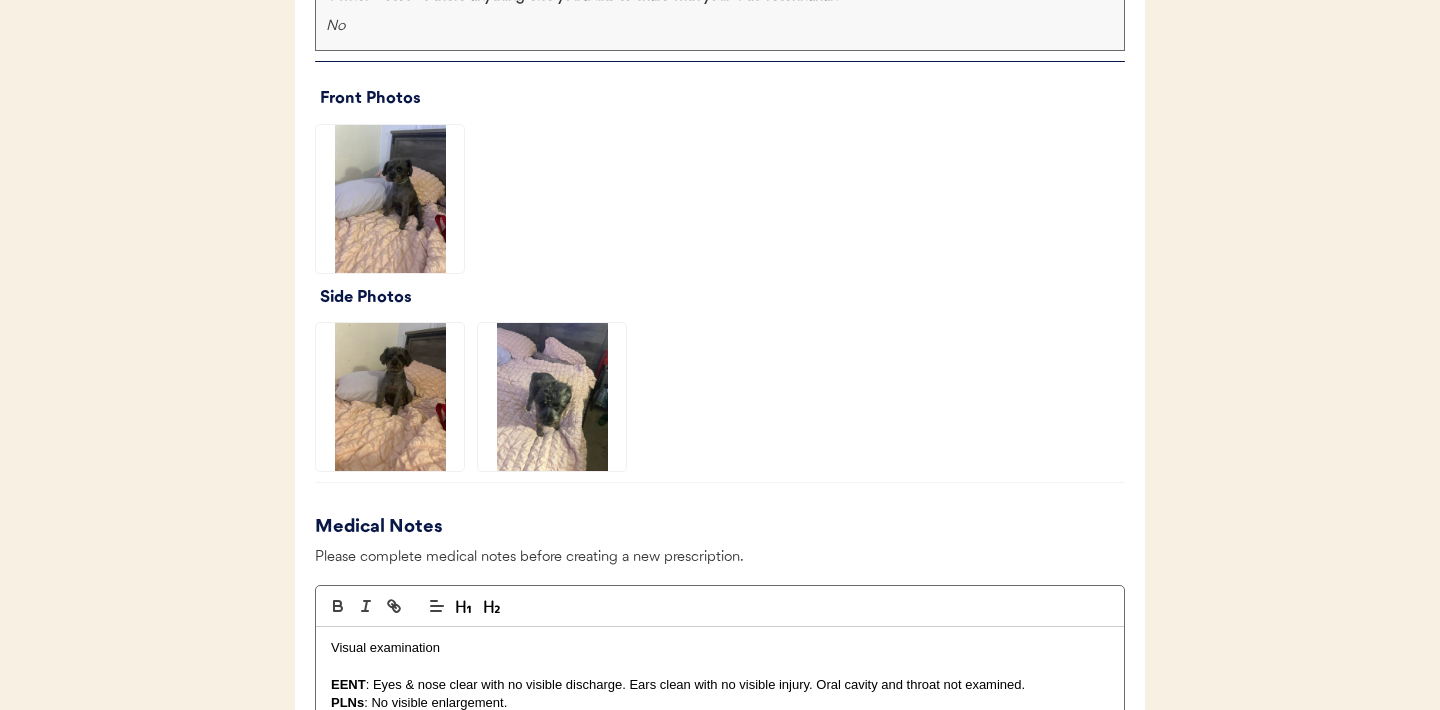 click 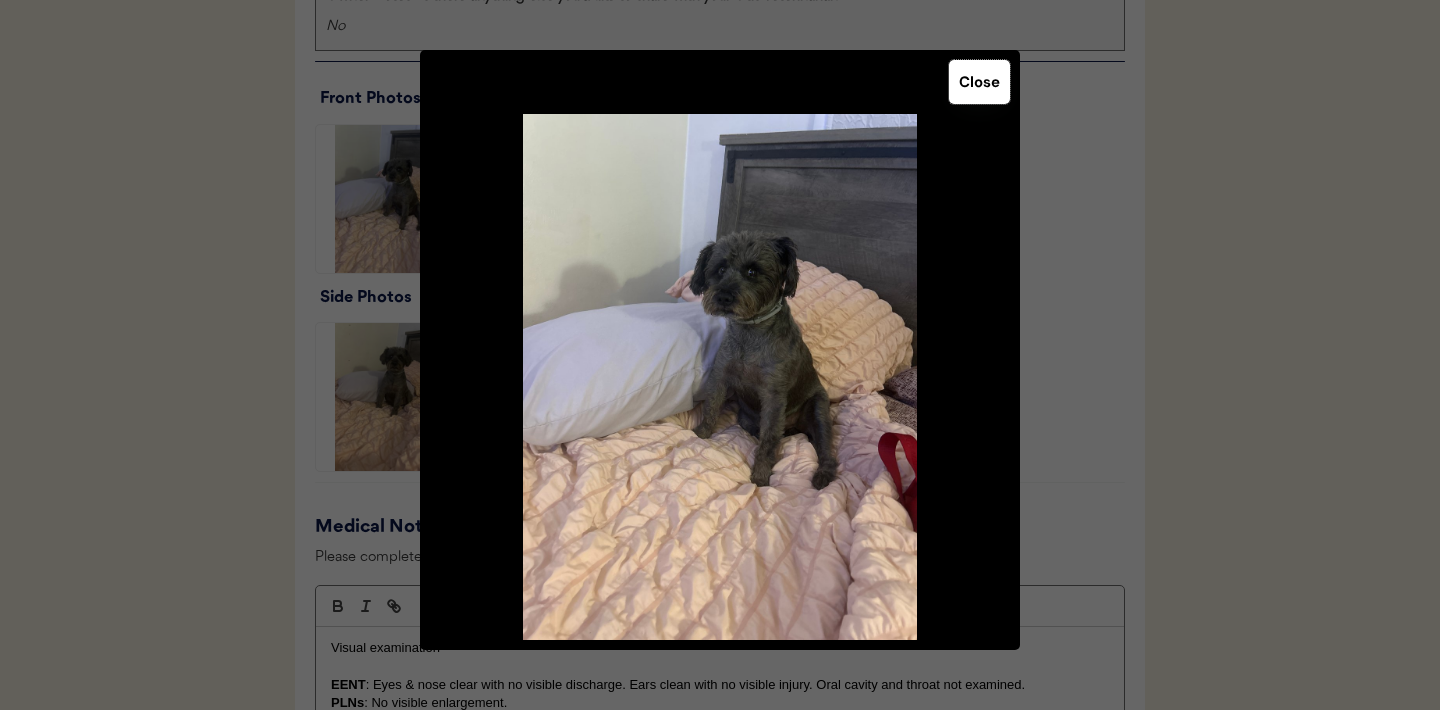 click on "Close" at bounding box center [979, 82] 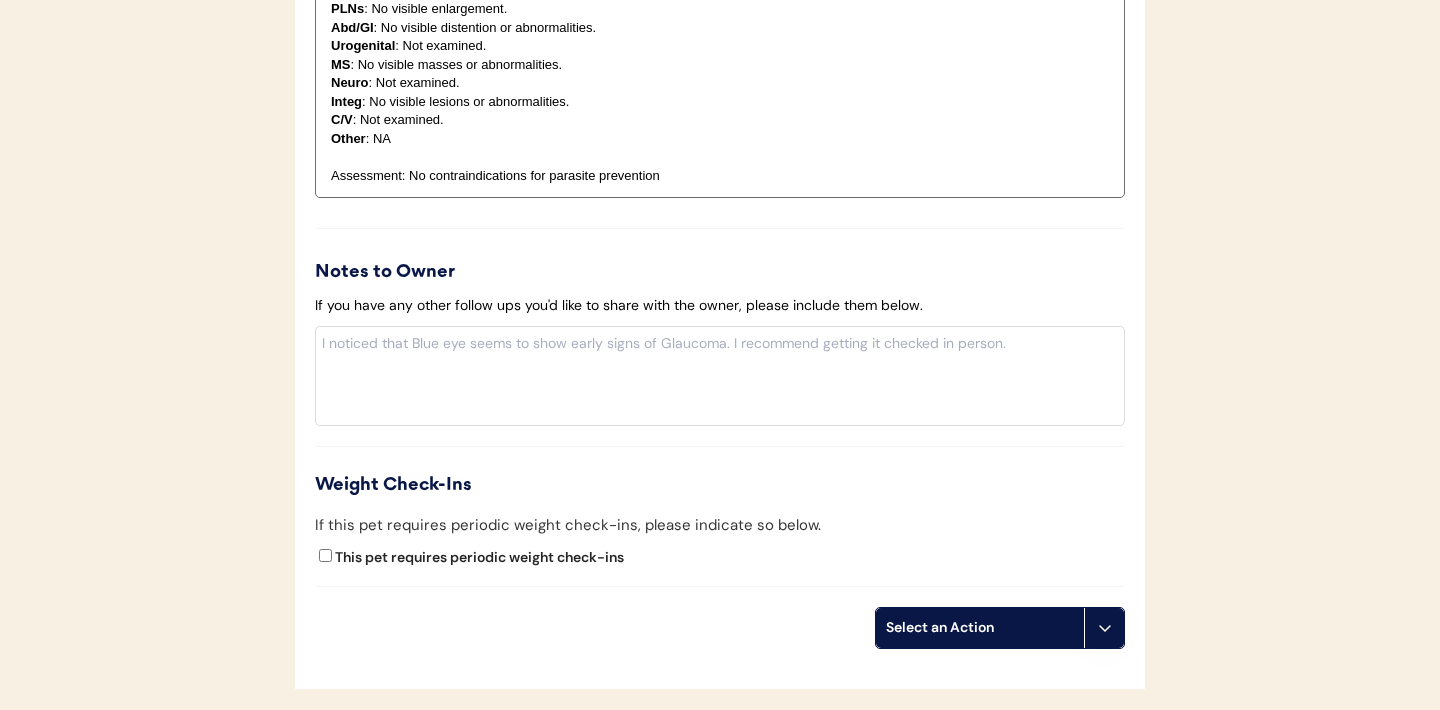 scroll, scrollTop: 2236, scrollLeft: 0, axis: vertical 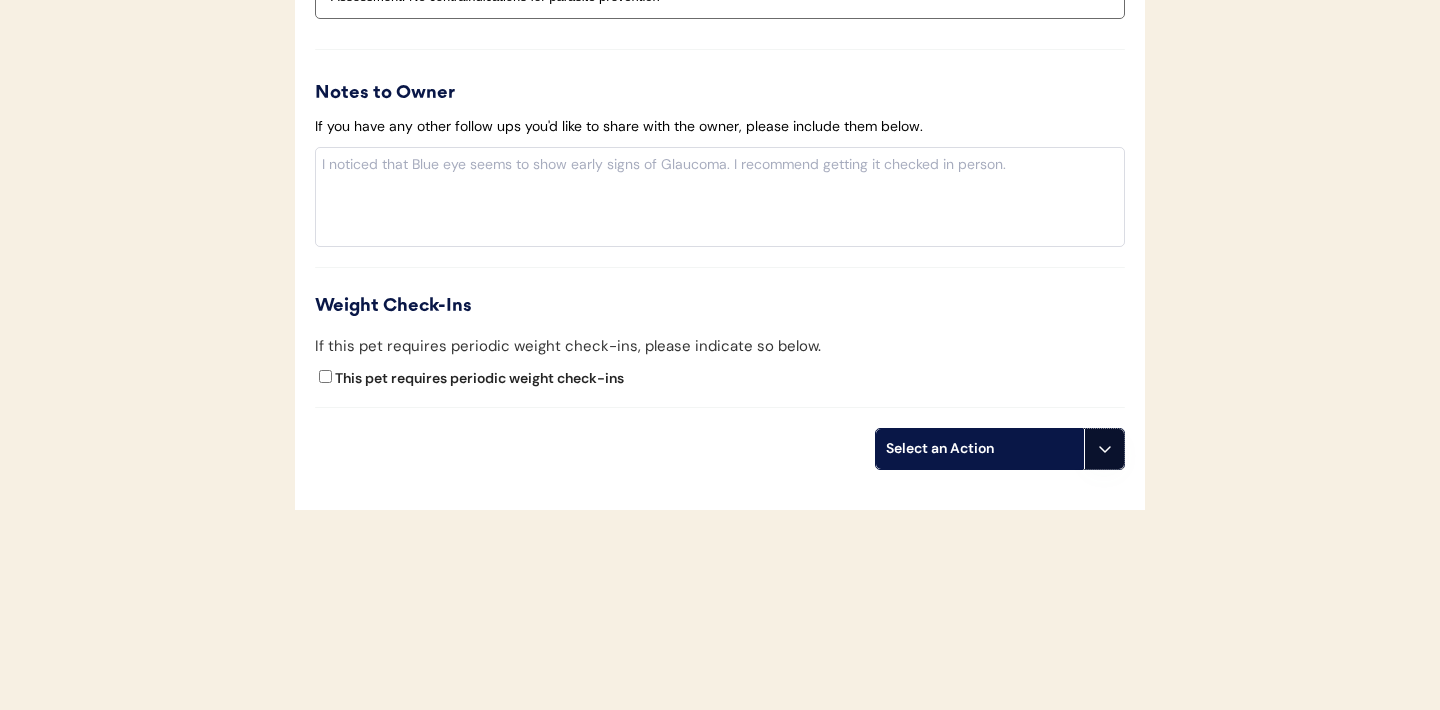 click 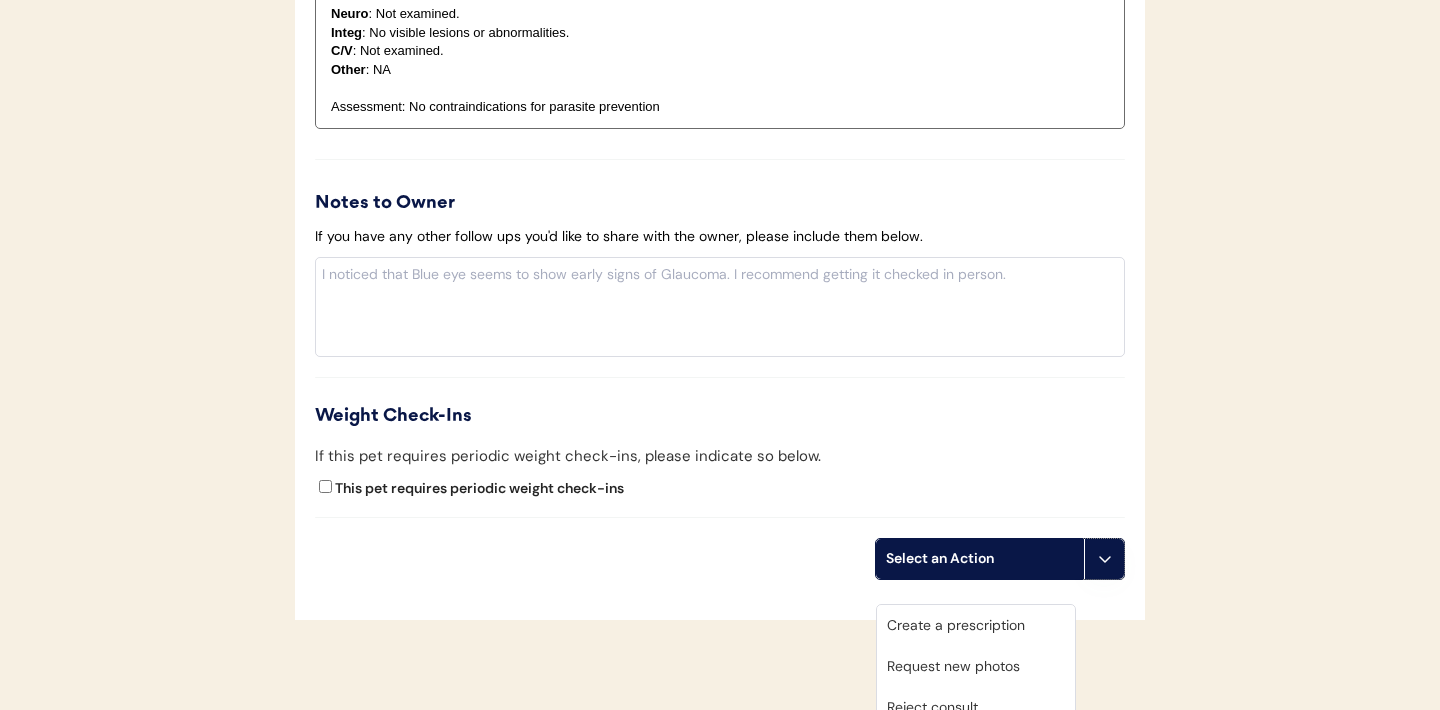 scroll, scrollTop: 2136, scrollLeft: 0, axis: vertical 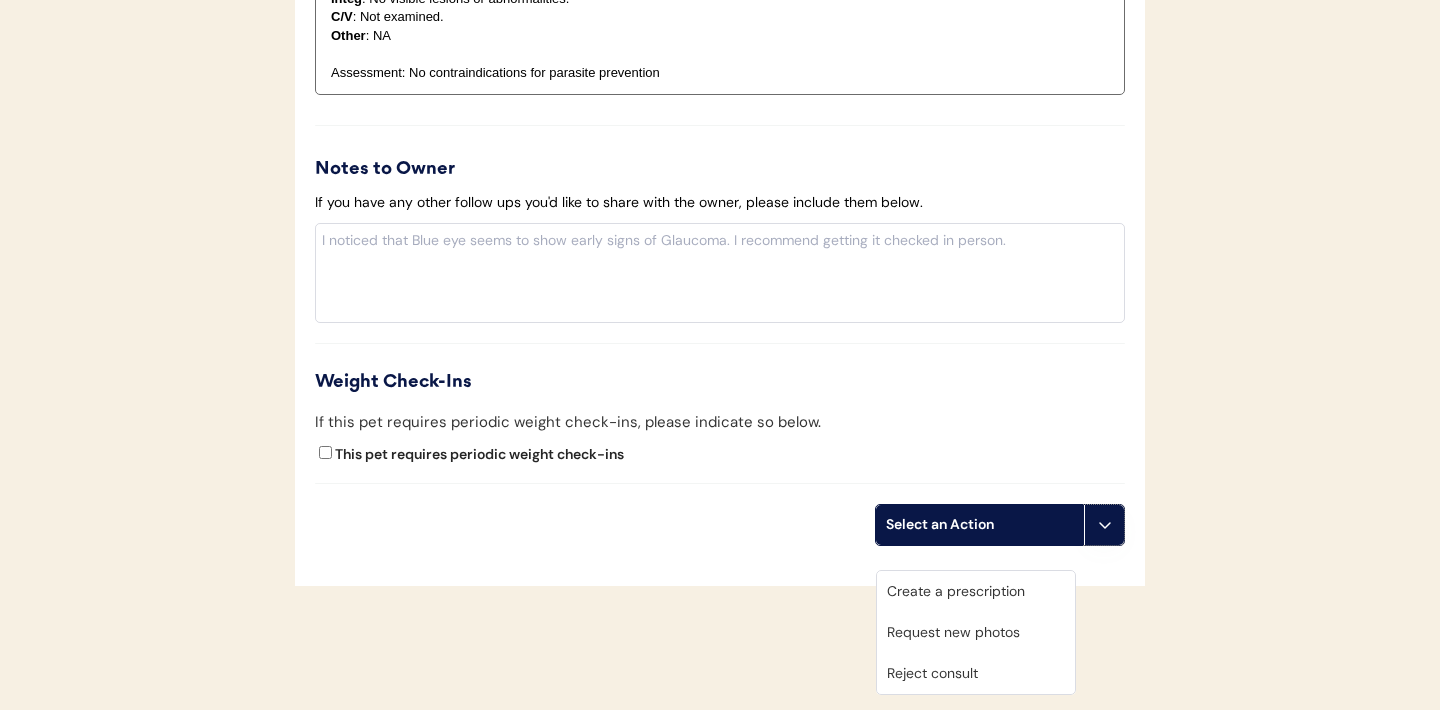 click on "Request new photos" at bounding box center (976, 632) 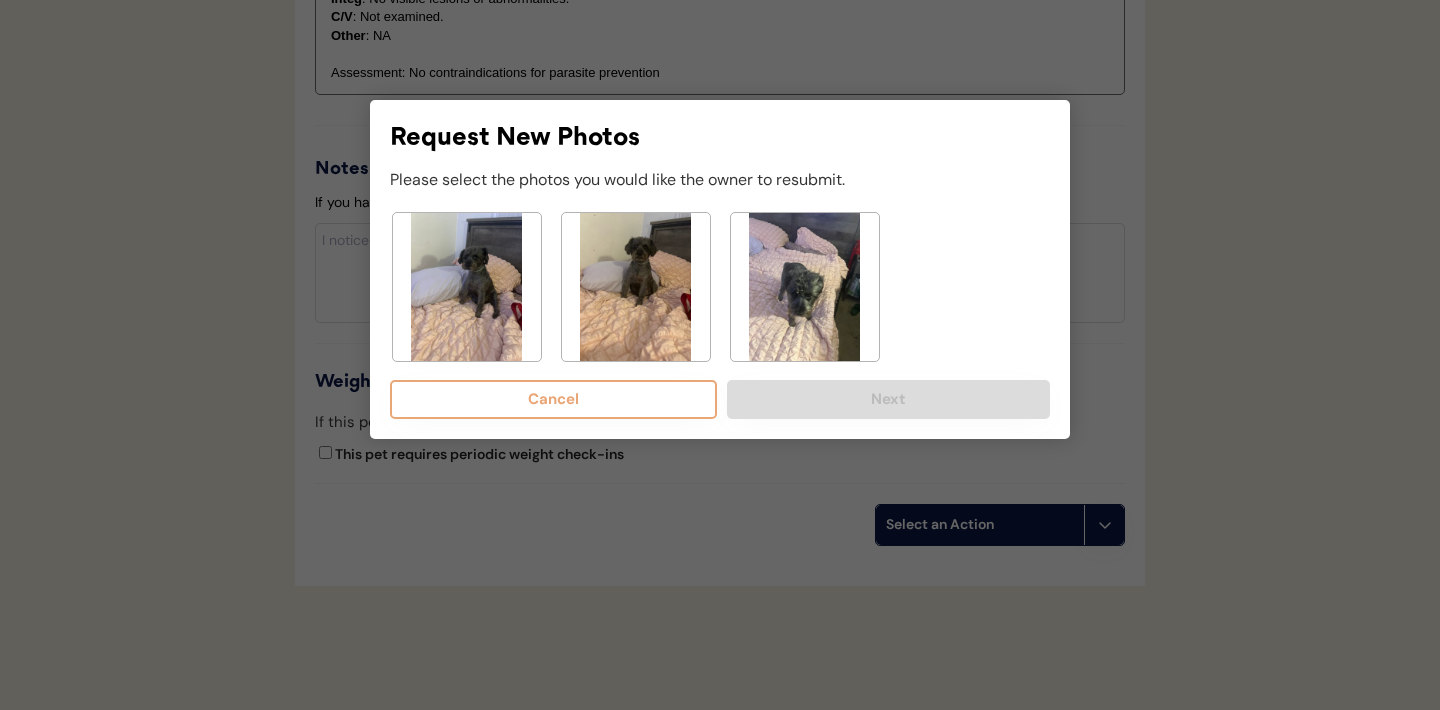 click 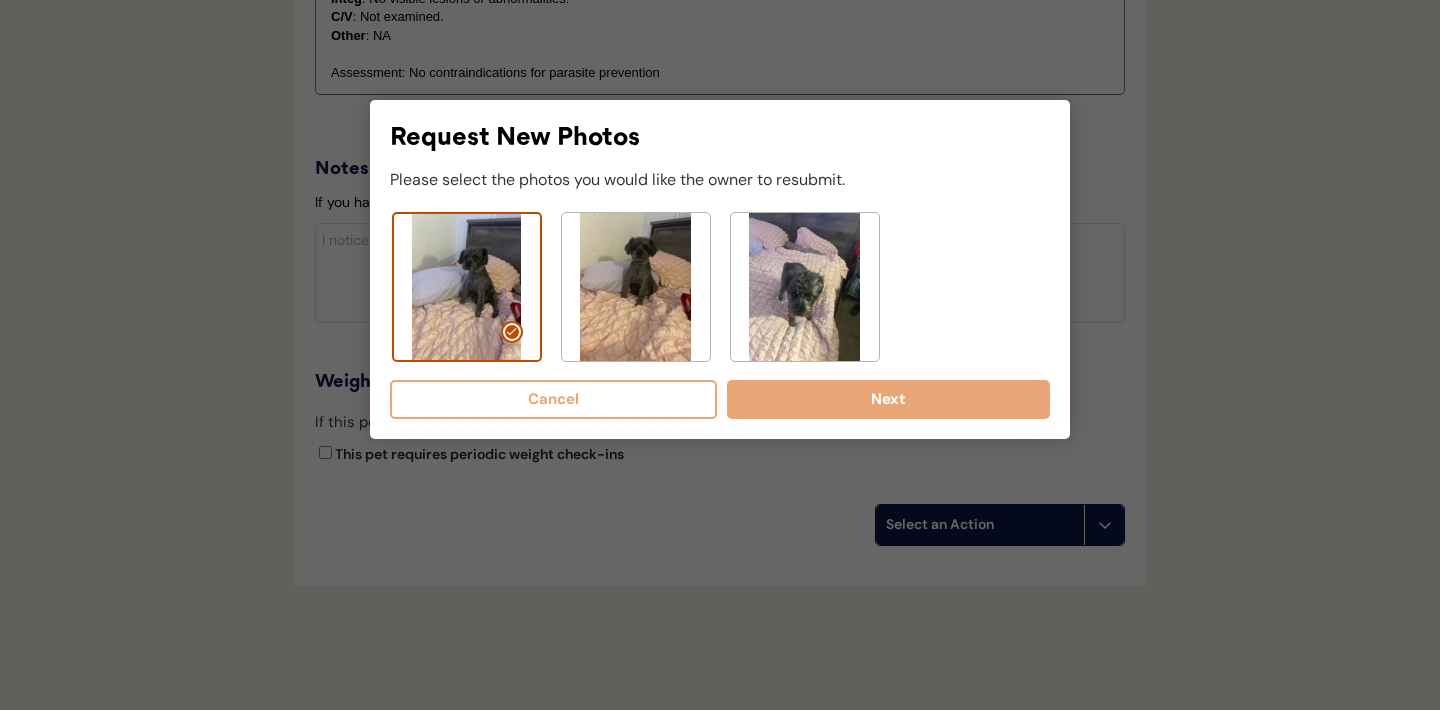 click 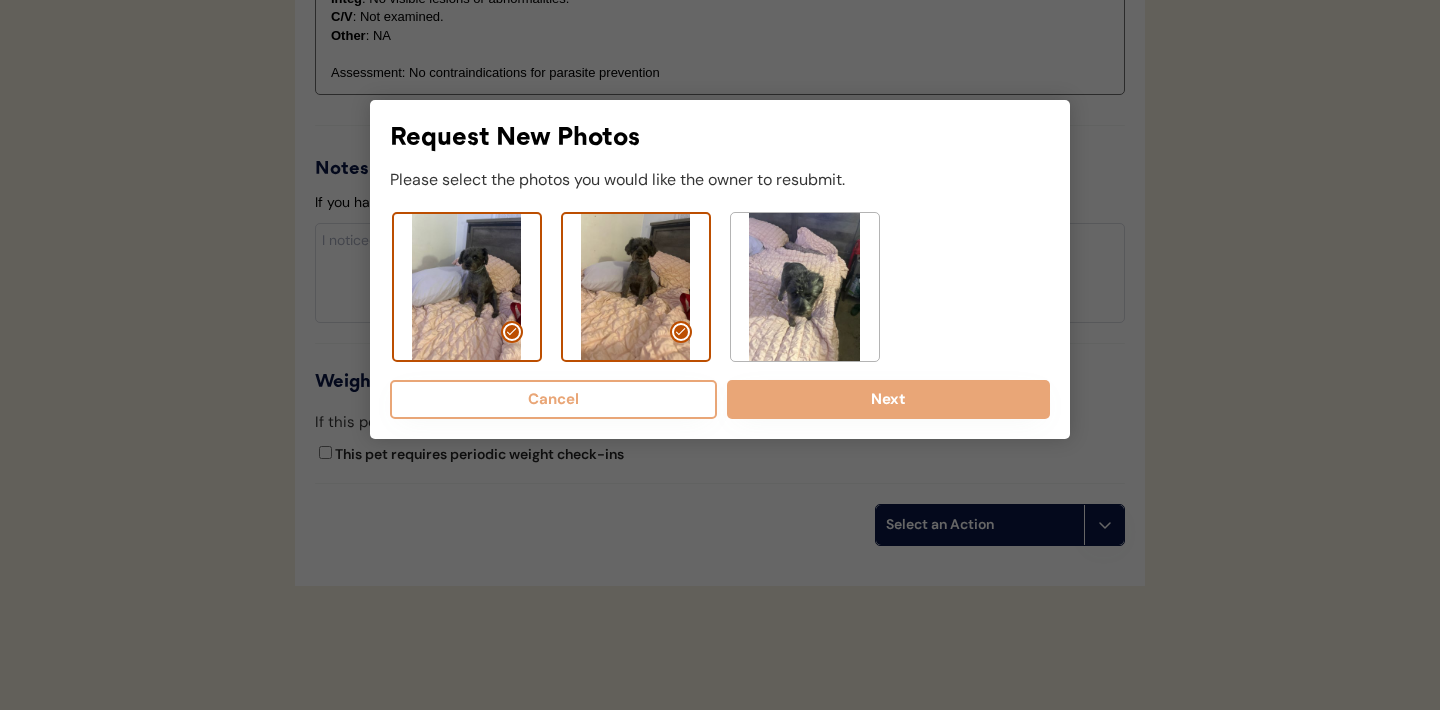 click 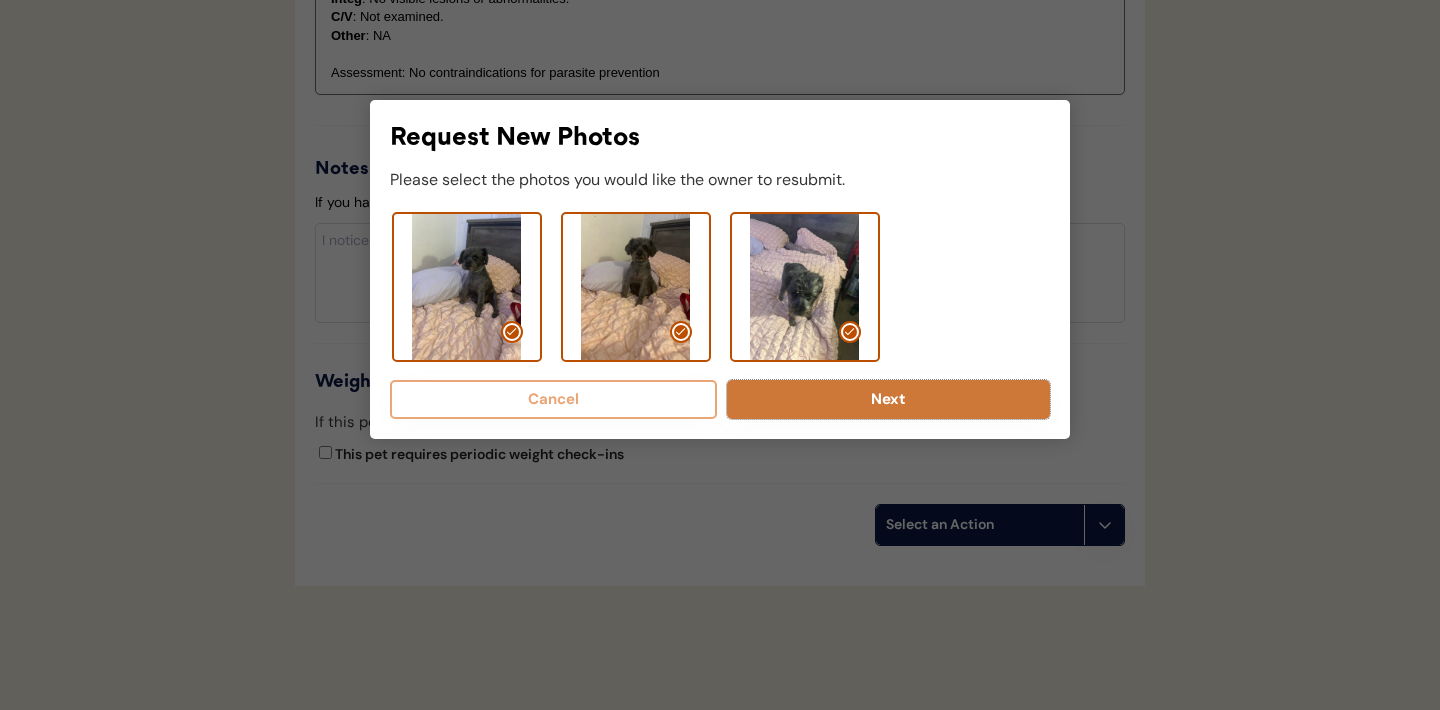 click on "Next" at bounding box center (888, 399) 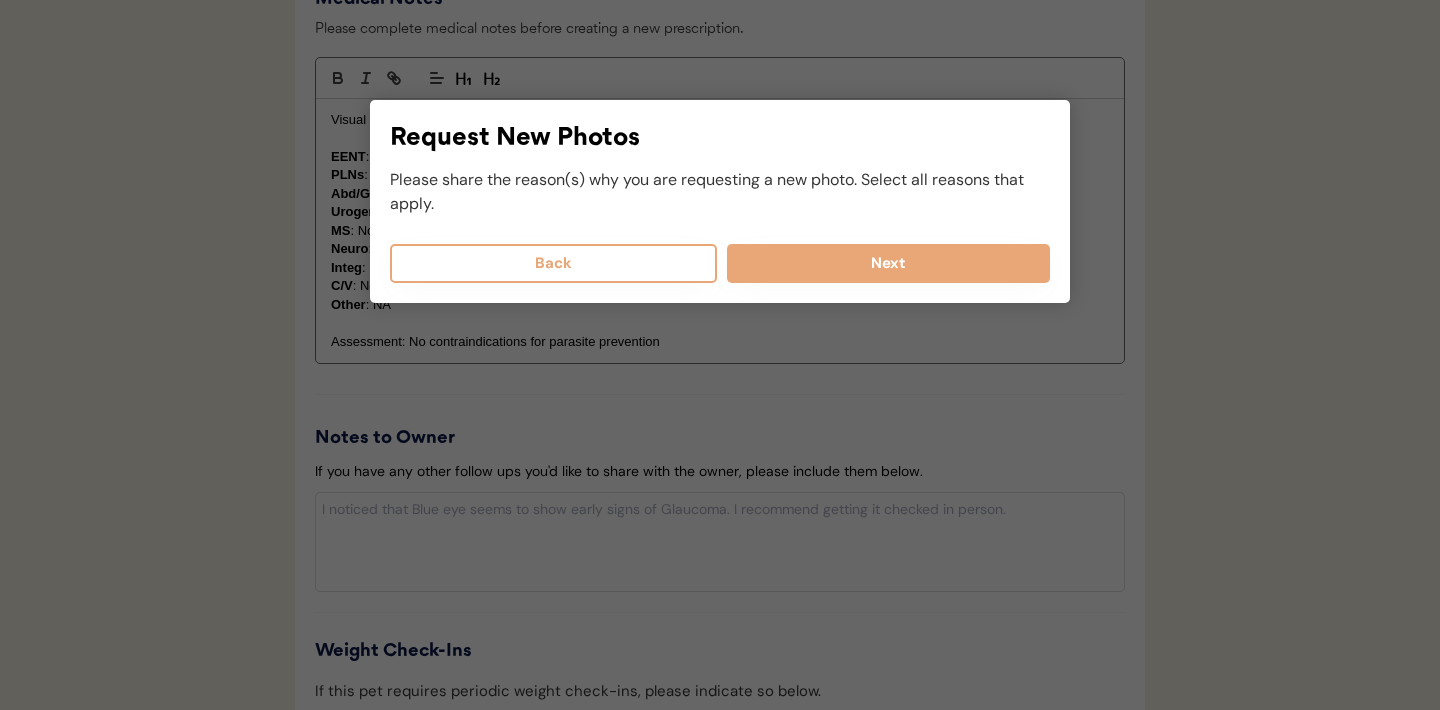 scroll, scrollTop: 1865, scrollLeft: 0, axis: vertical 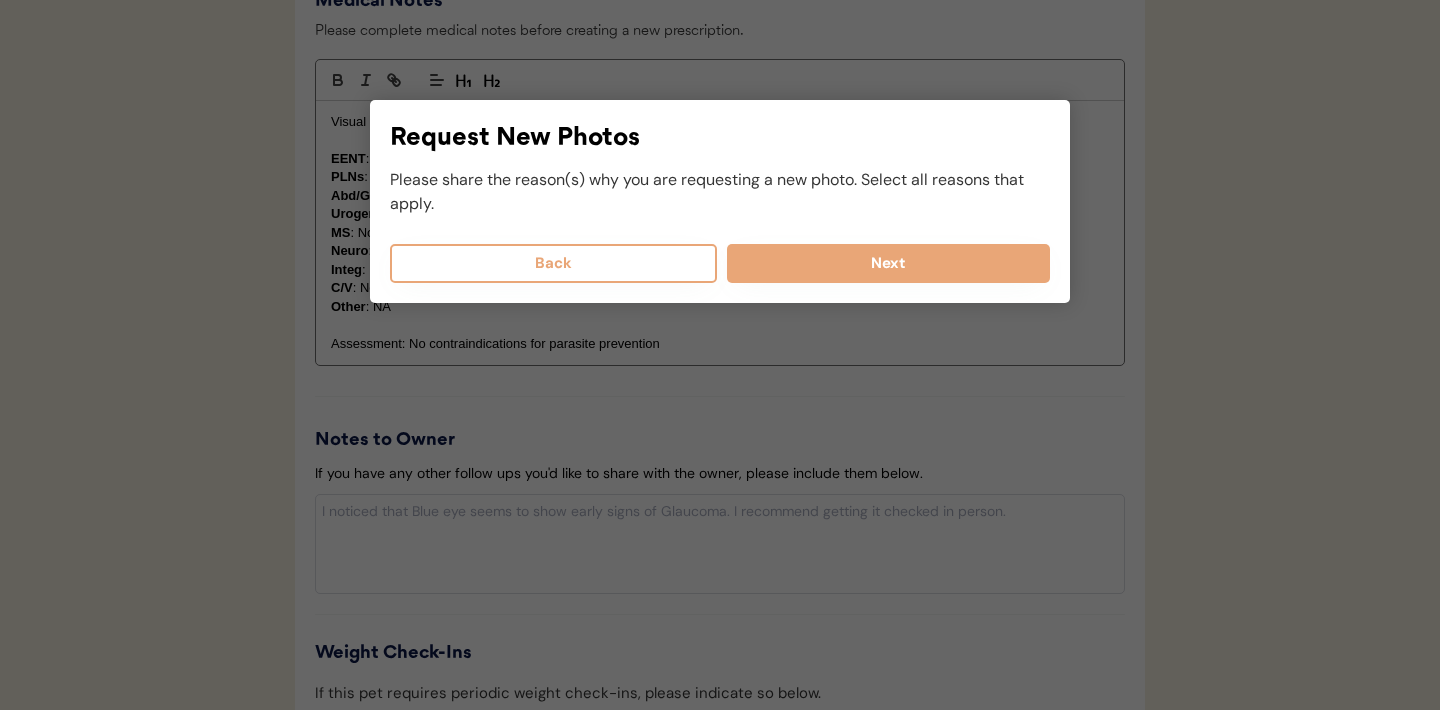 select 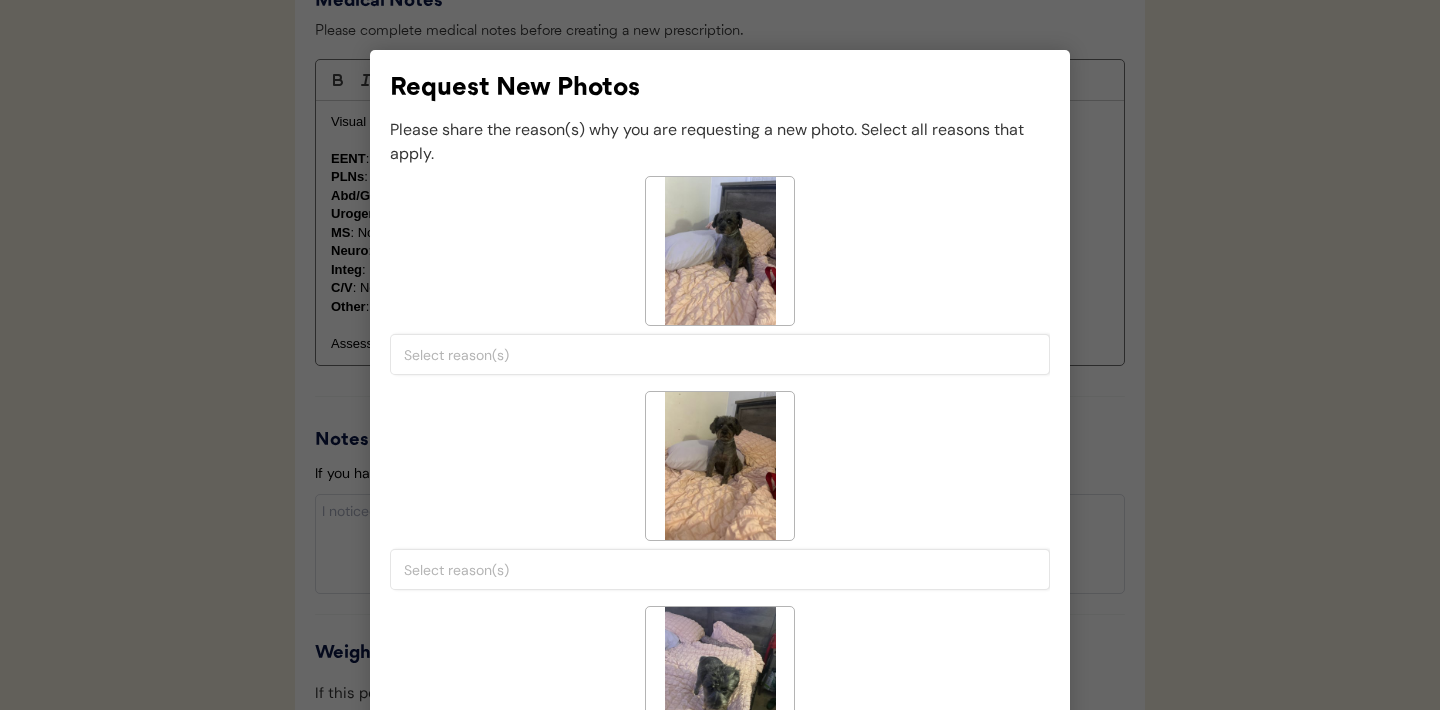 click at bounding box center (725, 355) 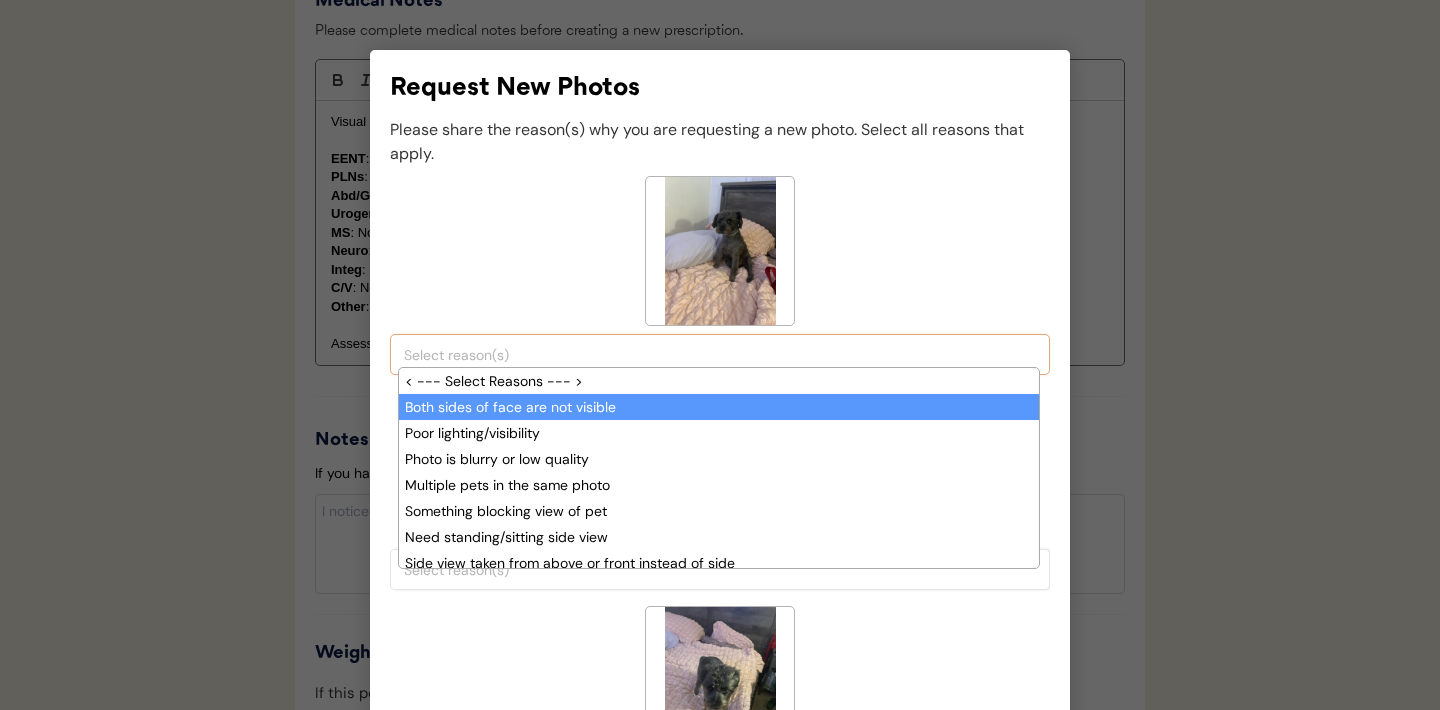 scroll, scrollTop: 17, scrollLeft: 0, axis: vertical 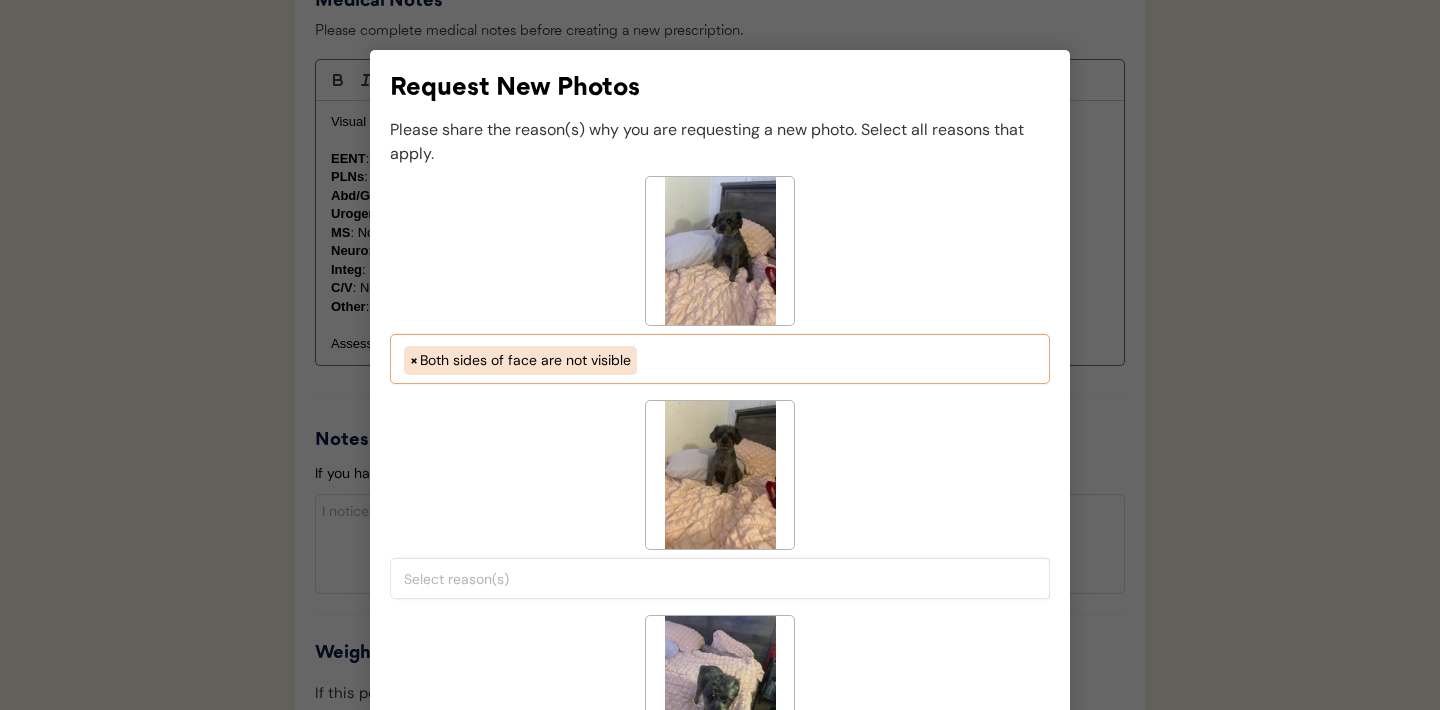 click on "× Both sides of face are not visible" at bounding box center [720, 358] 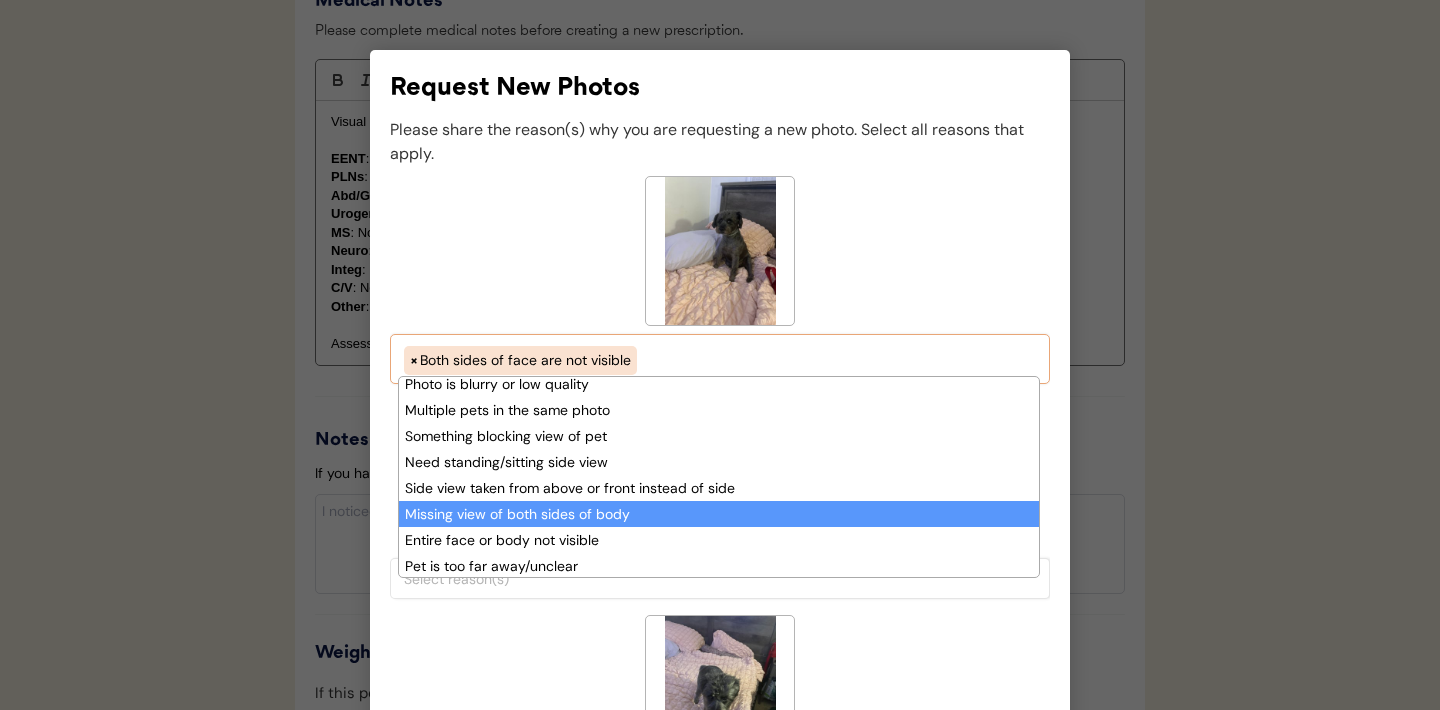 scroll, scrollTop: 164, scrollLeft: 0, axis: vertical 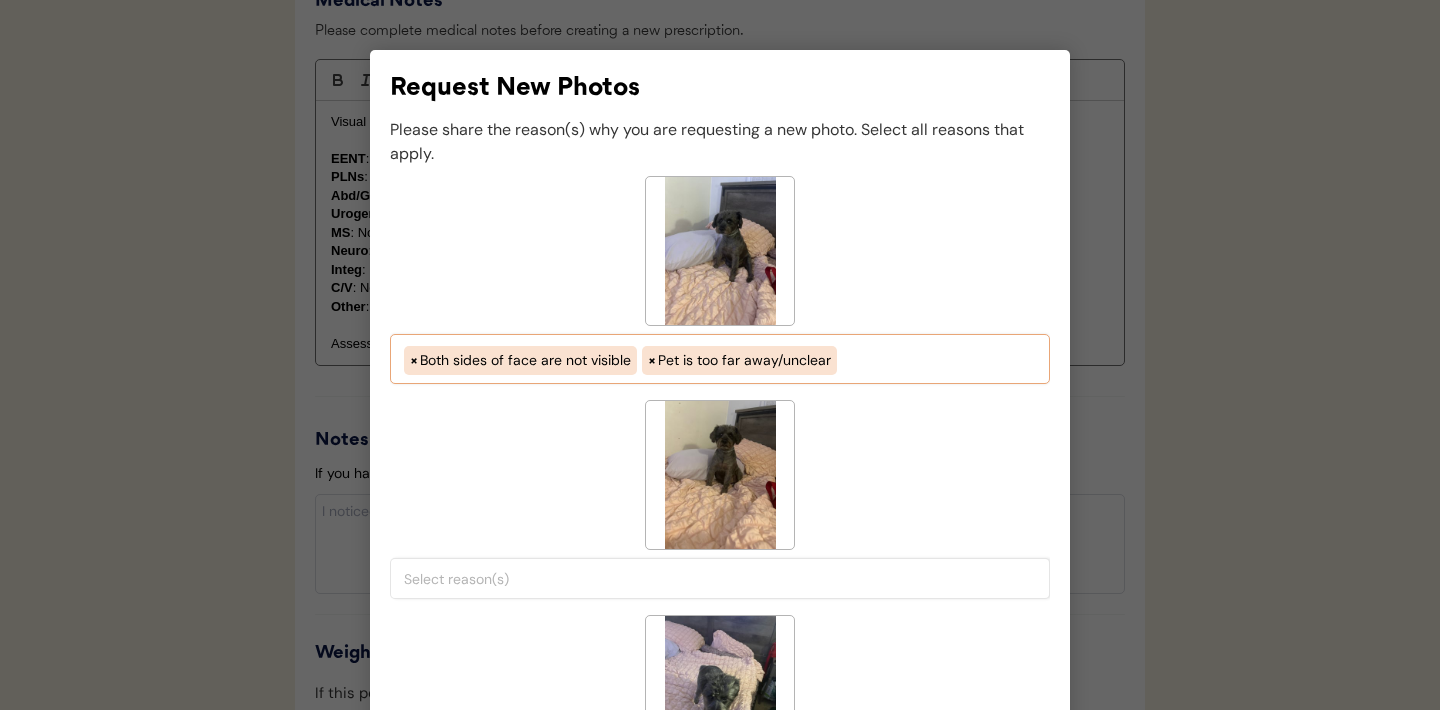select on "both_sides_of_face_are_not_visible" 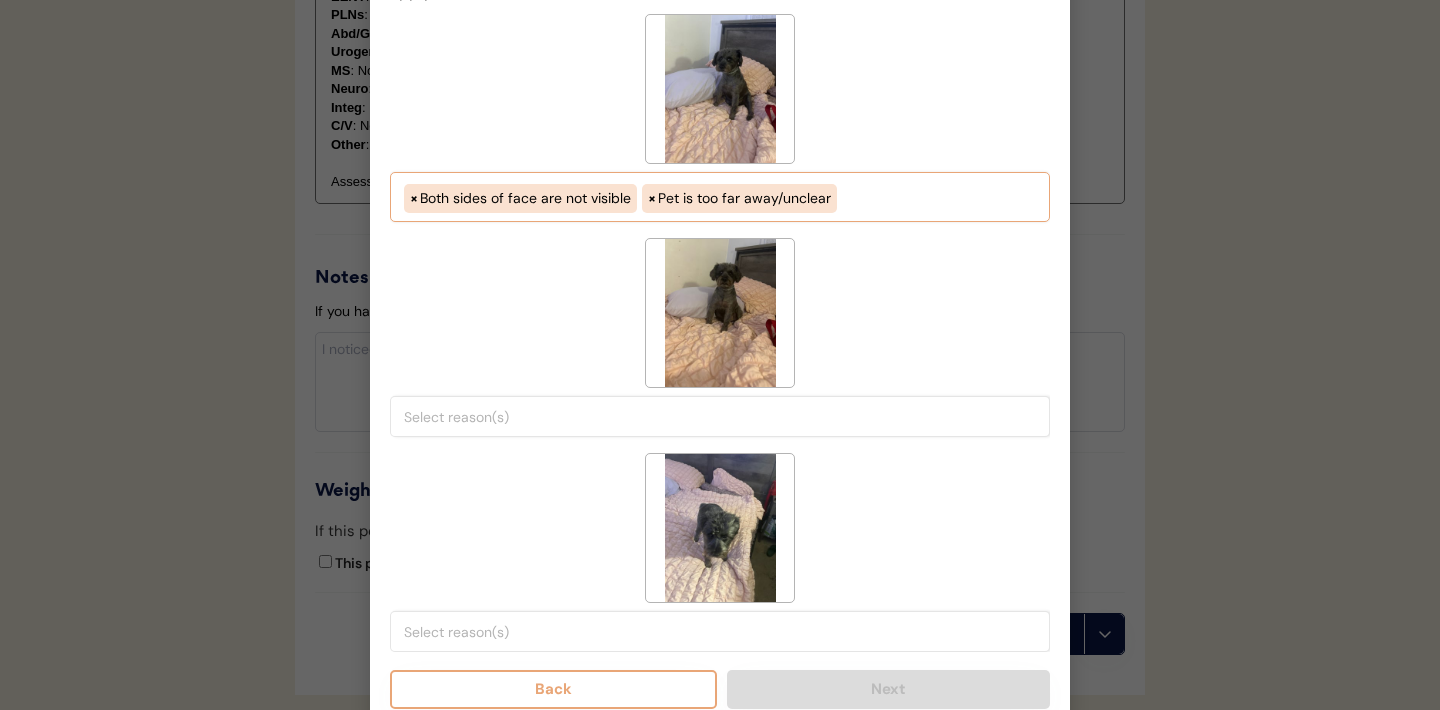 scroll, scrollTop: 2048, scrollLeft: 0, axis: vertical 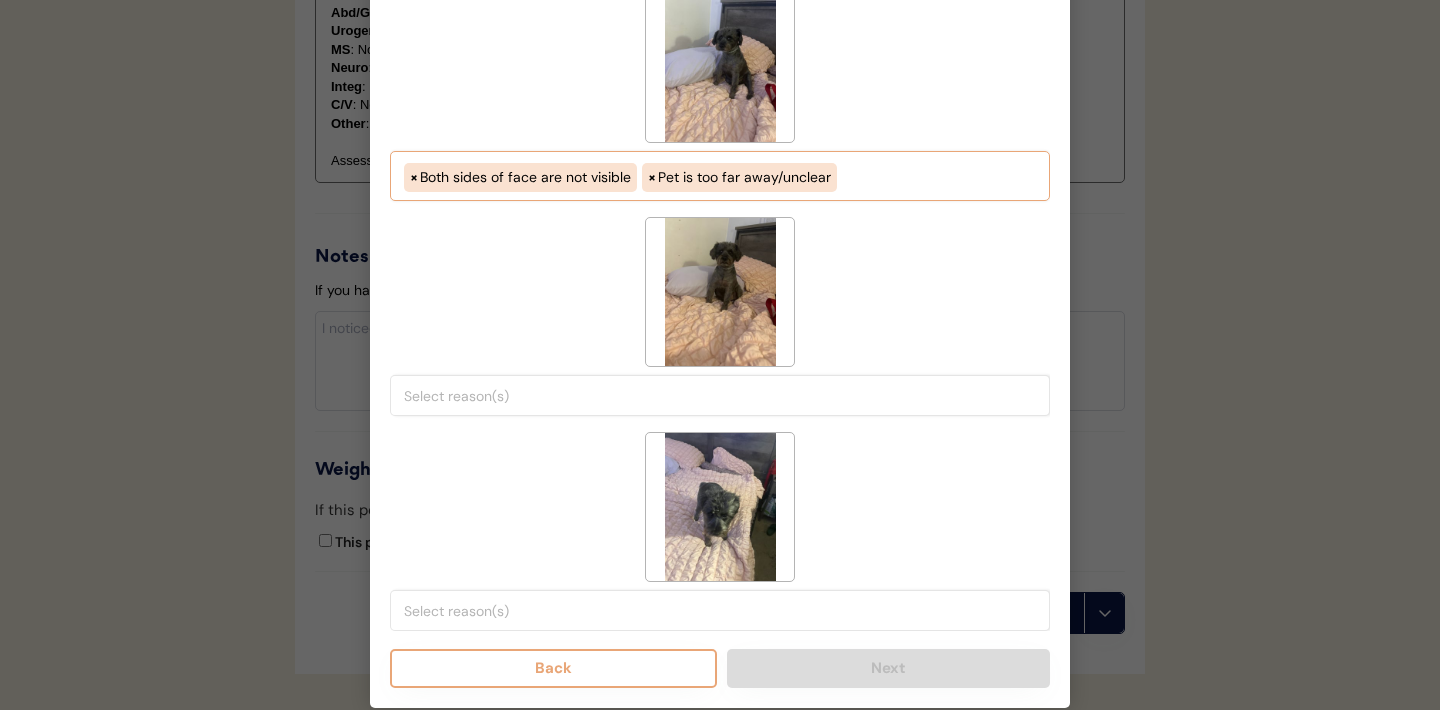click at bounding box center (725, 396) 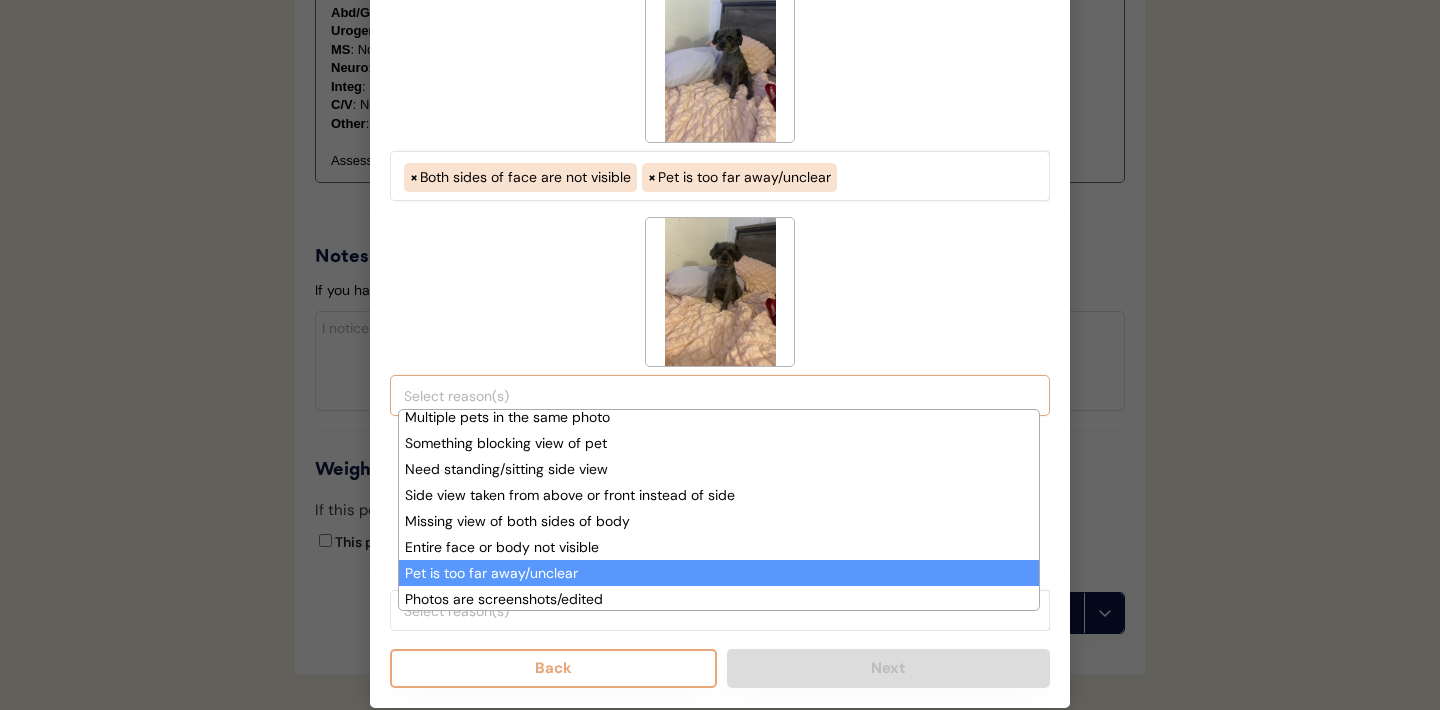 scroll, scrollTop: 99, scrollLeft: 0, axis: vertical 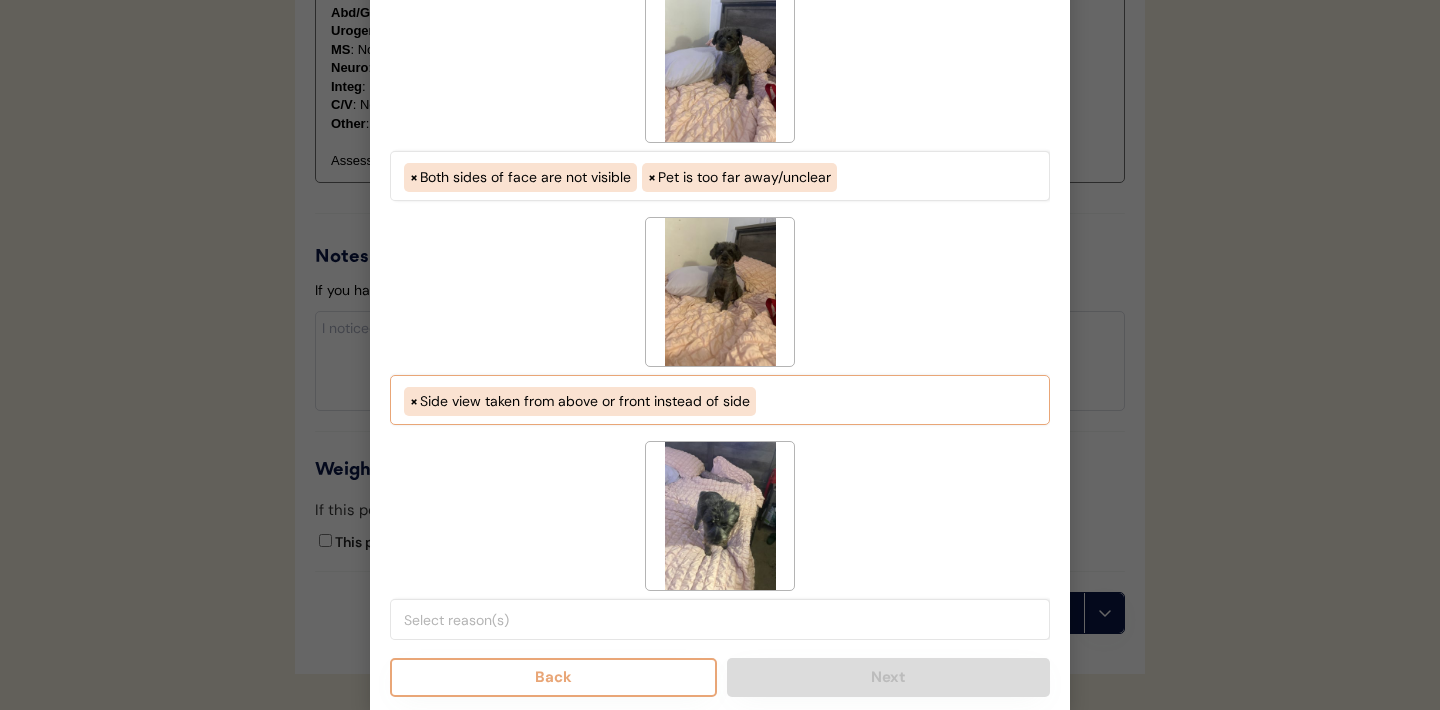 click on "× Side view taken from above or front instead of side" at bounding box center (720, 399) 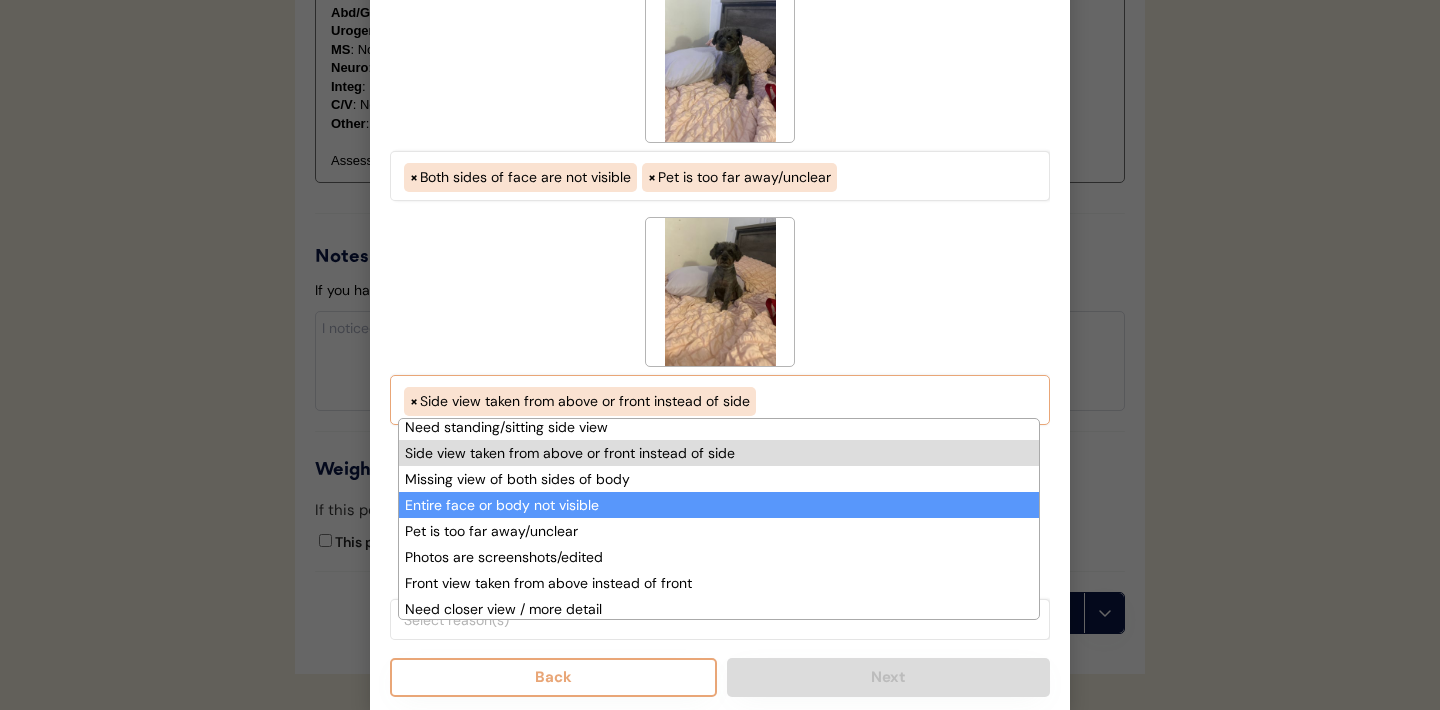 scroll, scrollTop: 164, scrollLeft: 0, axis: vertical 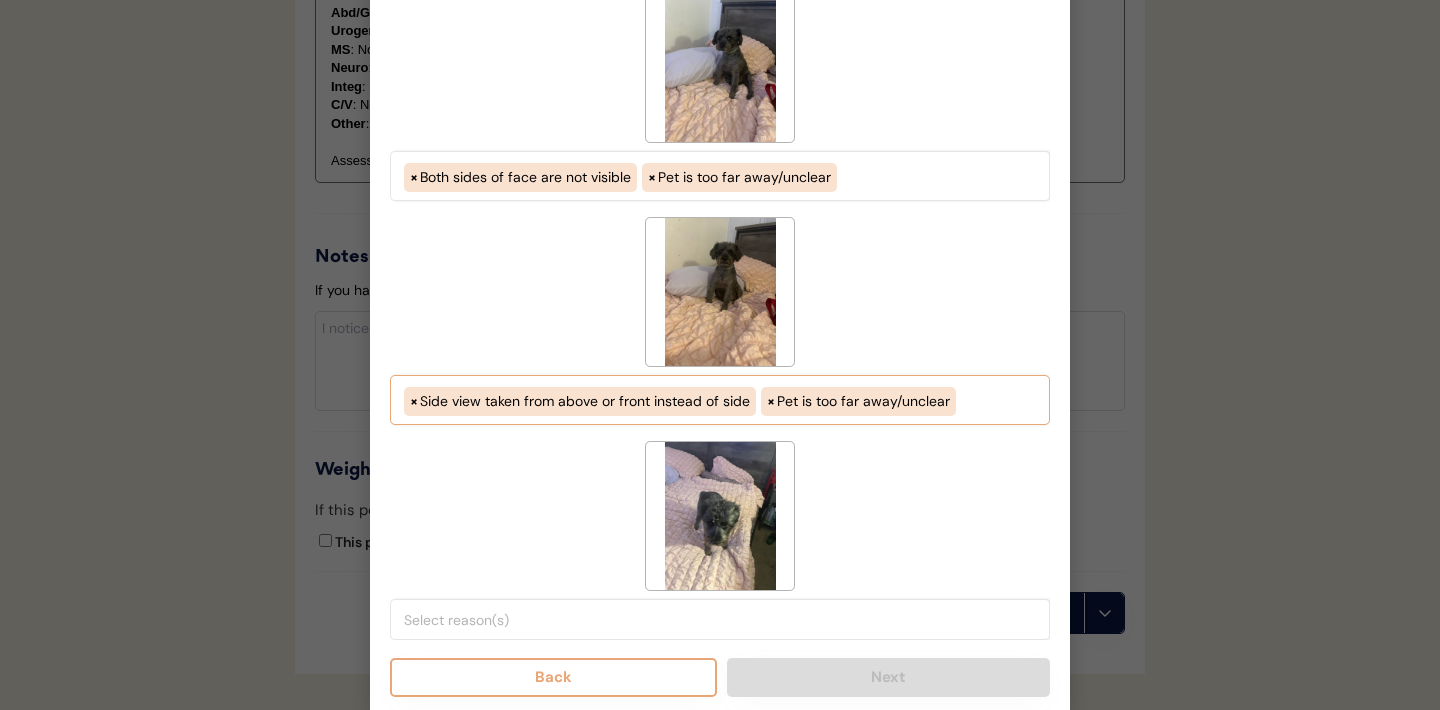 select on "side_view_taken_from_above_instead_of_side" 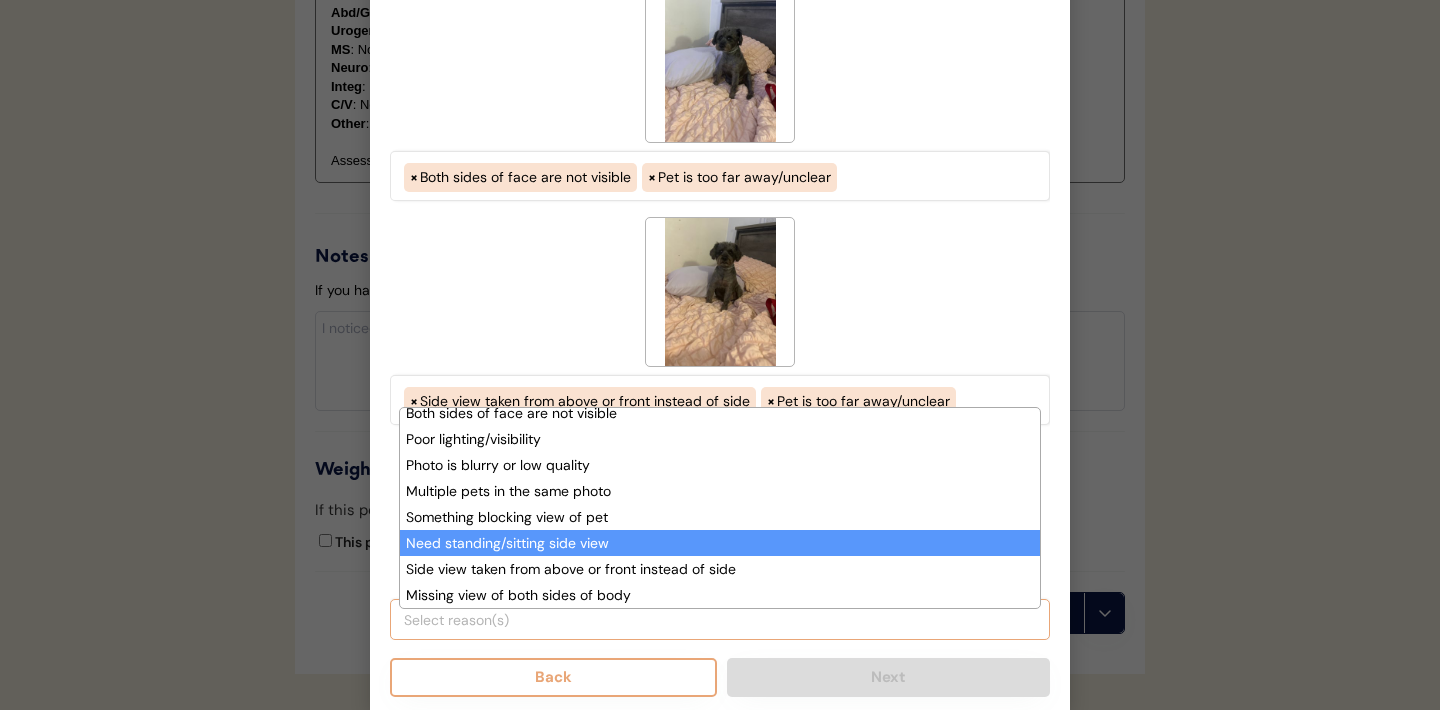 scroll, scrollTop: 40, scrollLeft: 0, axis: vertical 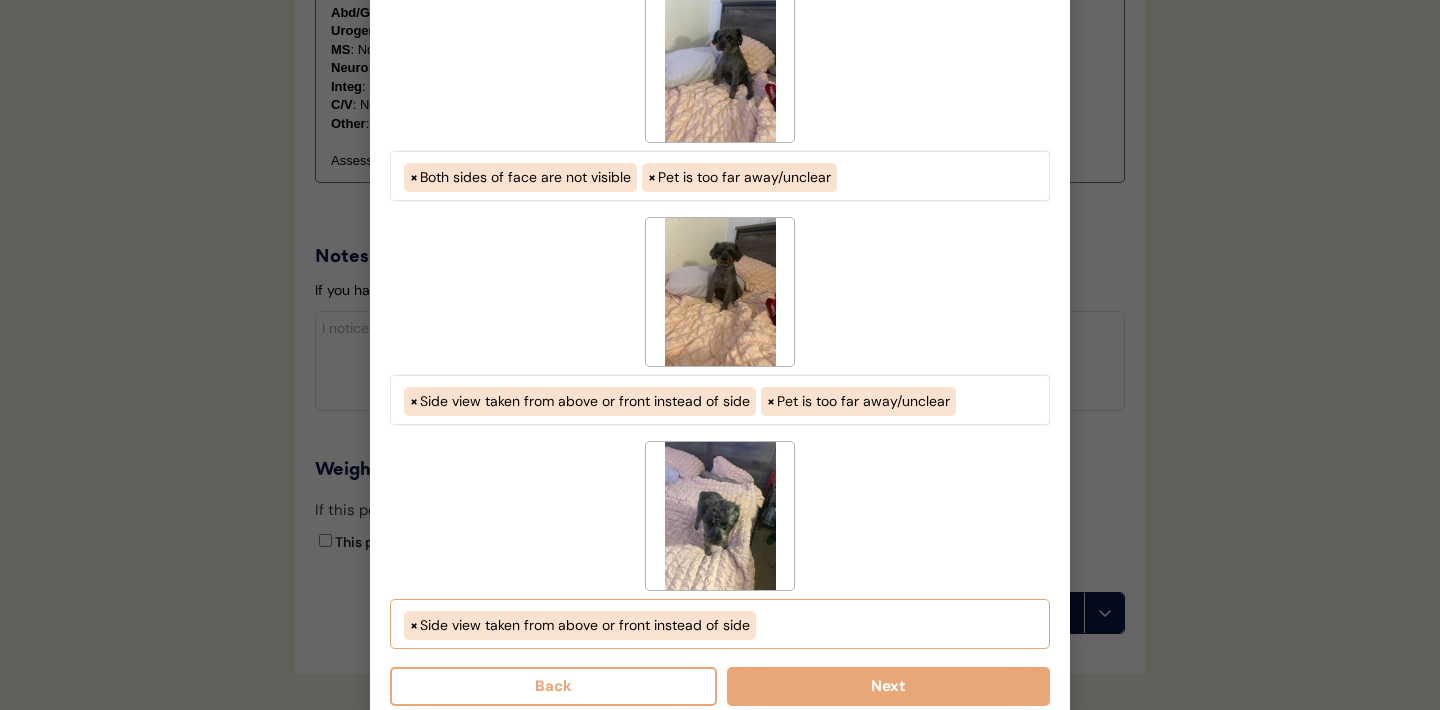 click on "× Side view taken from above or front instead of side" at bounding box center (720, 623) 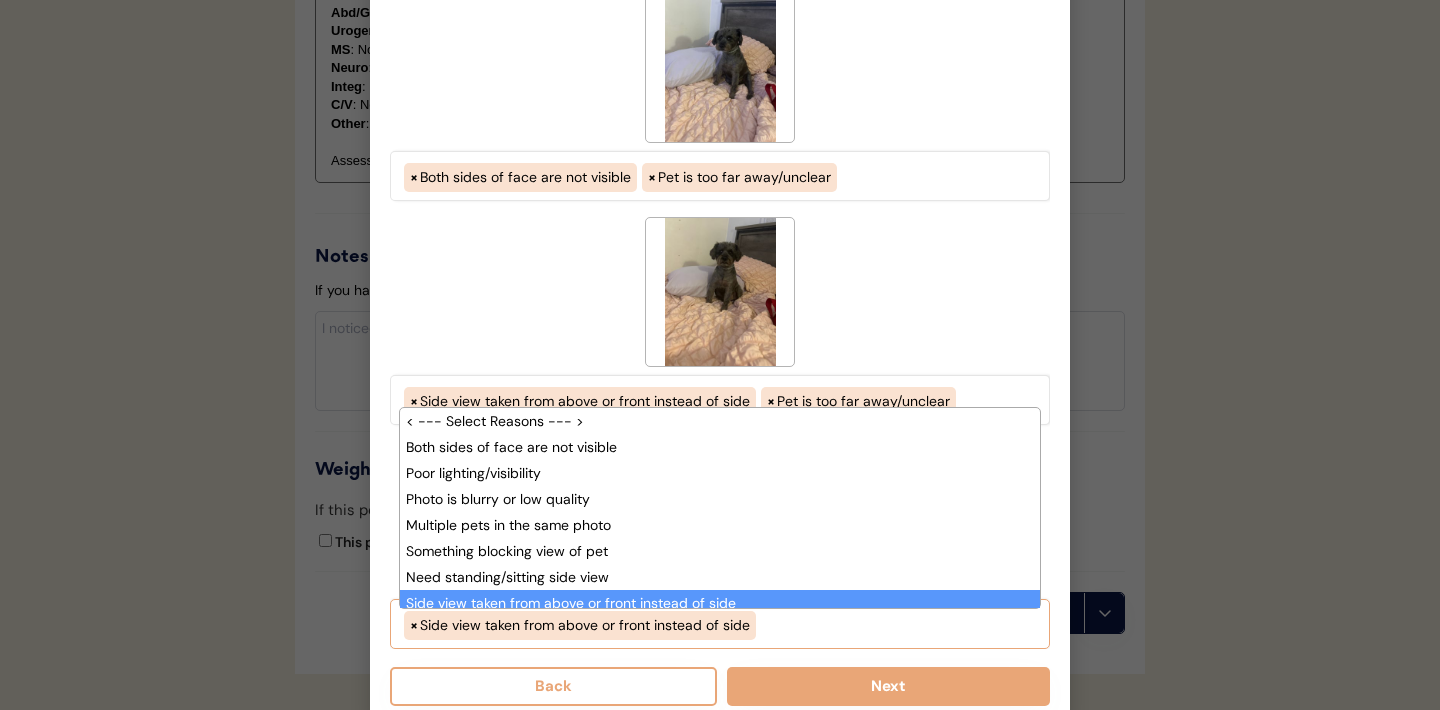 click on "× Side view taken from above or front instead of side" at bounding box center [720, 623] 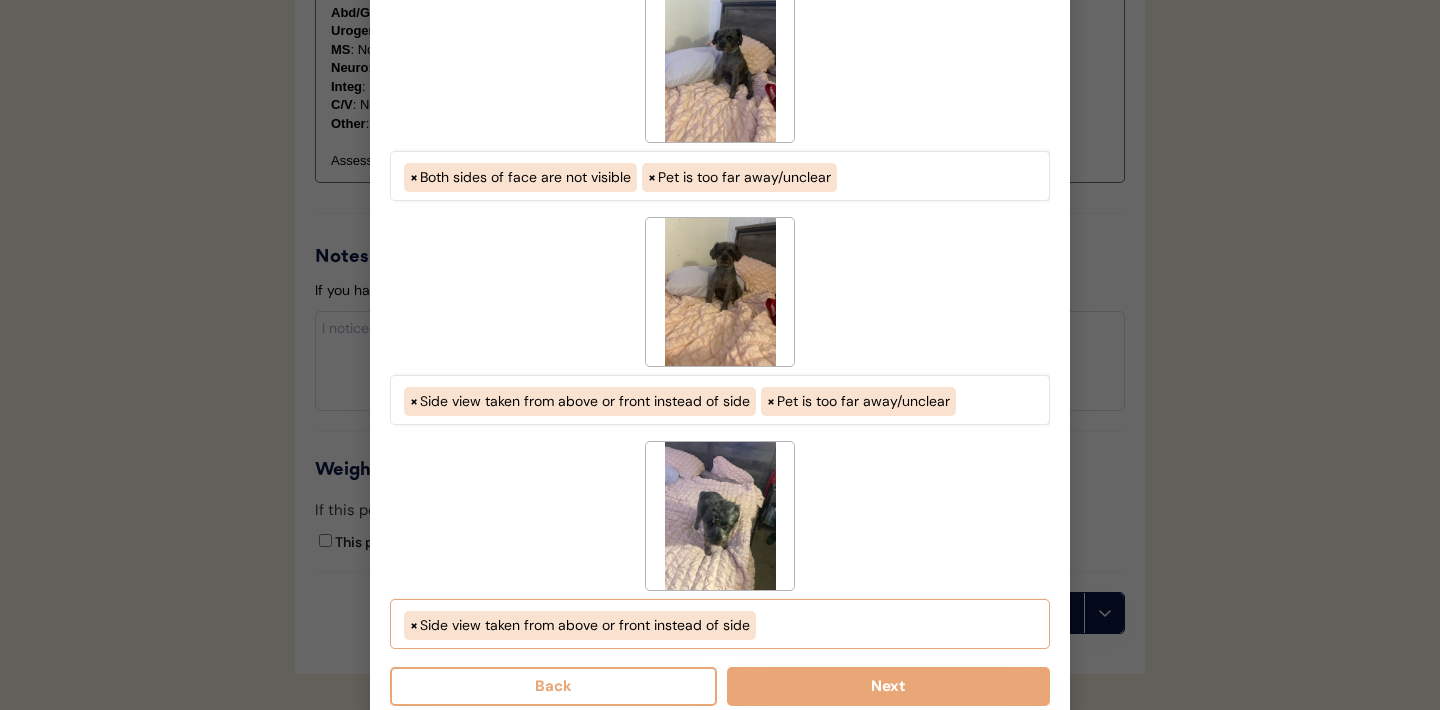 click on "× Side view taken from above or front instead of side" at bounding box center (720, 623) 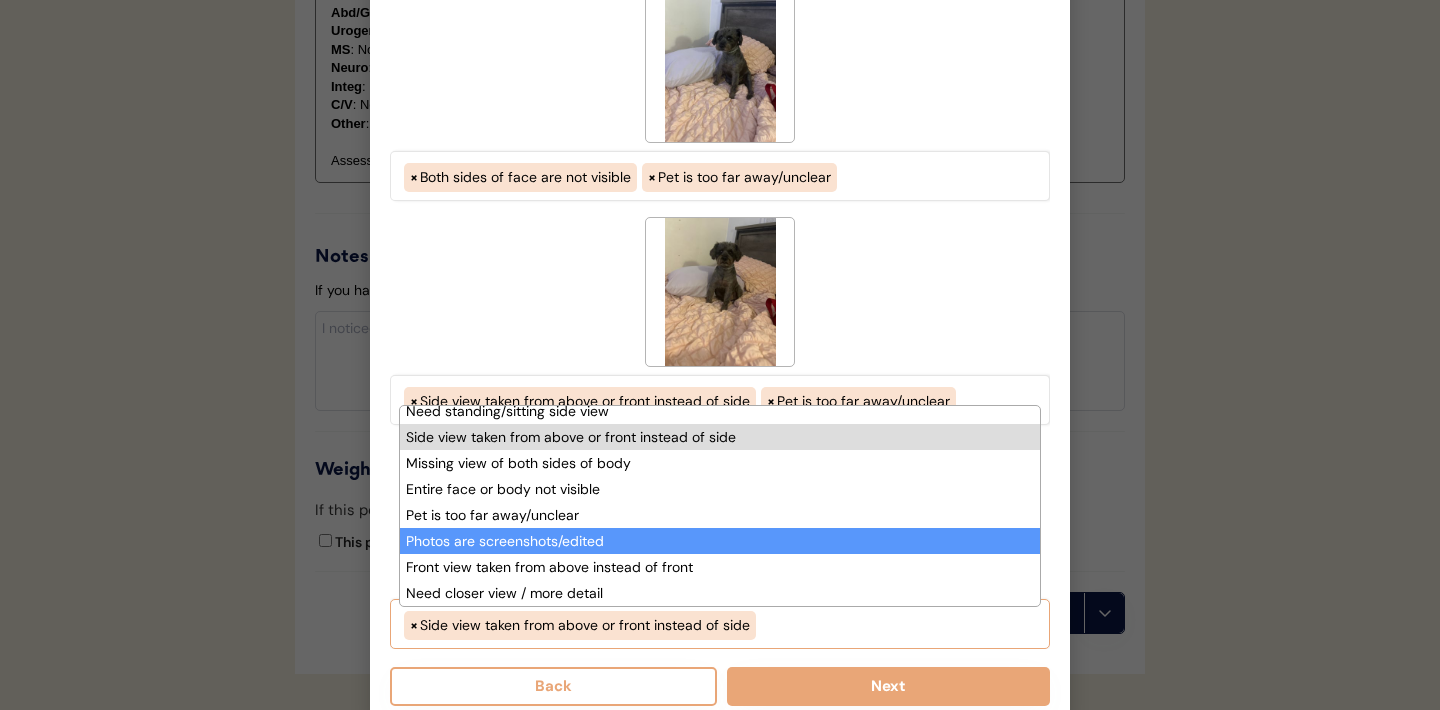 scroll, scrollTop: 147, scrollLeft: 0, axis: vertical 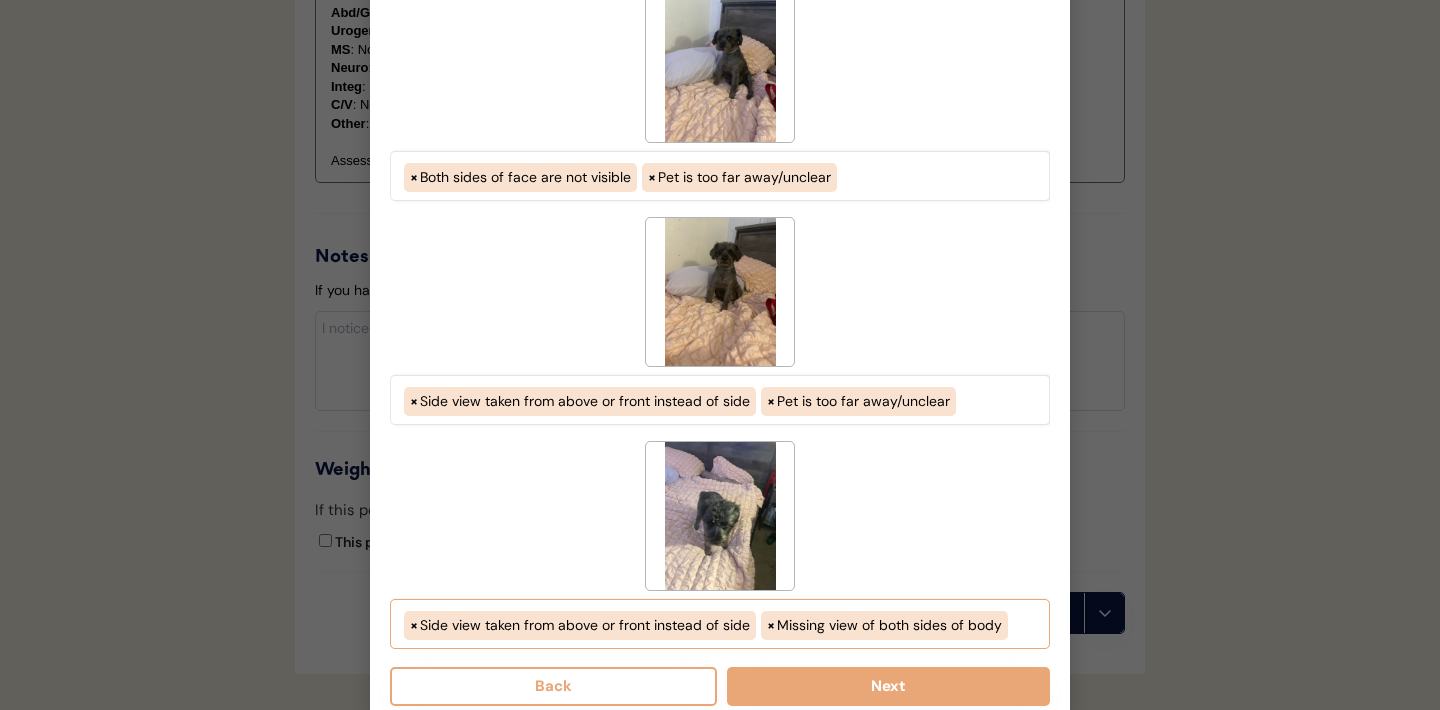 select on "side_view_taken_from_above_instead_of_side" 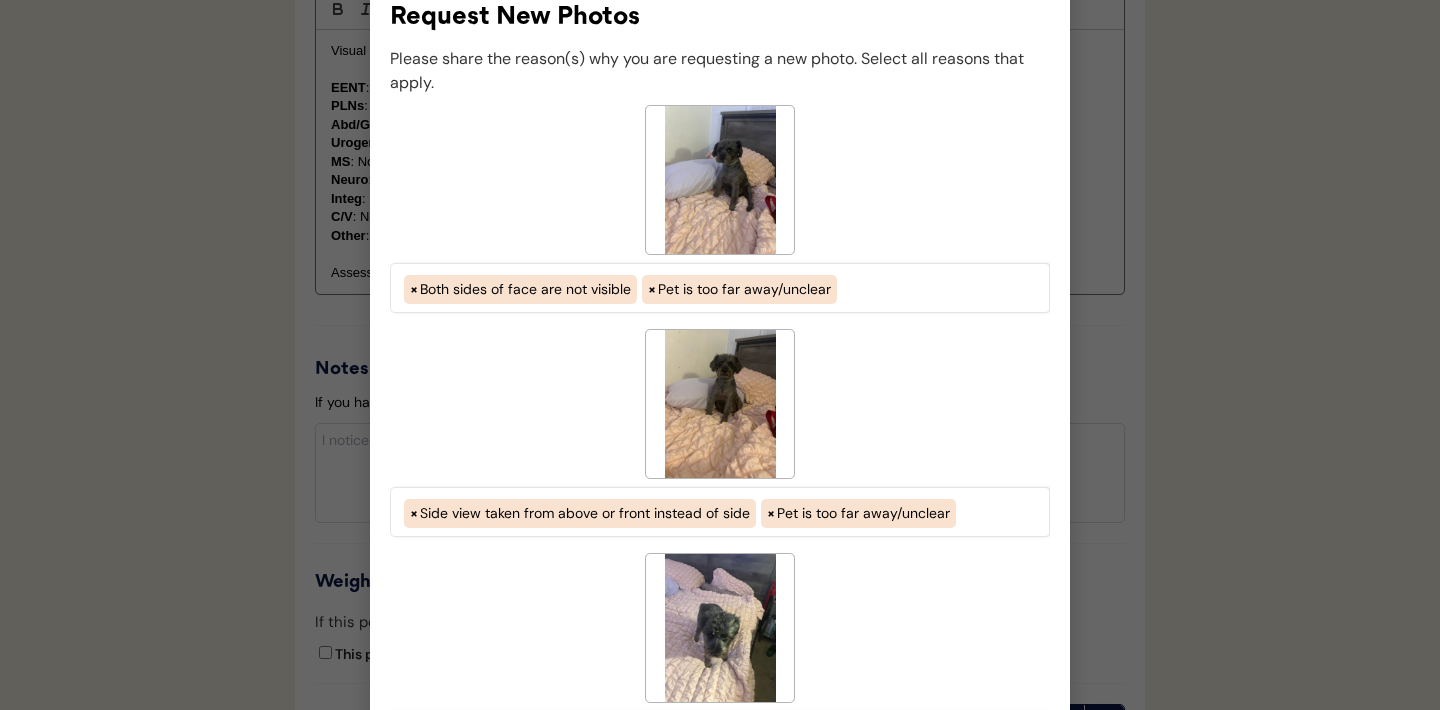scroll, scrollTop: 1933, scrollLeft: 0, axis: vertical 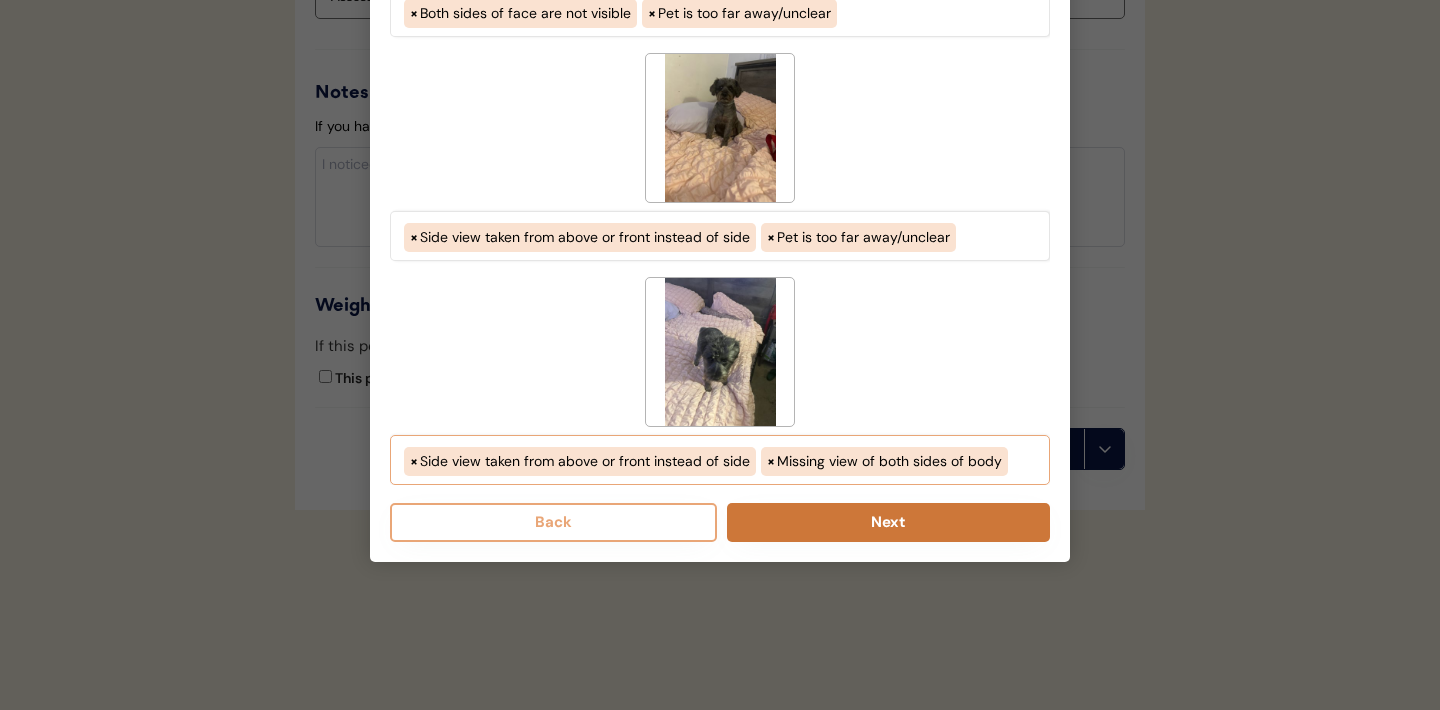 click on "Next" at bounding box center [888, 522] 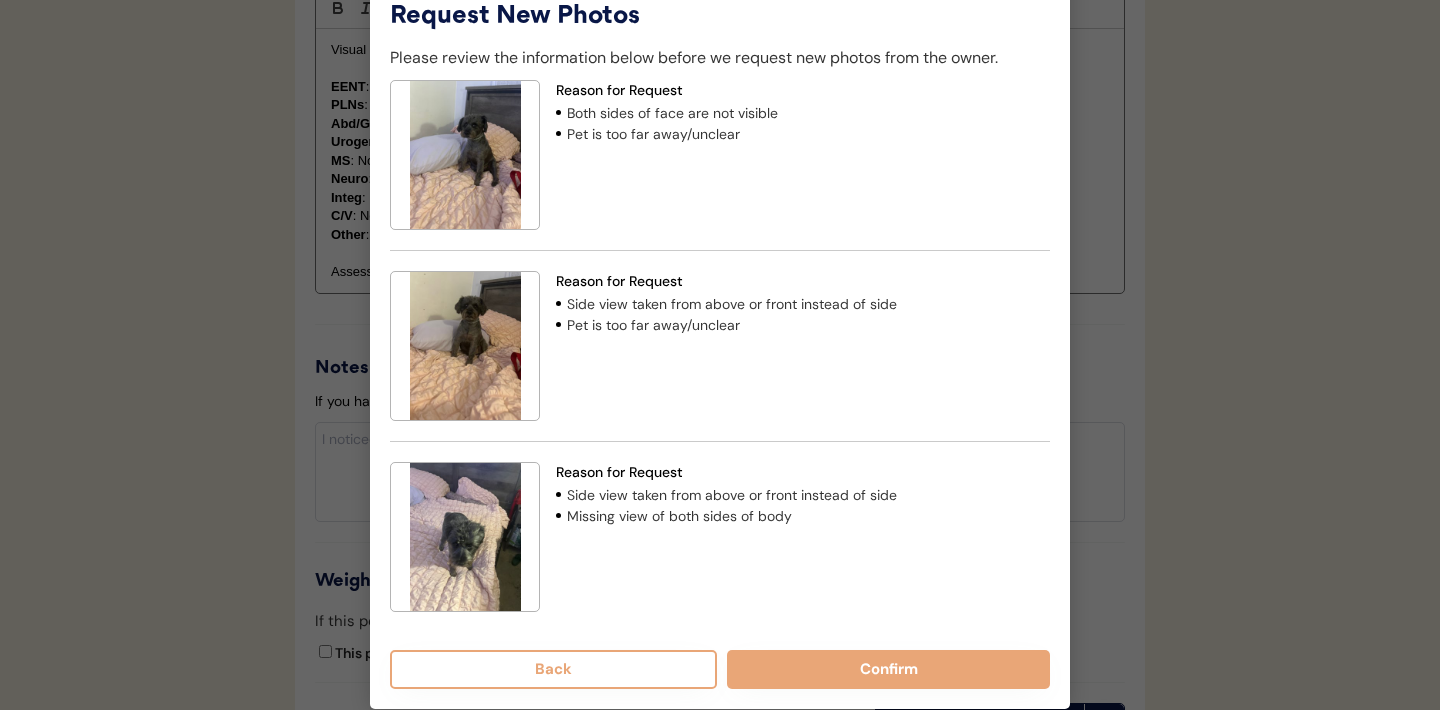 scroll, scrollTop: 1915, scrollLeft: 0, axis: vertical 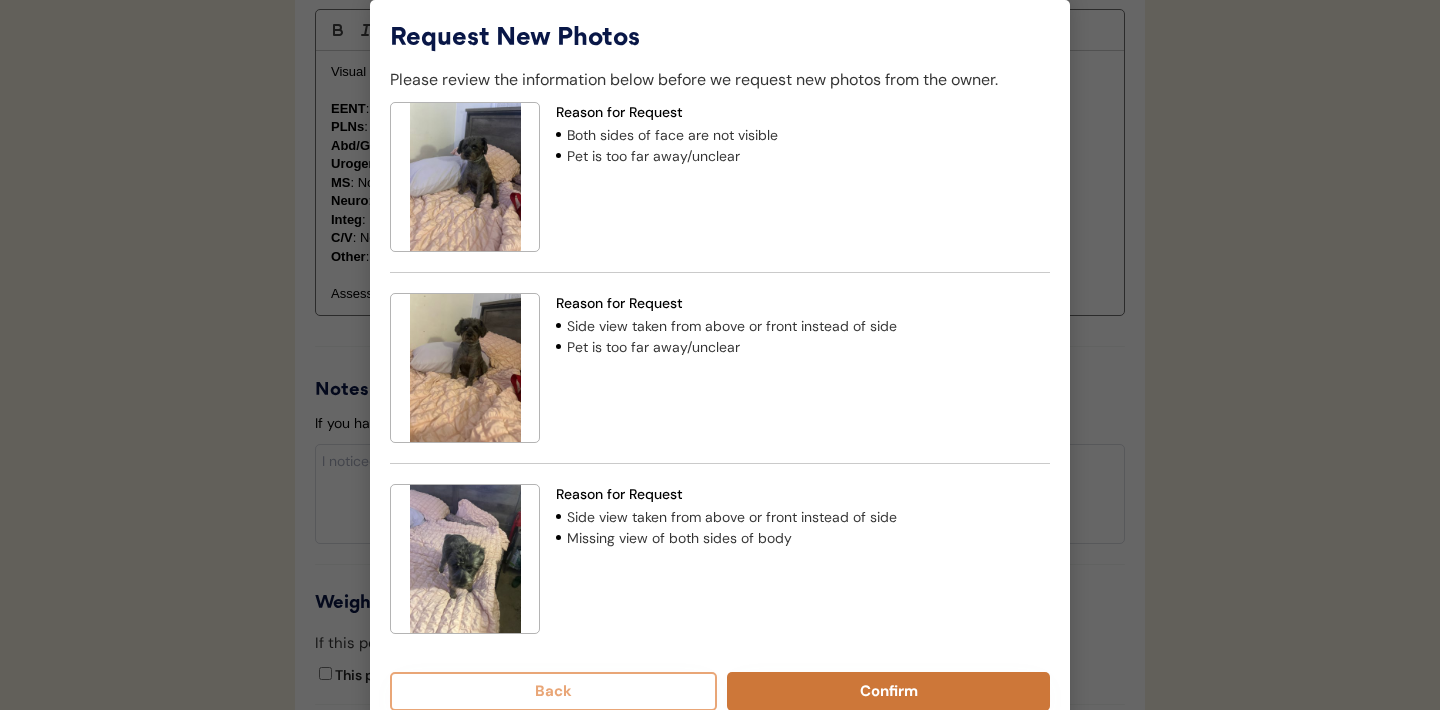 click on "Confirm" at bounding box center (888, 691) 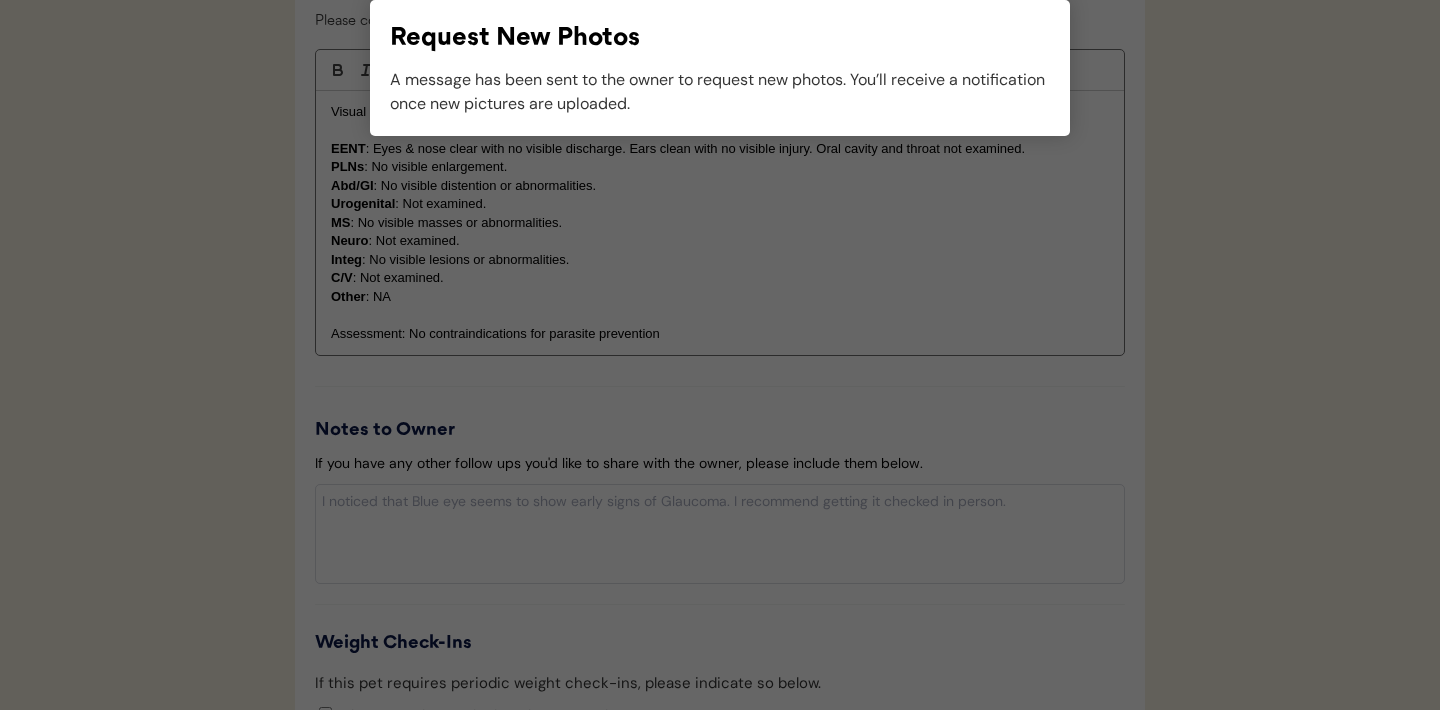 scroll, scrollTop: 1955, scrollLeft: 0, axis: vertical 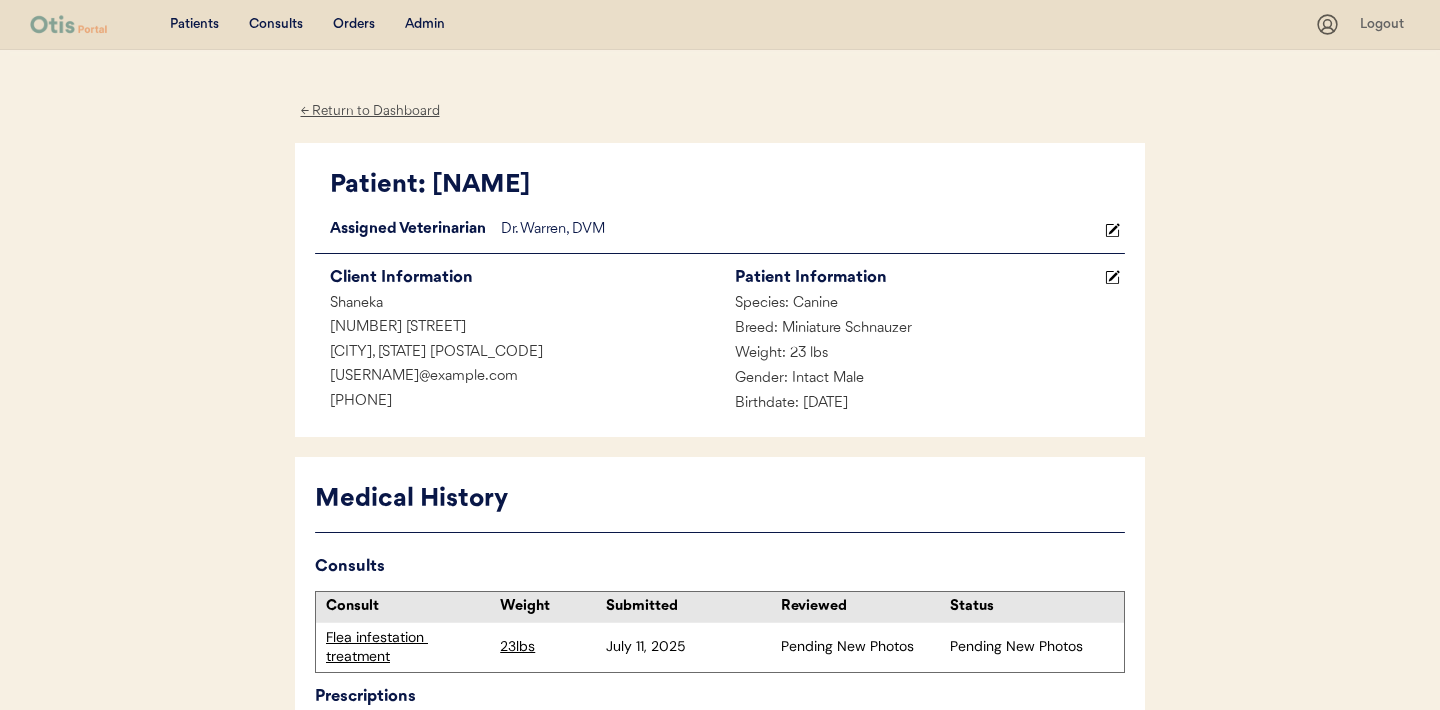 click on "Consults" at bounding box center [276, 25] 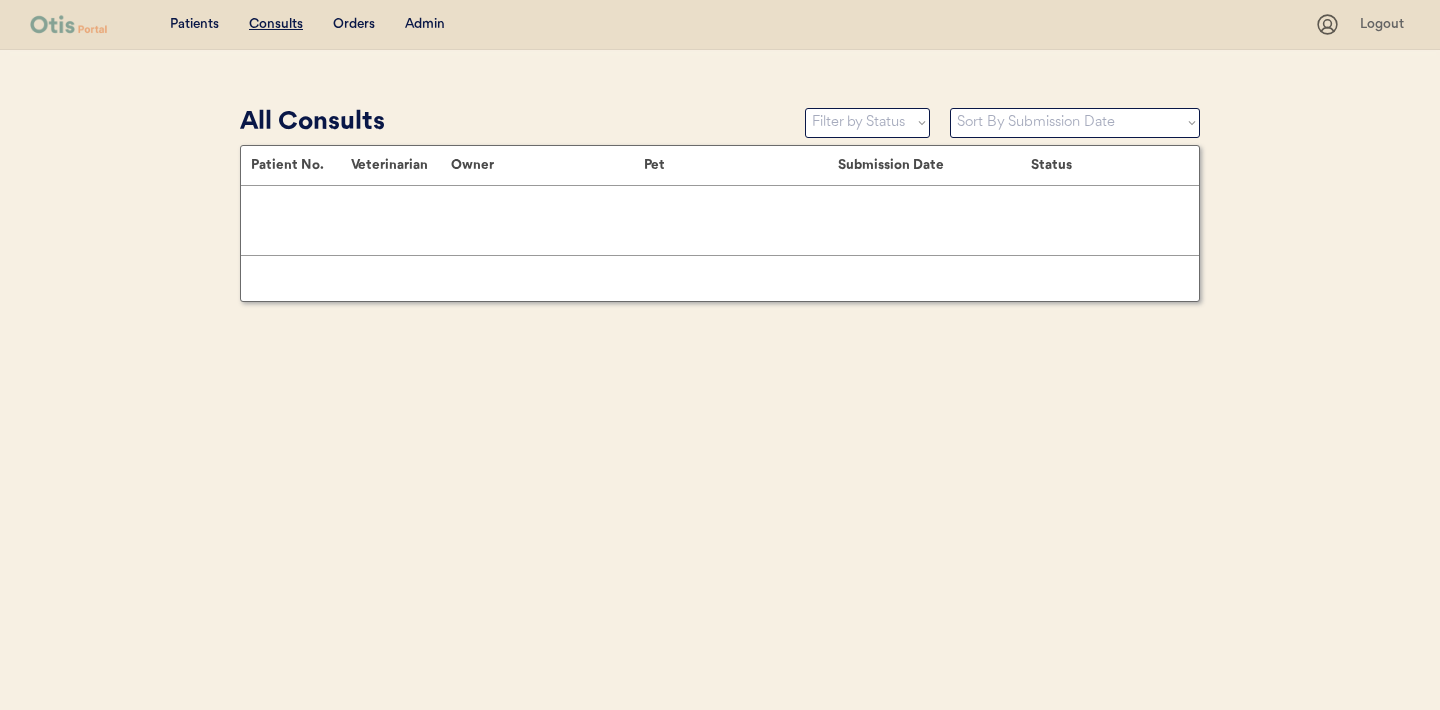 scroll, scrollTop: 0, scrollLeft: 0, axis: both 